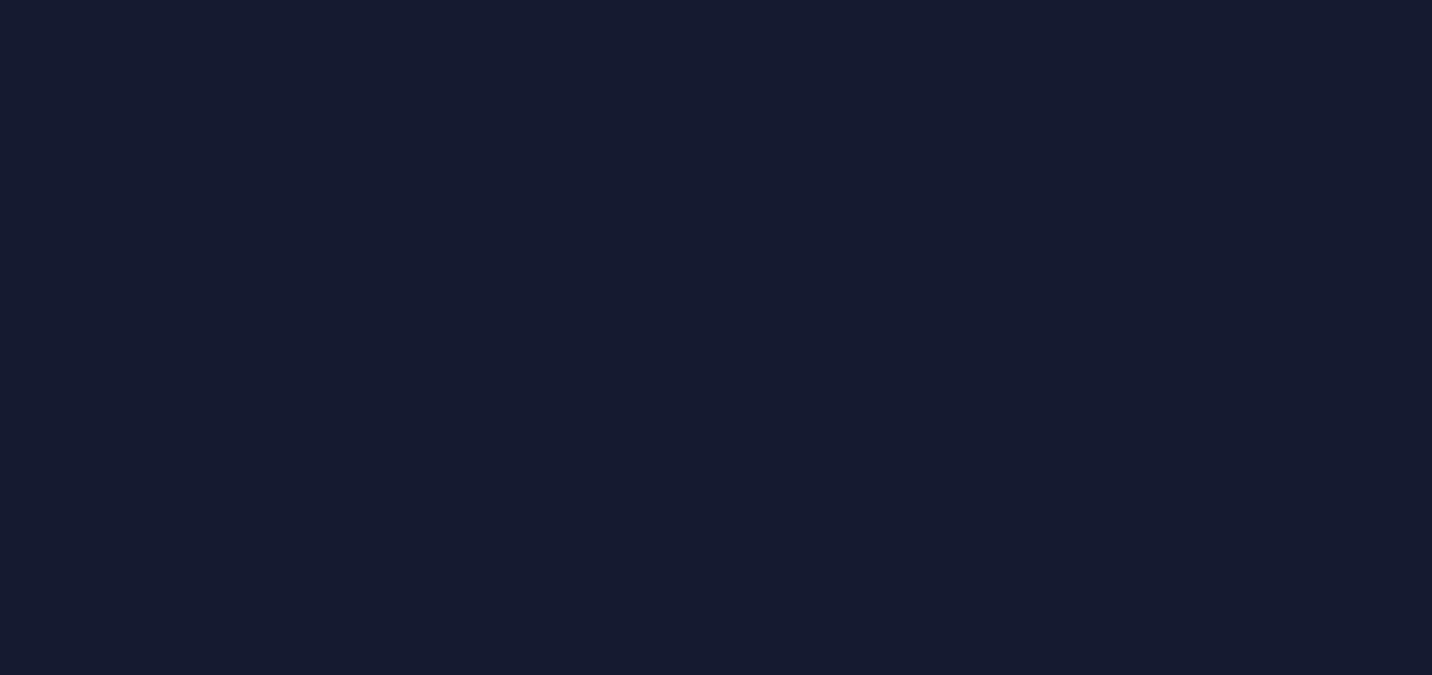 scroll, scrollTop: 0, scrollLeft: 0, axis: both 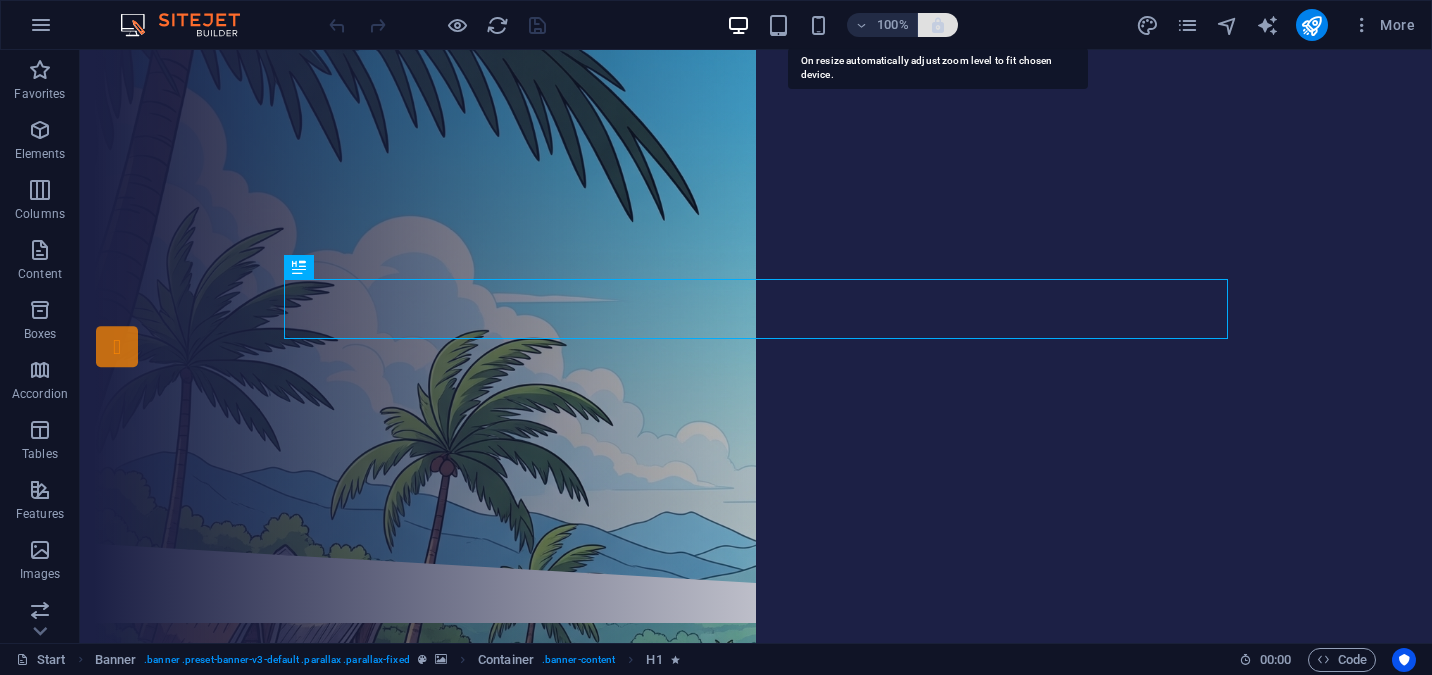 click at bounding box center (938, 25) 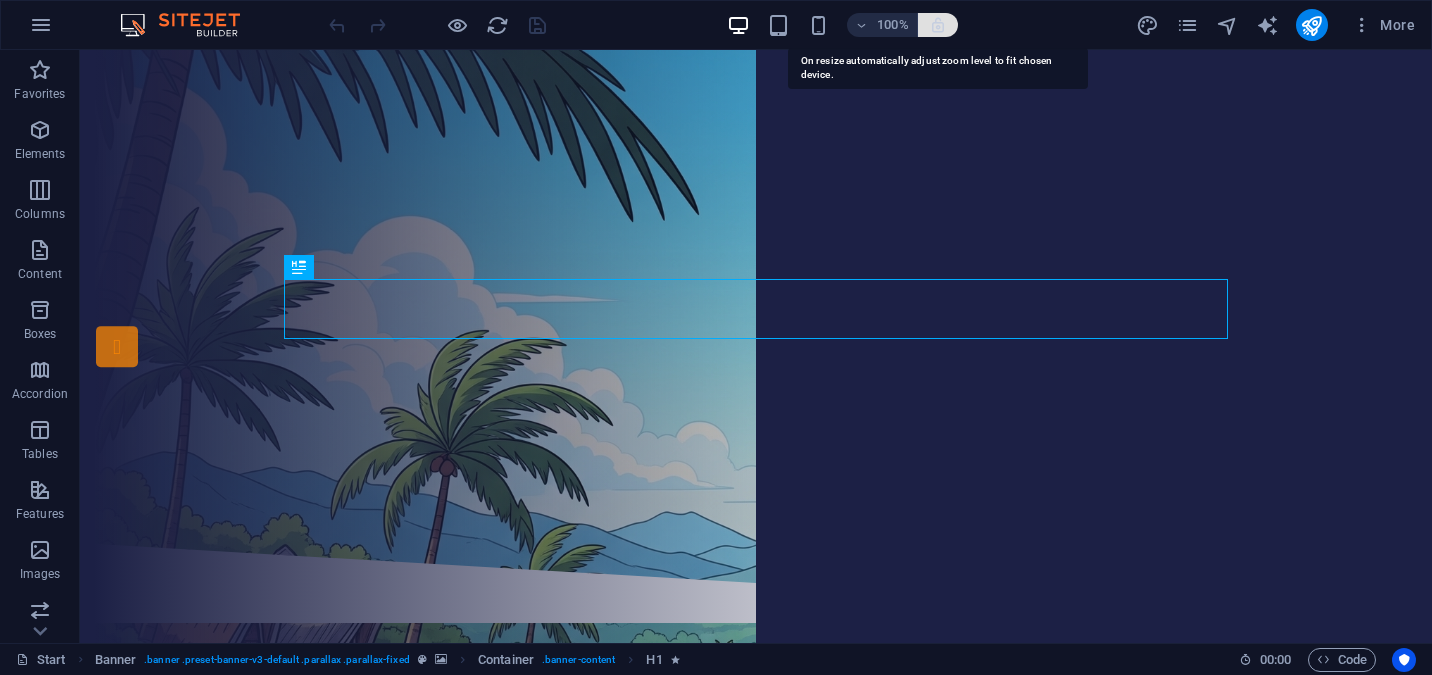 click at bounding box center (938, 25) 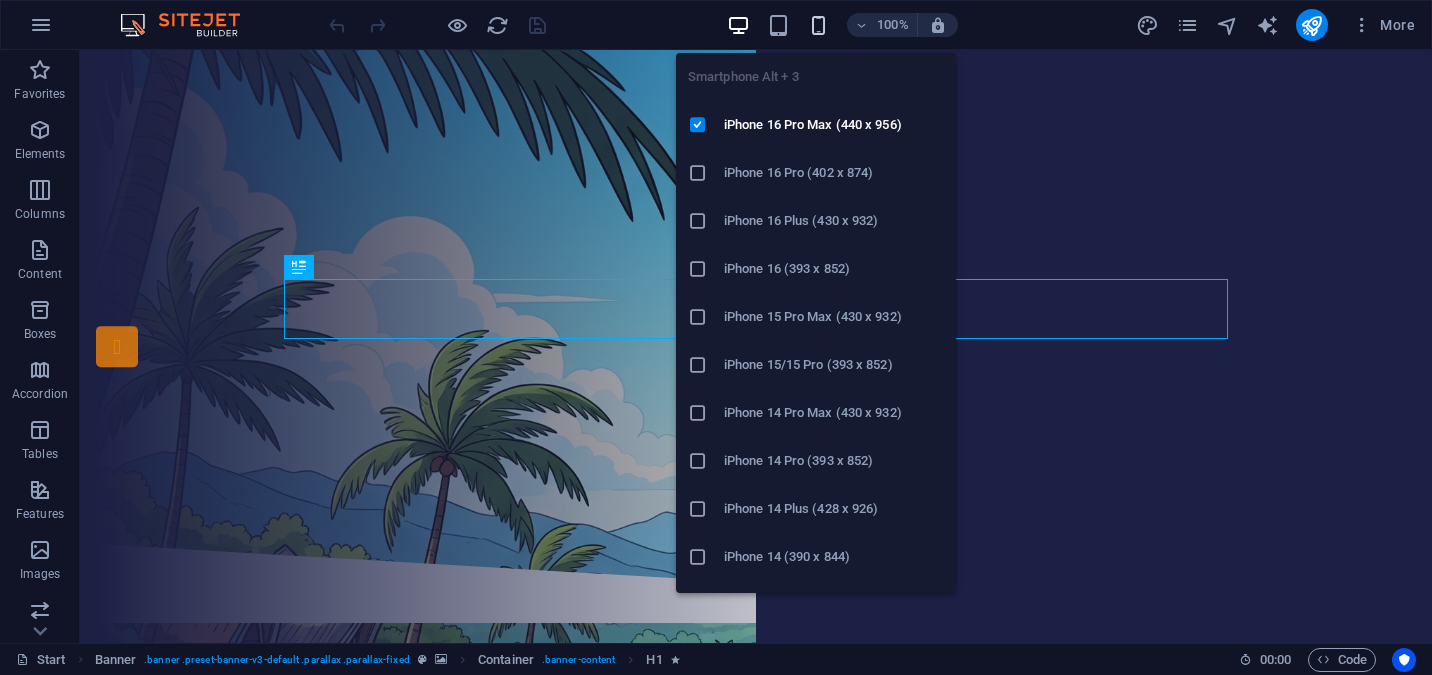 click at bounding box center [818, 25] 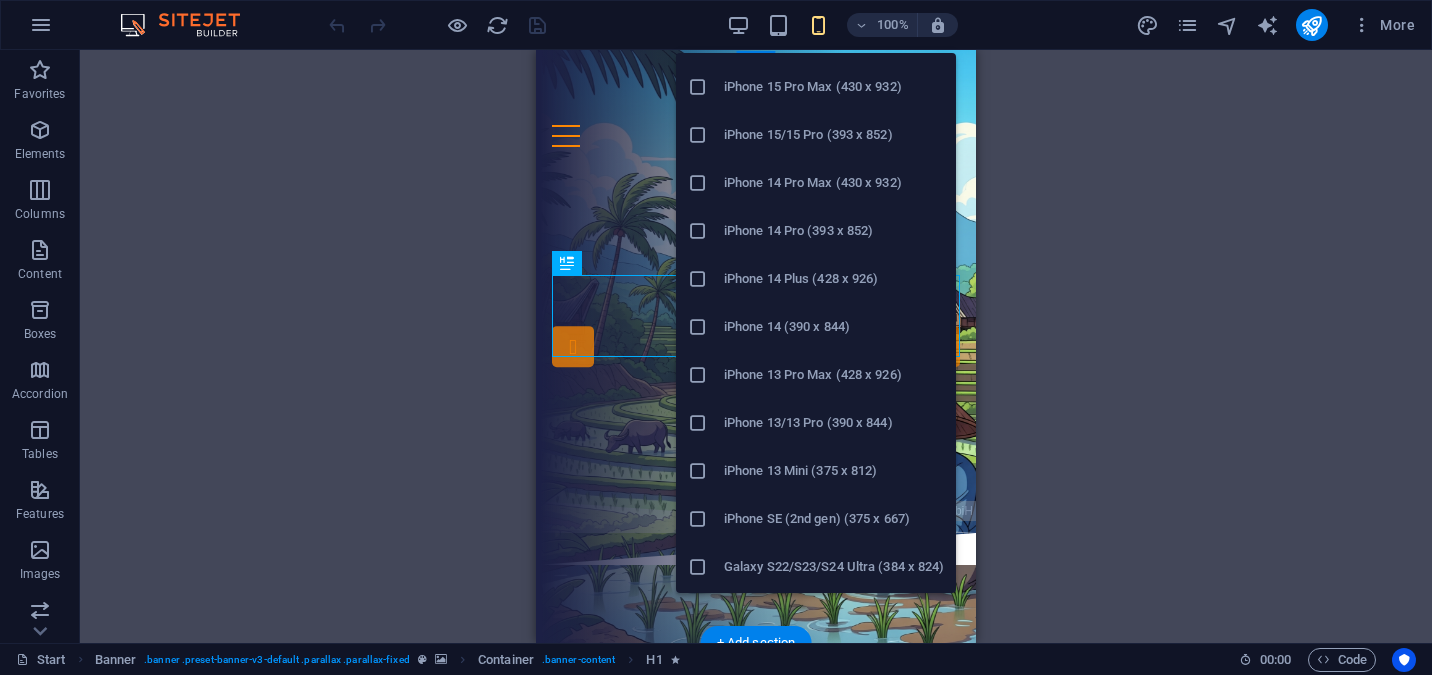 scroll, scrollTop: 233, scrollLeft: 0, axis: vertical 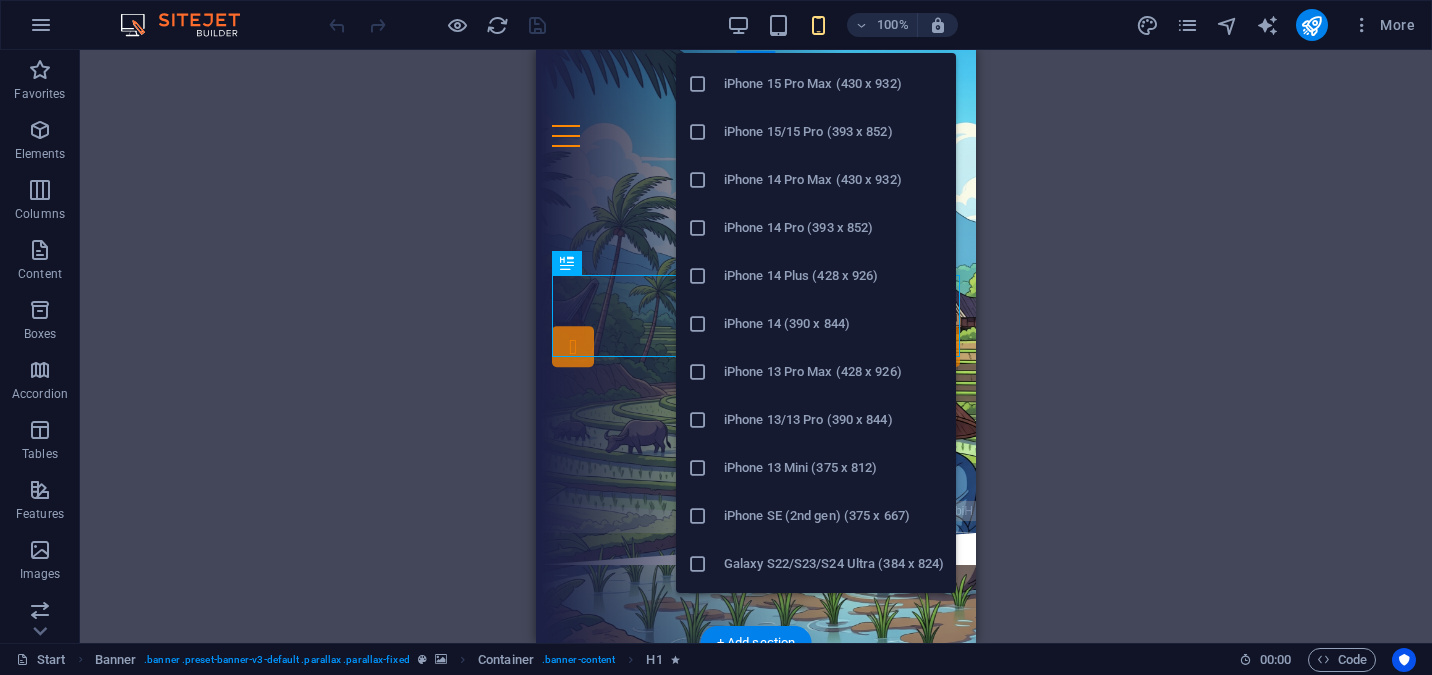 click on "iPhone 13/13 Pro (390 x 844)" at bounding box center (834, 420) 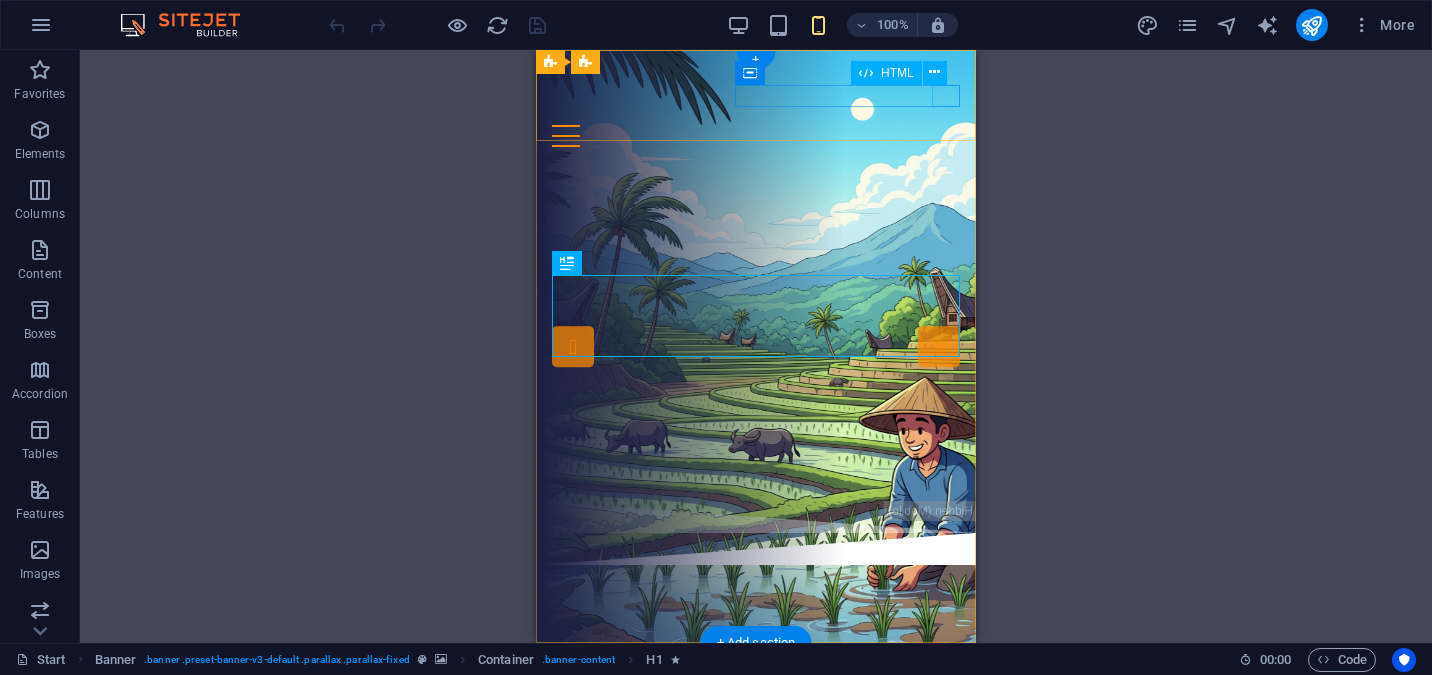 click at bounding box center (756, 136) 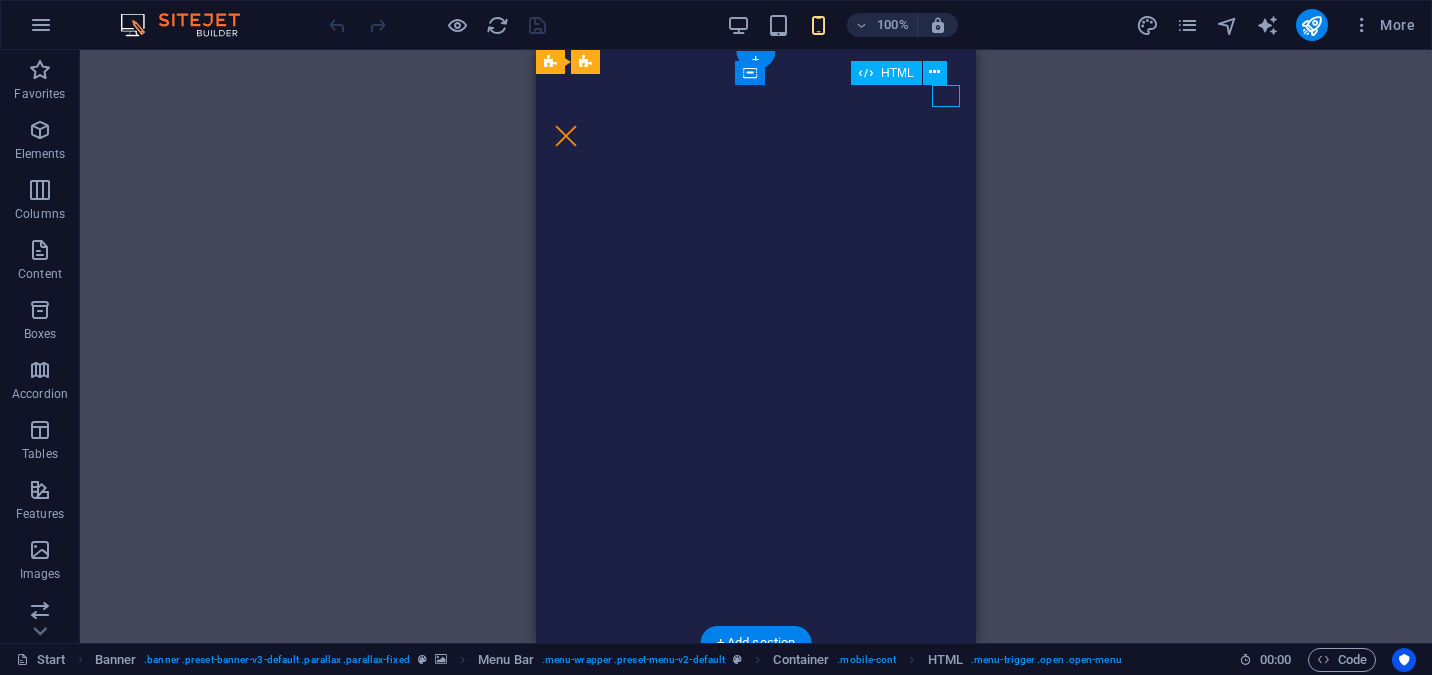 click at bounding box center (566, 136) 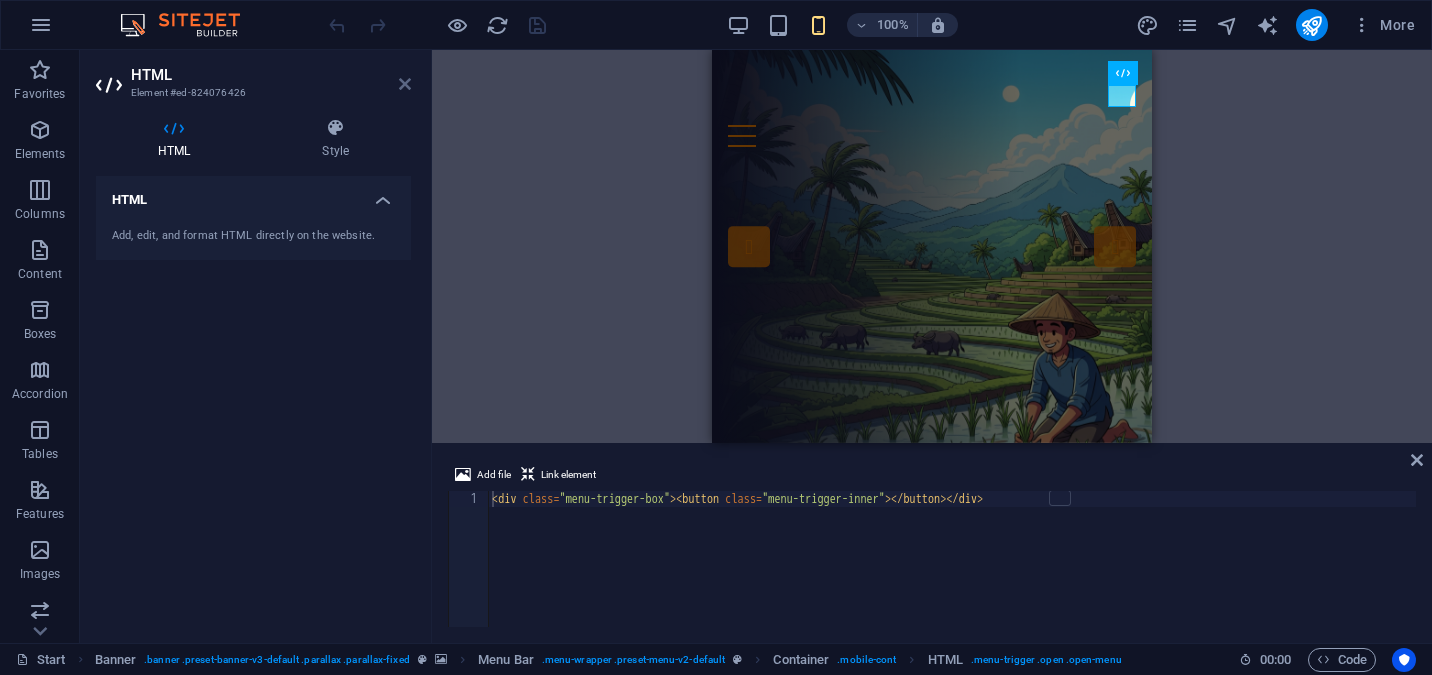 click at bounding box center [405, 84] 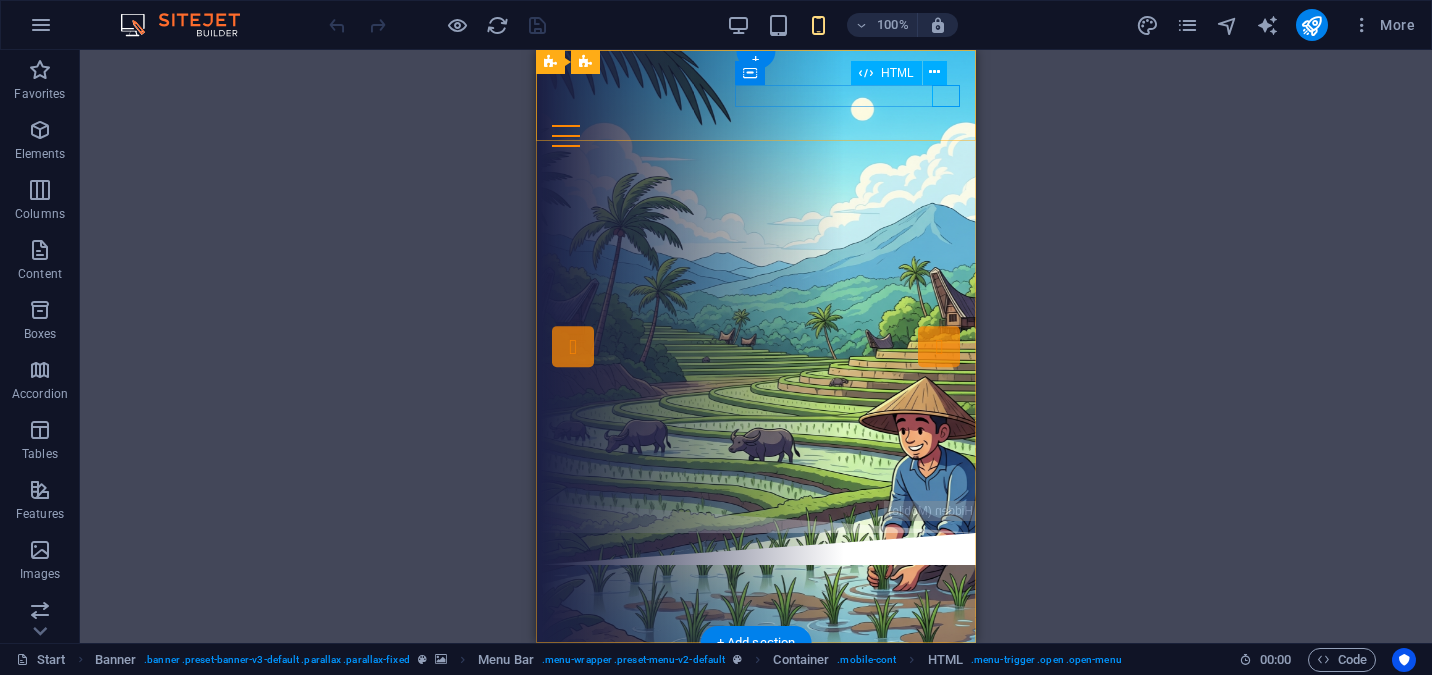 click at bounding box center [756, 136] 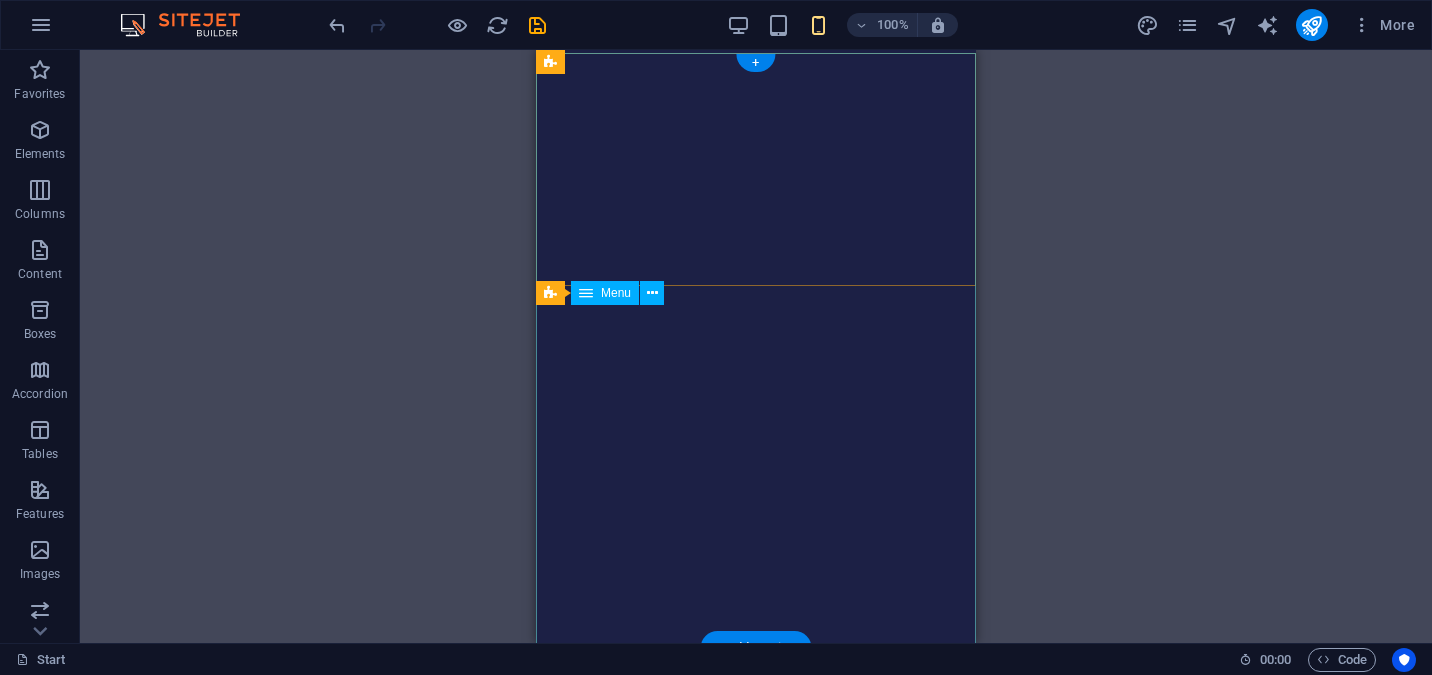 scroll, scrollTop: 0, scrollLeft: 0, axis: both 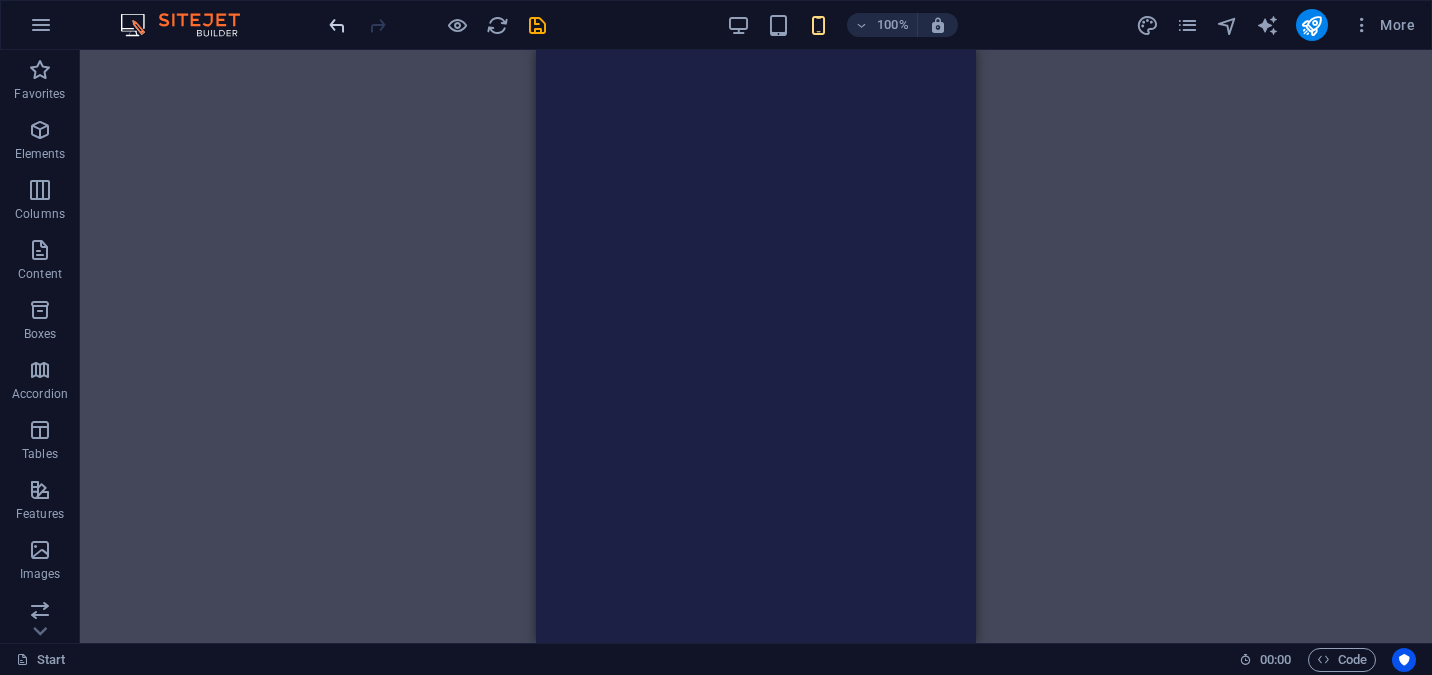 click at bounding box center [337, 25] 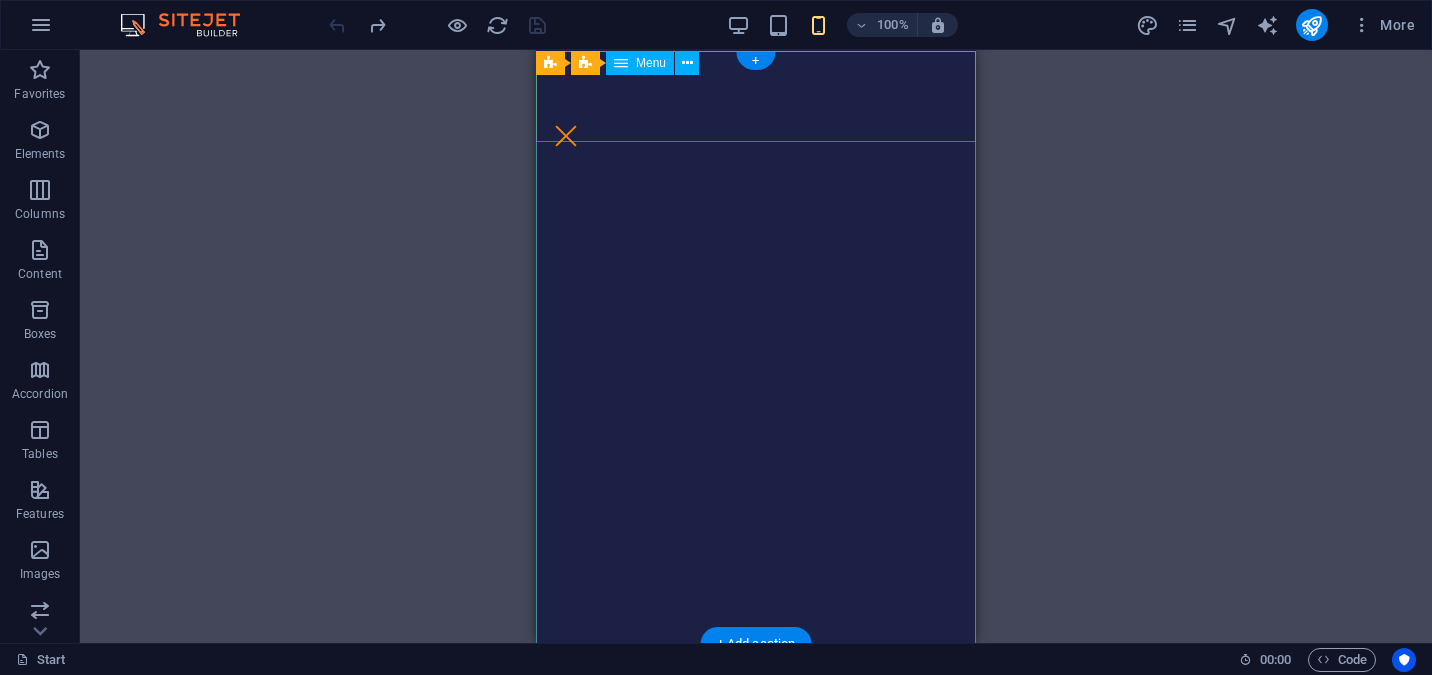 scroll, scrollTop: 0, scrollLeft: 0, axis: both 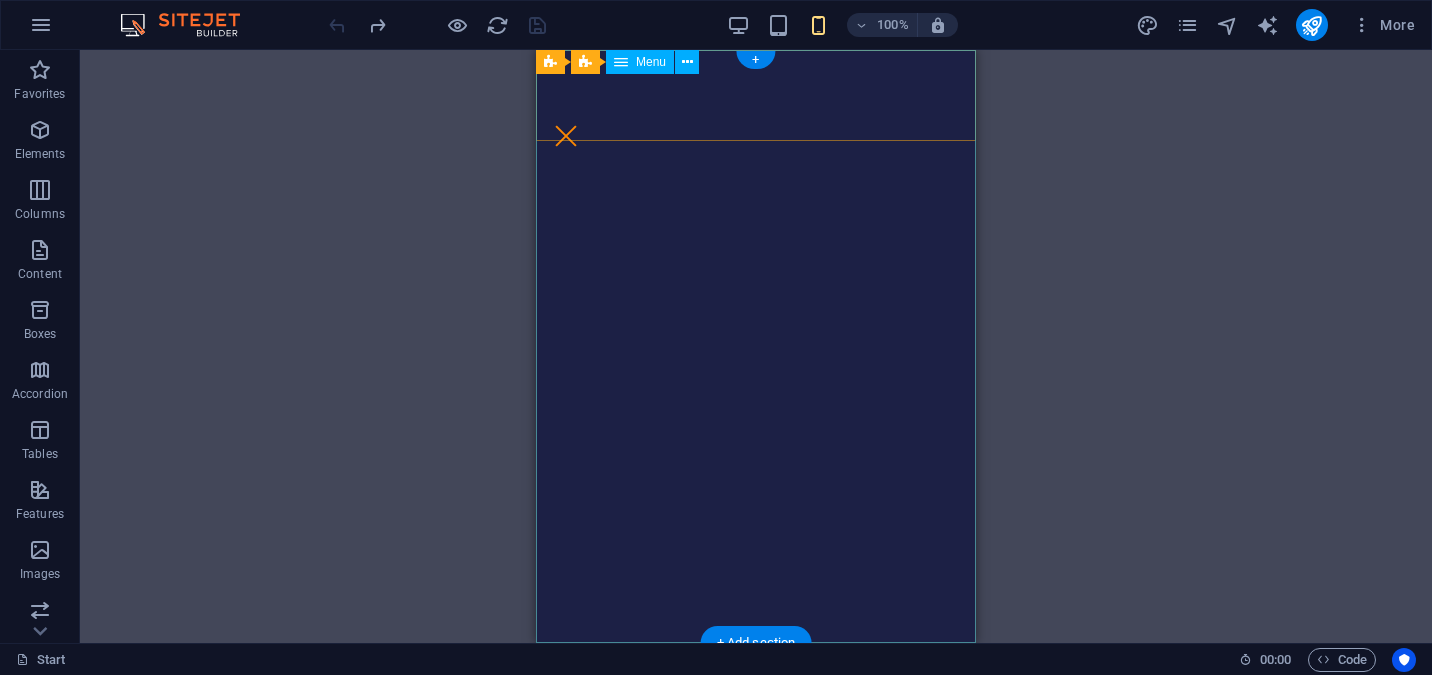 click at bounding box center (756, 346) 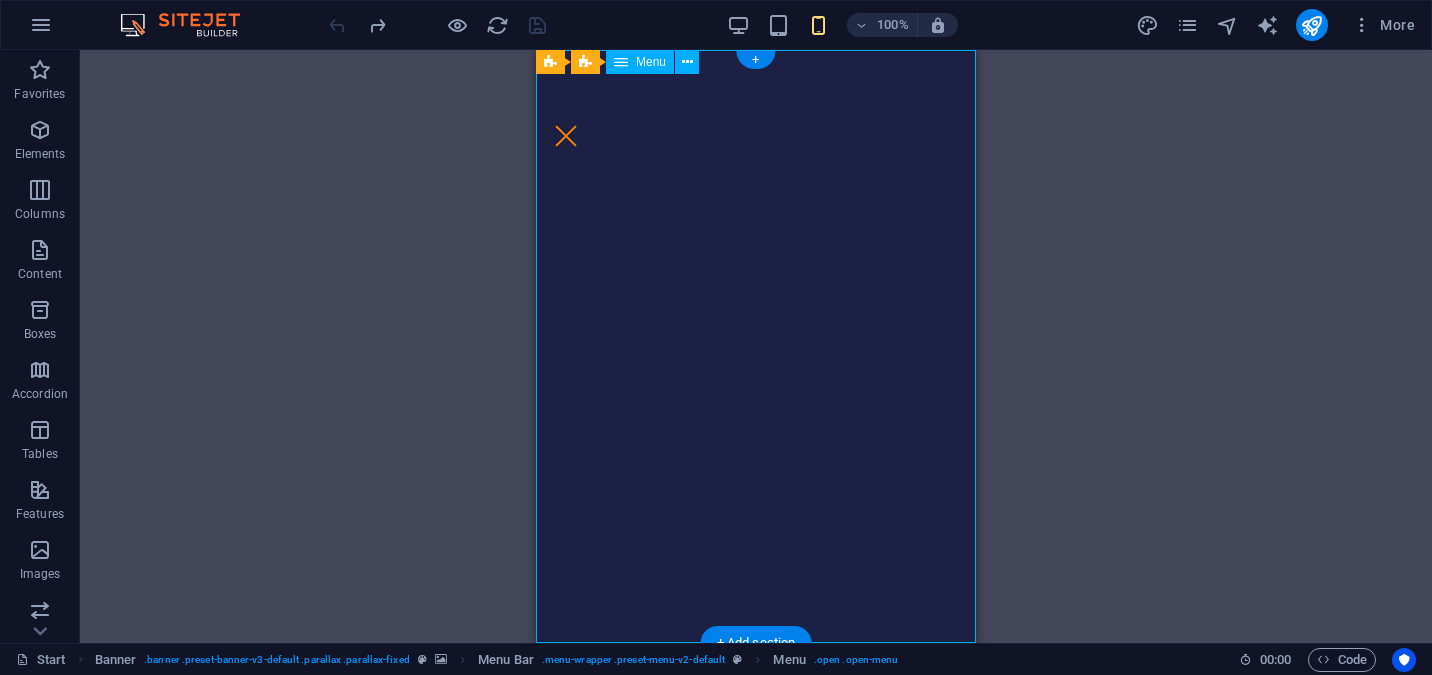 click at bounding box center [756, 346] 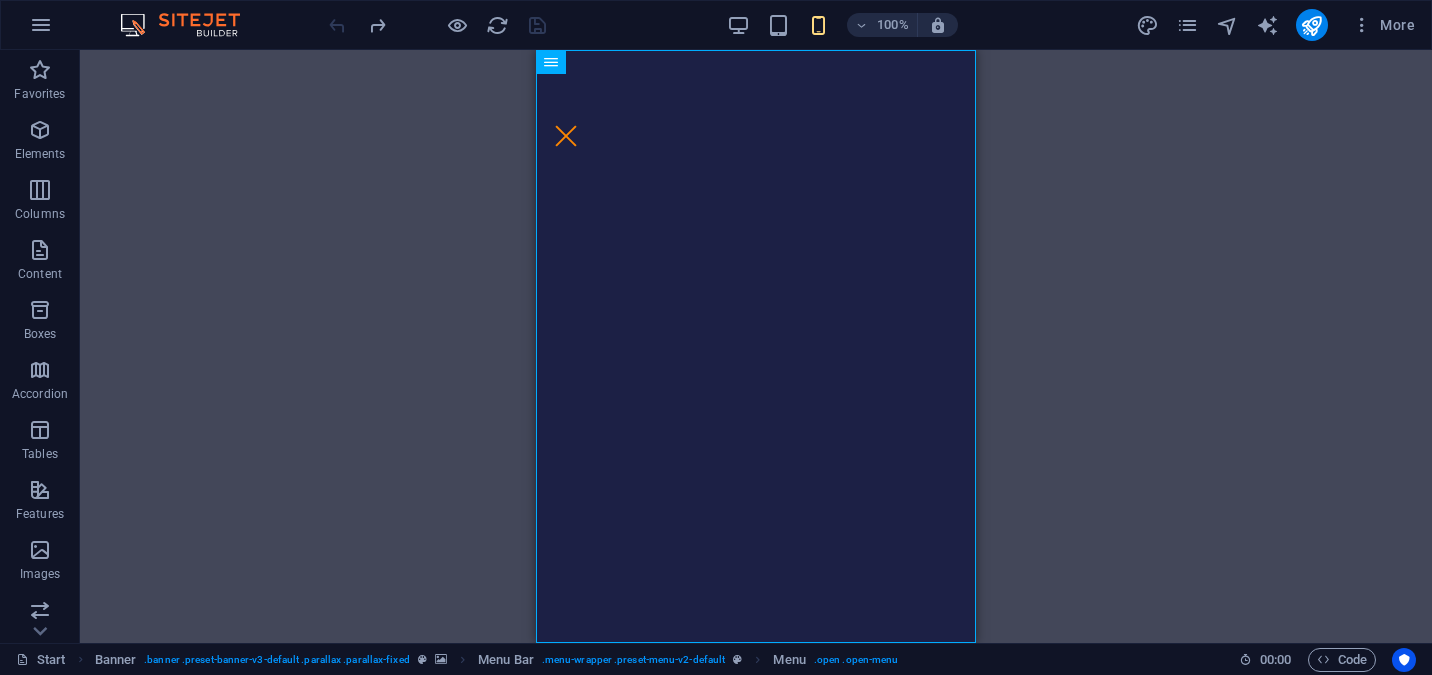 click on "H1   Banner   Container   Banner   Menu Bar   Banner   Logo   Button   Container   Spacer   H6   HTML   Container   Banner   Menu Bar   Menu" at bounding box center (756, 346) 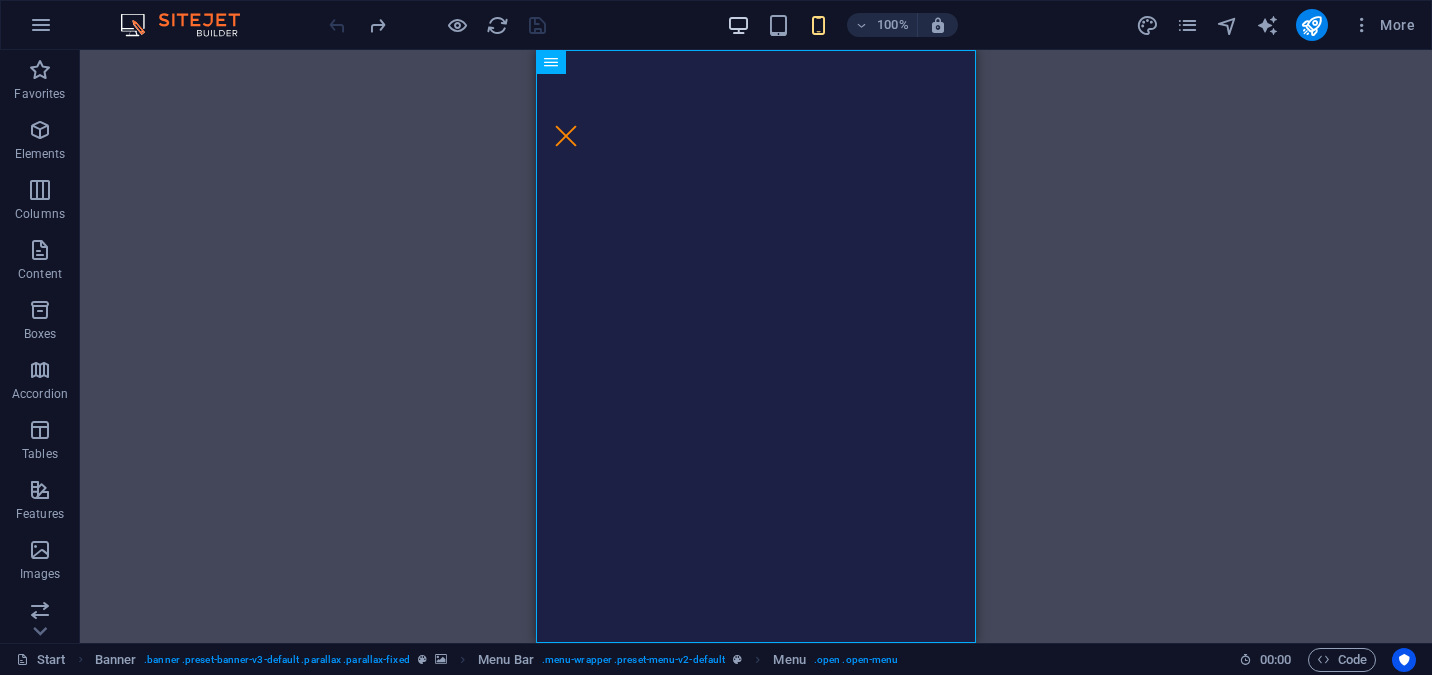 click at bounding box center (738, 25) 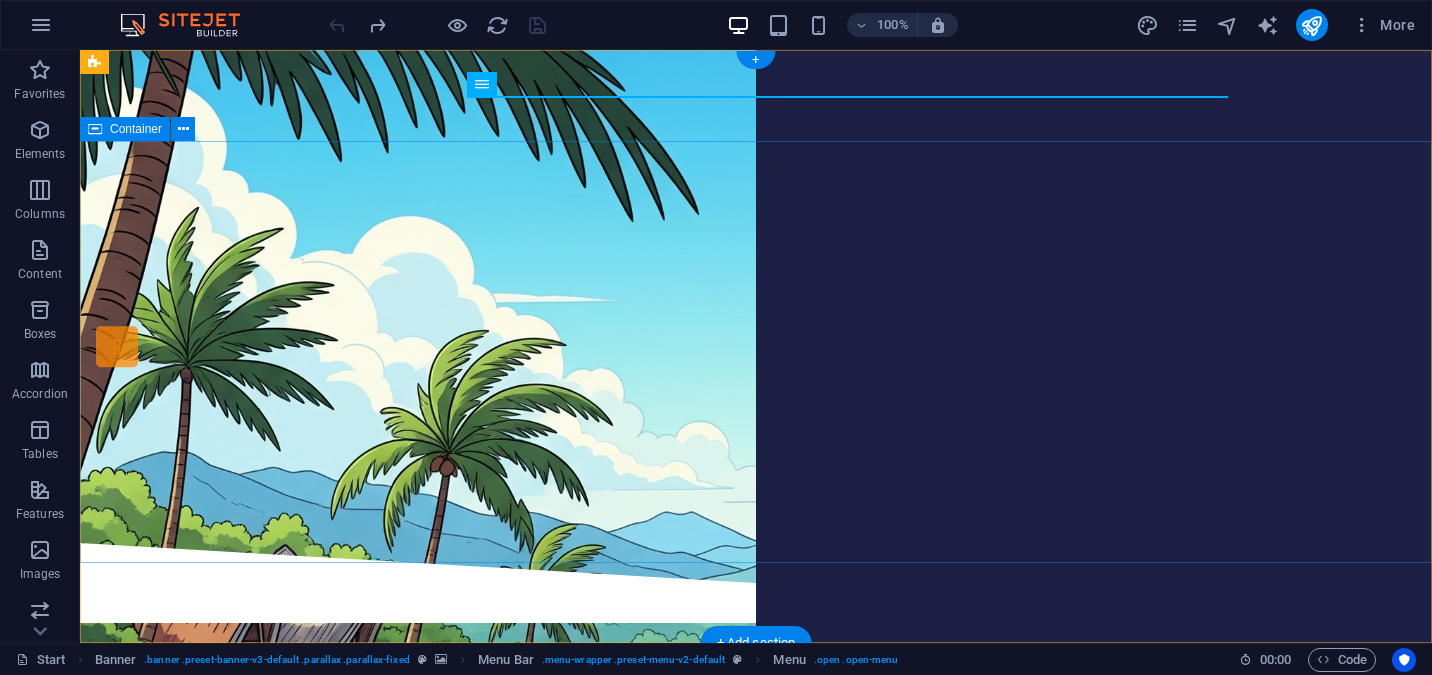 click on "Salama' Topole Salama' Todipo LAYANAN INFORMASI TENTANG PUPUK DI SULAWESI BARAT. starpis  dasbor" at bounding box center [756, 342] 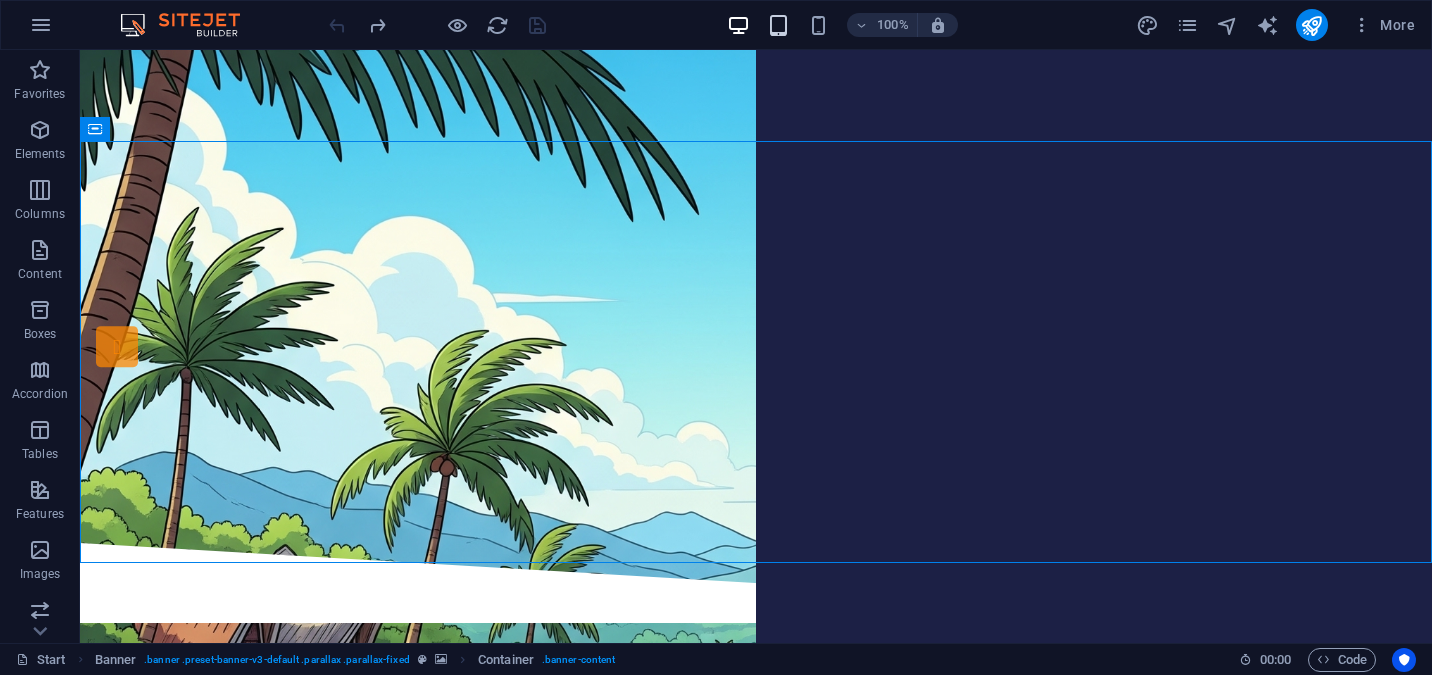 click at bounding box center (778, 25) 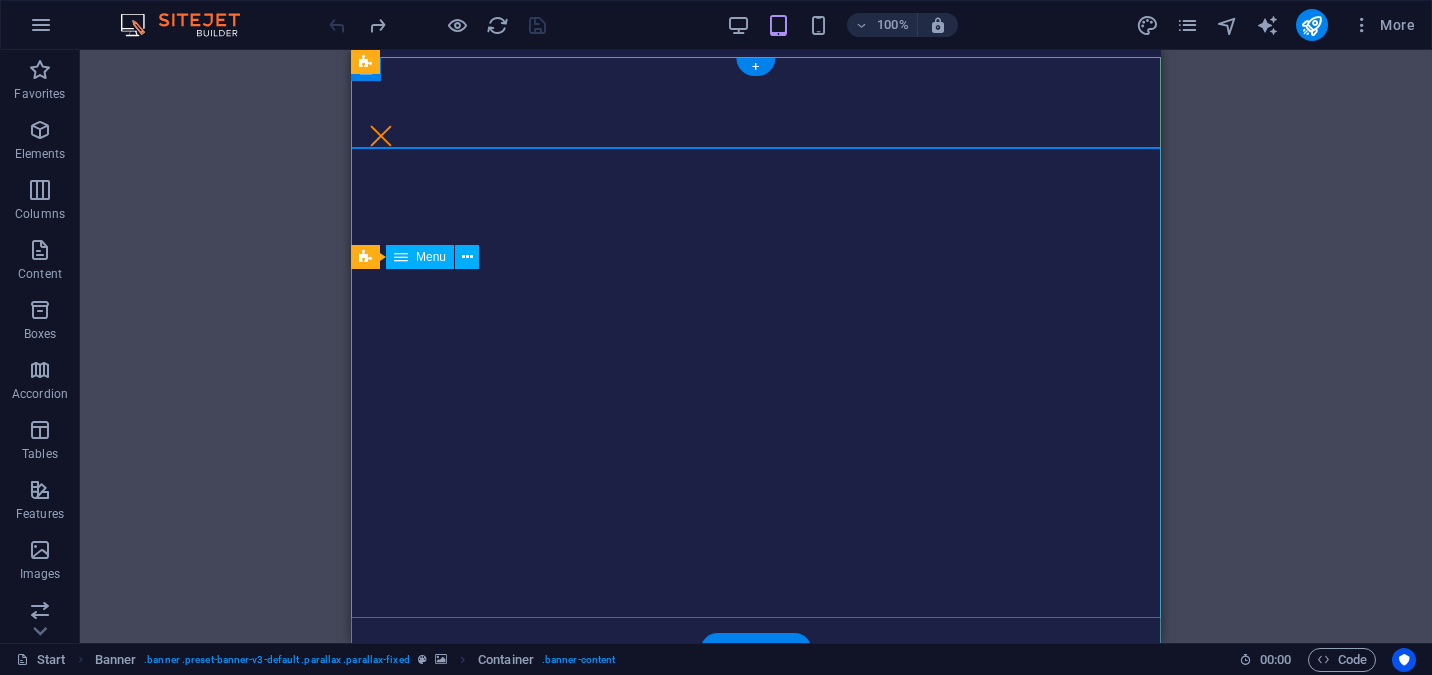 scroll, scrollTop: 0, scrollLeft: 0, axis: both 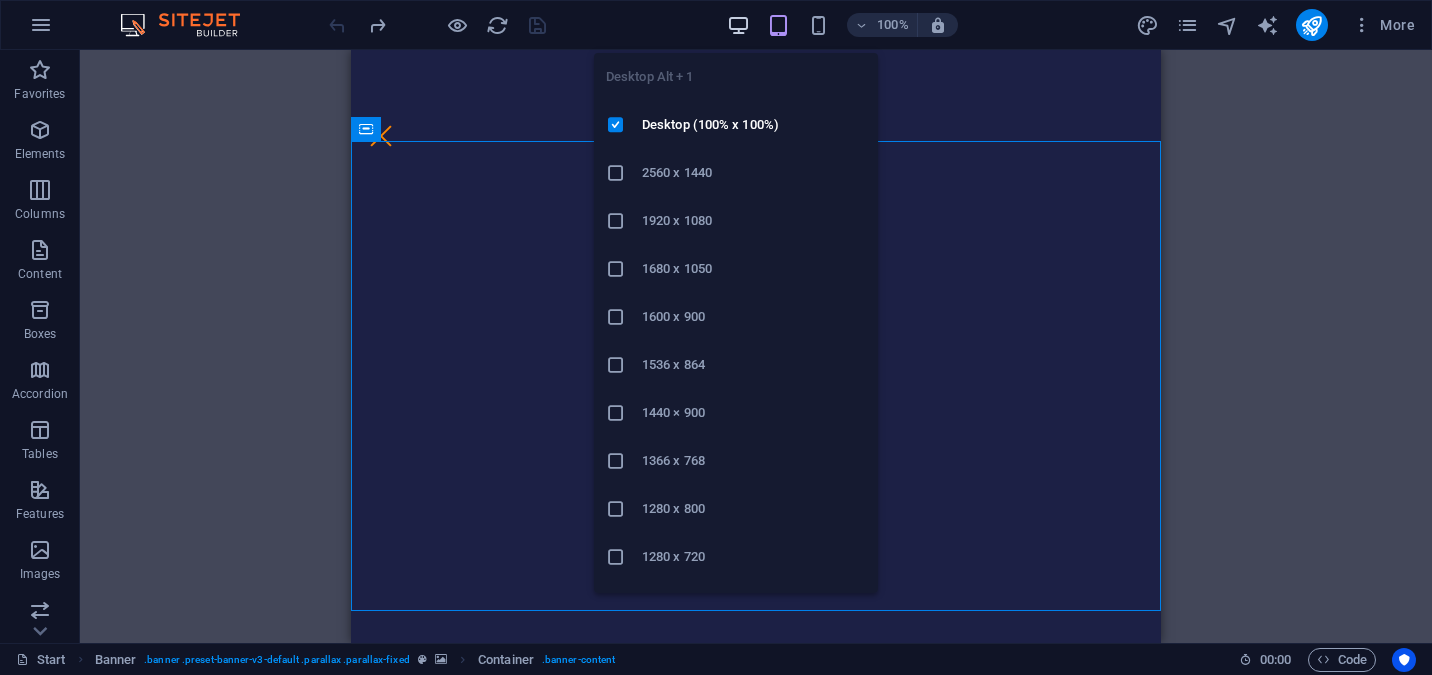click at bounding box center [738, 25] 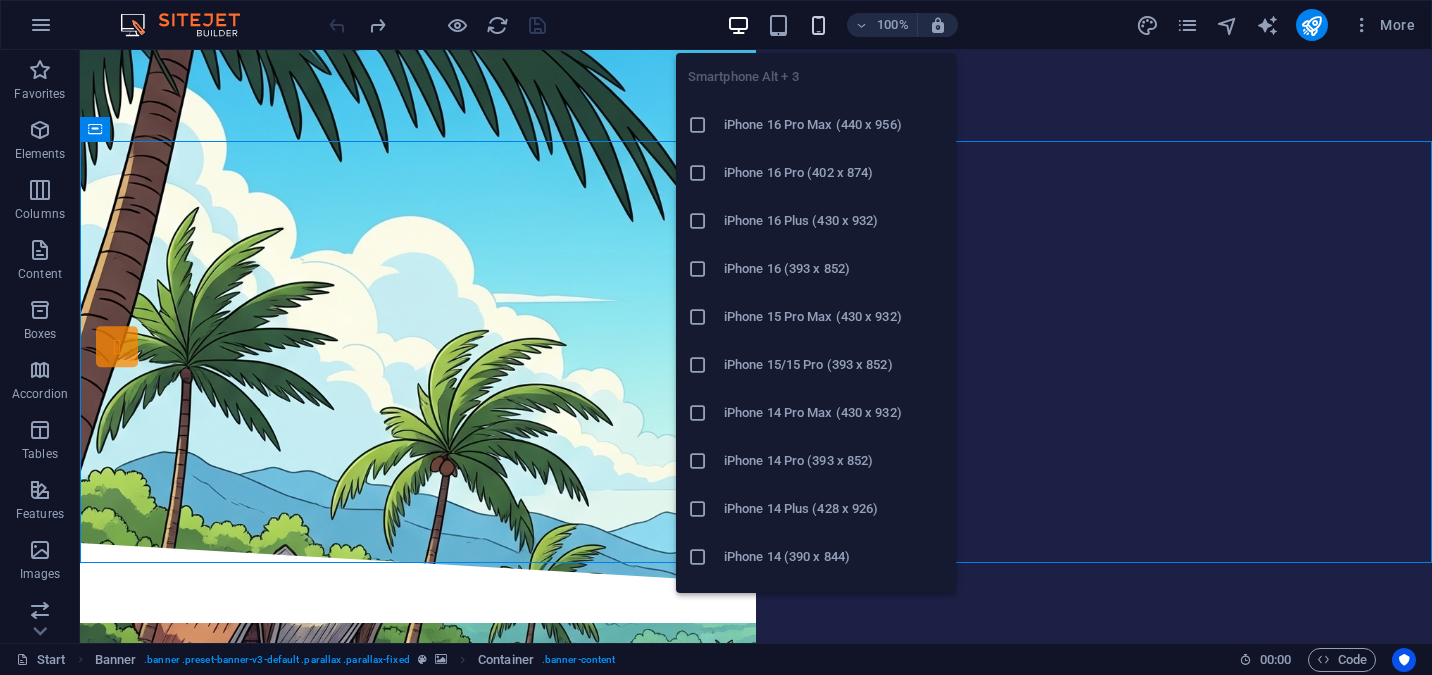 click at bounding box center [818, 25] 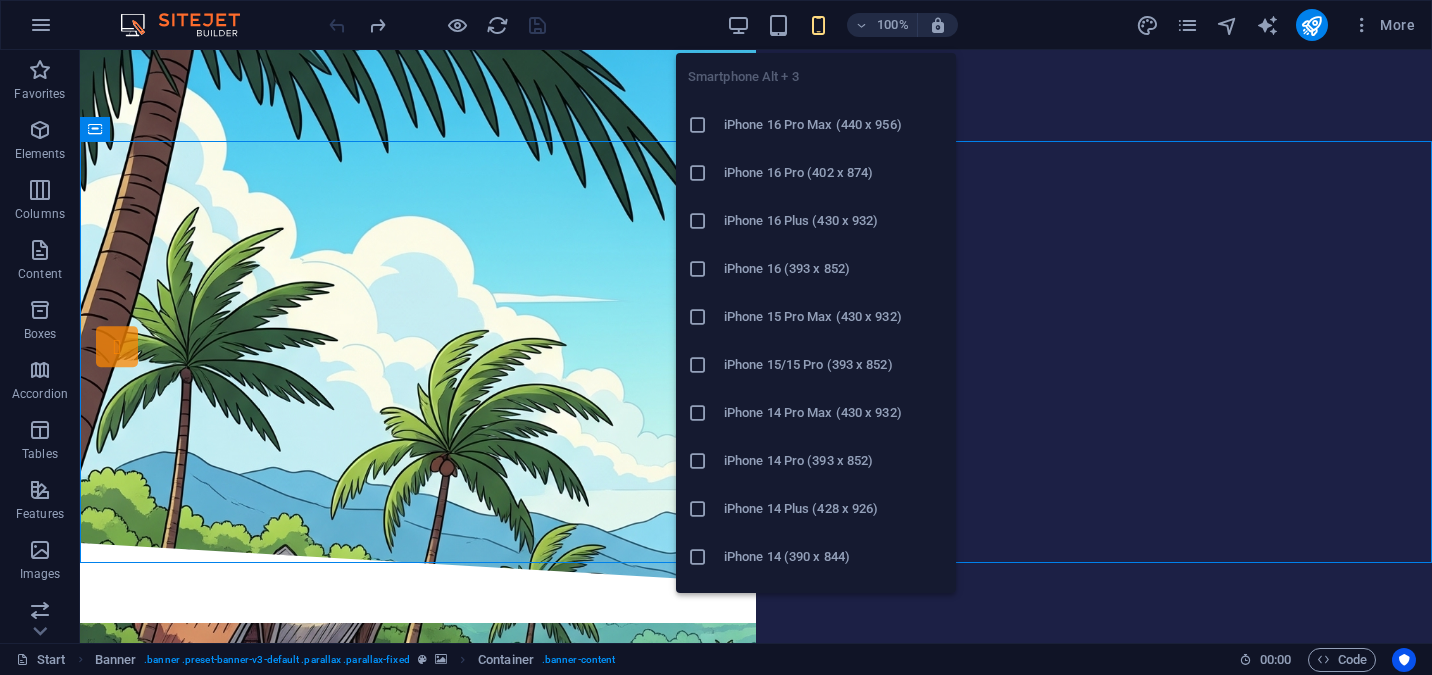 click at bounding box center [818, 25] 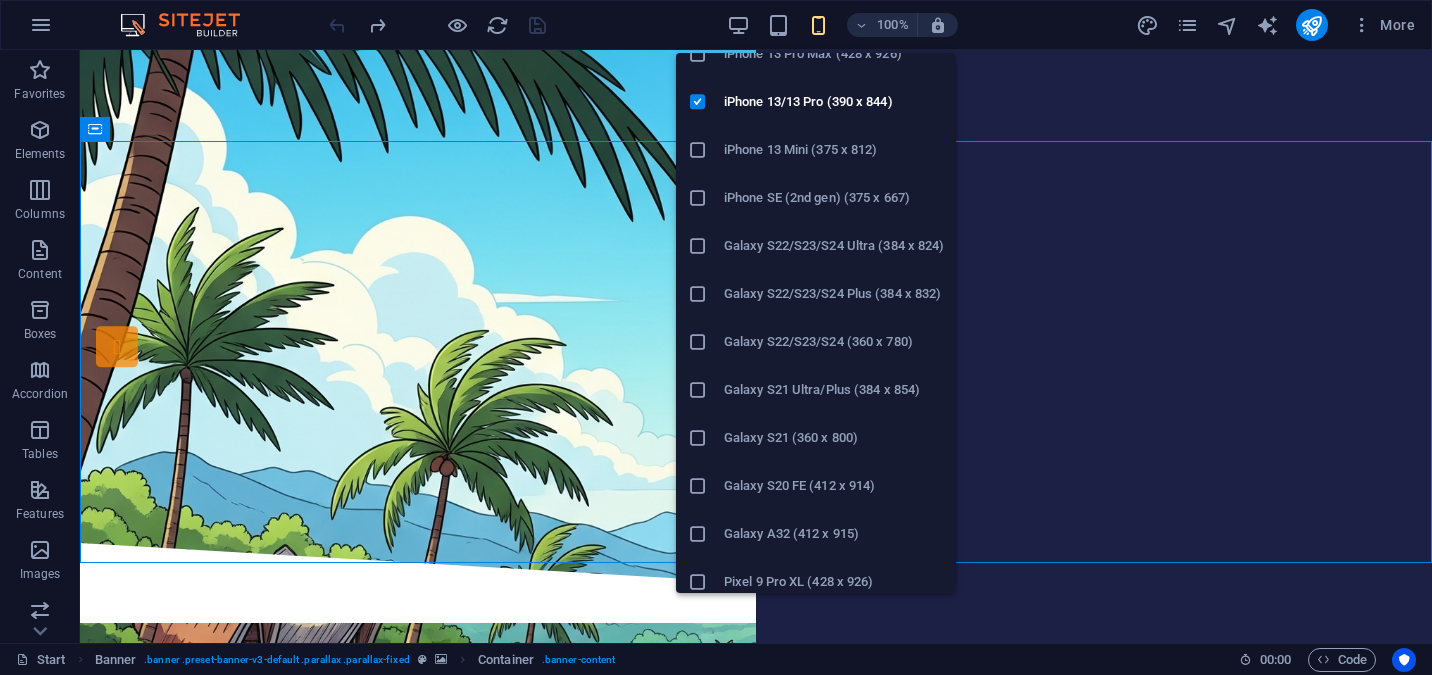 scroll, scrollTop: 561, scrollLeft: 0, axis: vertical 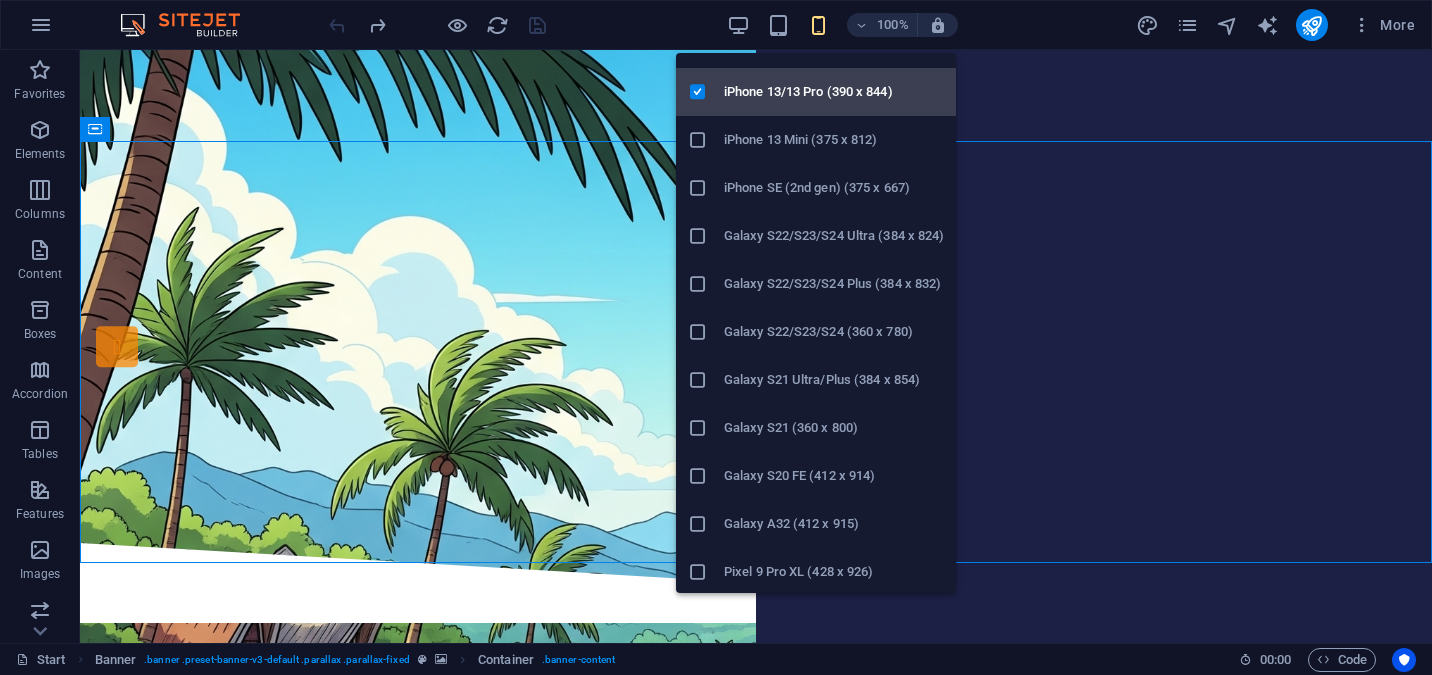 click on "iPhone 13/13 Pro (390 x 844)" at bounding box center (834, 92) 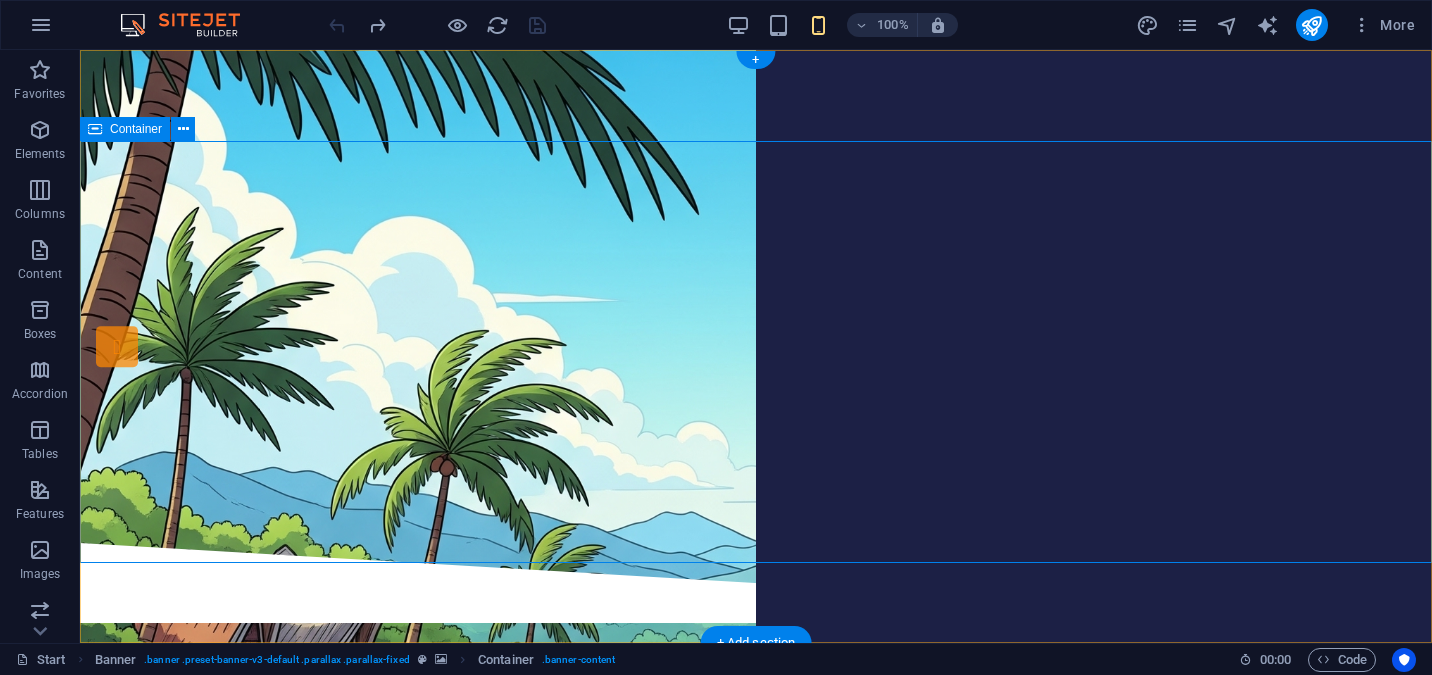 click on "Salama' Topole Salama' Todipo LAYANAN INFORMASI TENTANG PUPUK DI SULAWESI BARAT. starpis  dasbor" at bounding box center (756, 342) 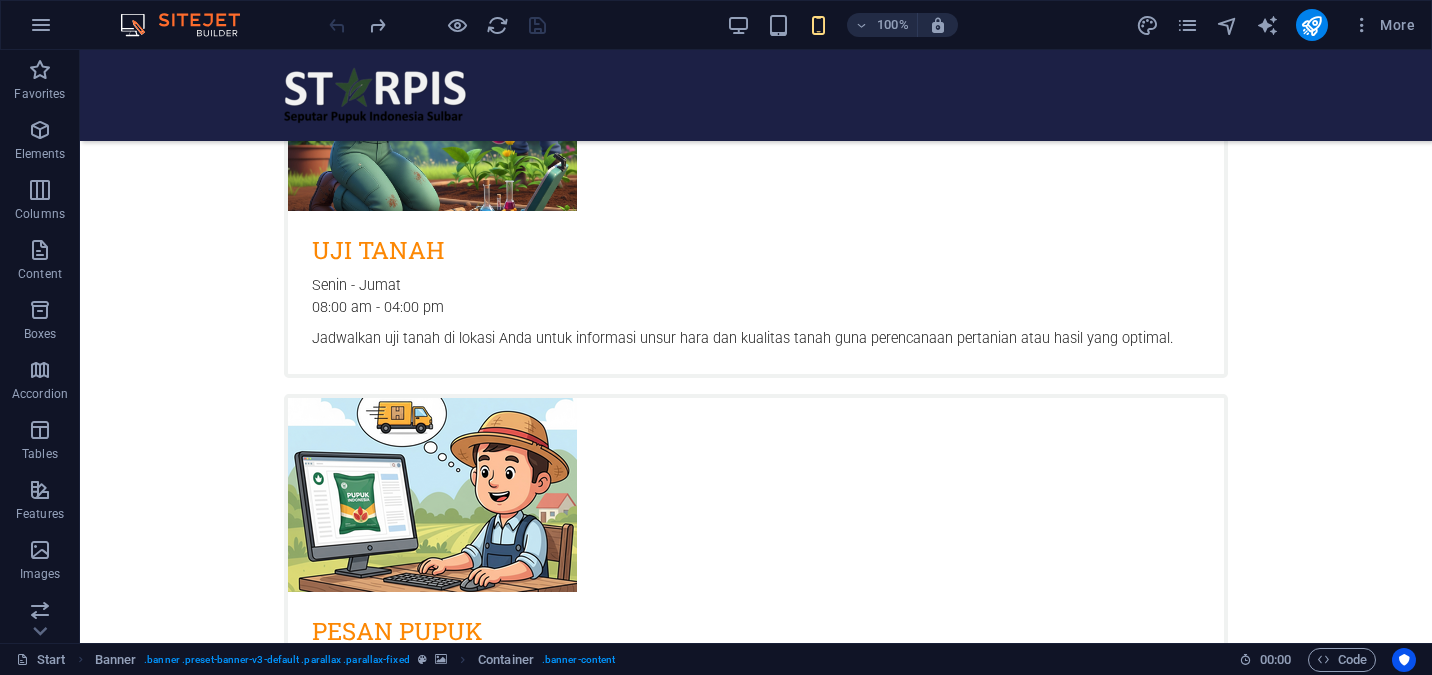scroll, scrollTop: 904, scrollLeft: 0, axis: vertical 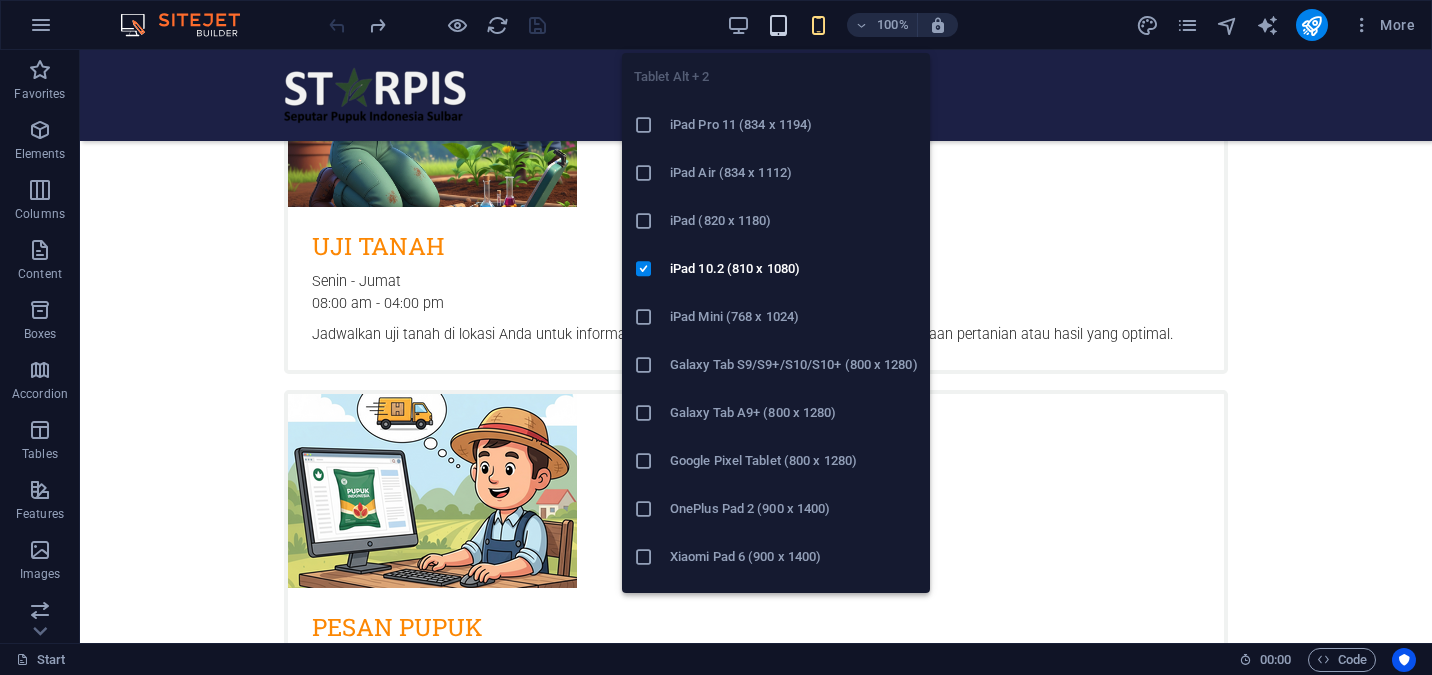 click at bounding box center [778, 25] 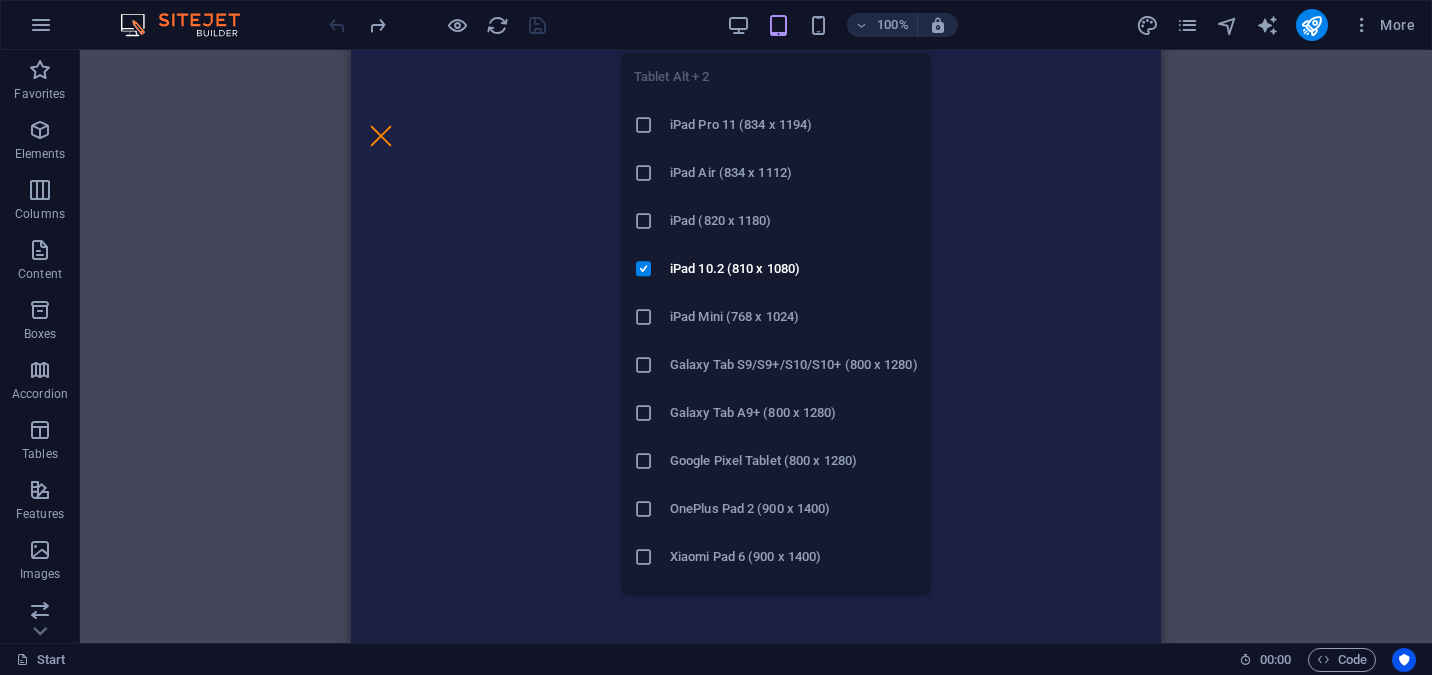 scroll, scrollTop: 0, scrollLeft: 0, axis: both 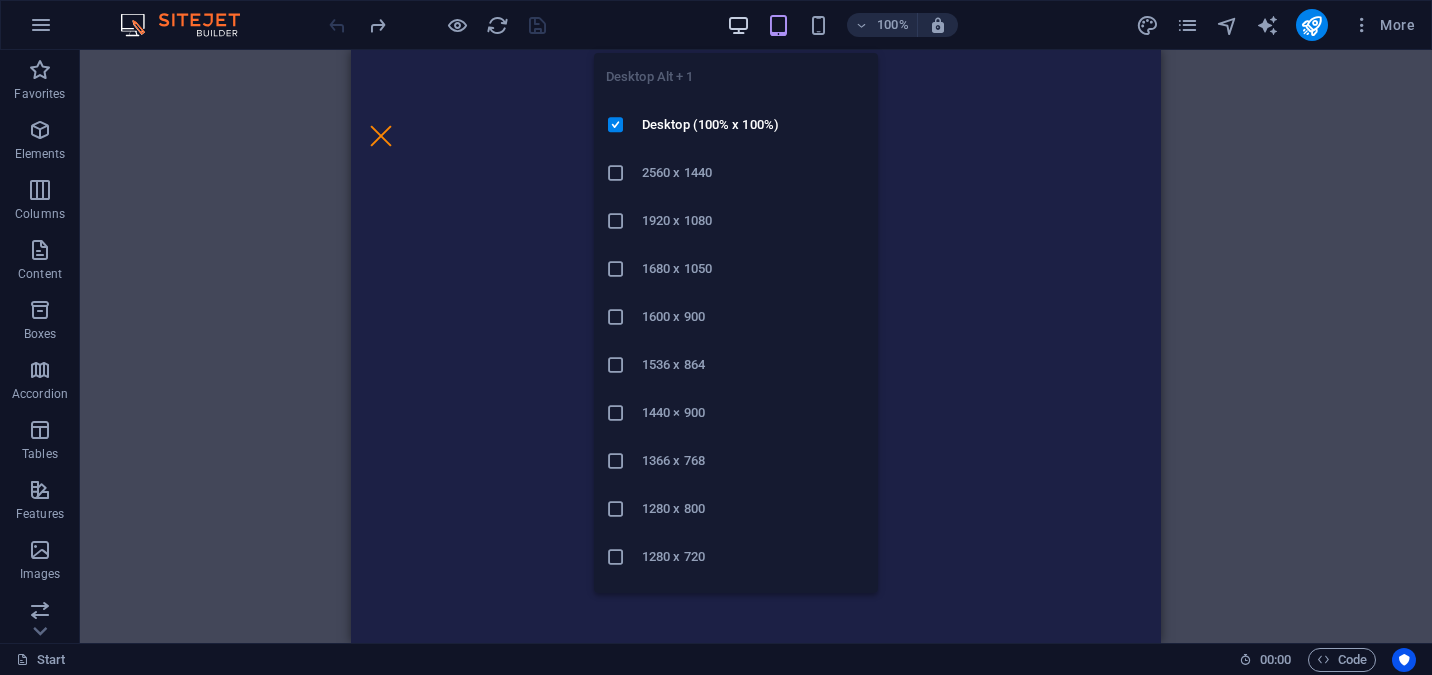 click at bounding box center [738, 25] 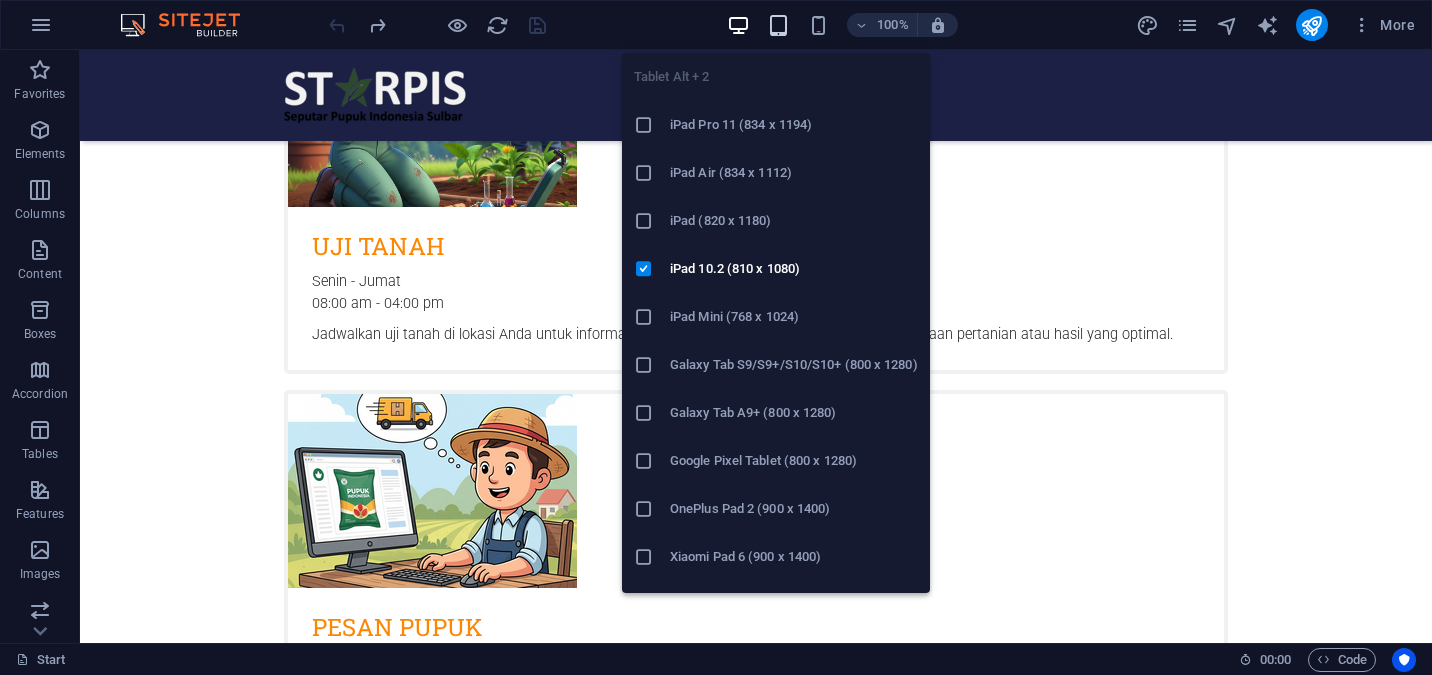 click at bounding box center [778, 25] 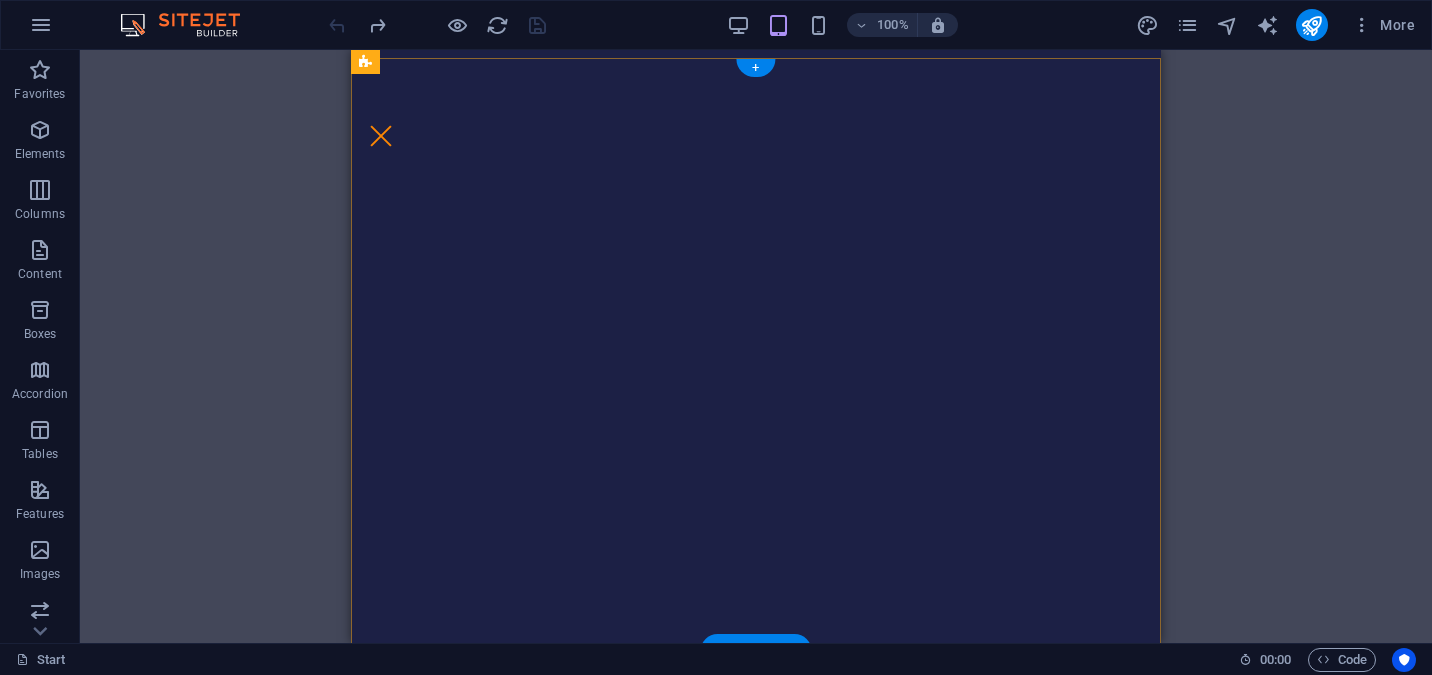 scroll, scrollTop: 0, scrollLeft: 0, axis: both 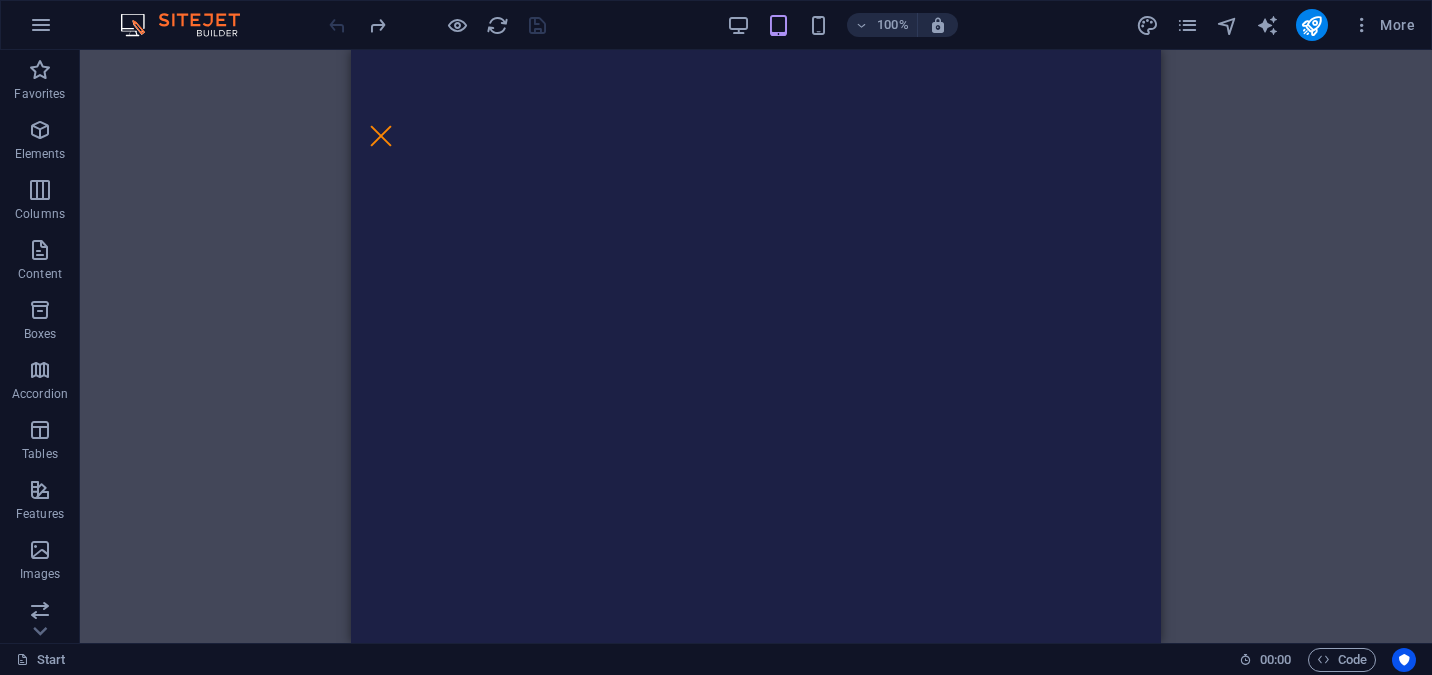 click at bounding box center [756, 346] 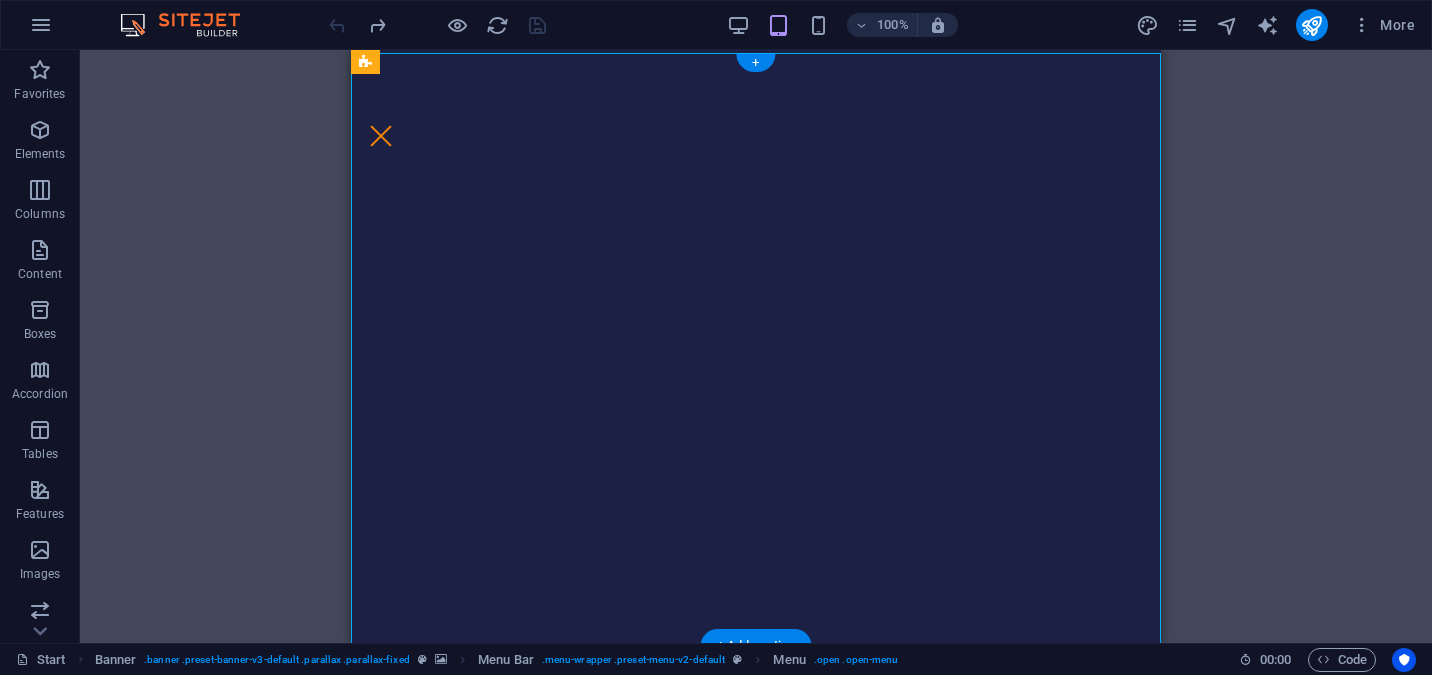 scroll, scrollTop: 0, scrollLeft: 0, axis: both 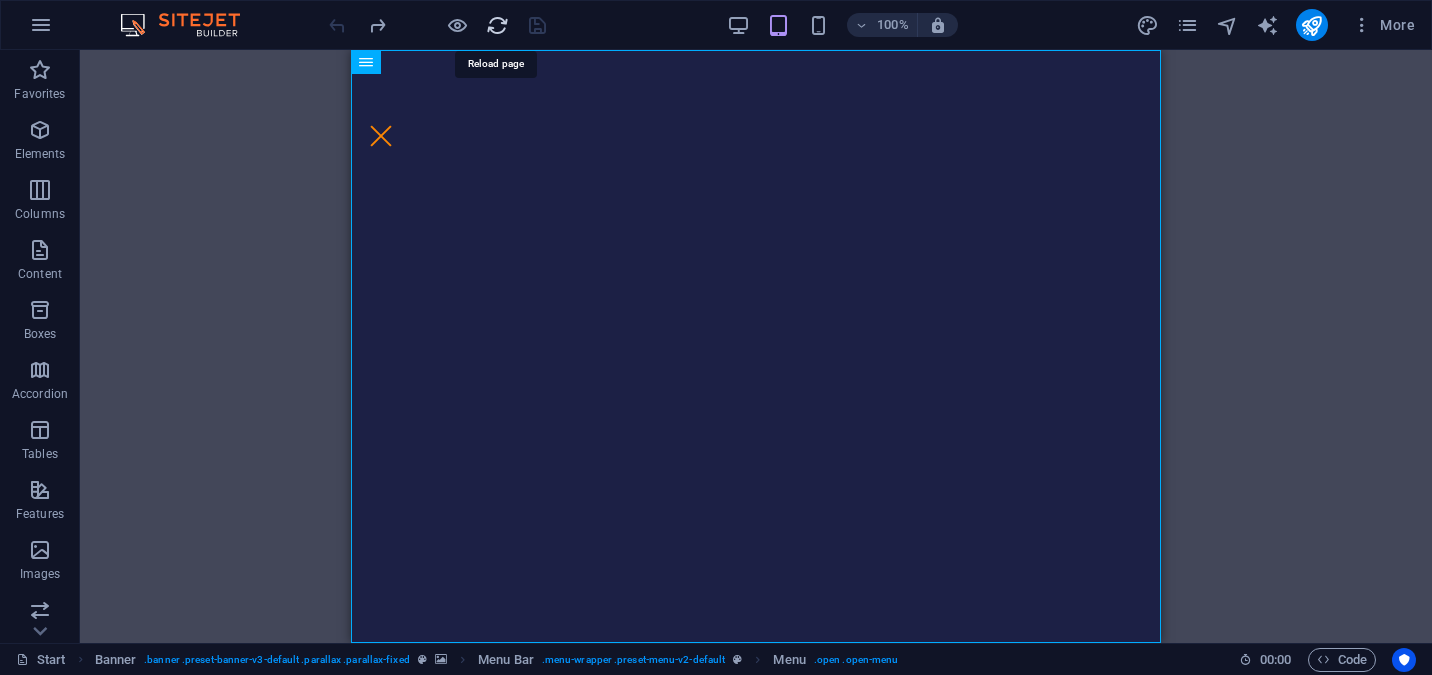 click at bounding box center [497, 25] 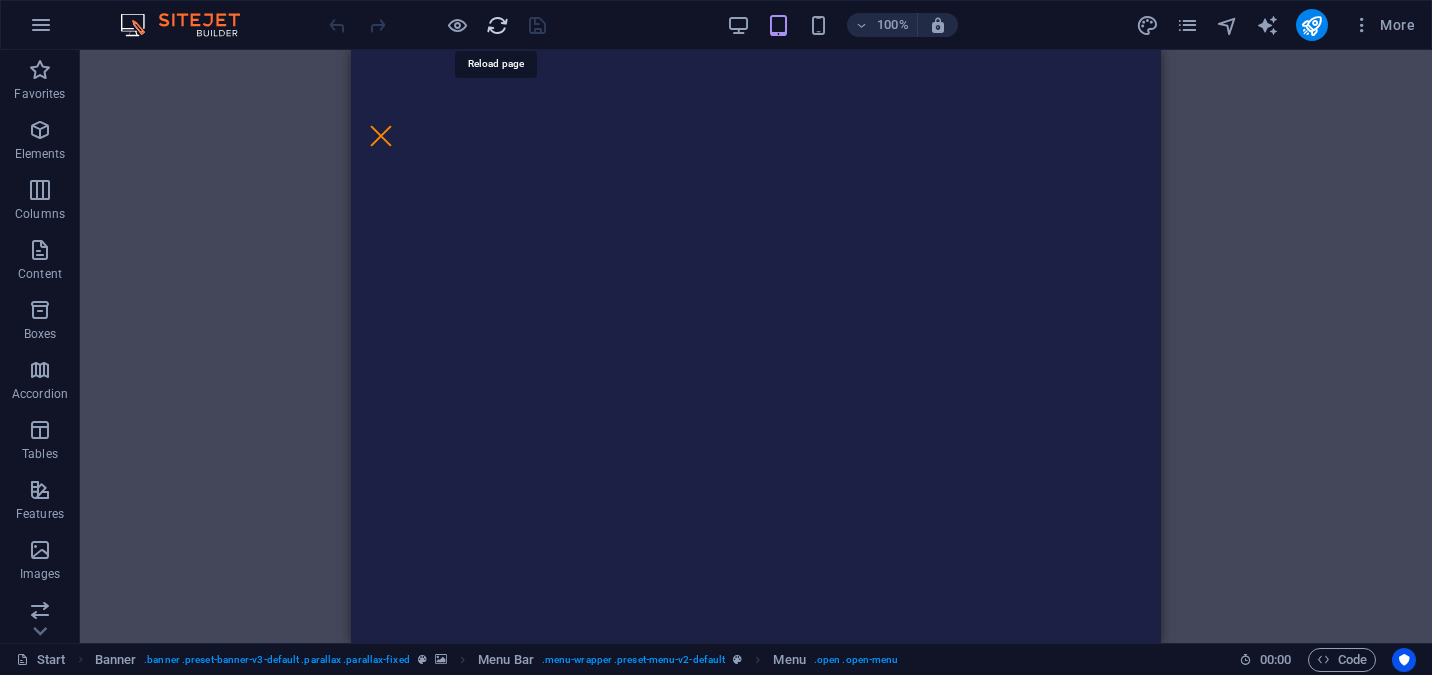 click at bounding box center [497, 25] 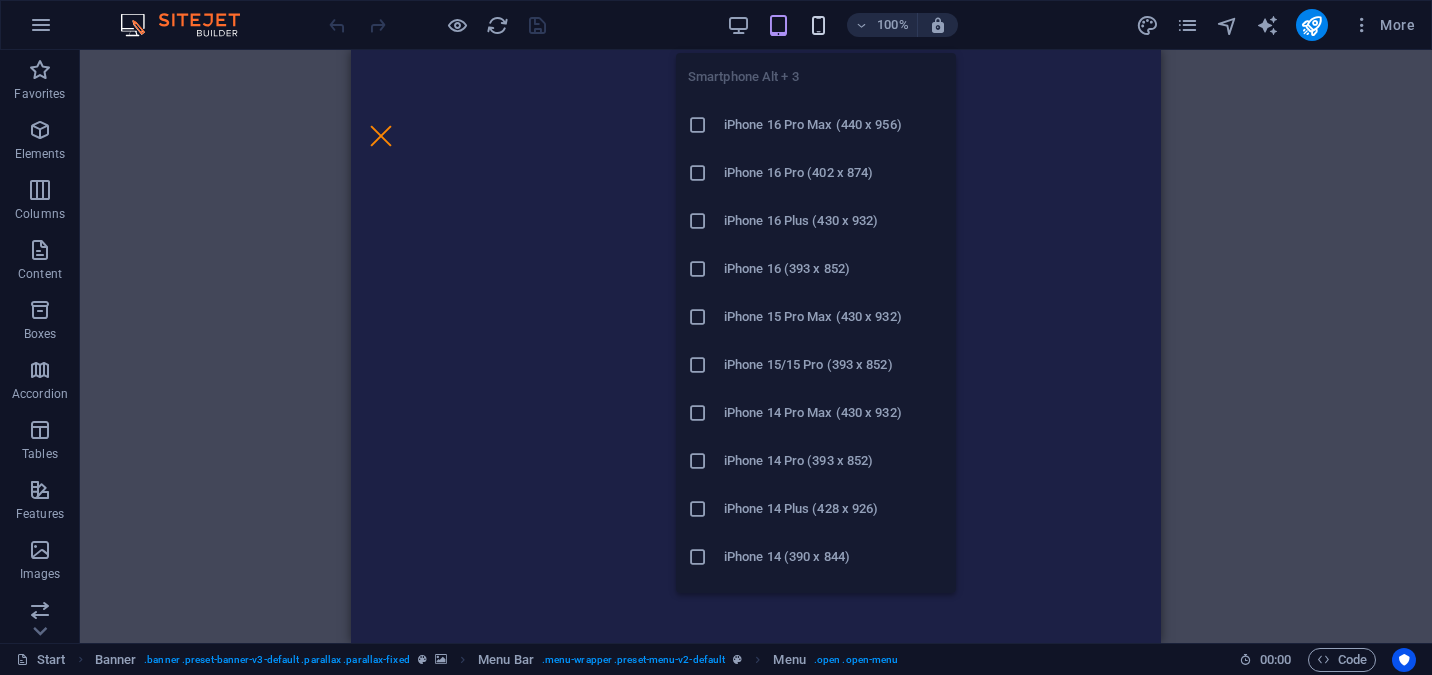 click at bounding box center [818, 25] 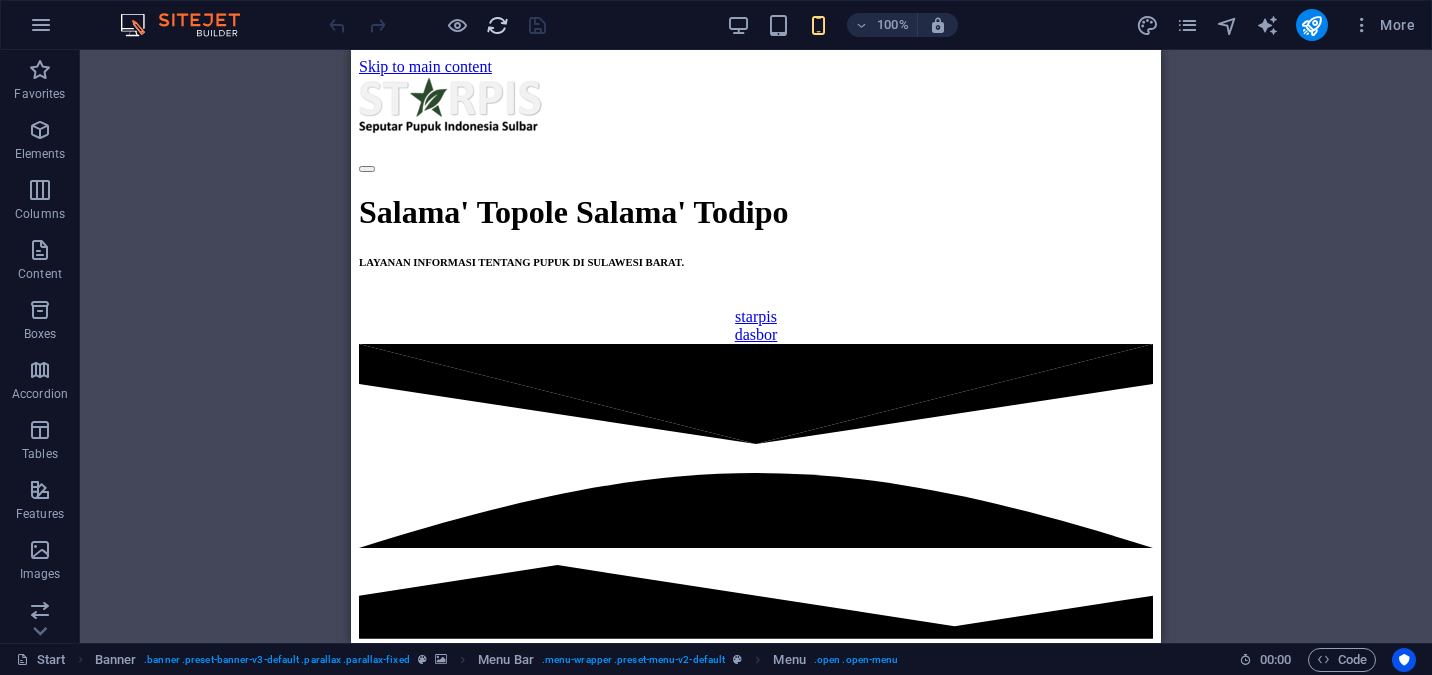 scroll, scrollTop: 0, scrollLeft: 0, axis: both 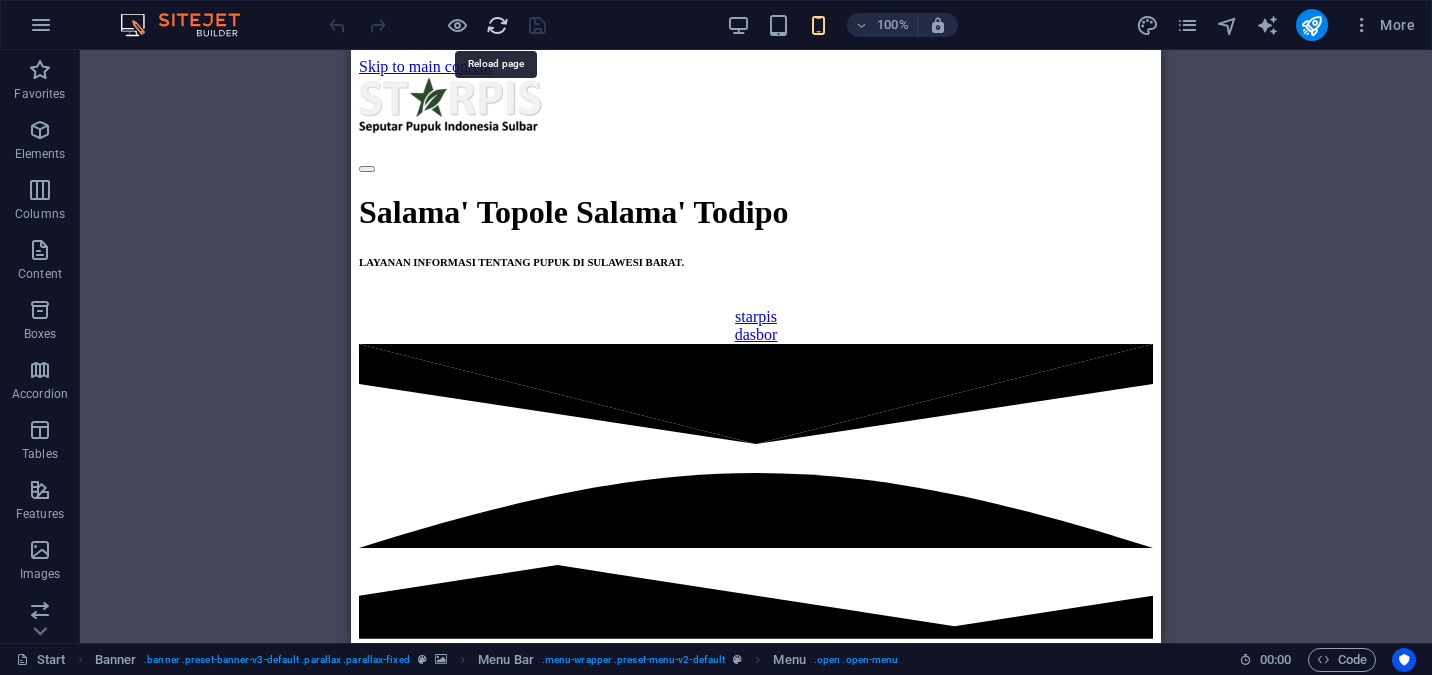 click at bounding box center [497, 25] 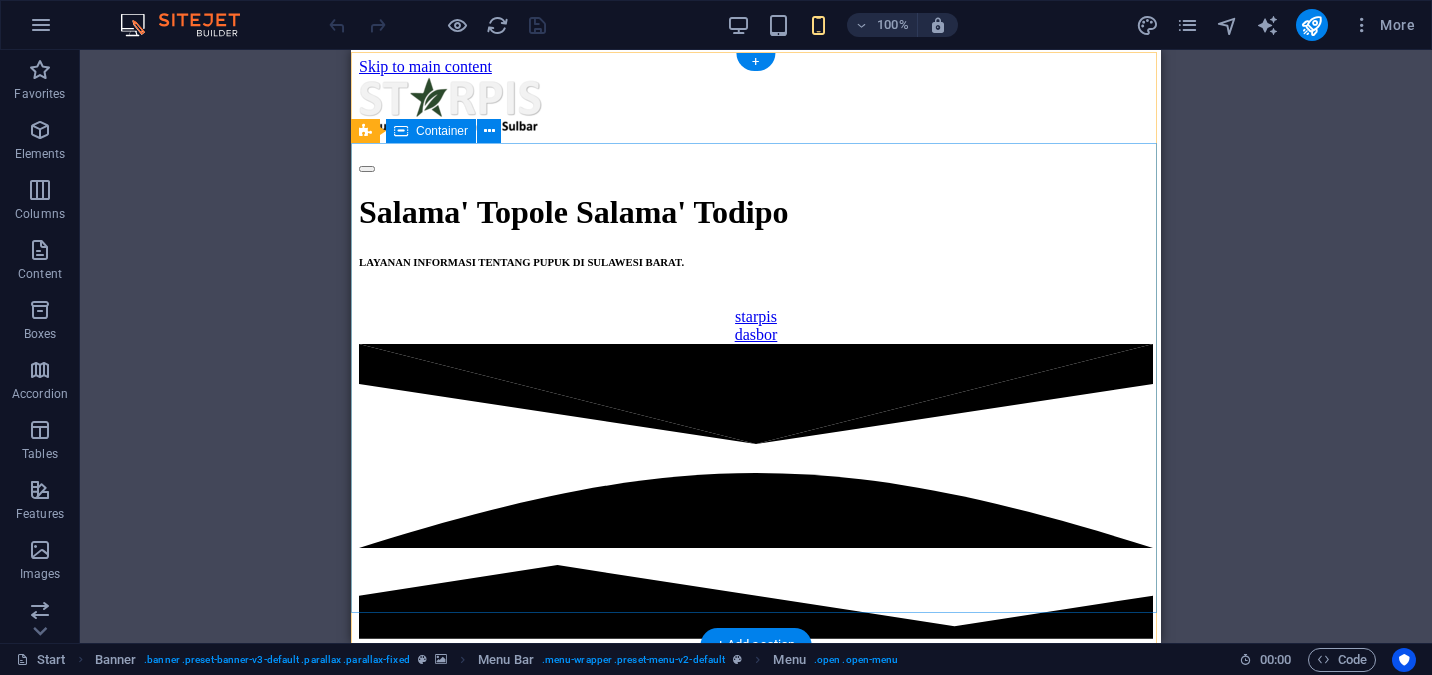 scroll, scrollTop: 0, scrollLeft: 0, axis: both 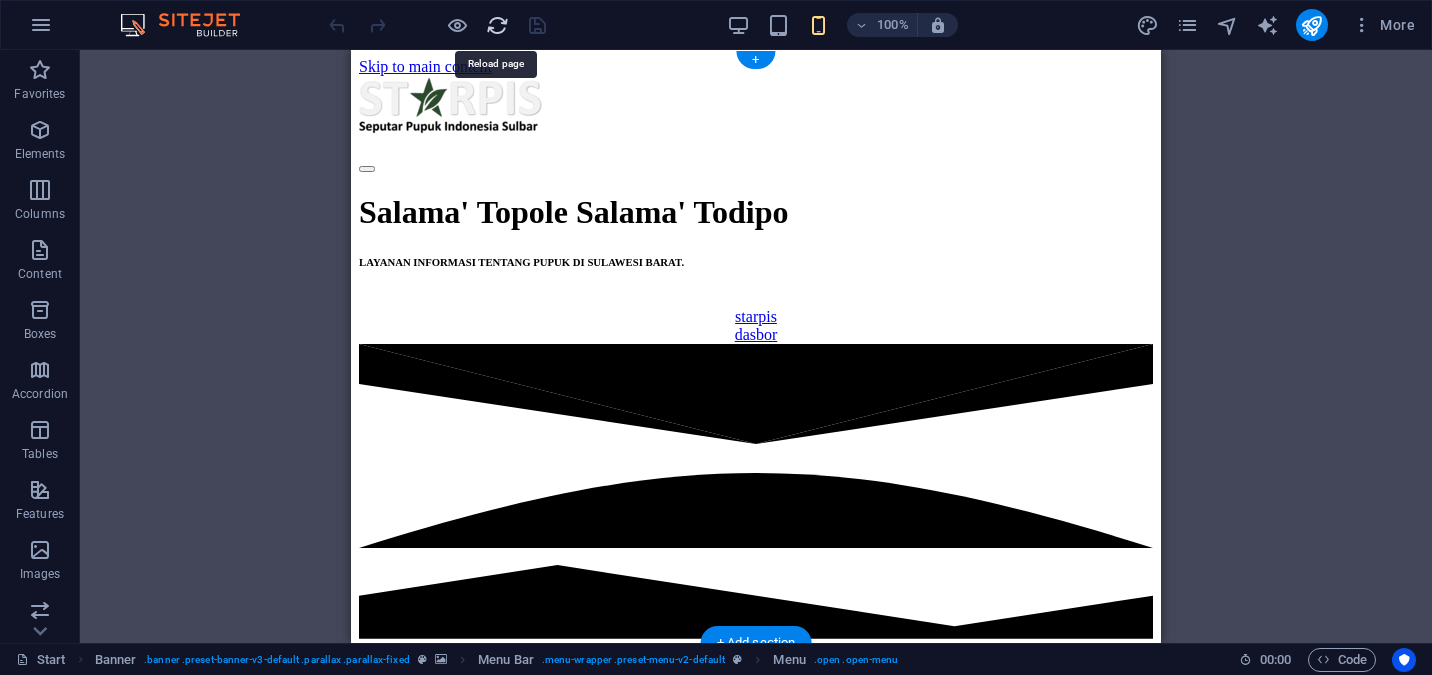 click at bounding box center (497, 25) 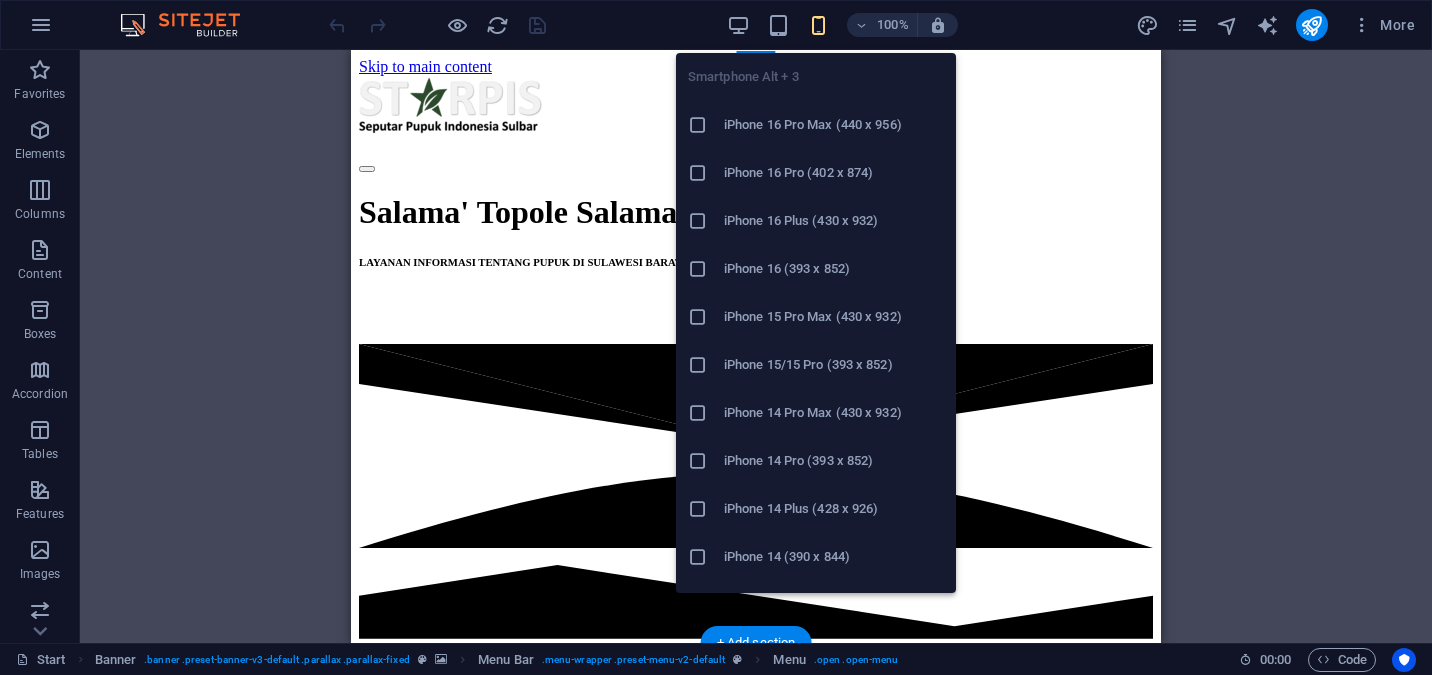 click at bounding box center [818, 25] 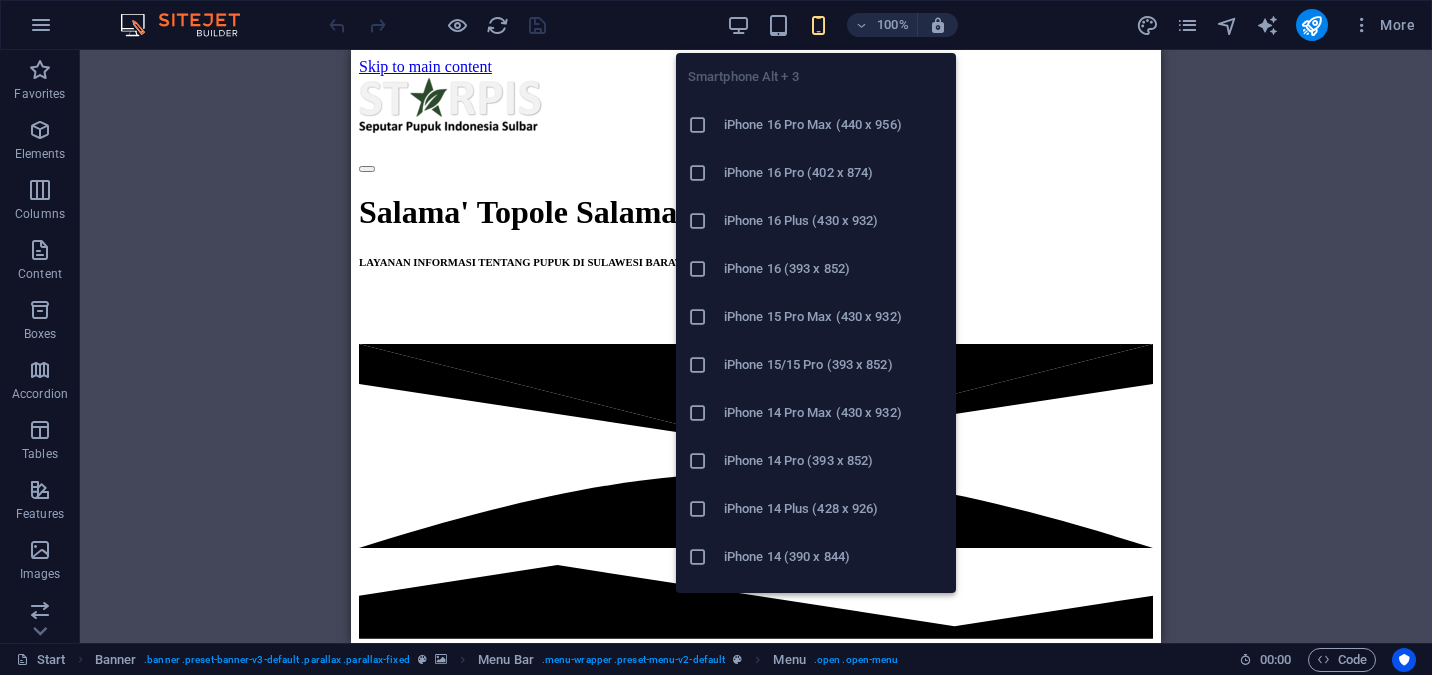 scroll, scrollTop: 0, scrollLeft: 0, axis: both 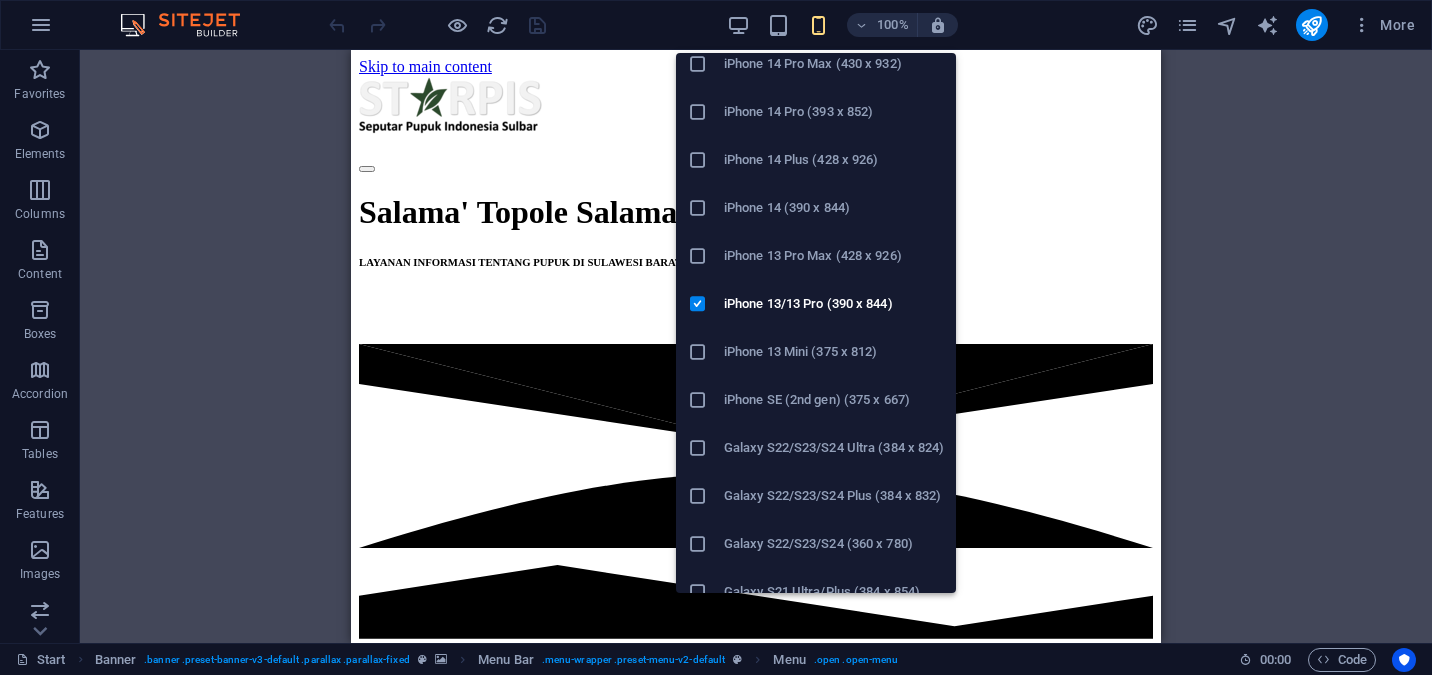 click on "iPhone 13 Mini (375 x 812)" at bounding box center [834, 352] 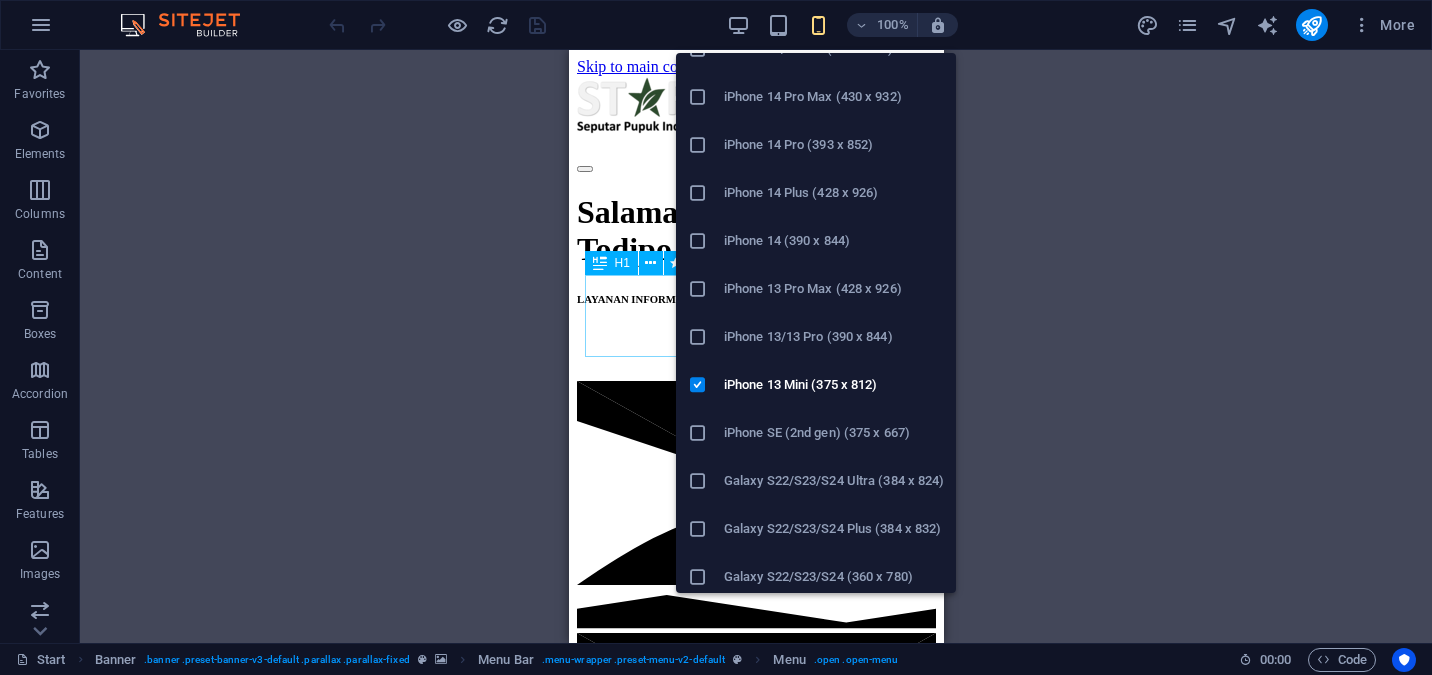 scroll, scrollTop: 335, scrollLeft: 0, axis: vertical 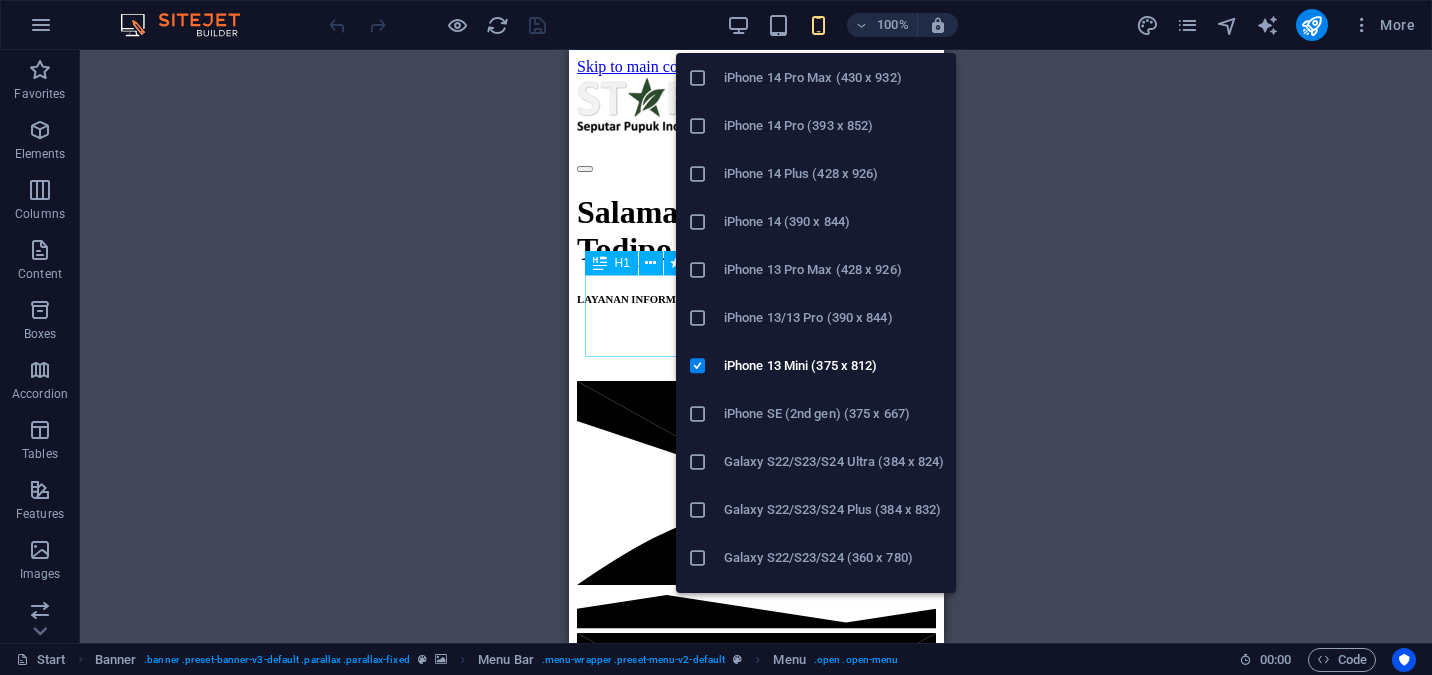 click on "iPhone 13/13 Pro (390 x 844)" at bounding box center (816, 318) 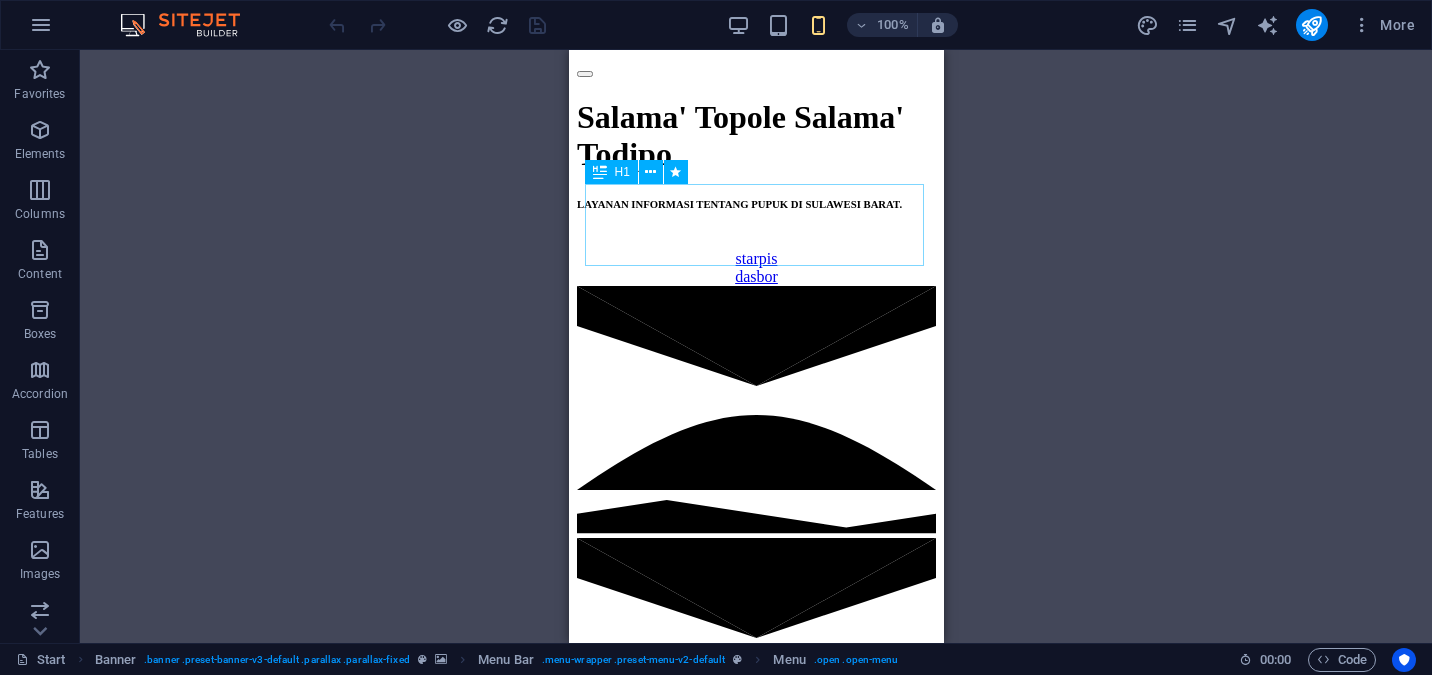 scroll, scrollTop: 97, scrollLeft: 0, axis: vertical 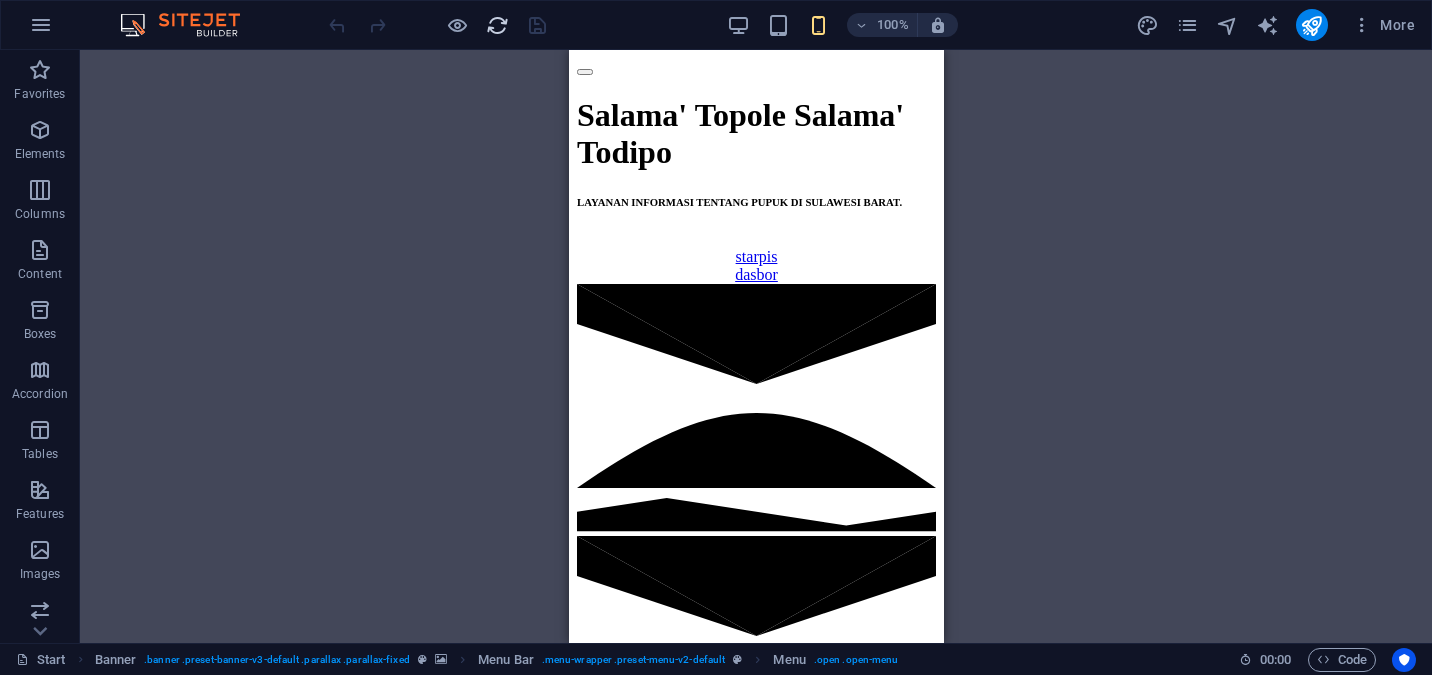 click at bounding box center [497, 25] 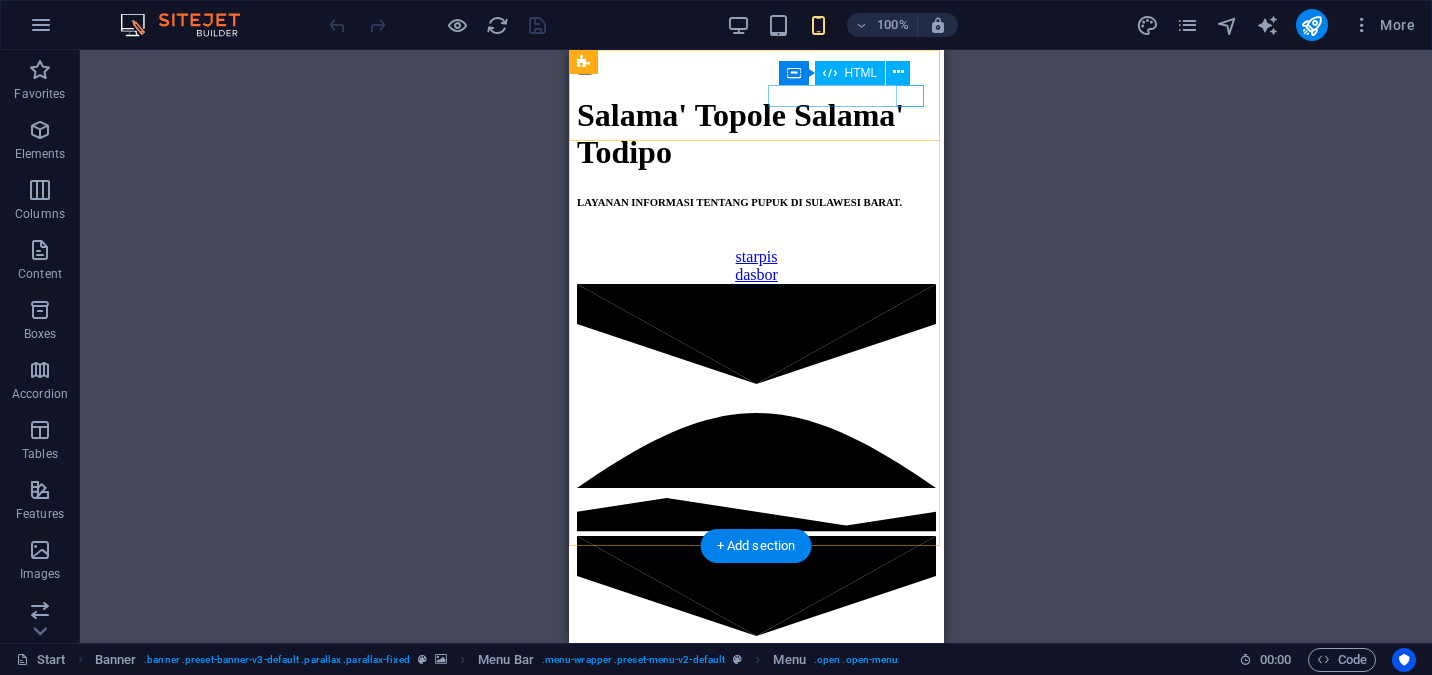 click at bounding box center [755, 67] 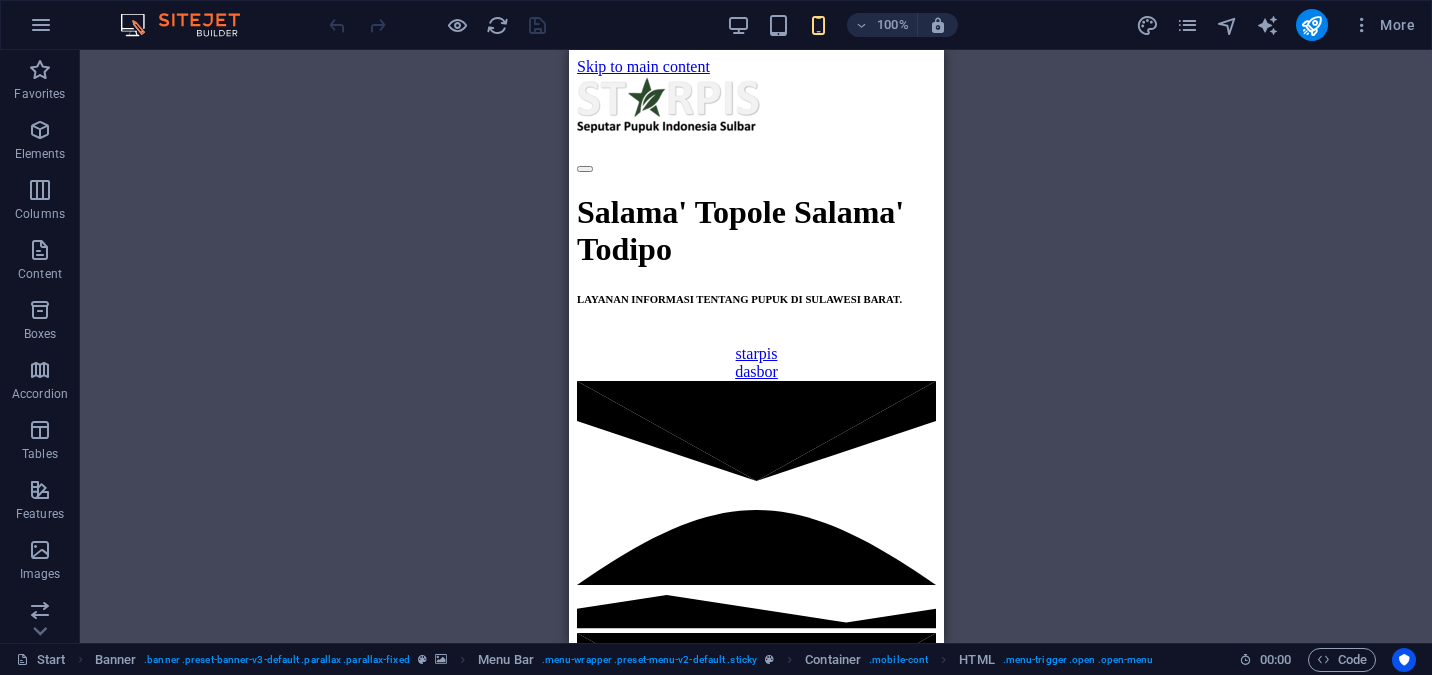 scroll, scrollTop: 0, scrollLeft: 0, axis: both 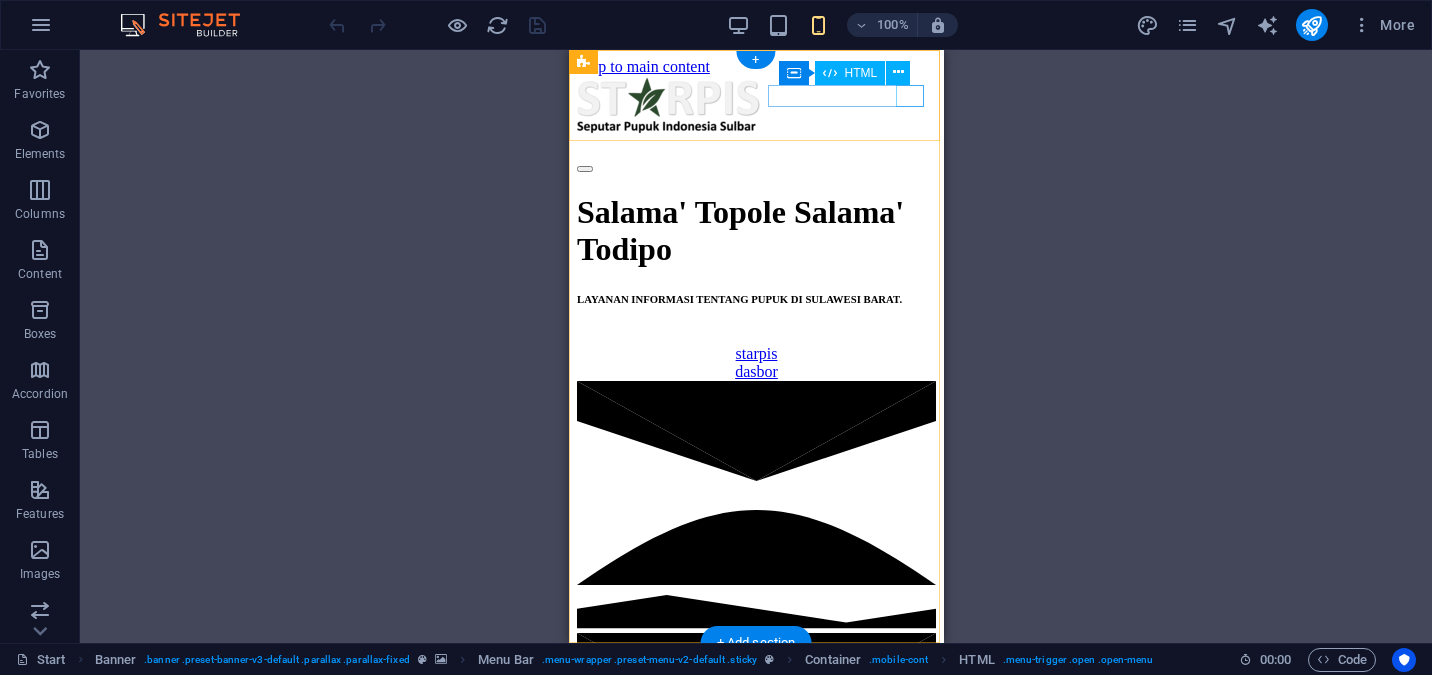 click at bounding box center (755, 164) 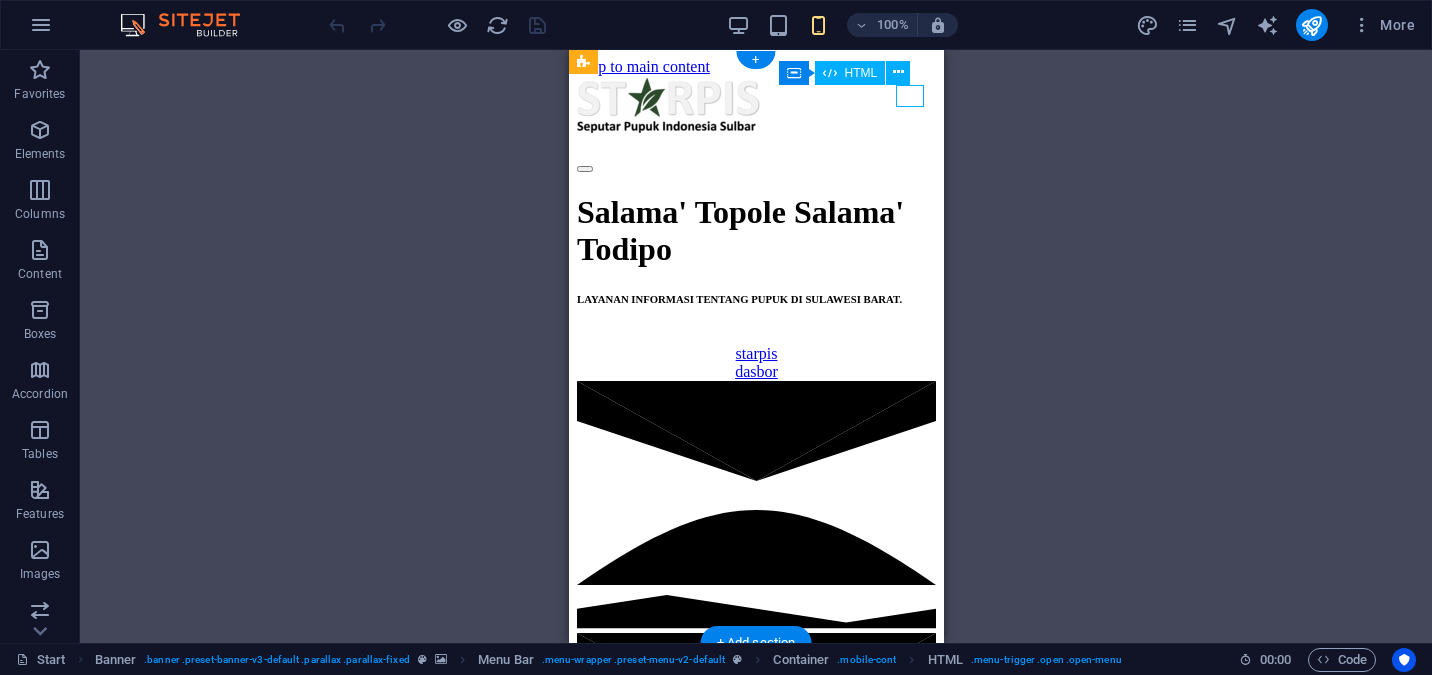 click at bounding box center [755, 164] 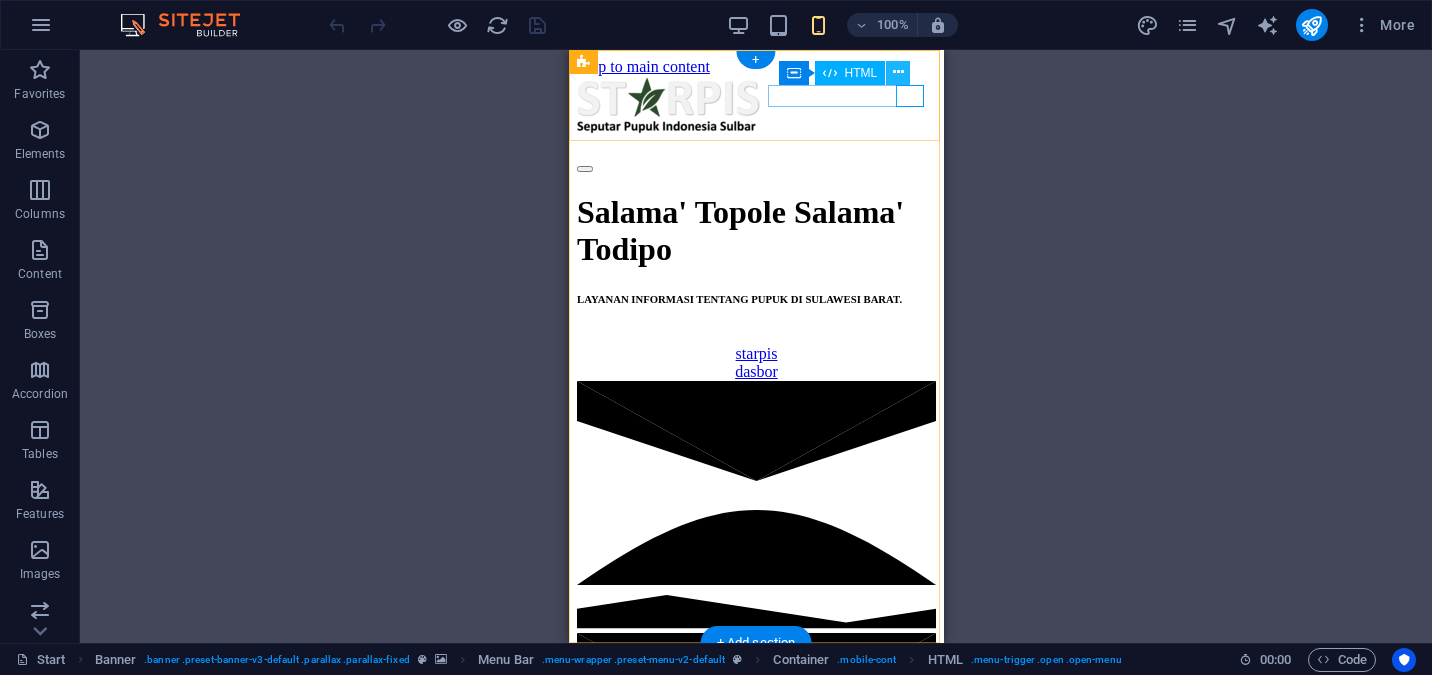click at bounding box center [898, 73] 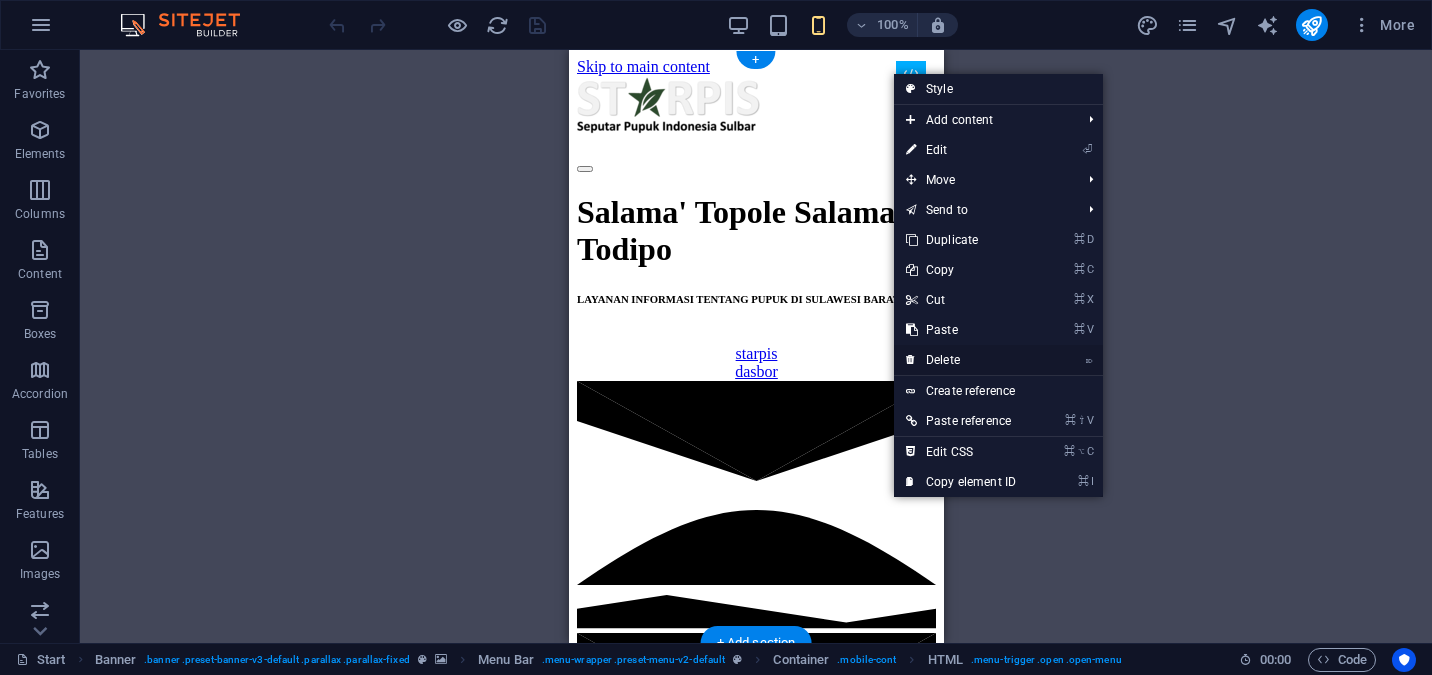 click on "⌦  Delete" at bounding box center (961, 360) 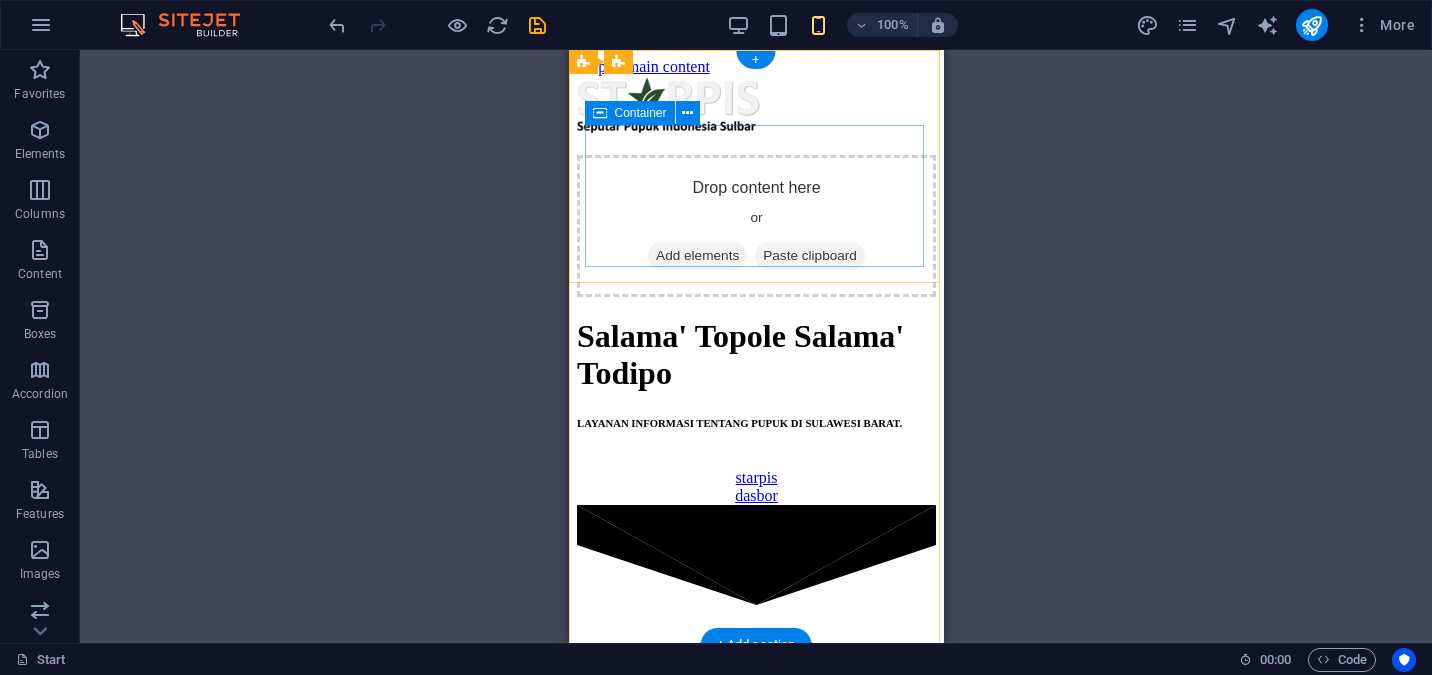 click on "Drop content here or  Add elements  Paste clipboard" at bounding box center (755, 226) 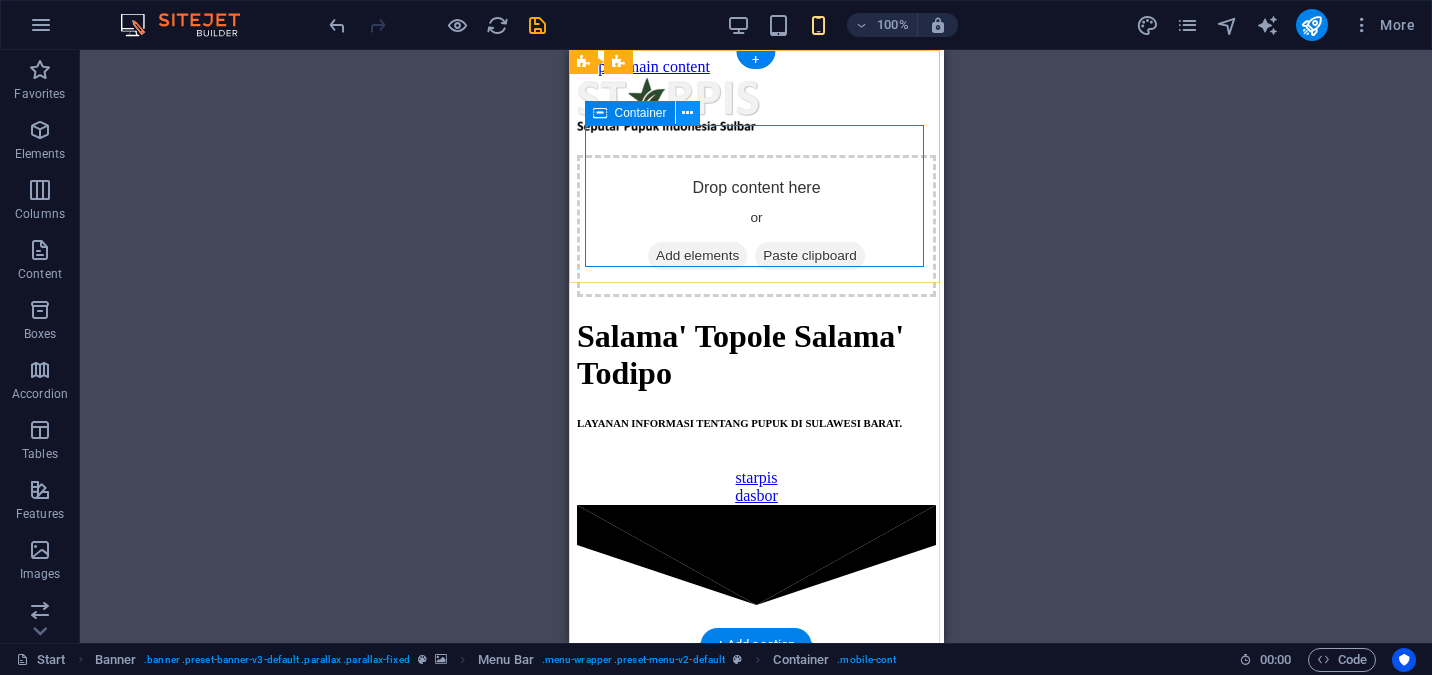 click at bounding box center (687, 113) 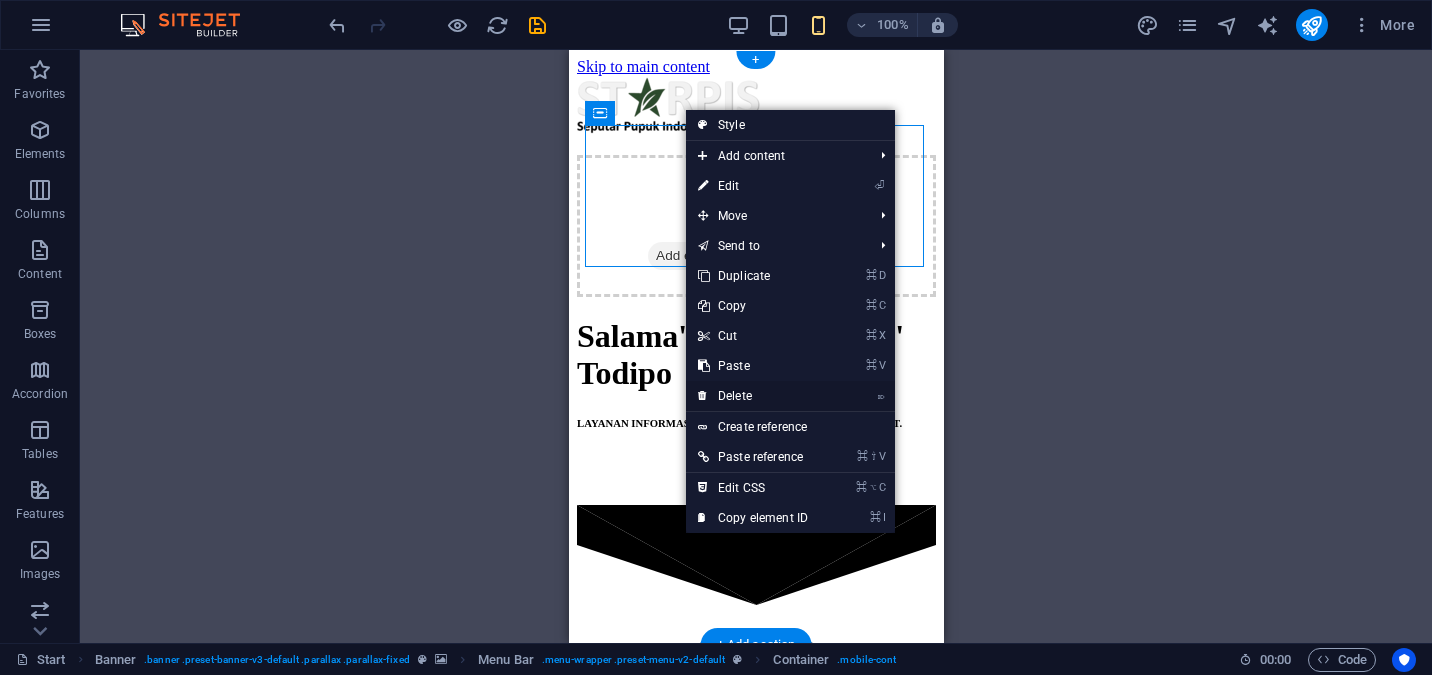 click on "⌦  Delete" at bounding box center (753, 396) 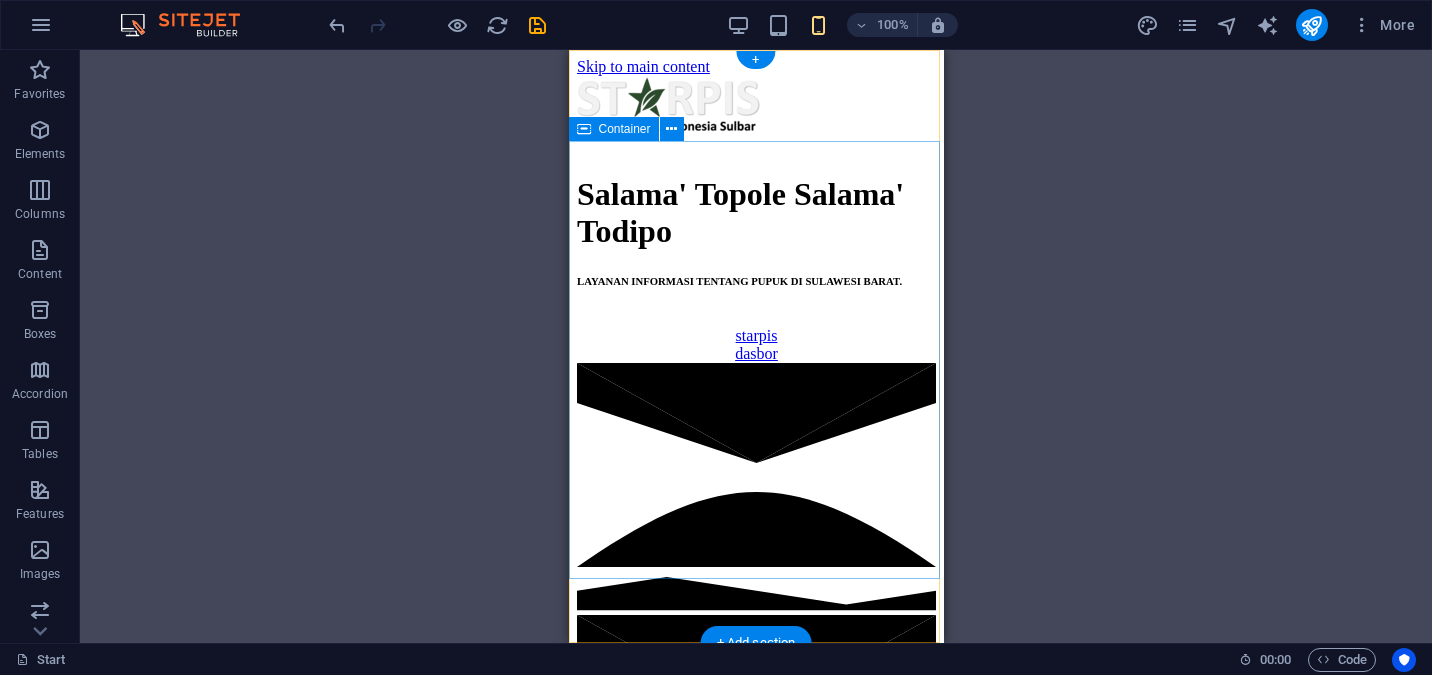 click on "Salama' Topole Salama' Todipo LAYANAN INFORMASI TENTANG PUPUK DI SULAWESI BARAT. starpis  dasbor" at bounding box center (755, 259) 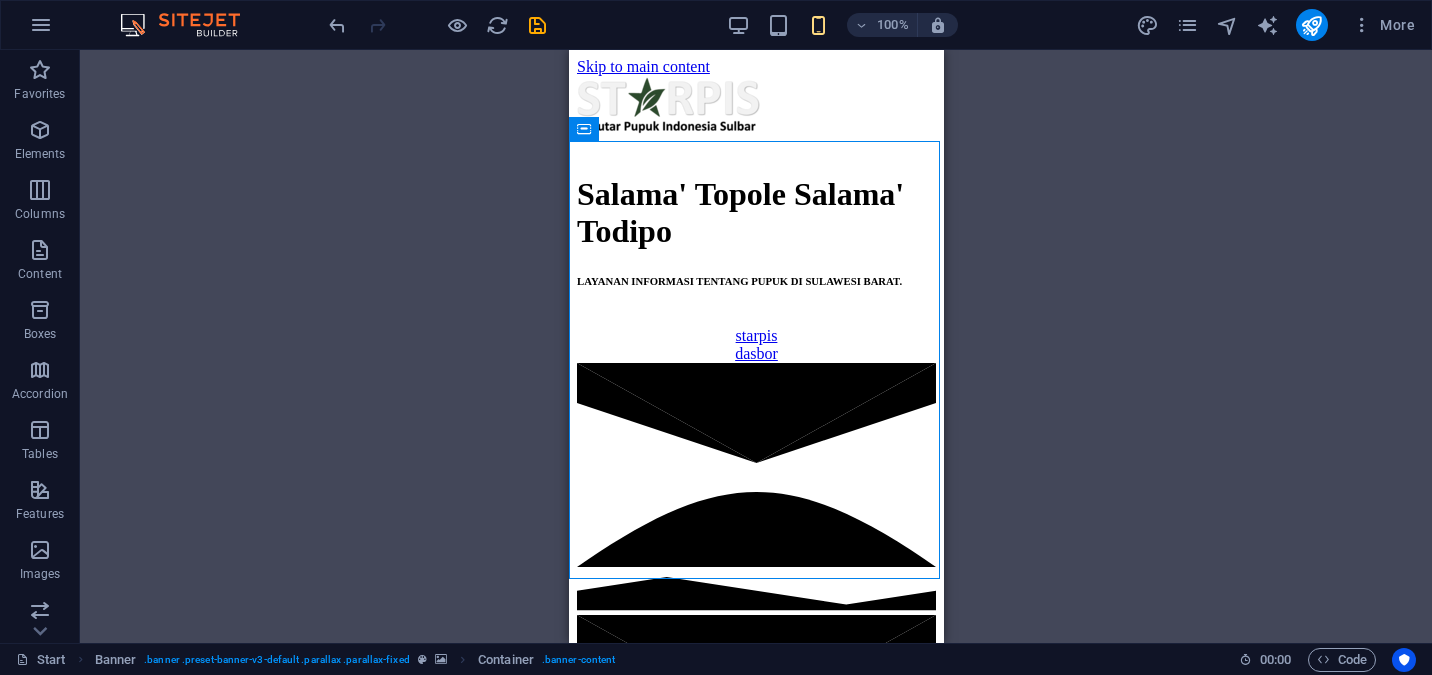 click on "HTML   Banner   Banner   Menu Bar   Container   Container   Placeholder   H6   H1" at bounding box center [756, 346] 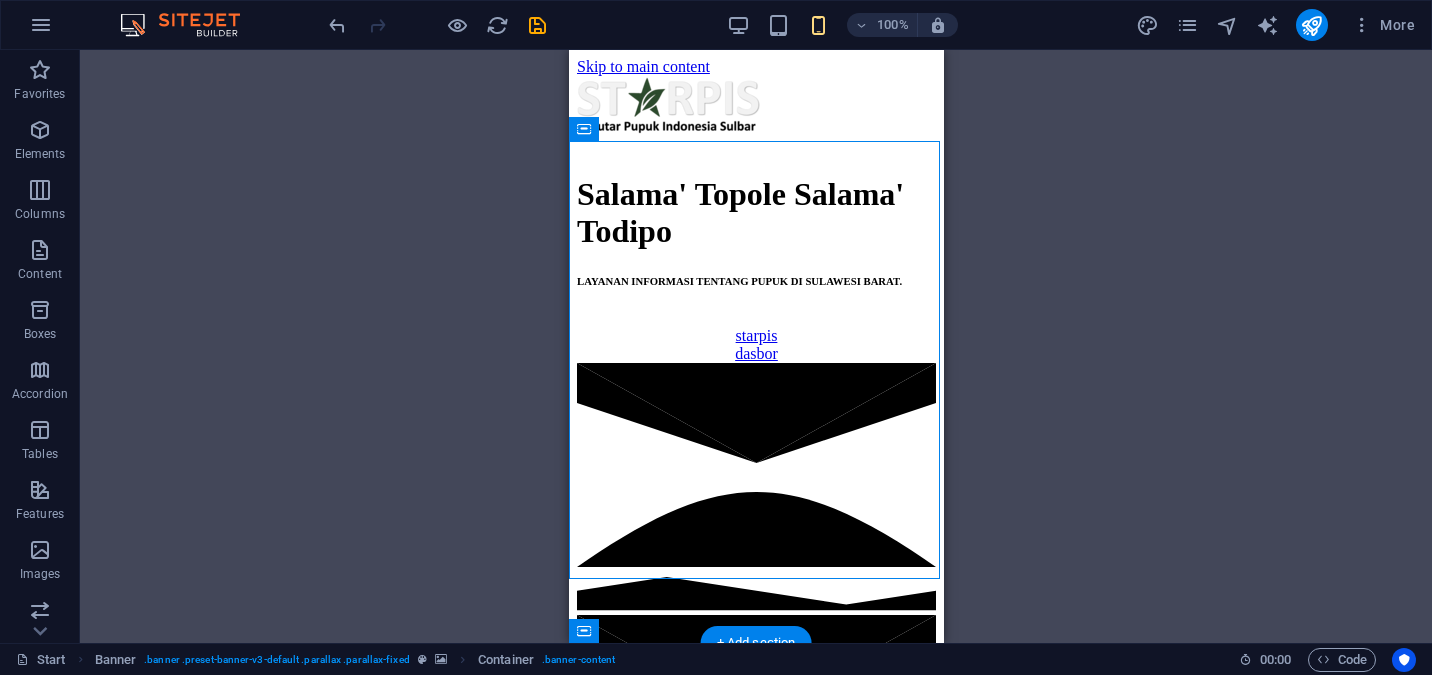 scroll, scrollTop: 0, scrollLeft: 0, axis: both 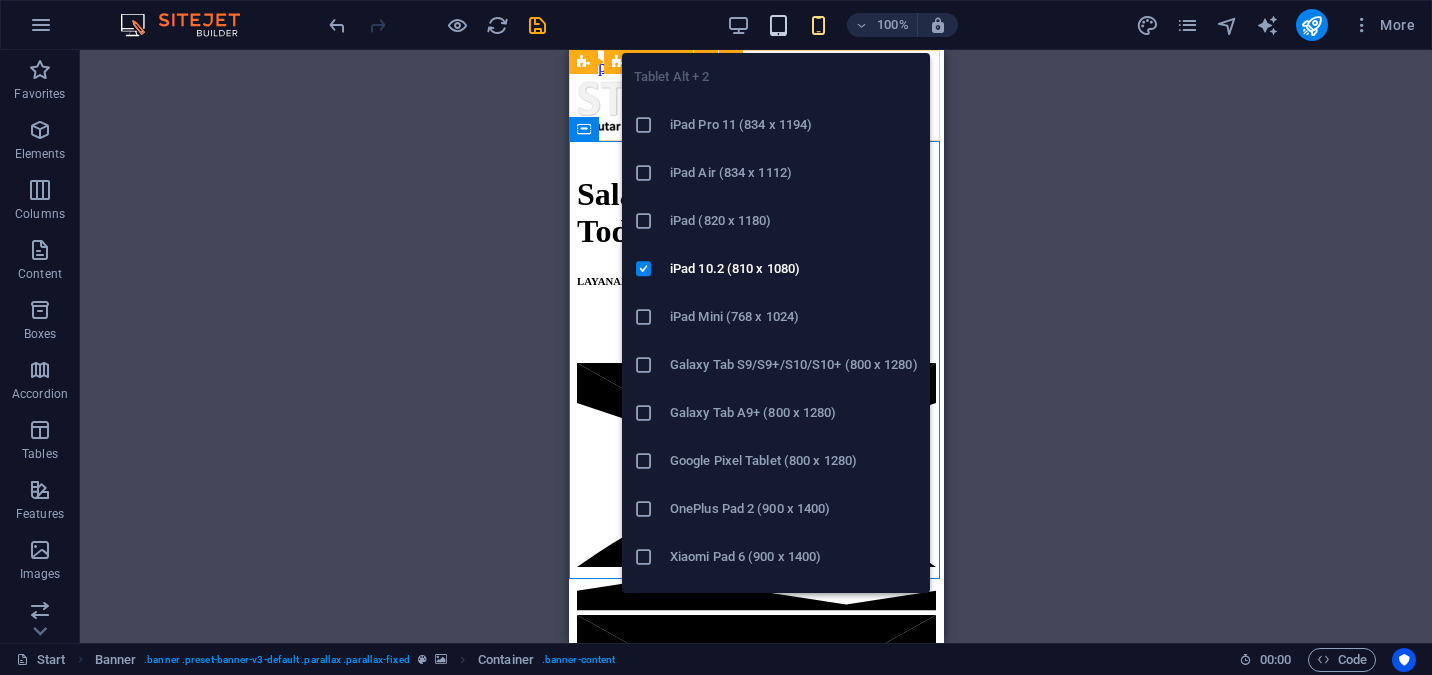click at bounding box center (778, 25) 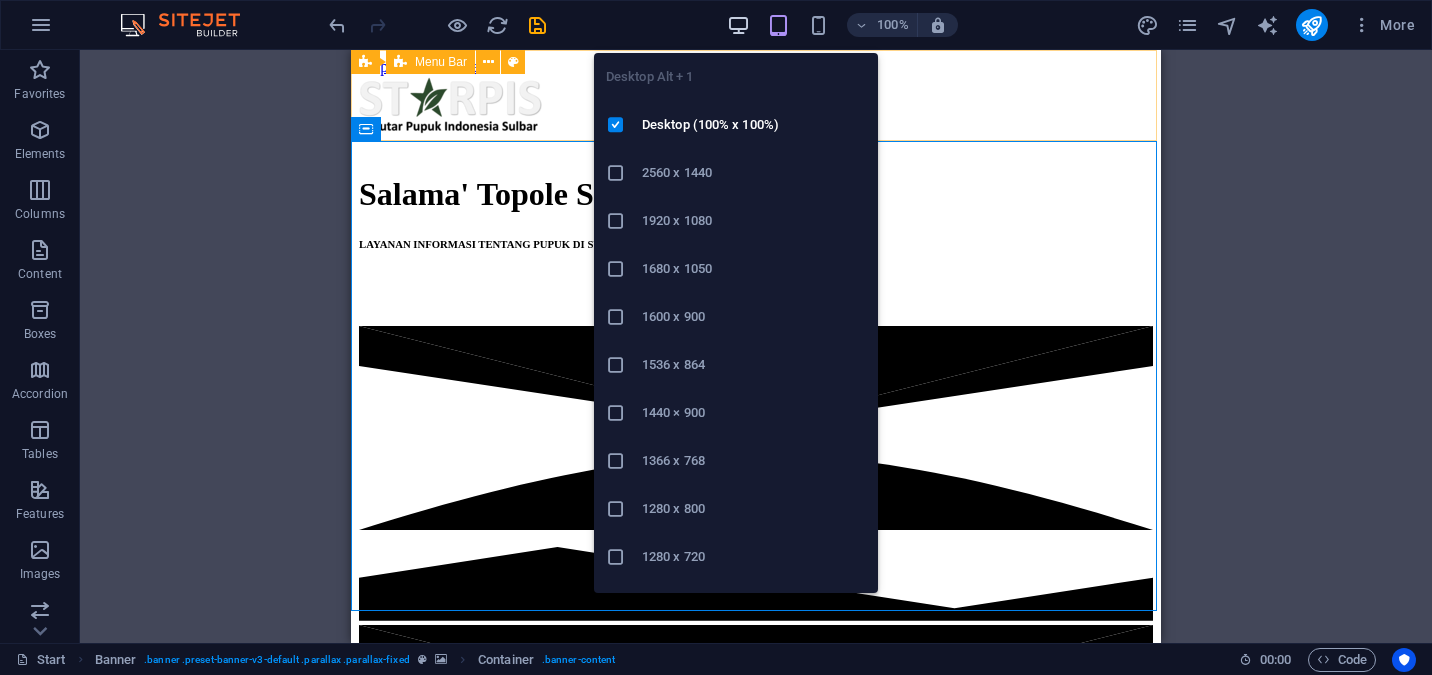 click at bounding box center (738, 25) 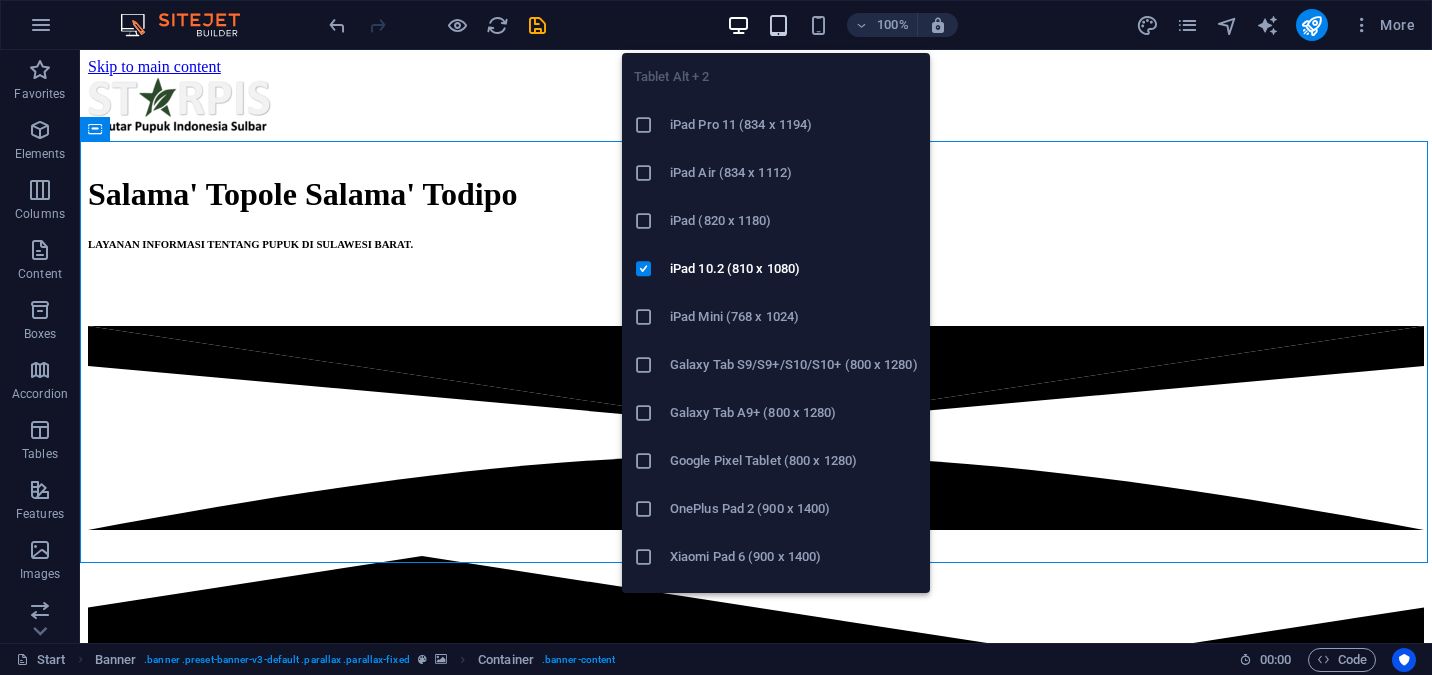 click at bounding box center [778, 25] 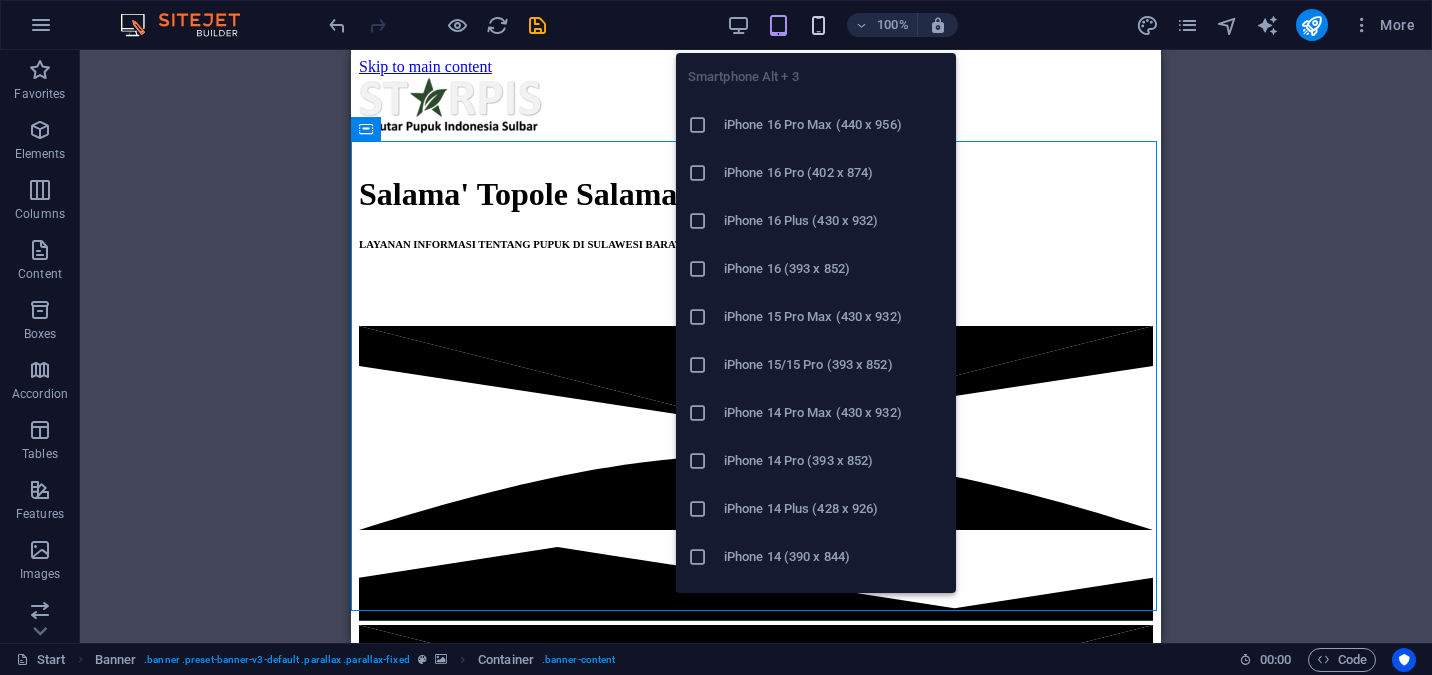 click at bounding box center (818, 25) 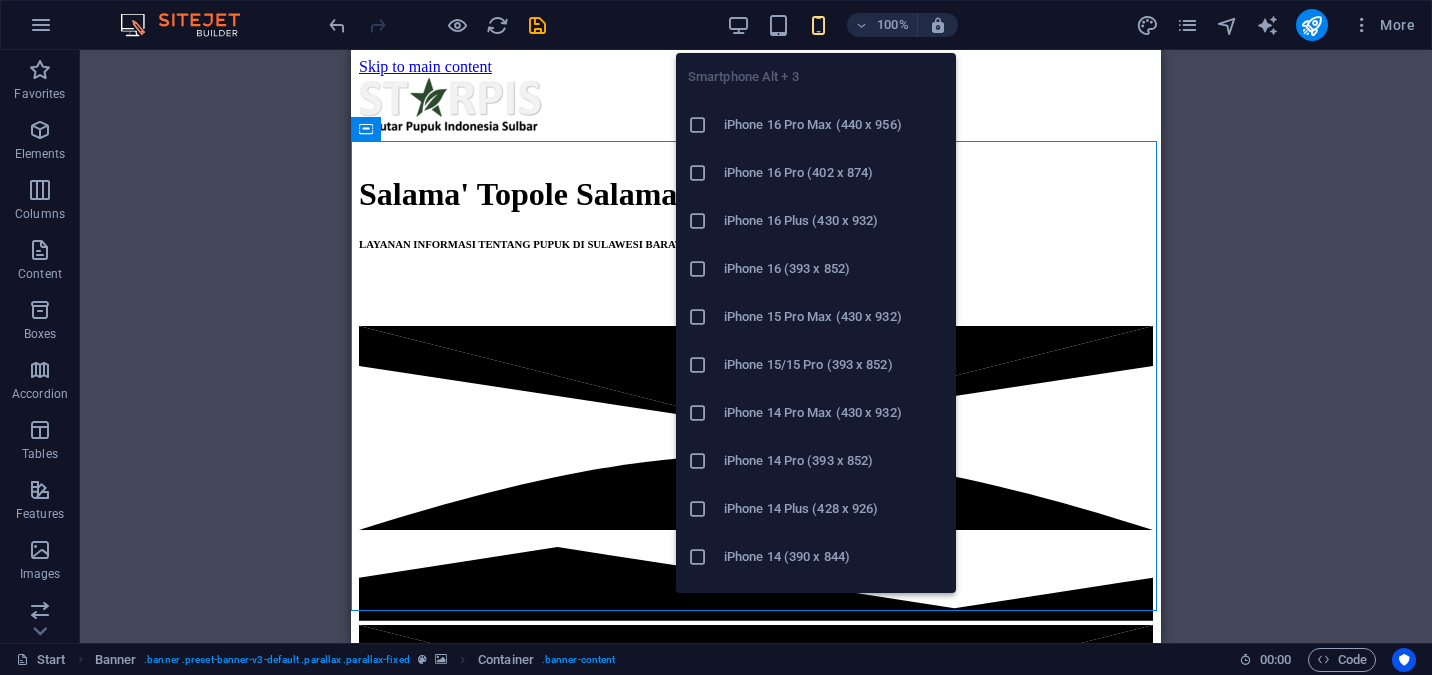 click at bounding box center [818, 25] 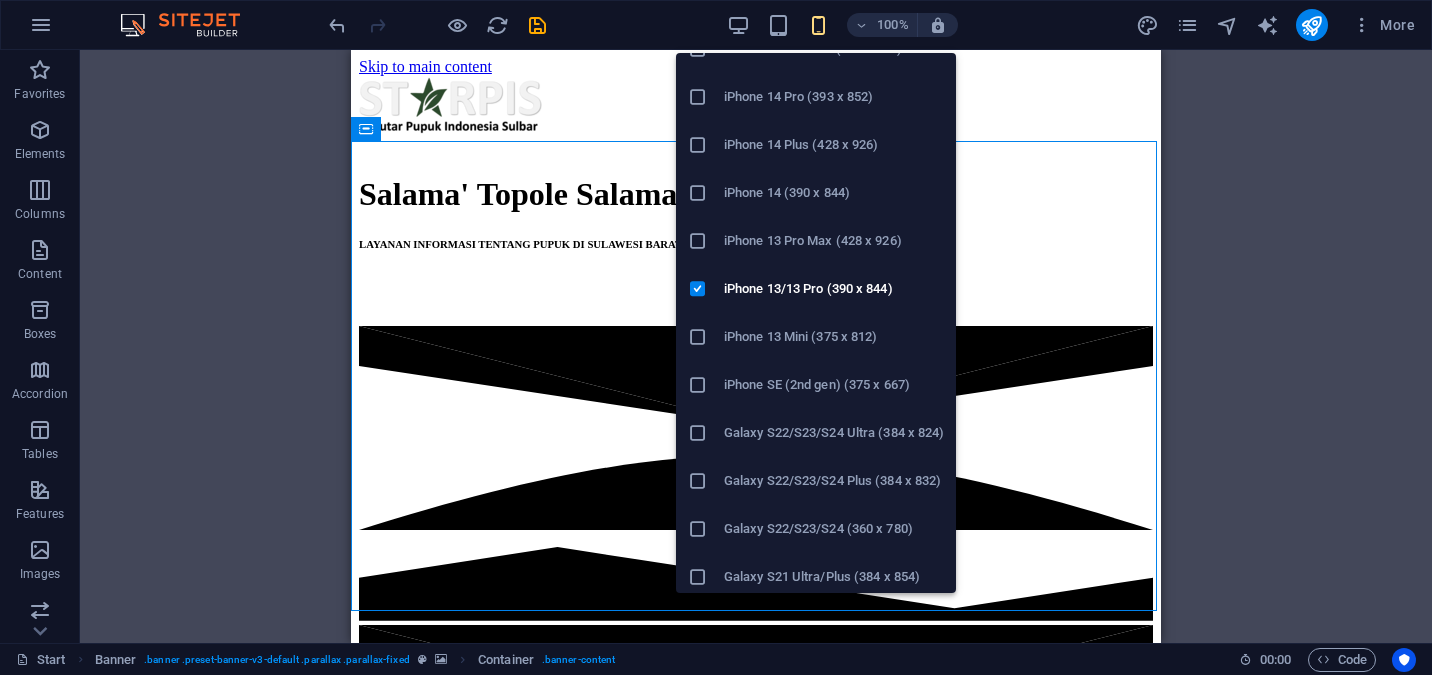 scroll, scrollTop: 378, scrollLeft: 0, axis: vertical 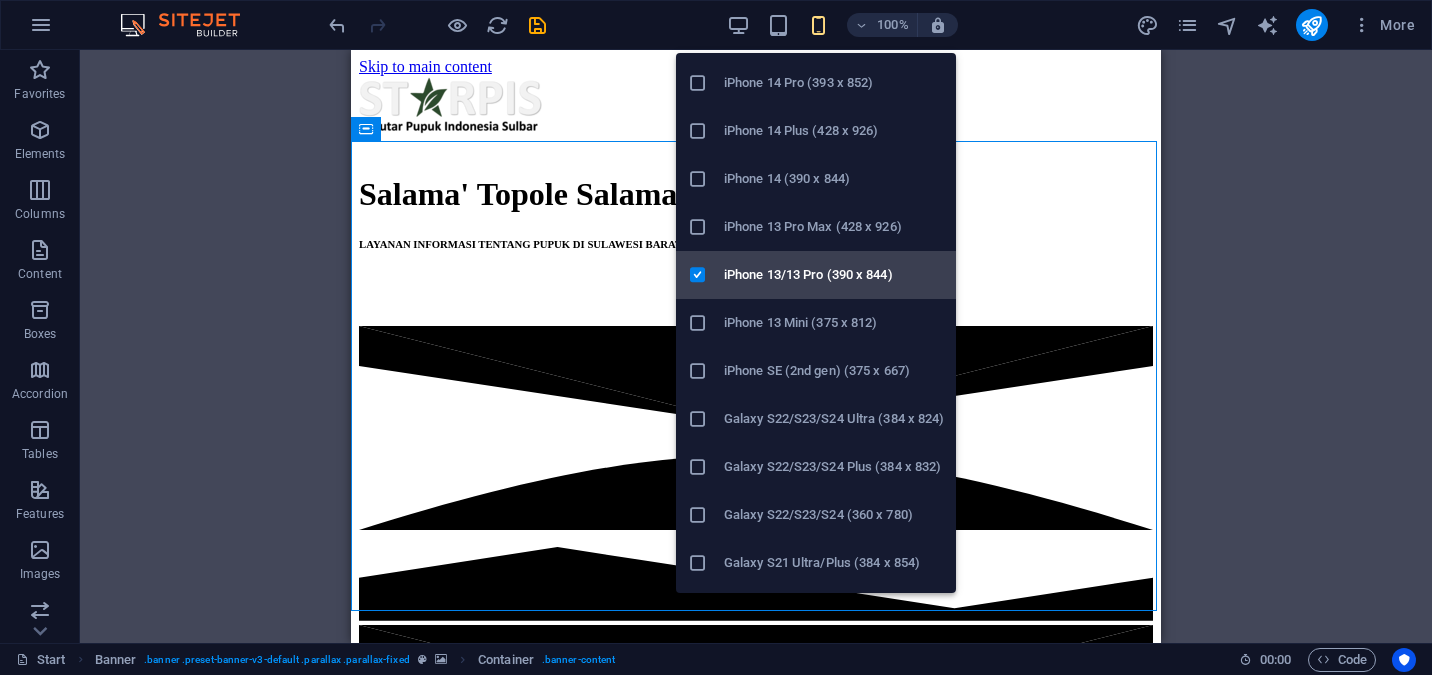 click on "iPhone 13/13 Pro (390 x 844)" at bounding box center (834, 275) 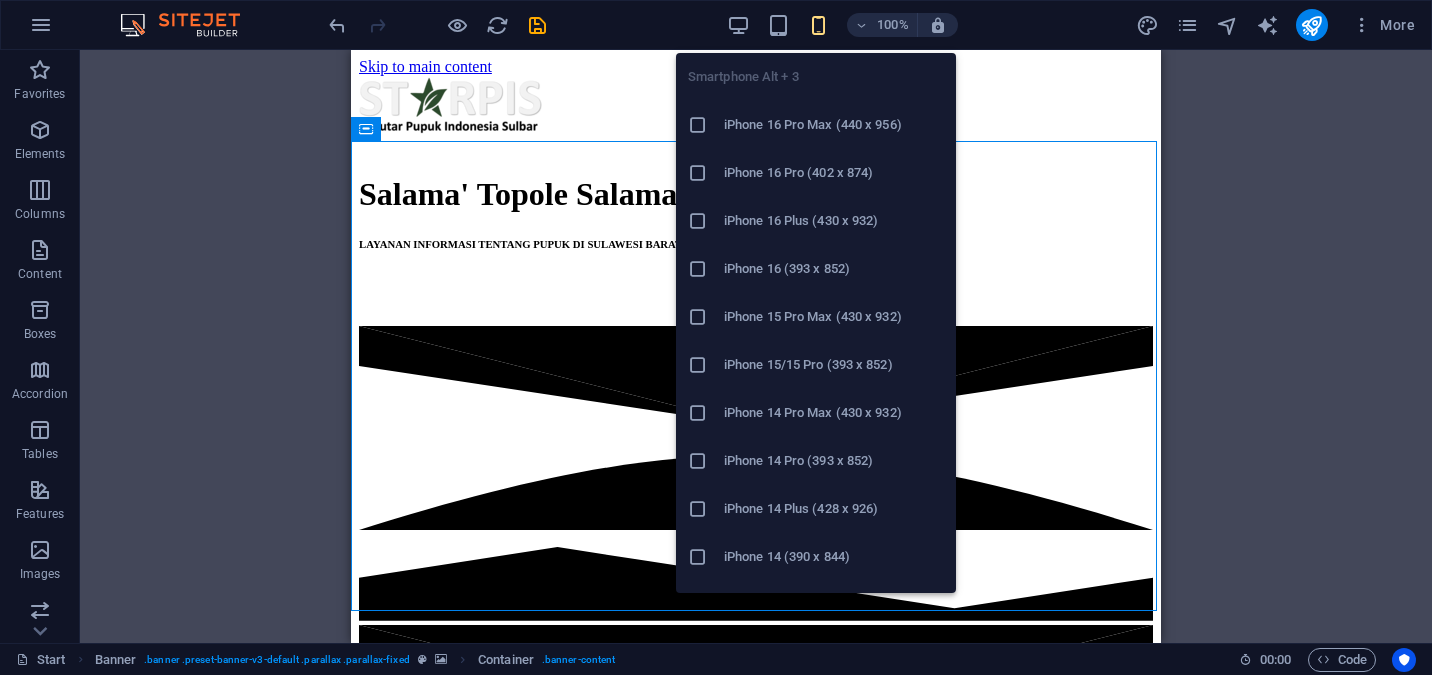 click at bounding box center [818, 25] 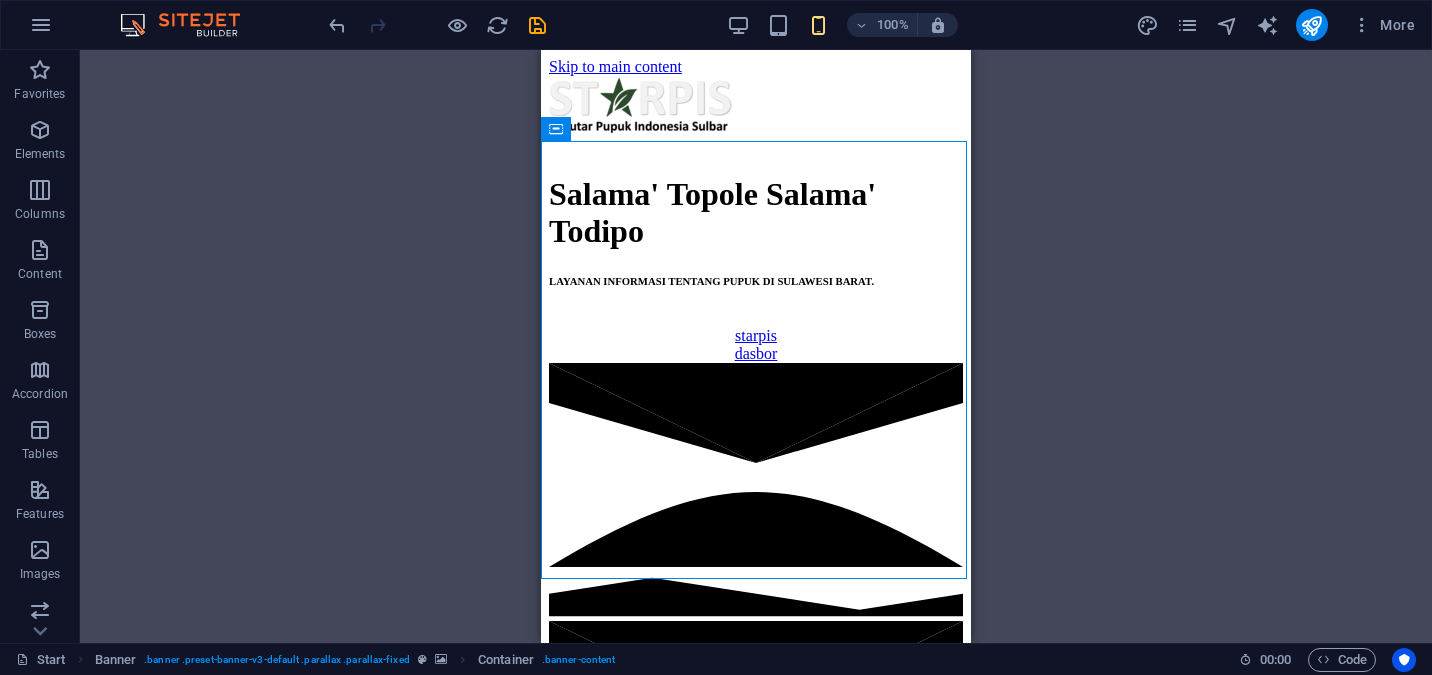 click on "HTML   Banner   Banner   Menu Bar   Container   Container   Placeholder   H6   H1   Preset   Container   Image   Container   Preset   Preset   Container   Spacer   Container" at bounding box center (756, 346) 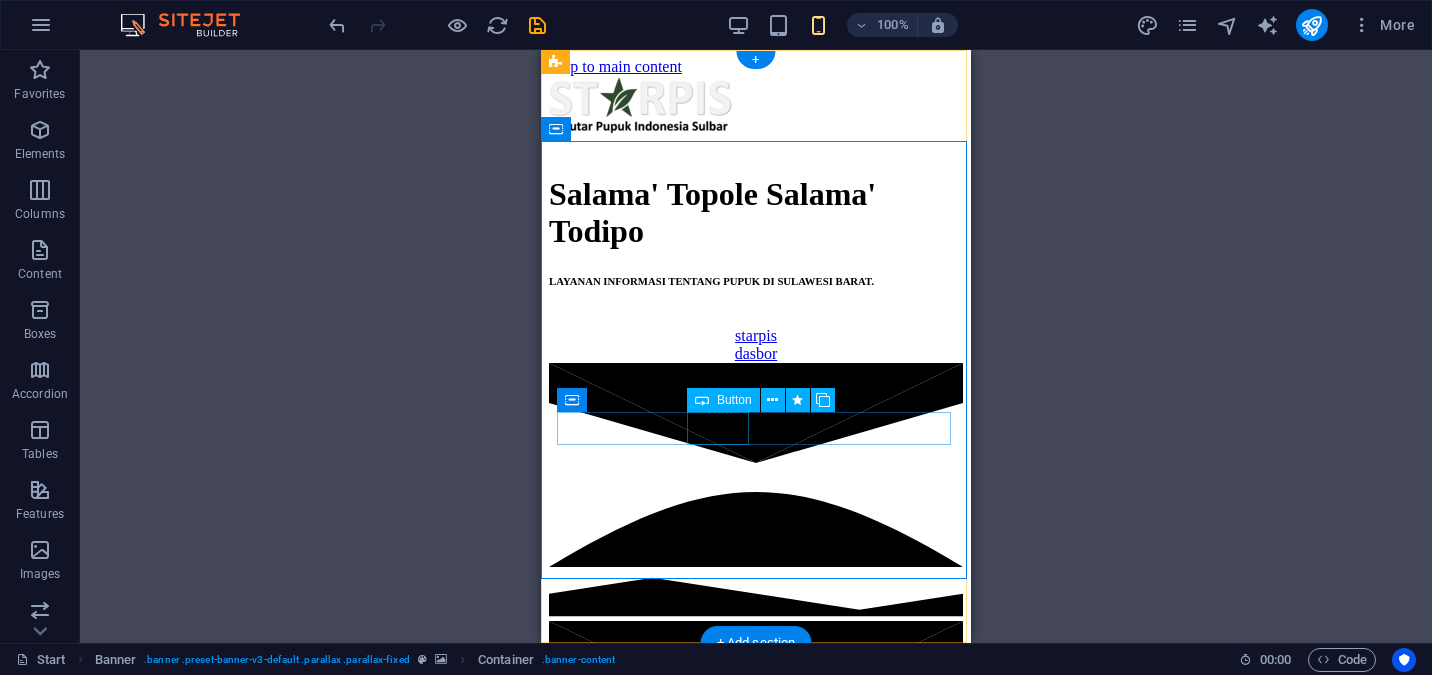 click on "starpis" at bounding box center (756, 336) 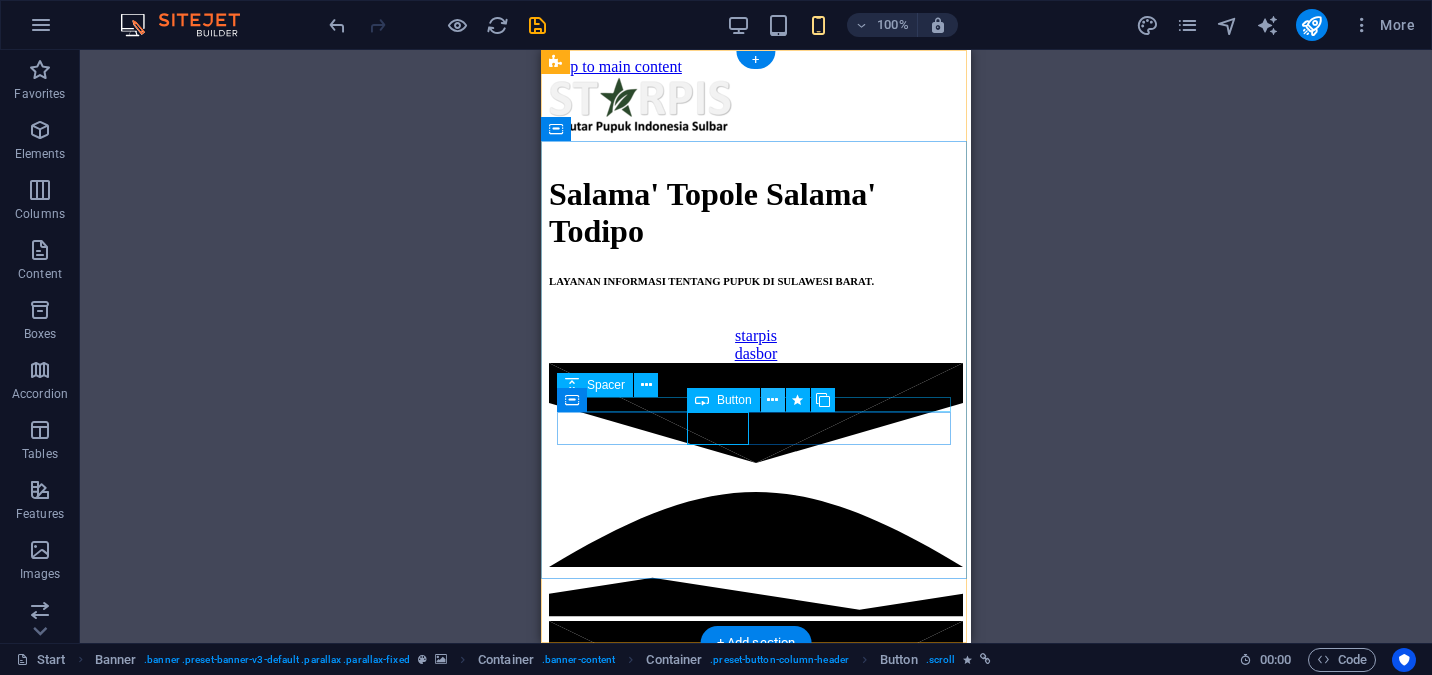 click at bounding box center [772, 400] 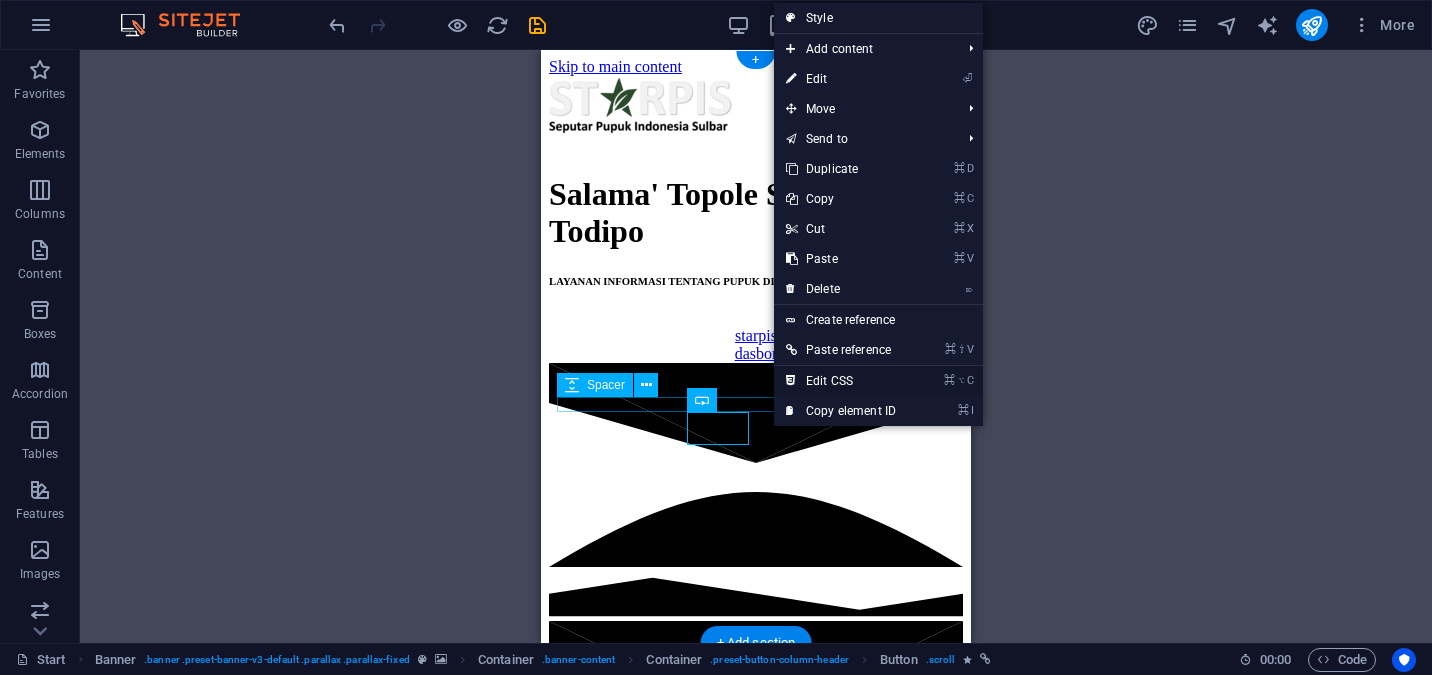 click on "⌘ ⌥ C  Edit CSS" at bounding box center [841, 381] 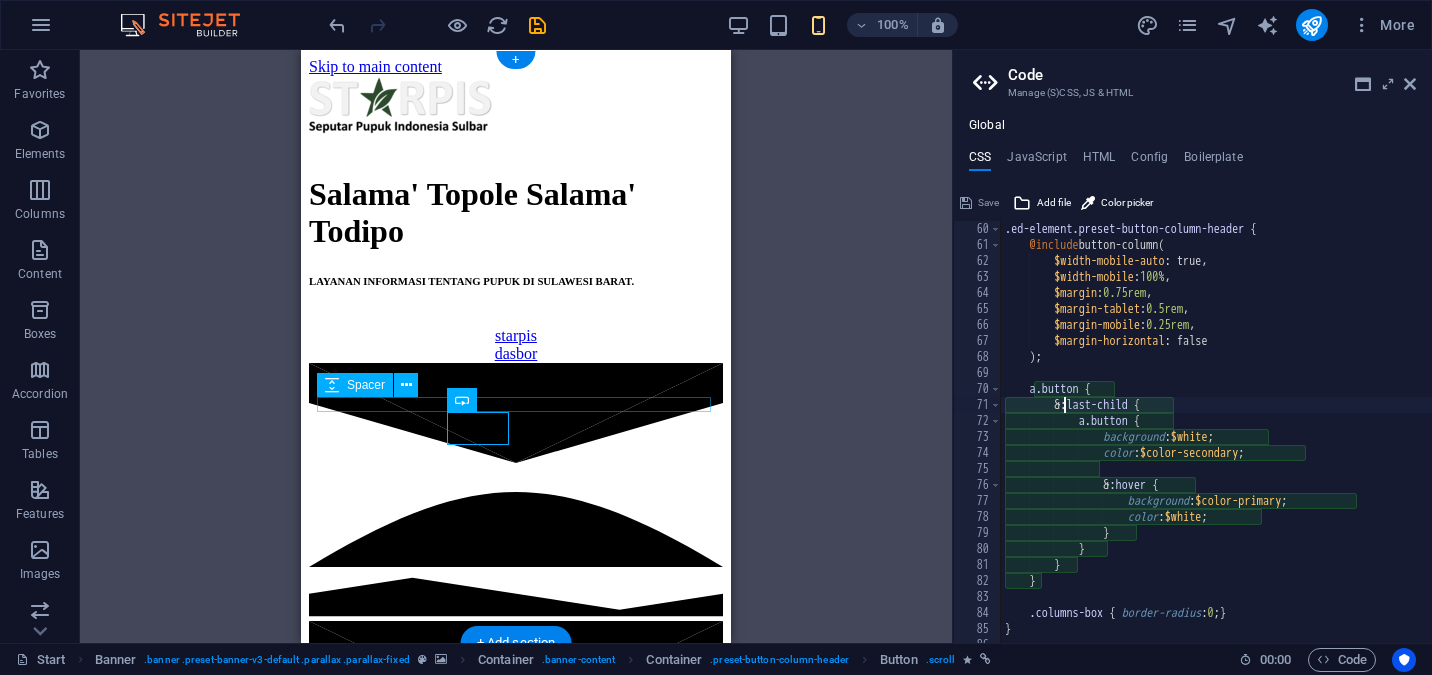 scroll, scrollTop: 628, scrollLeft: 0, axis: vertical 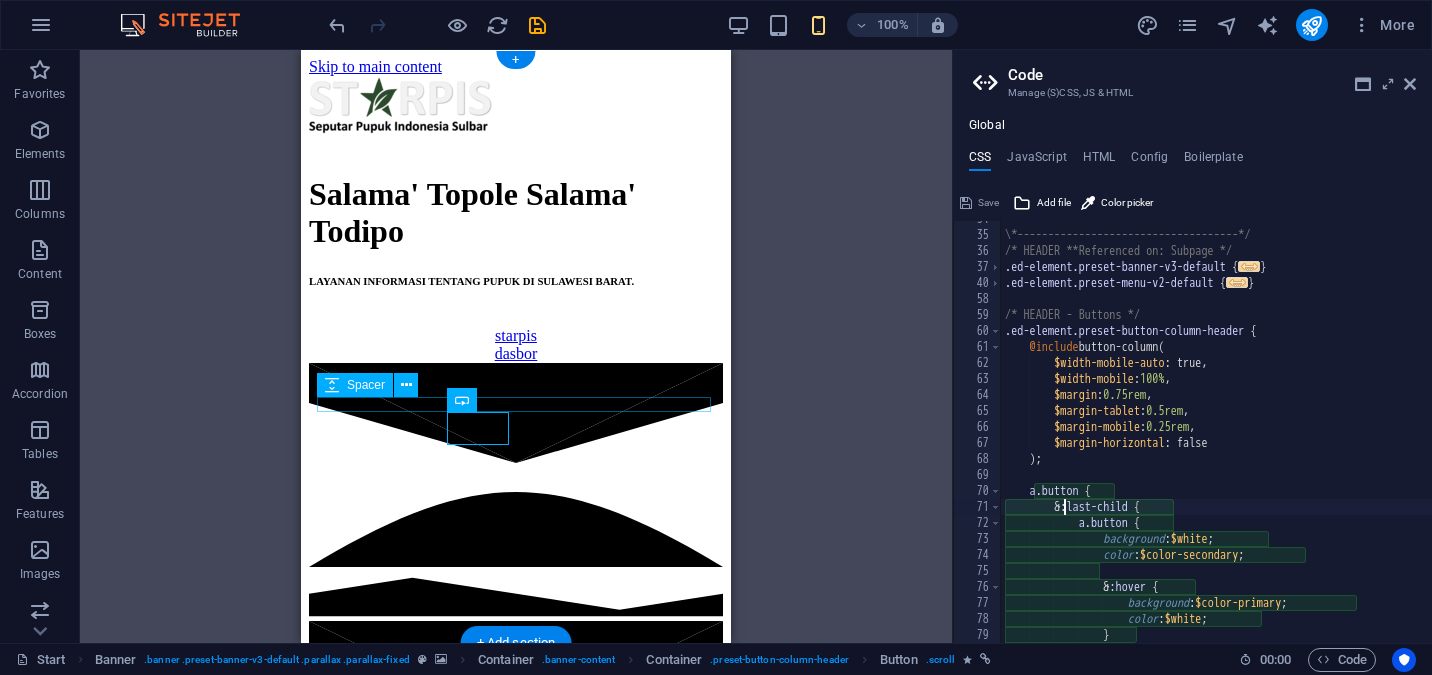drag, startPoint x: 1140, startPoint y: 393, endPoint x: 1148, endPoint y: 406, distance: 15.264338 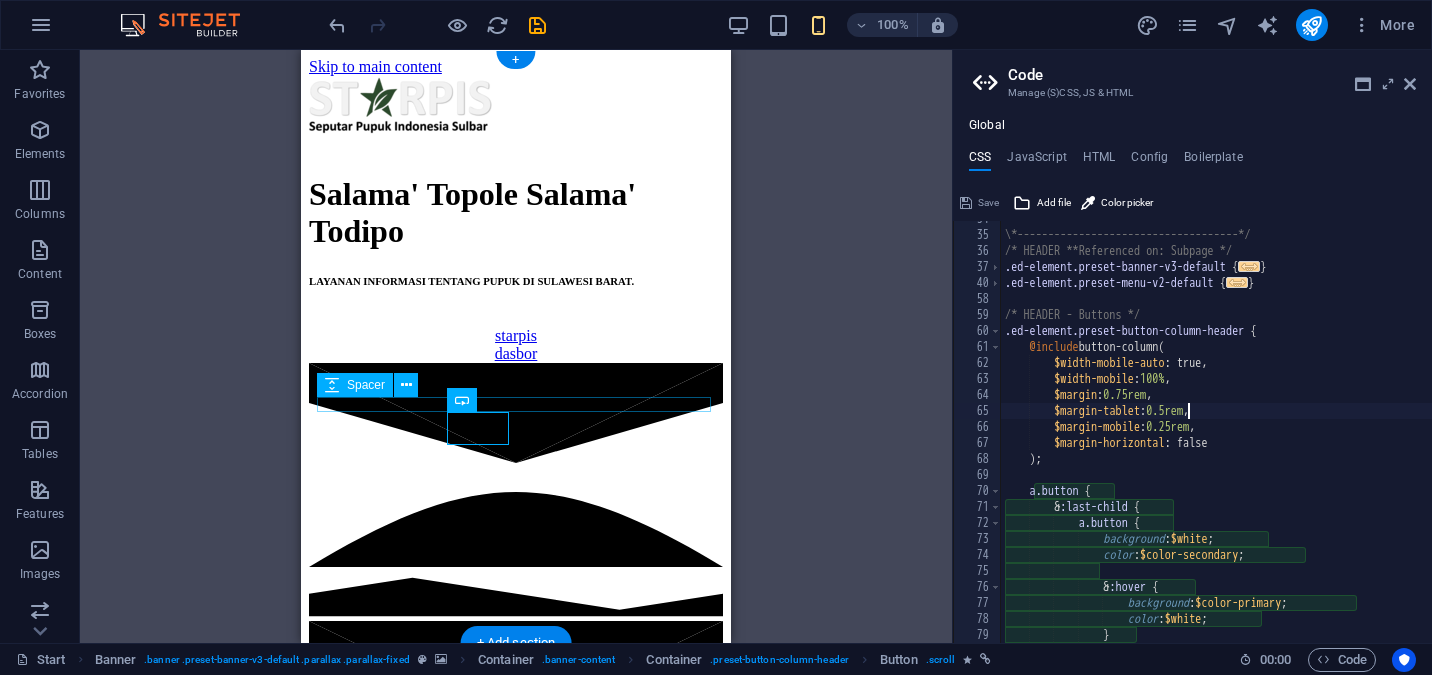 click on "\*------------------------------------*/ /* HEADER **Referenced on: Subpage */ .ed-element.preset-banner-v3-default   { ... } .ed-element.preset-menu-v2-default   { ... } /* HEADER - Buttons */ .ed-element.preset-button-column-header   {      @include  button-column (           $width-mobile-auto : true,            $width-mobile :  100% ,            $margin :  0.75rem ,            $margin-tablet :  0.5rem ,            $margin-mobile :  0.25rem ,            $margin-horizontal : false      ) ;      a.button   {           & :last-child   {                a.button   {                     background :  $white ;                     color :  $color-secondary ;                                    & :hover   {                          background :  $color-primary ;                          color :  $white ;                     }                }" at bounding box center [1328, 438] 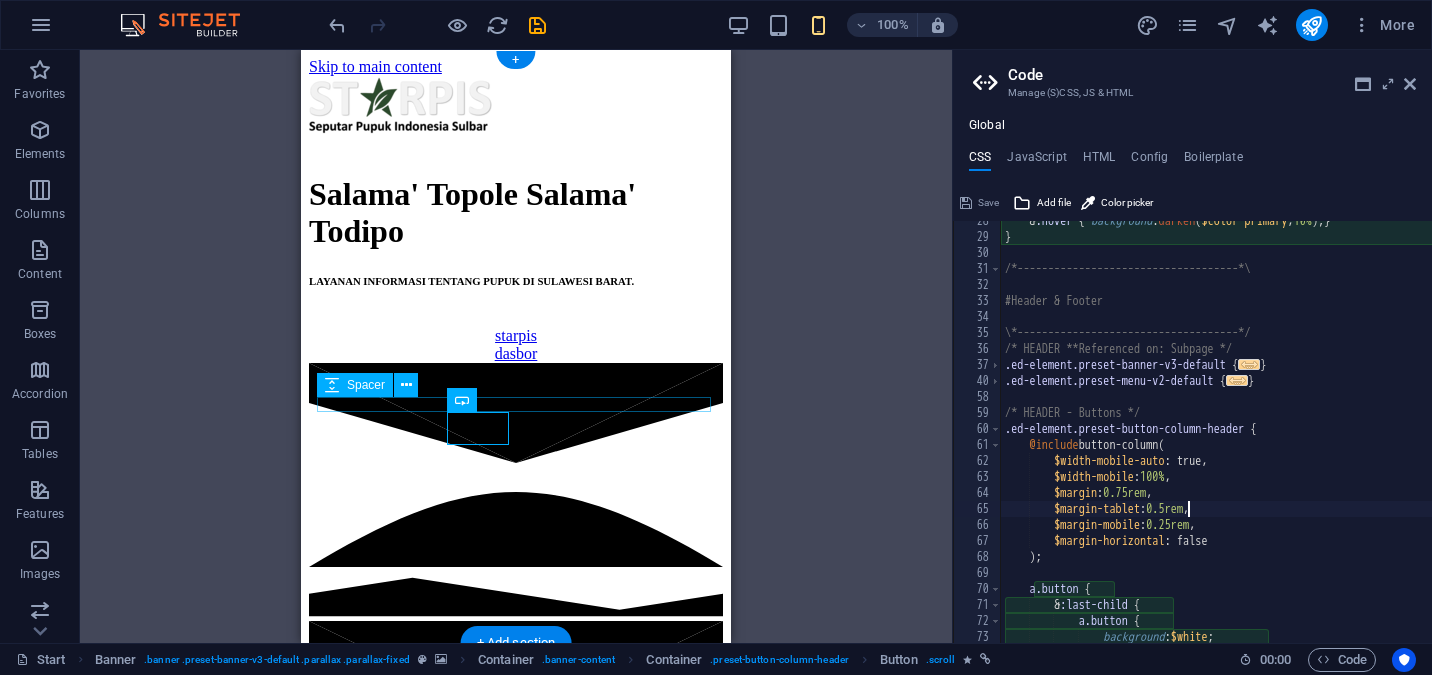 scroll, scrollTop: 419, scrollLeft: 0, axis: vertical 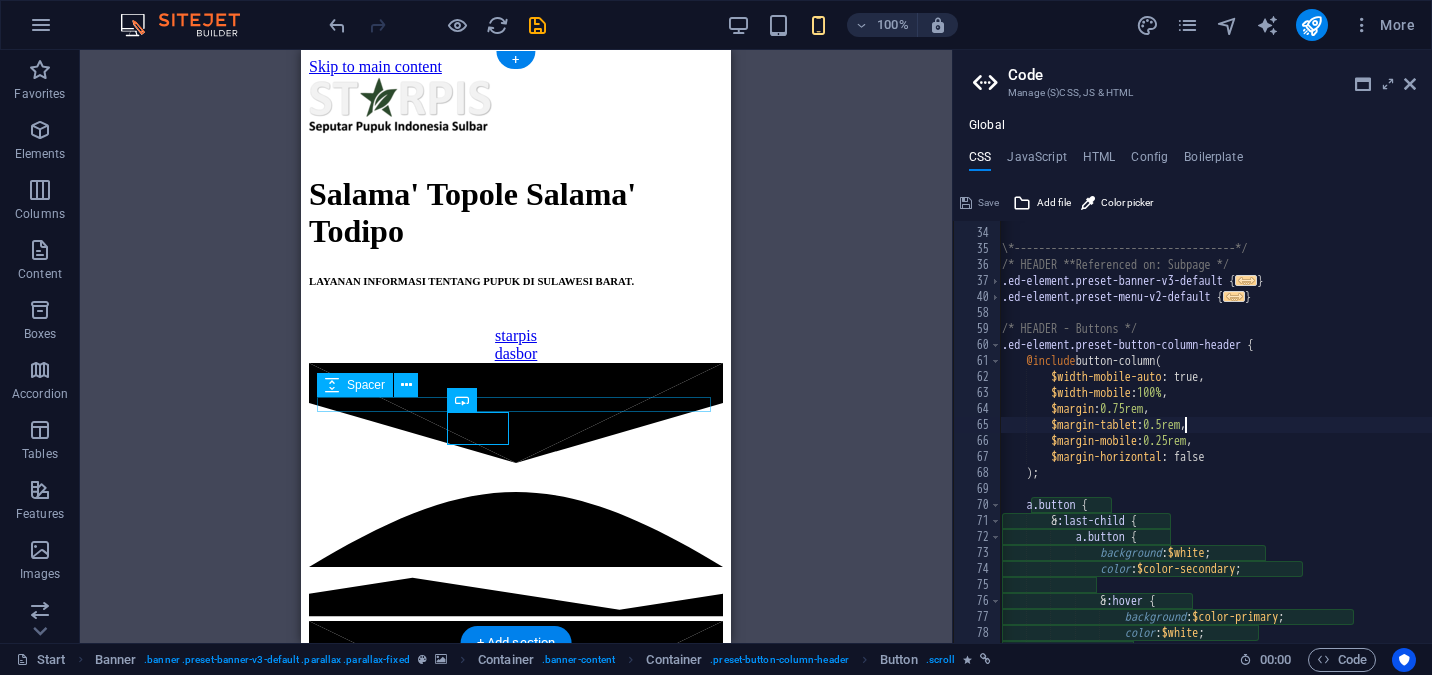 click on "#Header & Footer \*------------------------------------*/ /* HEADER **Referenced on: Subpage */ .ed-element.preset-banner-v3-default   { ... } .ed-element.preset-menu-v2-default   { ... } /* HEADER - Buttons */ .ed-element.preset-button-column-header   {      @include  button-column (           $width-mobile-auto : true,            $width-mobile :  100% ,            $margin :  0.75rem ,            $margin-tablet :  0.5rem ,            $margin-mobile :  0.25rem ,            $margin-horizontal : false      ) ;      a.button   {           & :last-child   {                a.button   {                     background :  $white ;                     color :  $color-secondary ;                                    & :hover   {                          background :  $color-primary ;                          color :  $white ;                     }" at bounding box center (1325, 436) 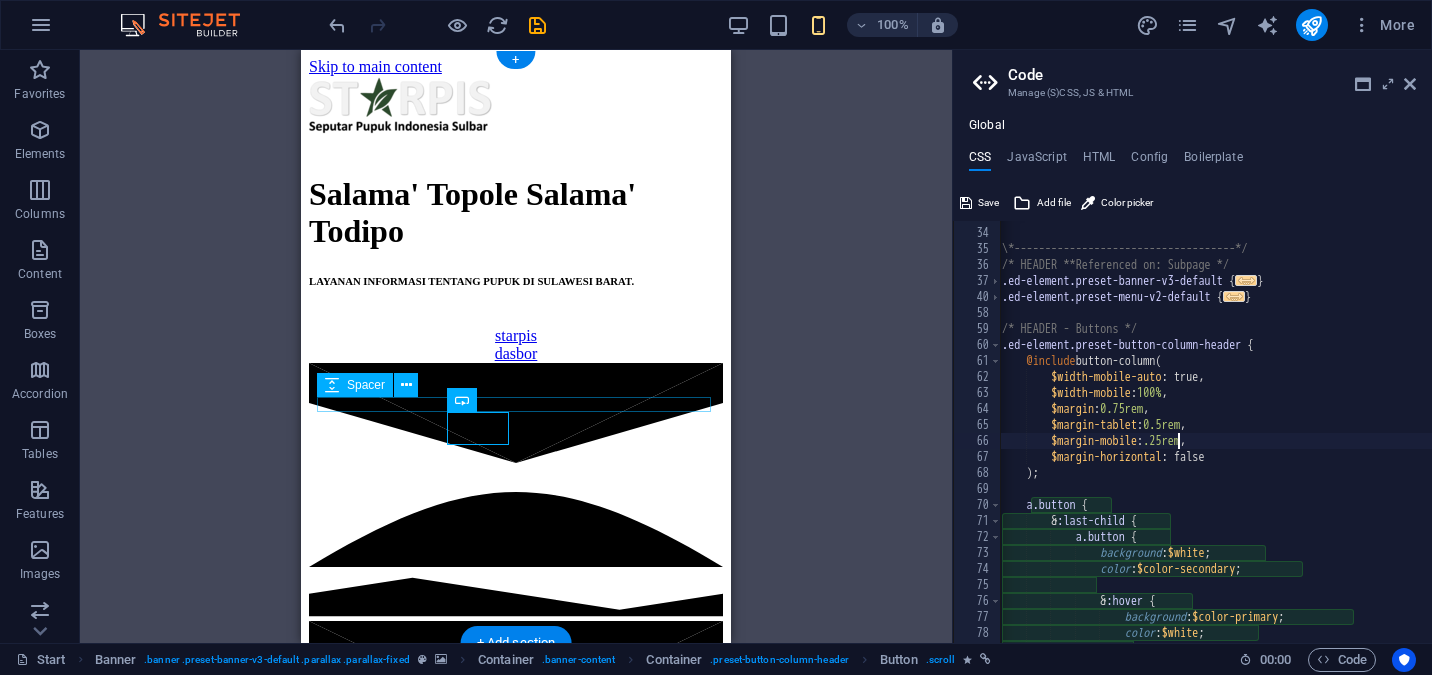 scroll, scrollTop: 0, scrollLeft: 20, axis: horizontal 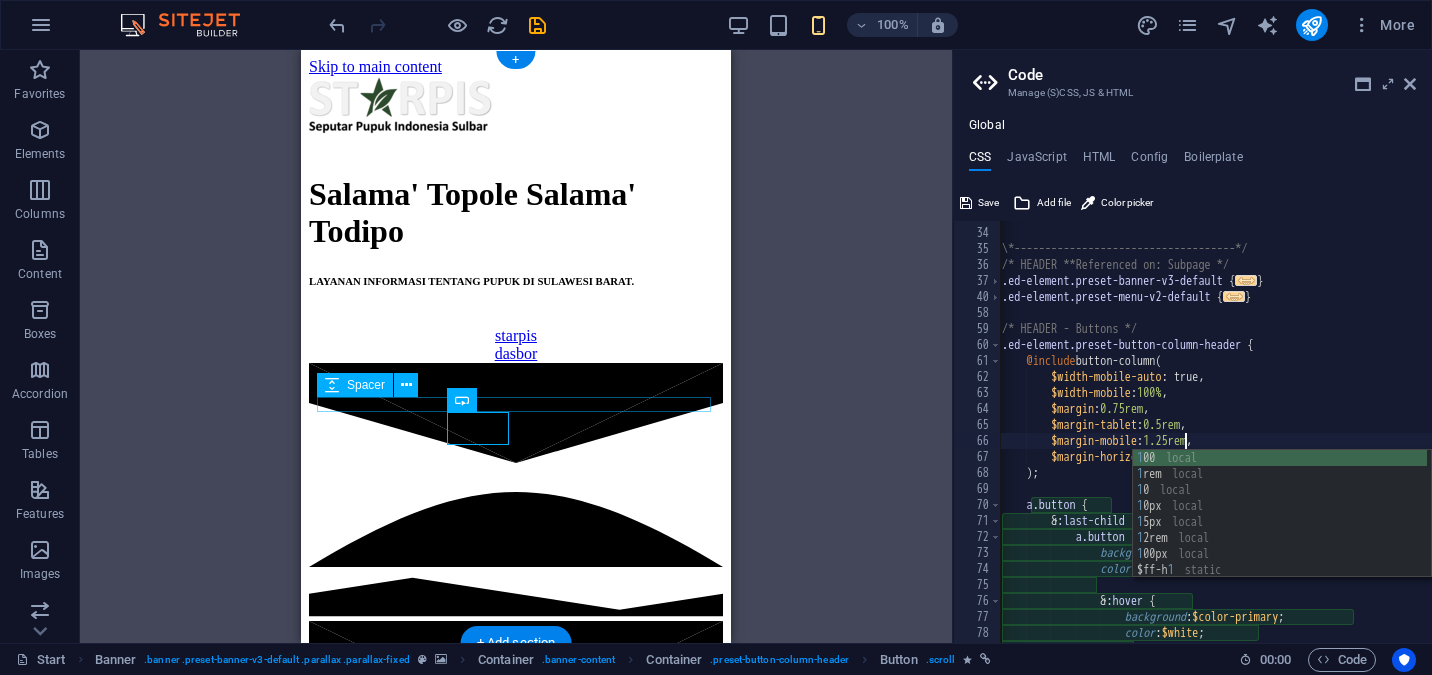 click on "#Header & Footer \*------------------------------------*/ /* HEADER **Referenced on: Subpage */ .ed-element.preset-banner-v3-default   { ... } .ed-element.preset-menu-v2-default   { ... } /* HEADER - Buttons */ .ed-element.preset-button-column-header   {      @include  button-column (           $width-mobile-auto : true,            $width-mobile :  100% ,            $margin :  0.75rem ,            $margin-tablet :  0.5rem ,            $margin-mobile :  1.25rem ,            $margin-horizontal : false      ) ;      a.button   {           & :last-child   {                a.button   {                     background :  $white ;                     color :  $color-secondary ;                                    & :hover   {                          background :  $color-primary ;                          color :  $white ;                     }" at bounding box center [1325, 436] 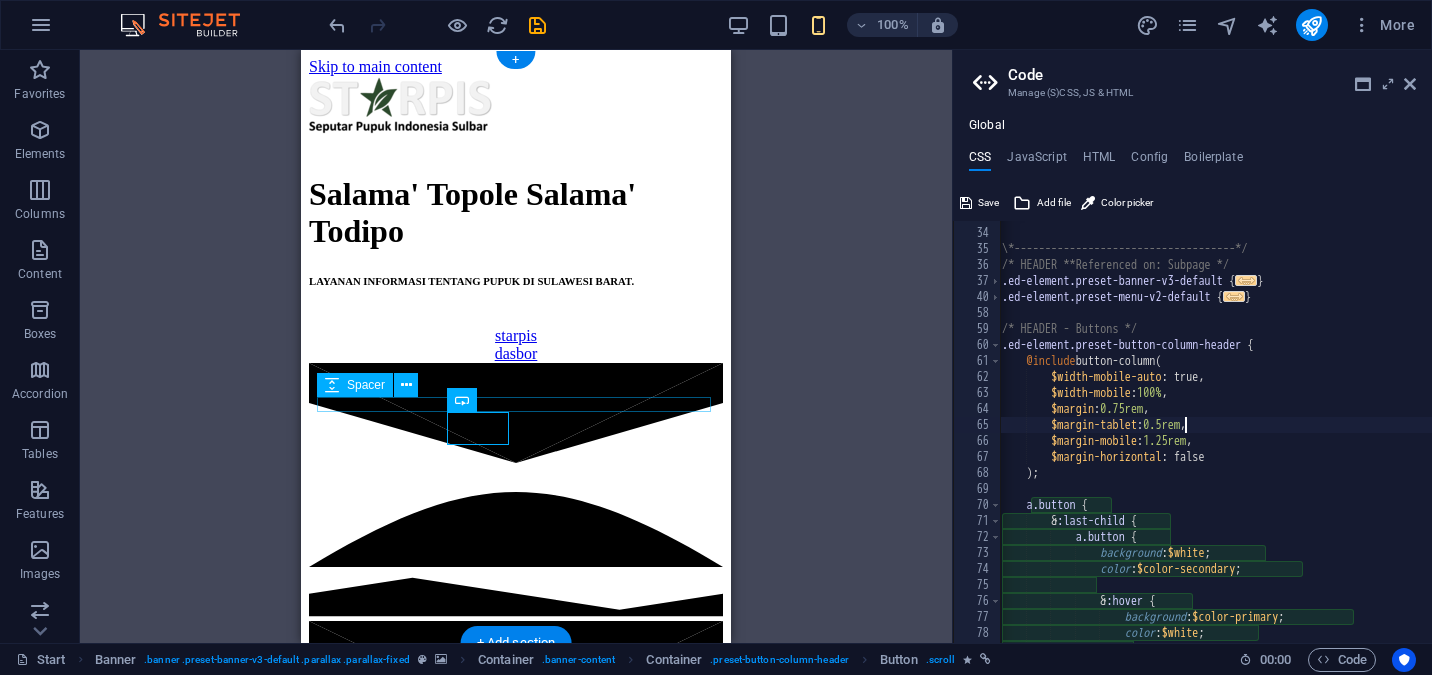 click on "#Header & Footer \*------------------------------------*/ /* HEADER **Referenced on: Subpage */ .ed-element.preset-banner-v3-default   { ... } .ed-element.preset-menu-v2-default   { ... } /* HEADER - Buttons */ .ed-element.preset-button-column-header   {      @include  button-column (           $width-mobile-auto : true,            $width-mobile :  100% ,            $margin :  0.75rem ,            $margin-tablet :  0.5rem ,            $margin-mobile :  1.25rem ,            $margin-horizontal : false      ) ;      a.button   {           & :last-child   {                a.button   {                     background :  $white ;                     color :  $color-secondary ;                                    & :hover   {                          background :  $color-primary ;                          color :  $white ;                     }" at bounding box center [1325, 436] 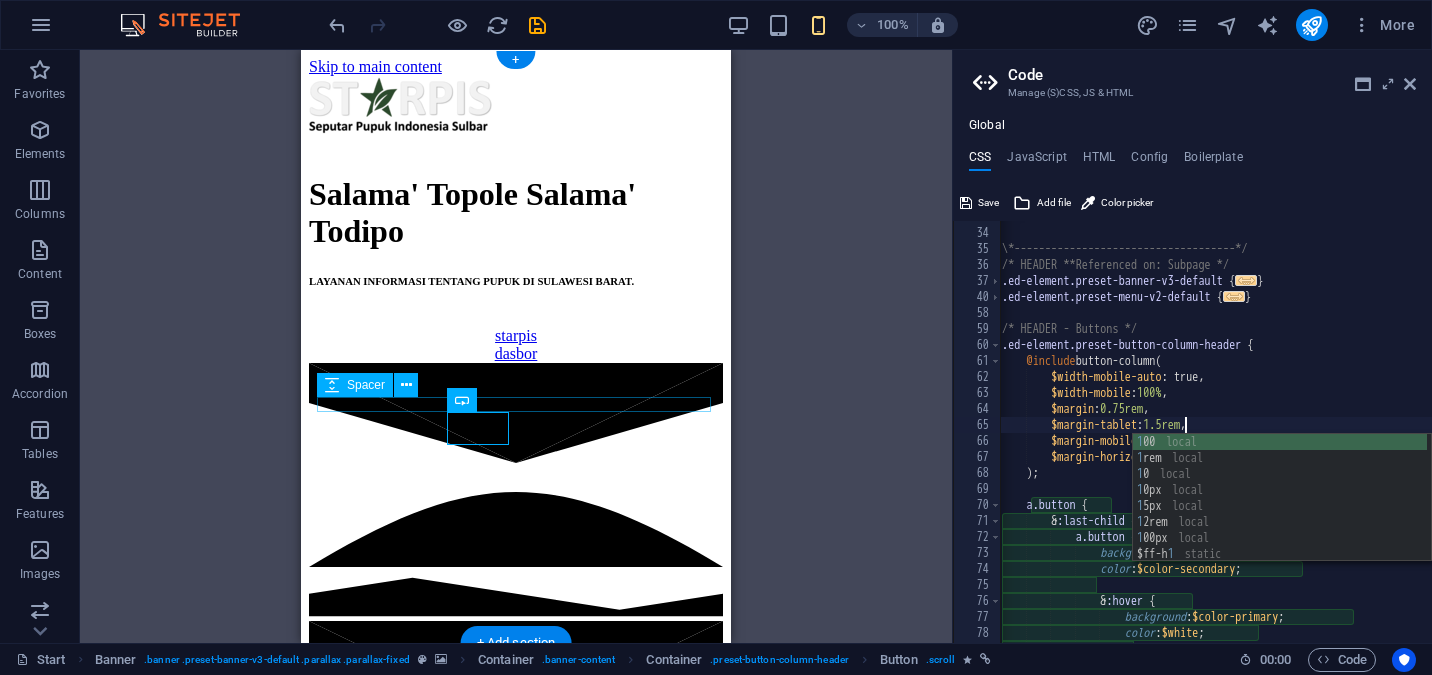 click on "#Header & Footer \*------------------------------------*/ /* HEADER **Referenced on: Subpage */ .ed-element.preset-banner-v3-default   { ... } .ed-element.preset-menu-v2-default   { ... } /* HEADER - Buttons */ .ed-element.preset-button-column-header   {      @include  button-column (           $width-mobile-auto : true,            $width-mobile :  100% ,            $margin :  0.75rem ,            $margin-tablet :  1.5rem ,            $margin-mobile :  1.25rem ,            $margin-horizontal : false      ) ;      a.button   {           & :last-child   {                a.button   {                     background :  $white ;                     color :  $color-secondary ;                                    & :hover   {                          background :  $color-primary ;                          color :  $white ;                     }" at bounding box center [1325, 436] 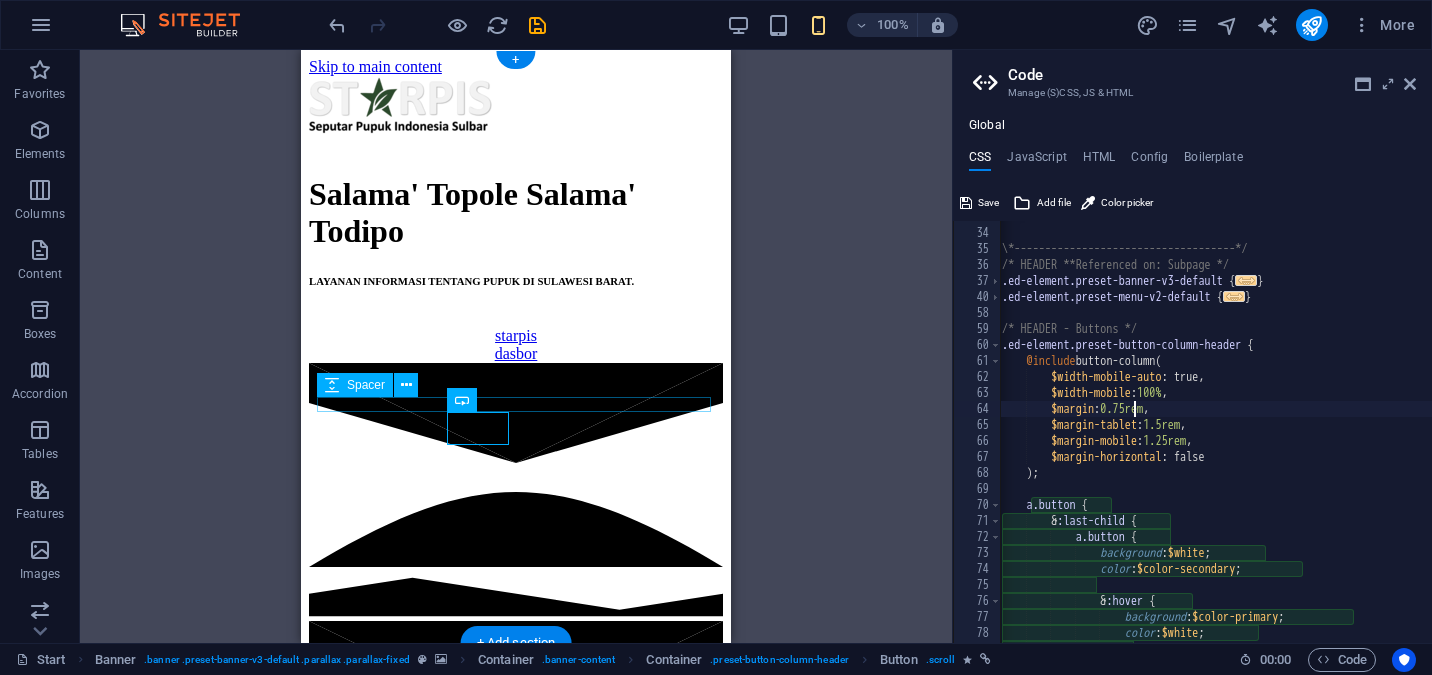 scroll, scrollTop: 556, scrollLeft: 0, axis: vertical 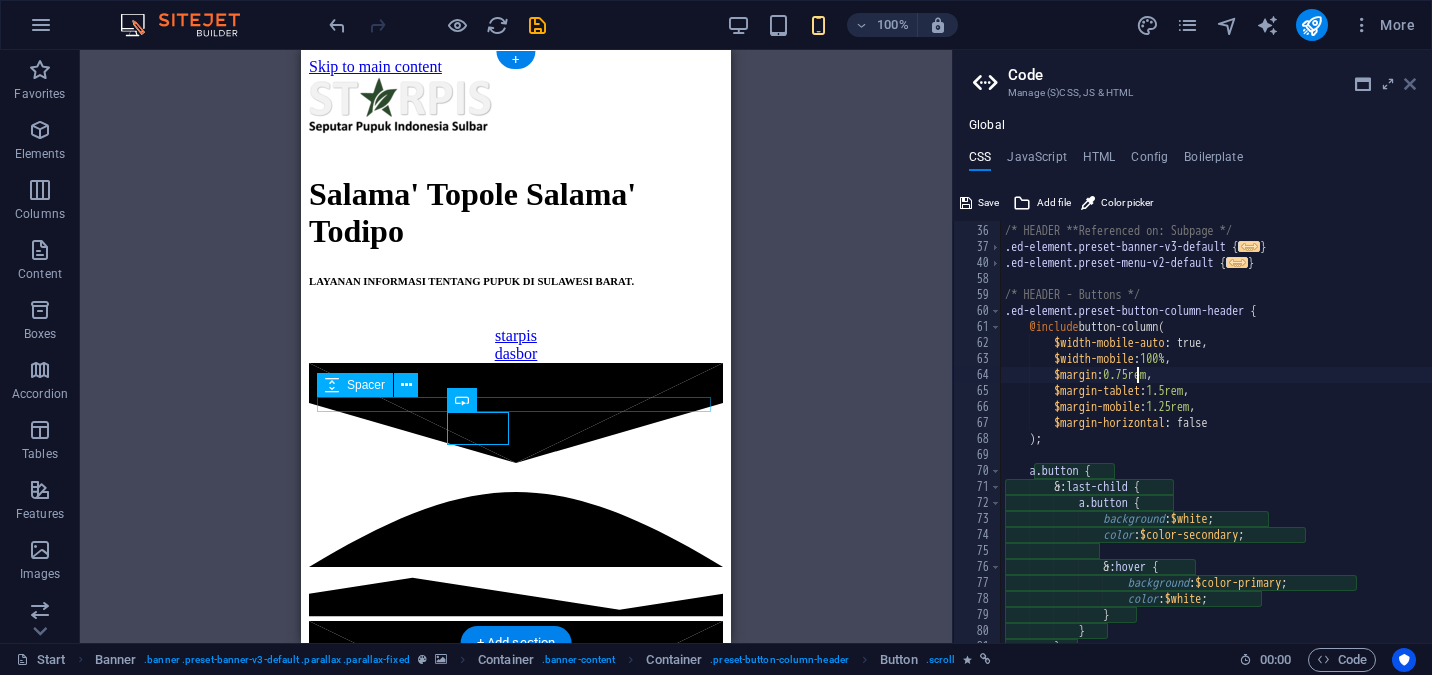click at bounding box center (1410, 84) 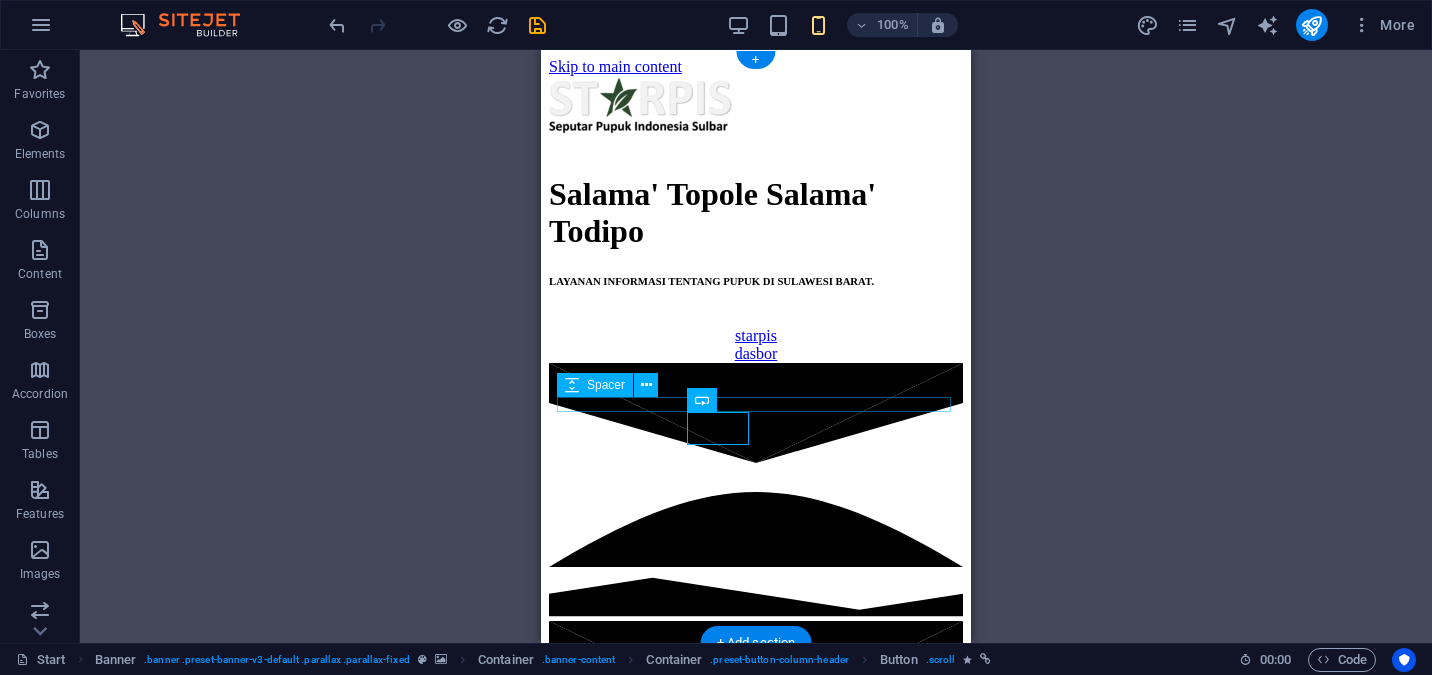 click on "HTML   Banner   Banner   Menu Bar   Container   Container   Placeholder   H6   H1   Preset   Container   Image   Container   Preset   Preset   Container   Spacer   Container   Button   Button + + Add section" at bounding box center (756, 346) 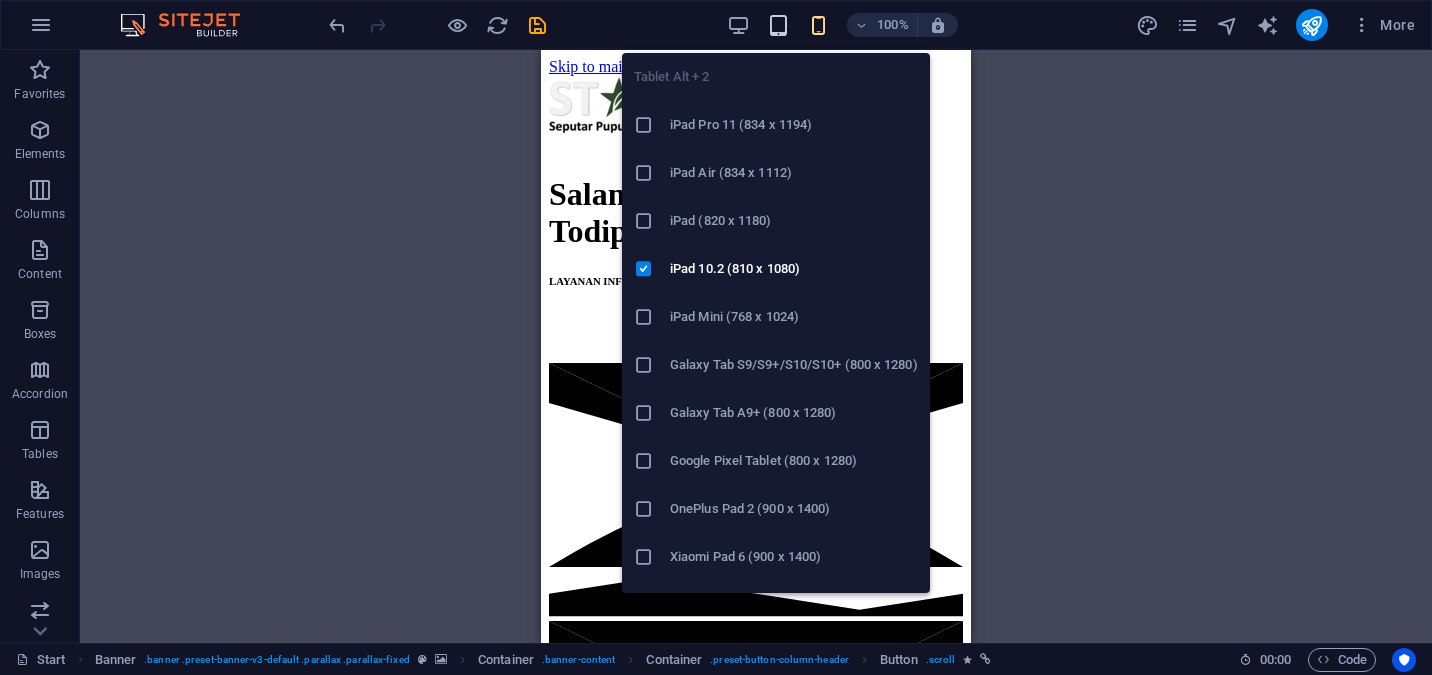 click at bounding box center (778, 25) 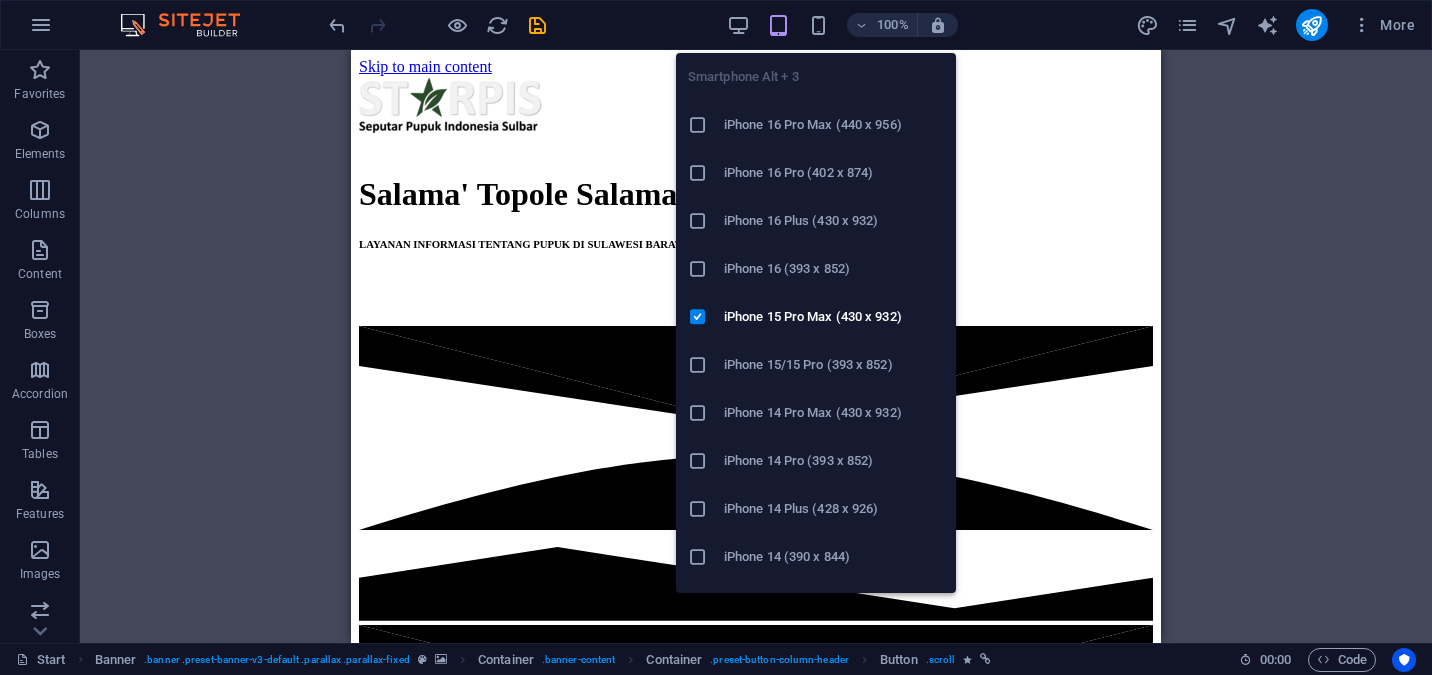 click on "Smartphone Alt + 3 iPhone 16 Pro Max (440 x 956) iPhone 16 Pro (402 x 874) iPhone 16 Plus (430 x 932) iPhone 16 (393 x 852) iPhone 15 Pro Max (430 x 932) iPhone 15/15 Pro (393 x 852) iPhone 14 Pro Max (430 x 932) iPhone 14 Pro (393 x 852) iPhone 14 Plus (428 x 926) iPhone 14 (390 x 844) iPhone 13 Pro Max (428 x 926) iPhone 13/13 Pro (390 x 844) iPhone 13 Mini (375 x 812) iPhone SE (2nd gen) (375 x 667) Galaxy S22/S23/S24 Ultra (384 x 824) Galaxy S22/S23/S24 Plus (384 x 832) Galaxy S22/S23/S24 (360 x 780) Galaxy S21 Ultra/Plus (384 x 854) Galaxy S21 (360 x 800) Galaxy S20 FE (412 x 914) Galaxy A32 (412 x 915) Pixel 9 Pro XL (428 x 926) Pixel 9/9 Pro (412 x 915) Pixel 8/8 Pro (412 x 732) Pixel 7/7 Pro (412 x 915) Pixel 6/6 Pro (412 x 915) Huawei P60 Pro (412 x 915) Huawei Mate 50 Pro (412 x 932) Huawei P50 Pro (412 x 915) Xiaomi 13 Pro (412 x 915) Xiaomi 12 Pro (412 x 915) Xiaomi Redmi Note 12 Pro (412 x 915)" at bounding box center (816, 315) 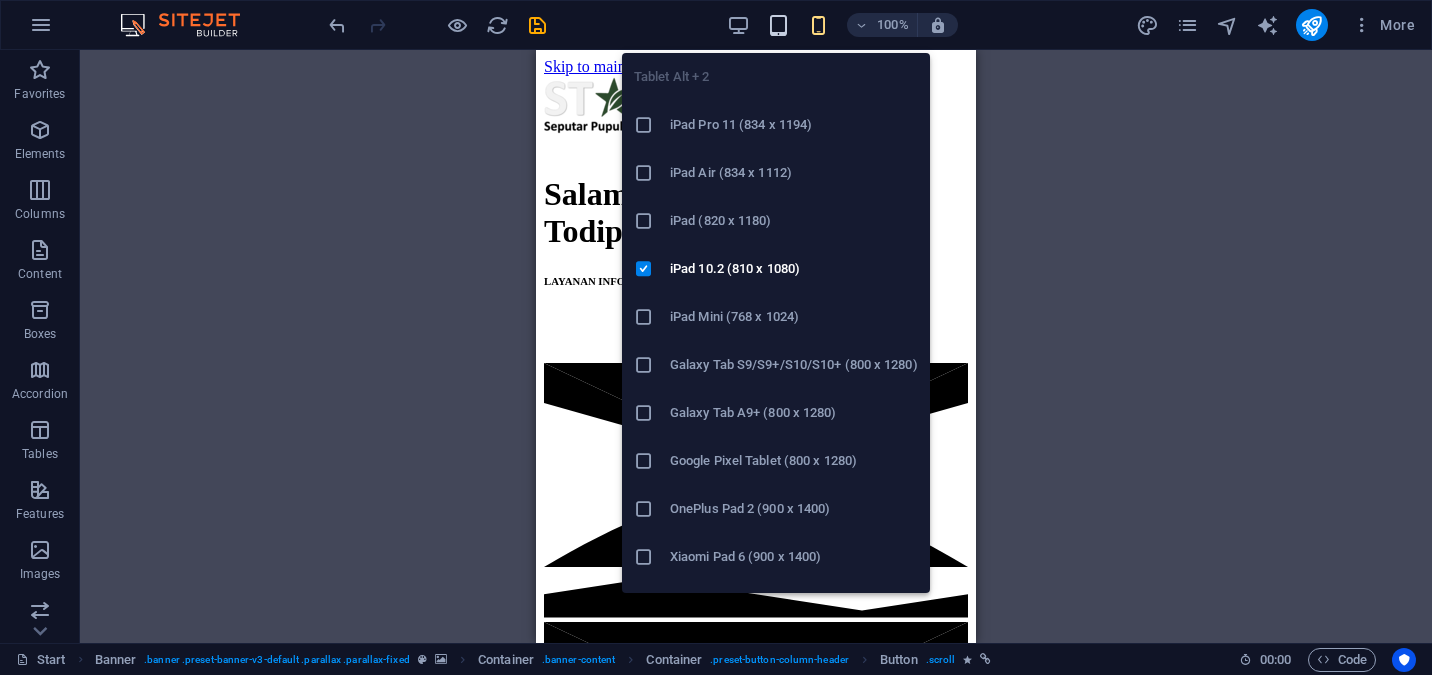 click at bounding box center [778, 25] 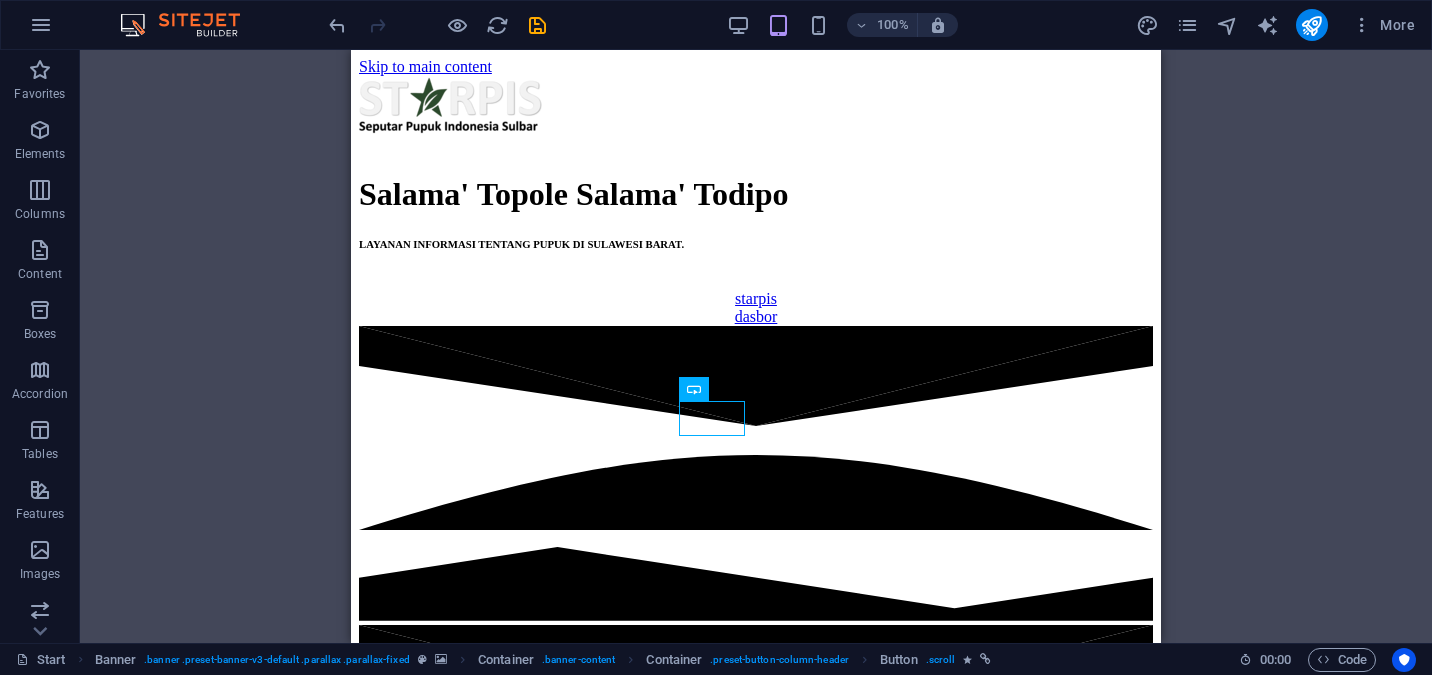 click on "100% More" at bounding box center [874, 25] 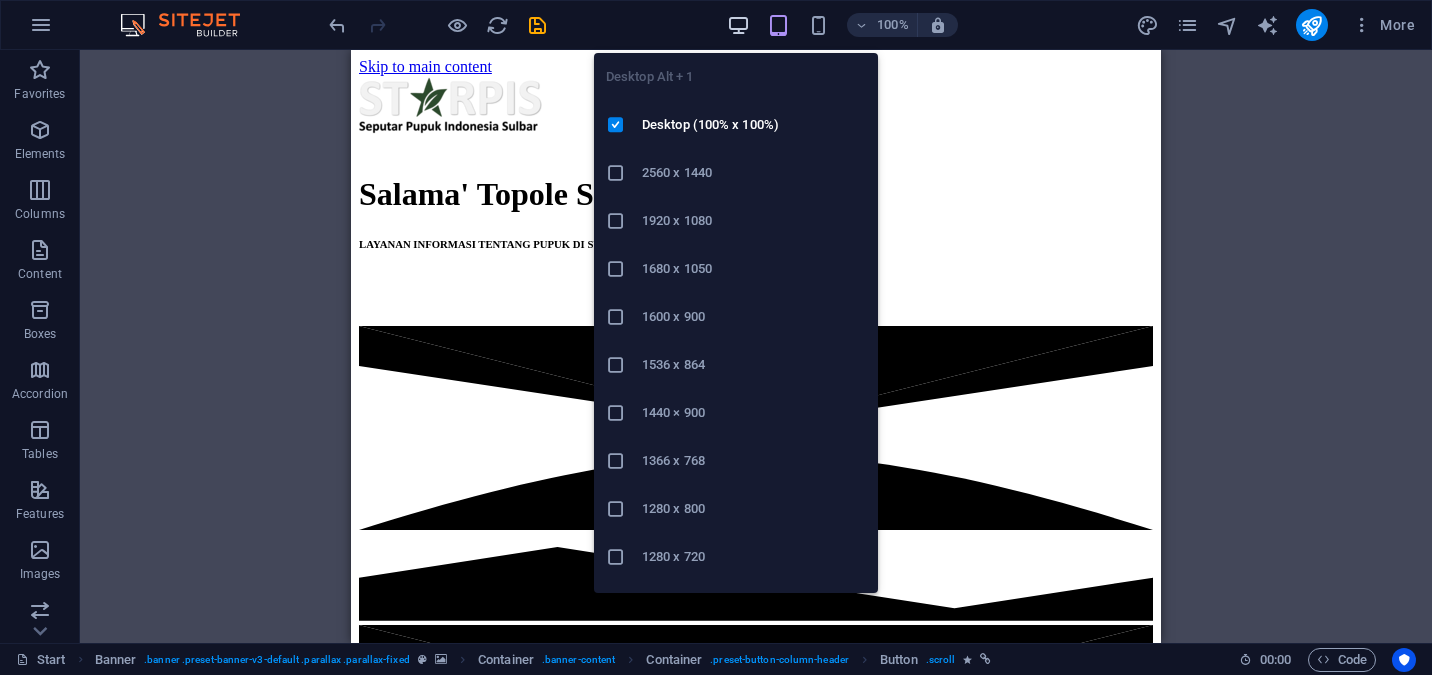 click at bounding box center (738, 25) 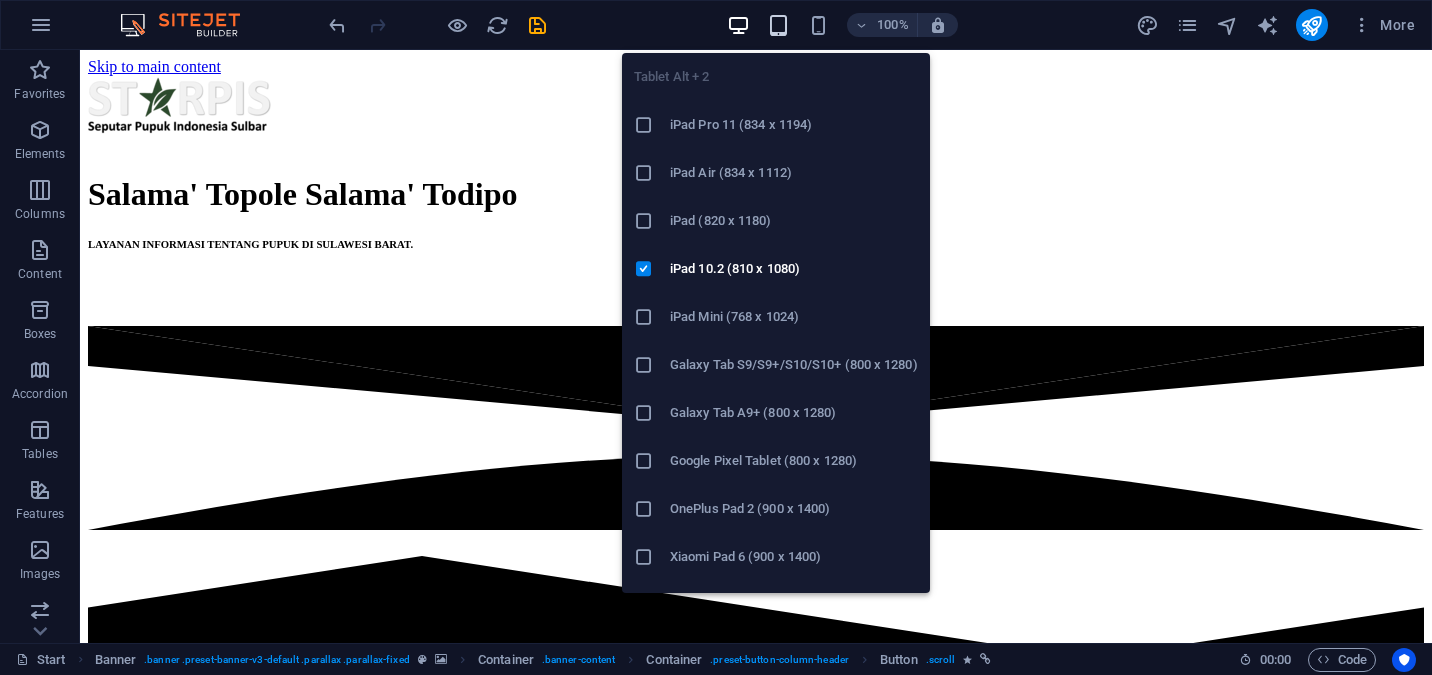 click at bounding box center [778, 25] 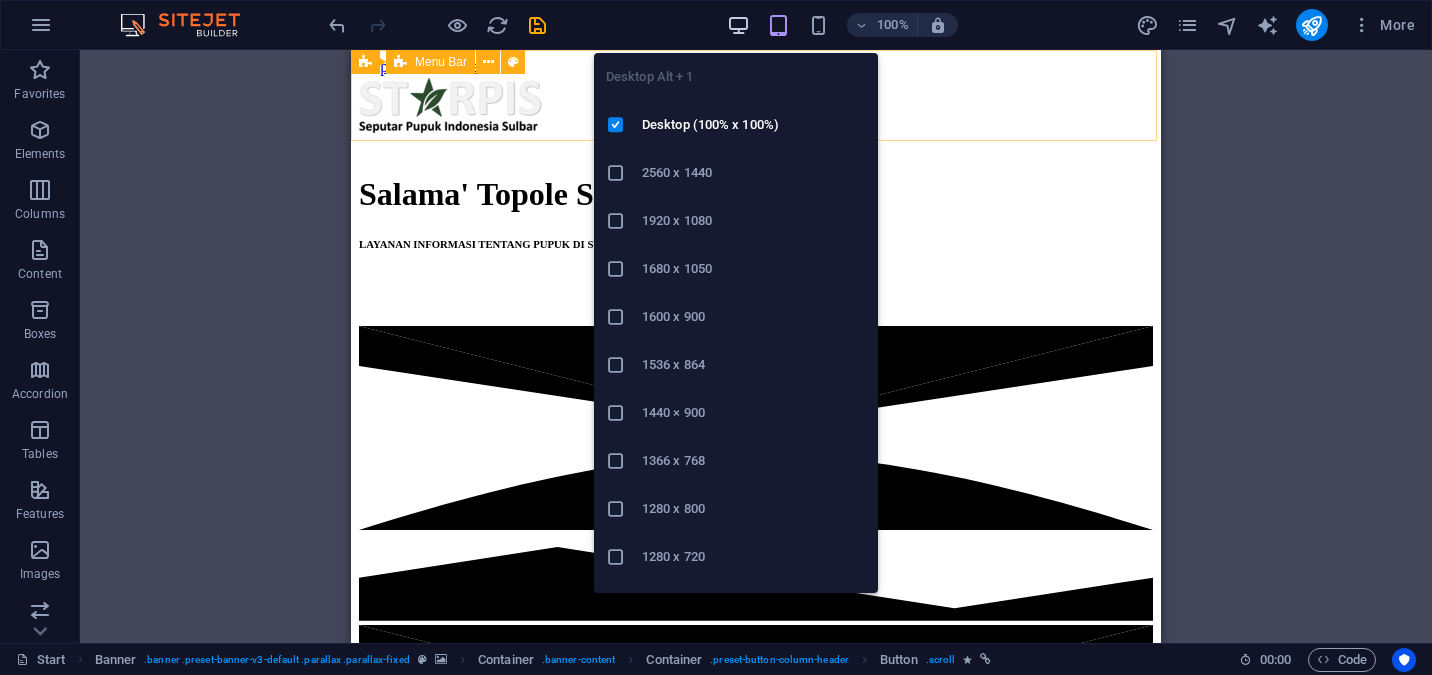 click at bounding box center [738, 25] 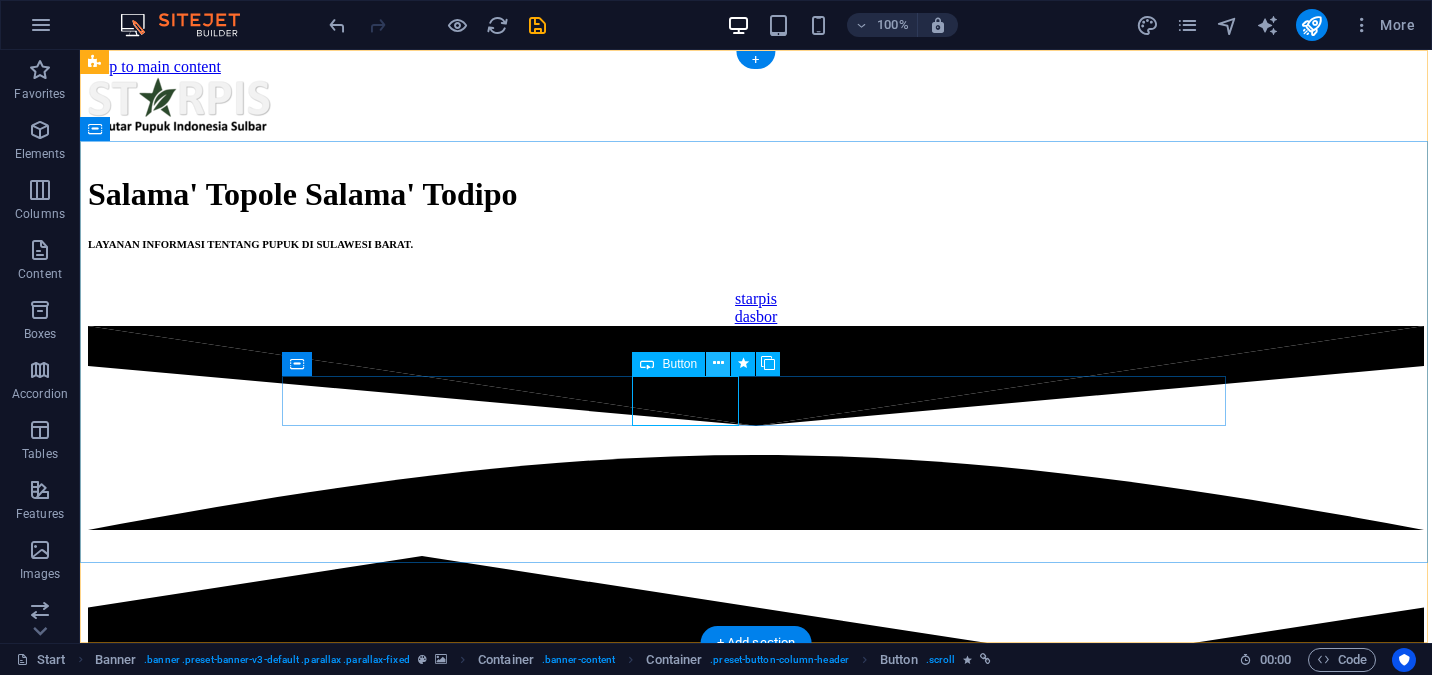 click at bounding box center (718, 363) 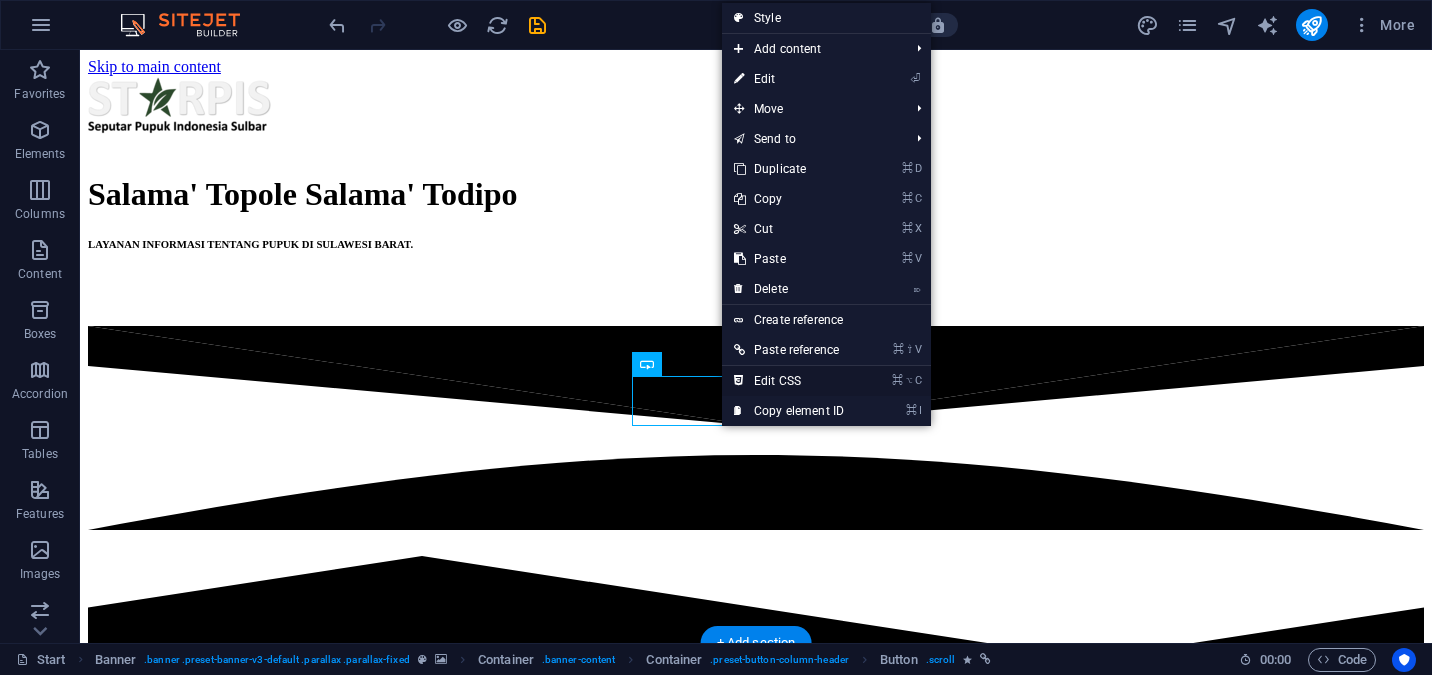 click on "⌘ ⌥ C  Edit CSS" at bounding box center [789, 381] 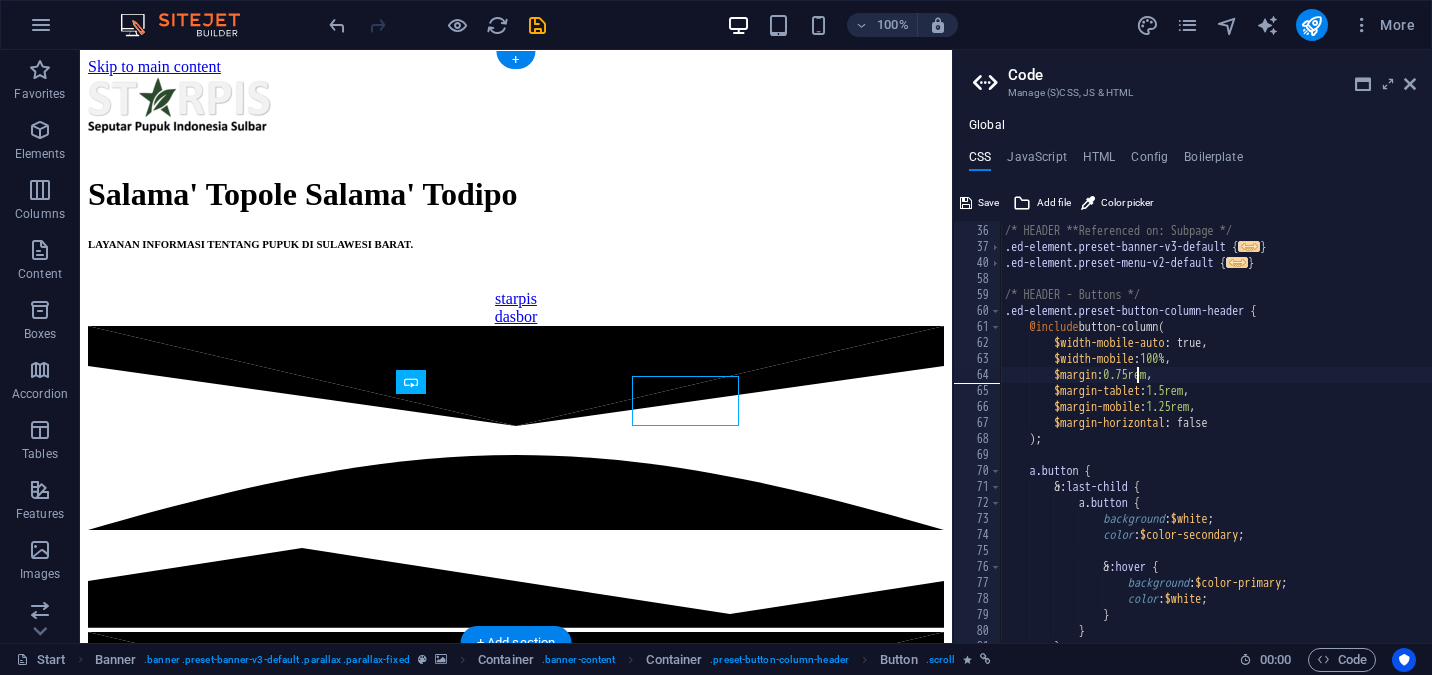 scroll, scrollTop: 620, scrollLeft: 0, axis: vertical 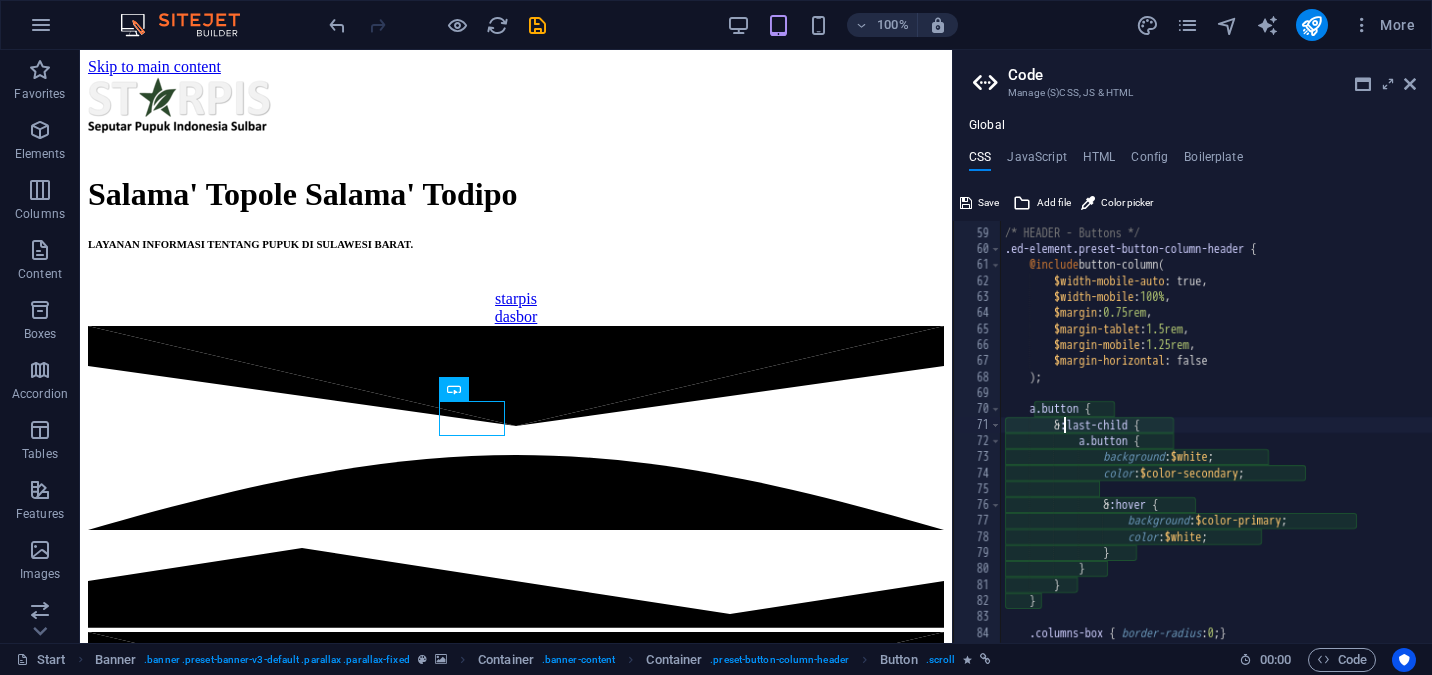 click on "100%" at bounding box center (842, 25) 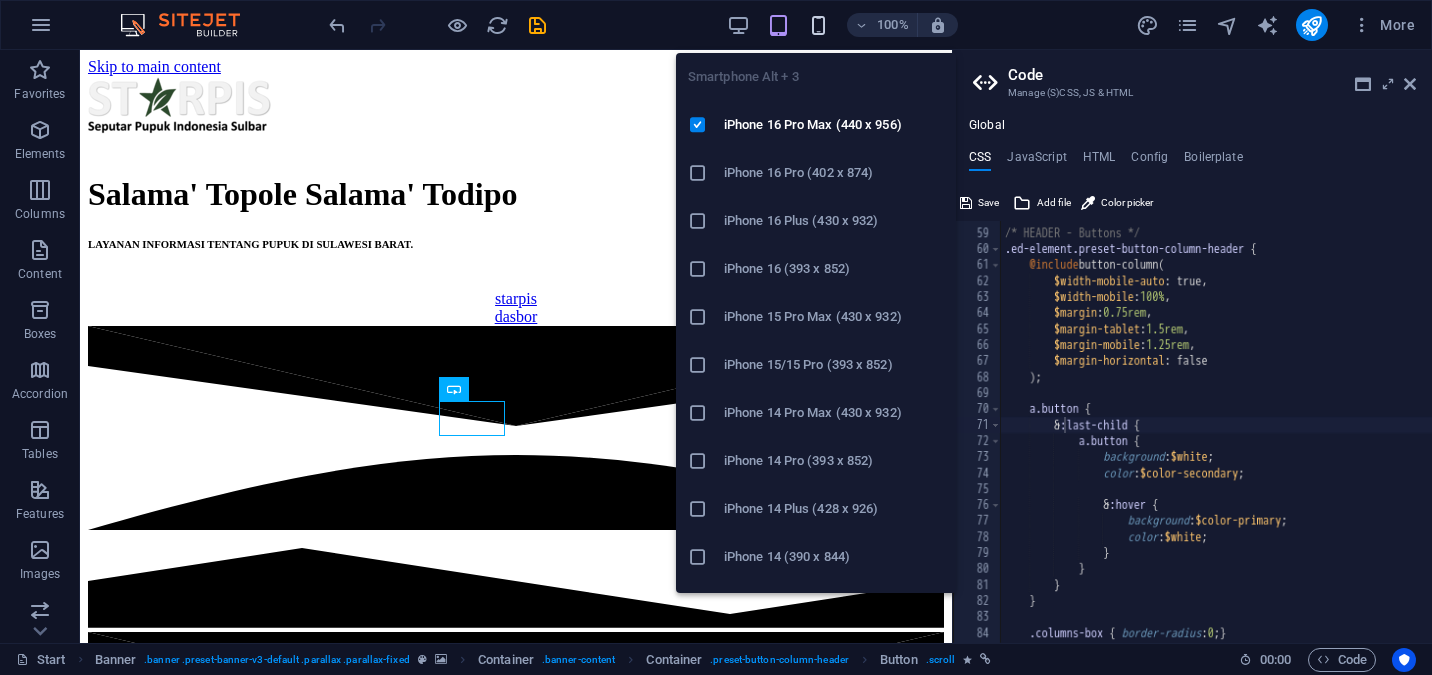 click at bounding box center (818, 25) 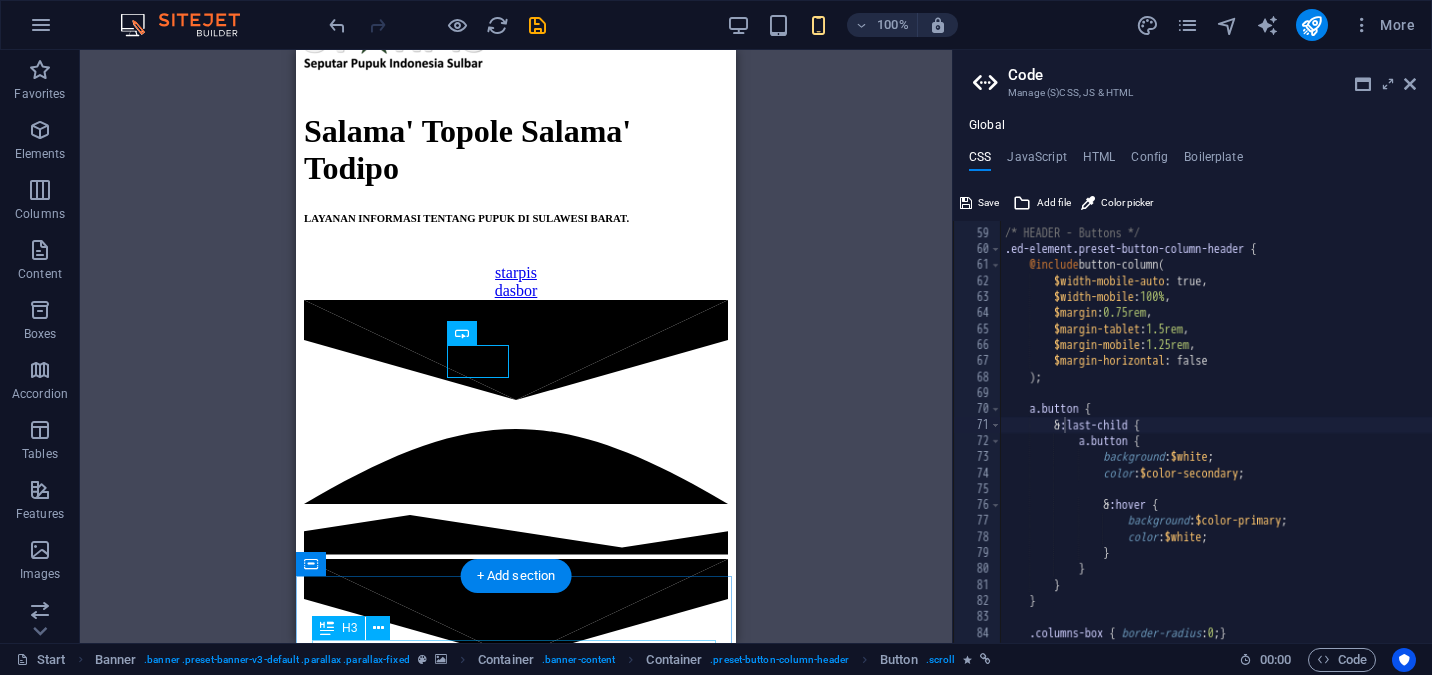 scroll, scrollTop: 61, scrollLeft: 0, axis: vertical 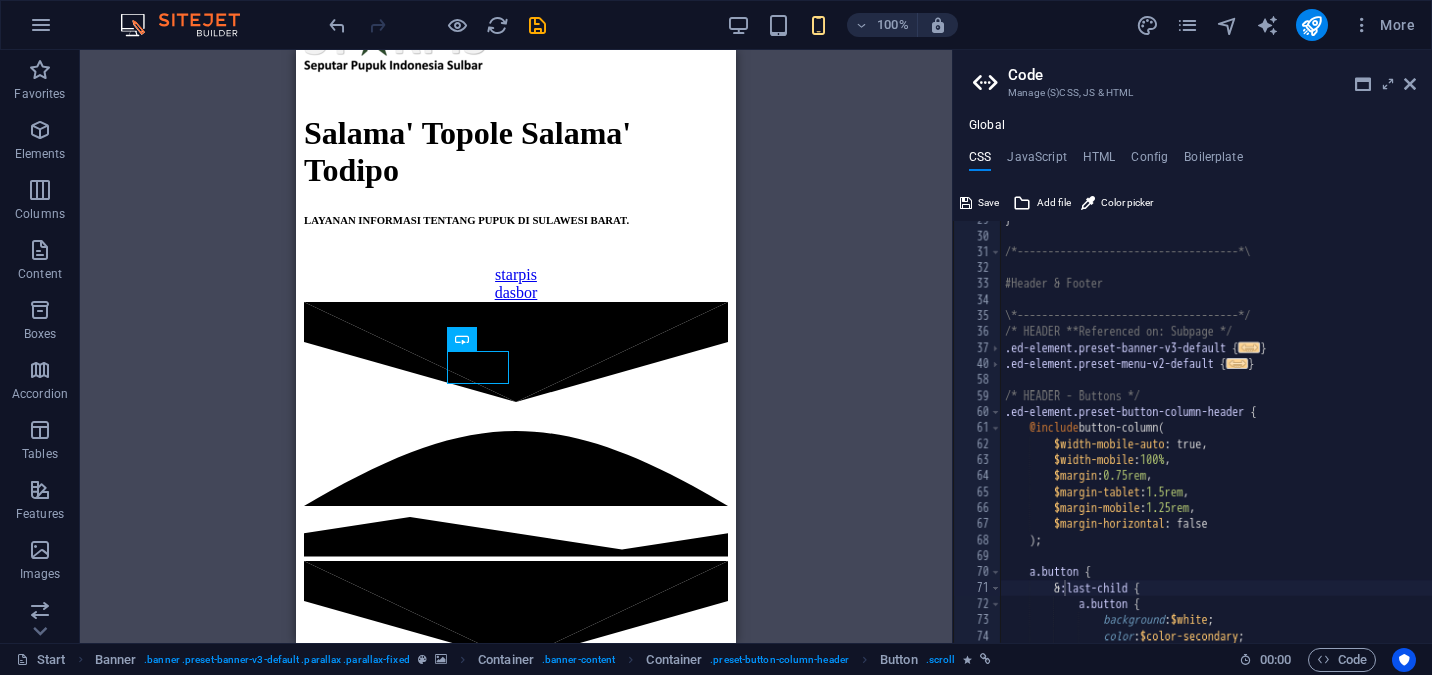 drag, startPoint x: 1142, startPoint y: 476, endPoint x: 1143, endPoint y: 487, distance: 11.045361 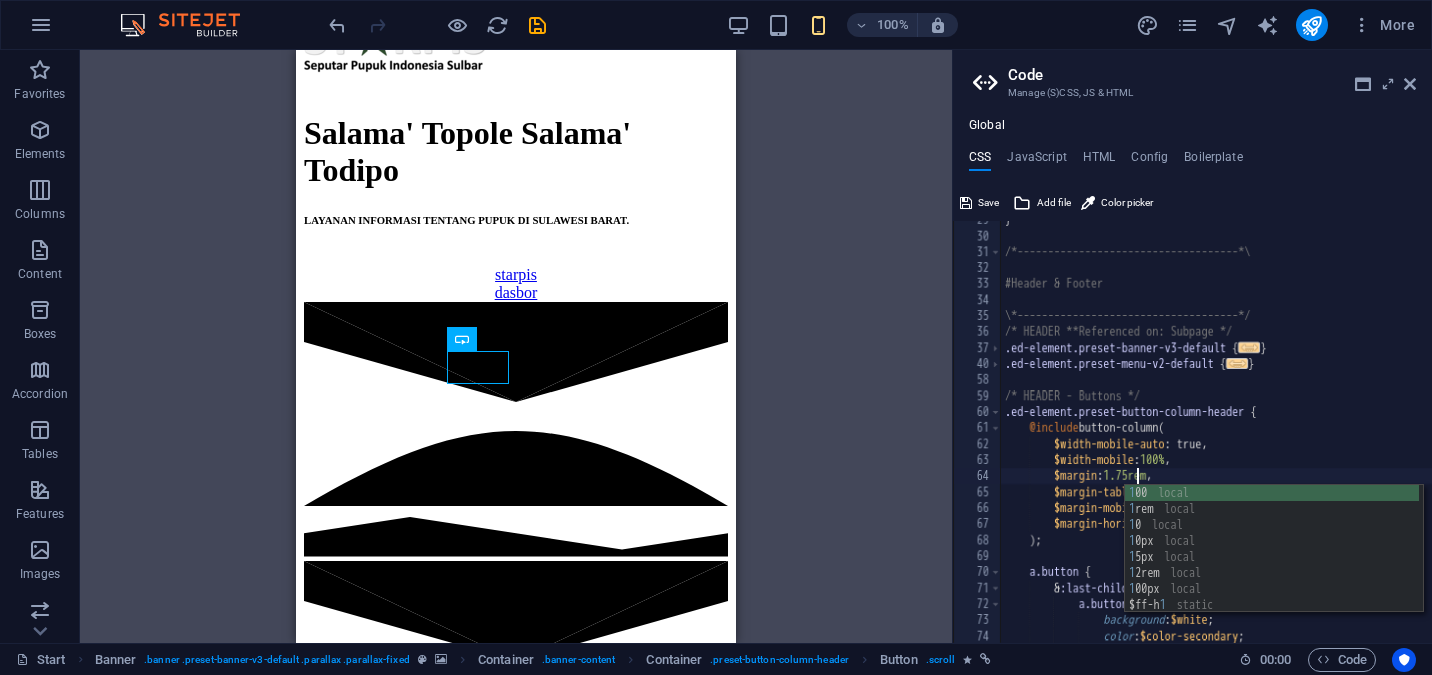 scroll, scrollTop: 0, scrollLeft: 16, axis: horizontal 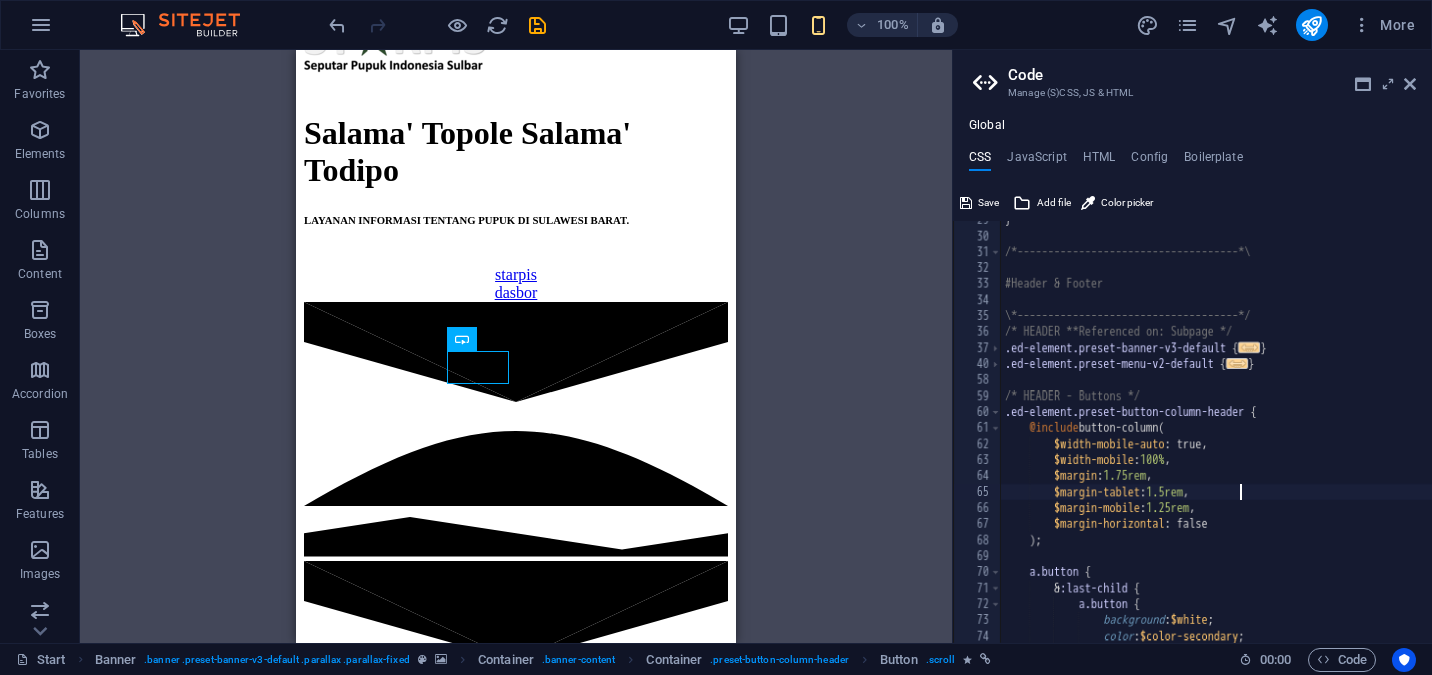 click on "} /*------------------------------------*\     #Header & Footer \*------------------------------------*/ /* HEADER **Referenced on: Subpage */ .ed-element.preset-banner-v3-default   { ... } .ed-element.preset-menu-v2-default   { ... } /* HEADER - Buttons */ .ed-element.preset-button-column-header   {      @include  button-column (           $width-mobile-auto : true,            $width-mobile :  100% ,            $margin :  1.75rem ,            $margin-tablet :  1.5rem ,            $margin-mobile :  1.25rem ,            $margin-horizontal : false      ) ;      a.button   {           & :last-child   {                a.button   {                     background :  $white ;                     color :  $color-secondary ;" at bounding box center (1328, 439) 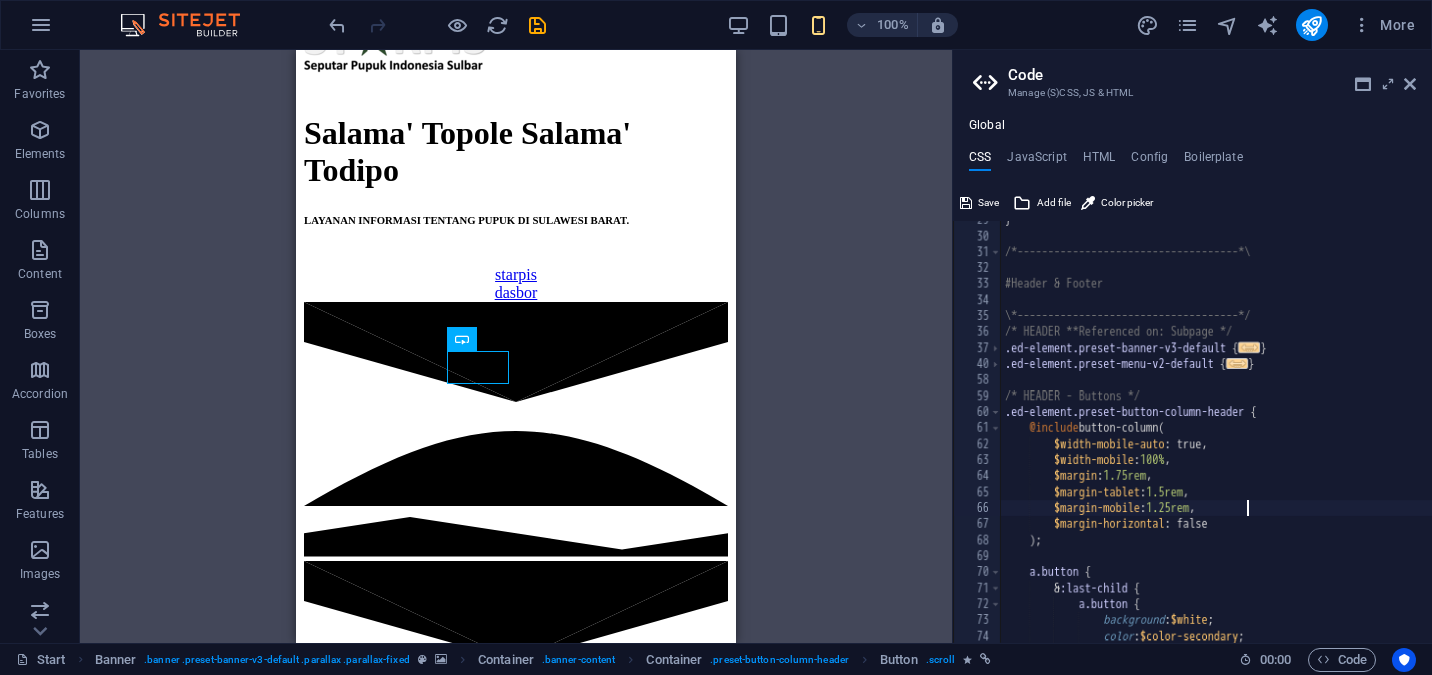 scroll, scrollTop: 481, scrollLeft: 0, axis: vertical 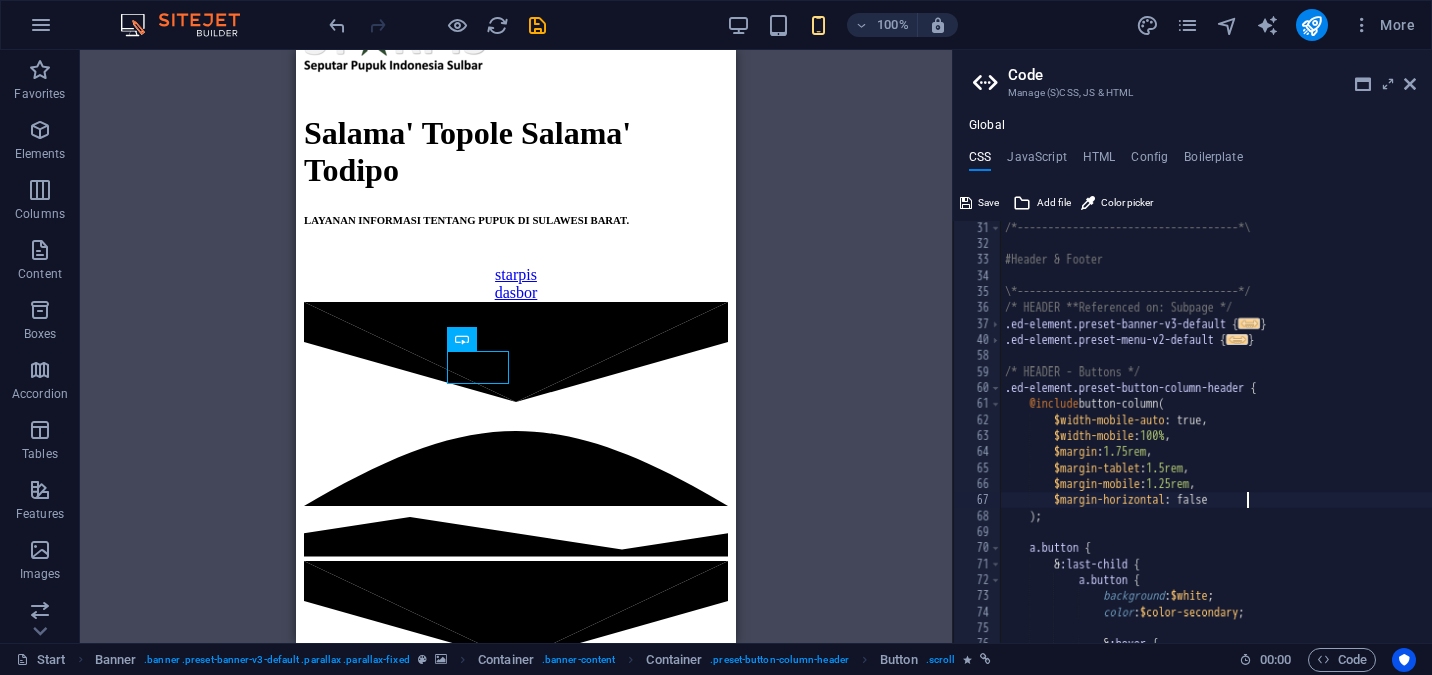 click on "/*------------------------------------*\     #Header & Footer \*------------------------------------*/ /* HEADER **Referenced on: Subpage */ .ed-element.preset-banner-v3-default   { ... } .ed-element.preset-menu-v2-default   { ... } /* HEADER - Buttons */ .ed-element.preset-button-column-header   {      @include  button-column (           $width-mobile-auto : true,            $width-mobile :  100% ,            $margin :  1.75rem ,            $margin-tablet :  1.5rem ,            $margin-mobile :  1.25rem ,            $margin-horizontal : false      ) ;      a.button   {           & :last-child   {                a.button   {                     background :  $white ;                     color :  $color-secondary ;                                    & :hover   {                          background :  $color-primary ;" at bounding box center [1328, 447] 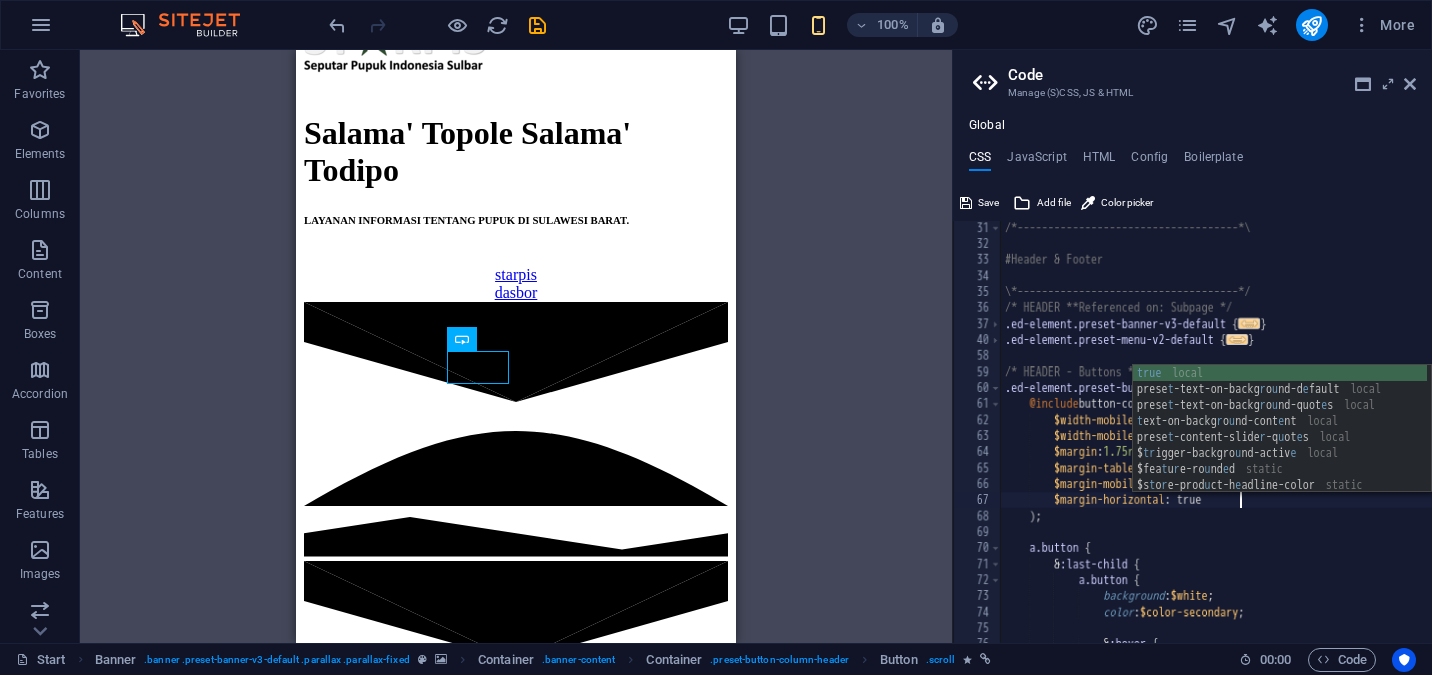 scroll, scrollTop: 0, scrollLeft: 23, axis: horizontal 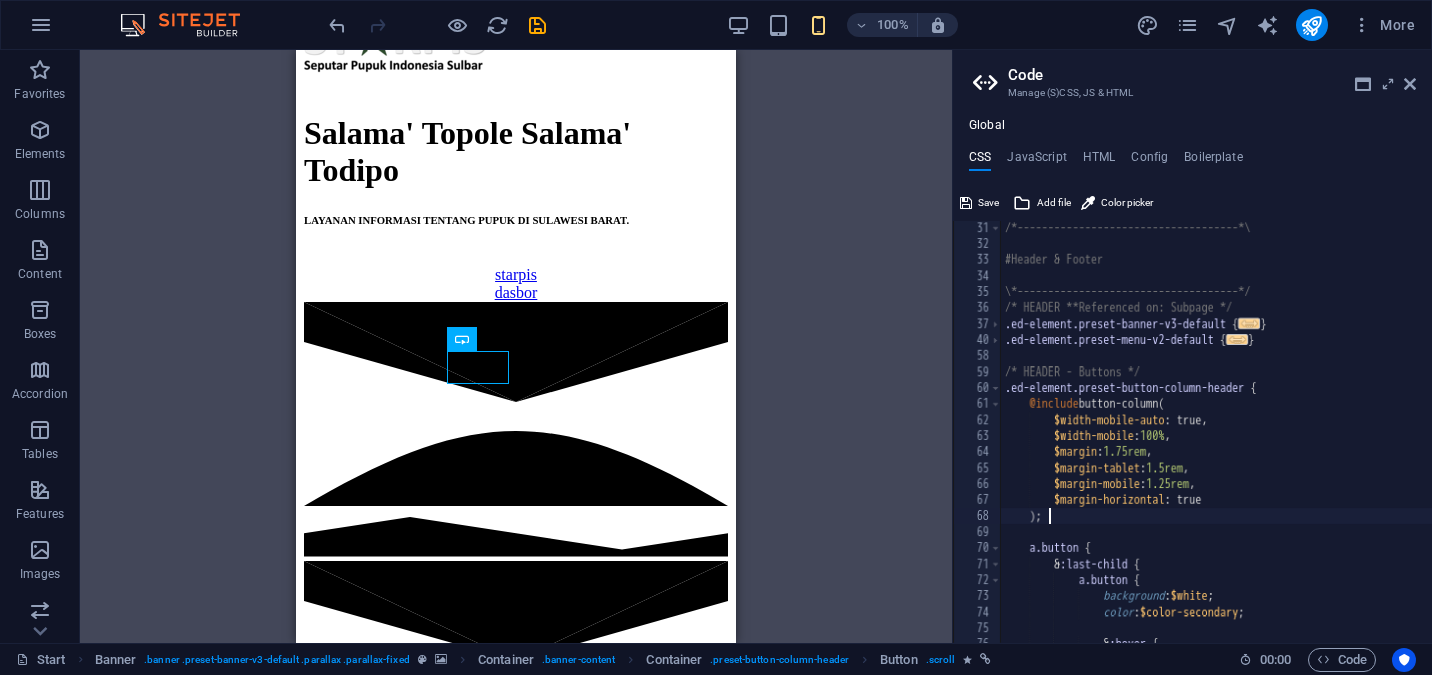 click on "/*------------------------------------*\     #Header & Footer \*------------------------------------*/ /* HEADER **Referenced on: Subpage */ .ed-element.preset-banner-v3-default   { ... } .ed-element.preset-menu-v2-default   { ... } /* HEADER - Buttons */ .ed-element.preset-button-column-header   {      @include  button-column (           $width-mobile-auto : true,            $width-mobile :  100% ,            $margin :  1.75rem ,            $margin-tablet :  1.5rem ,            $margin-mobile :  1.25rem ,            $margin-horizontal : true      ) ;      a.button   {           & :last-child   {                a.button   {                     background :  $white ;                     color :  $color-secondary ;                                    & :hover   {                          background :  $color-primary ;" at bounding box center (1328, 447) 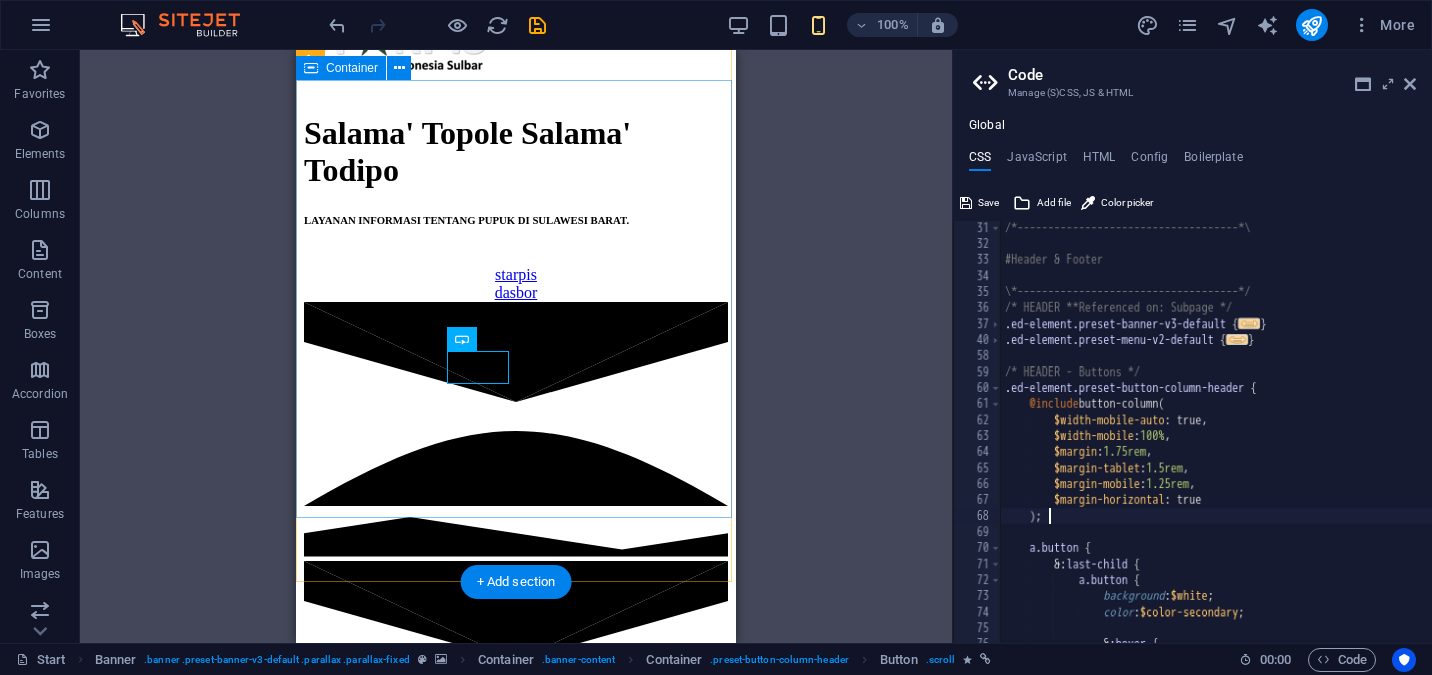 click on "Salama' Topole Salama' Todipo LAYANAN INFORMASI TENTANG PUPUK DI SULAWESI BARAT. starpis  dasbor" at bounding box center [516, 198] 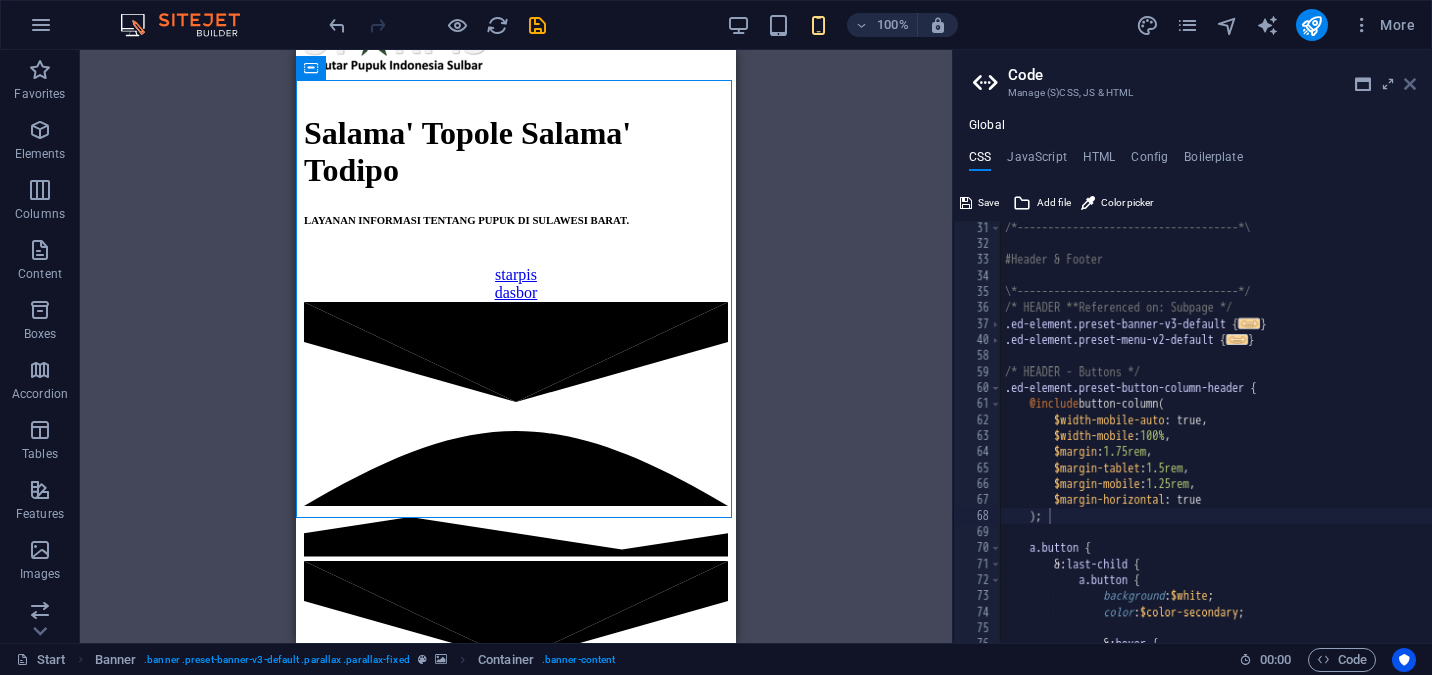 click at bounding box center [1410, 84] 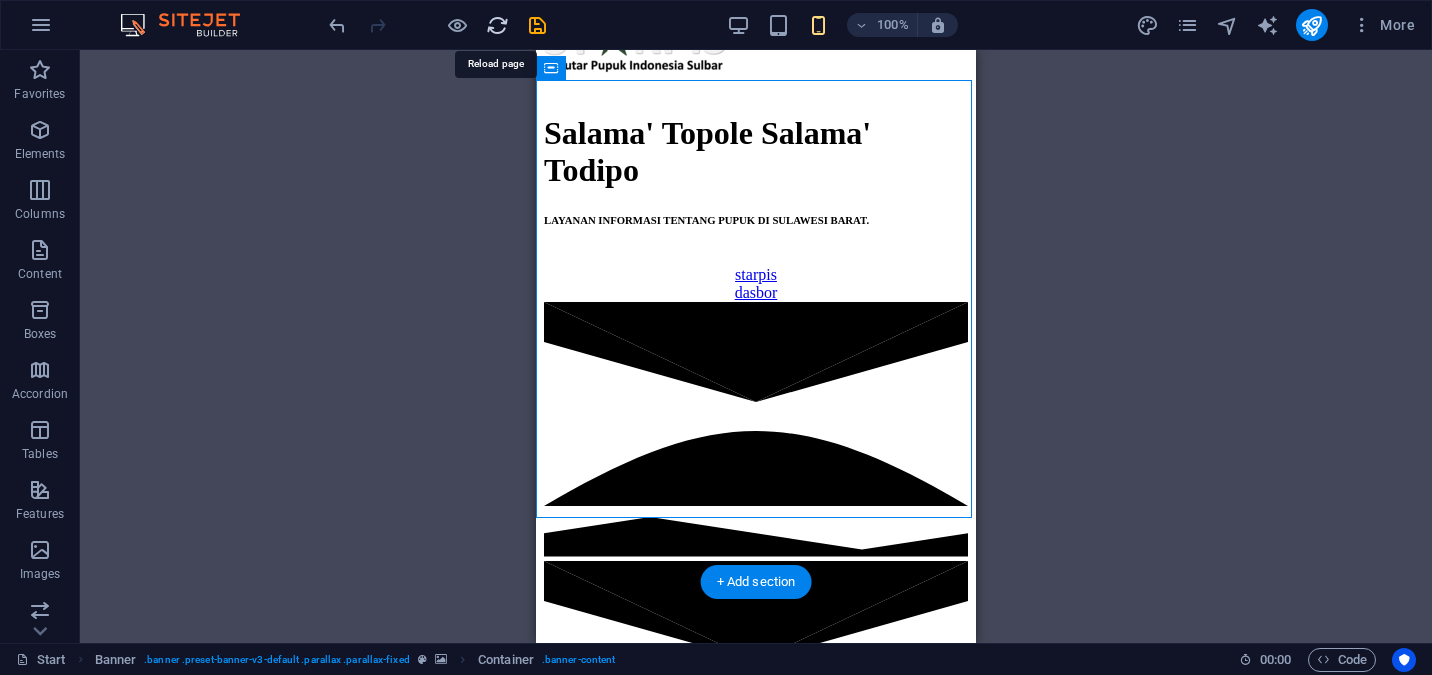 click at bounding box center (497, 25) 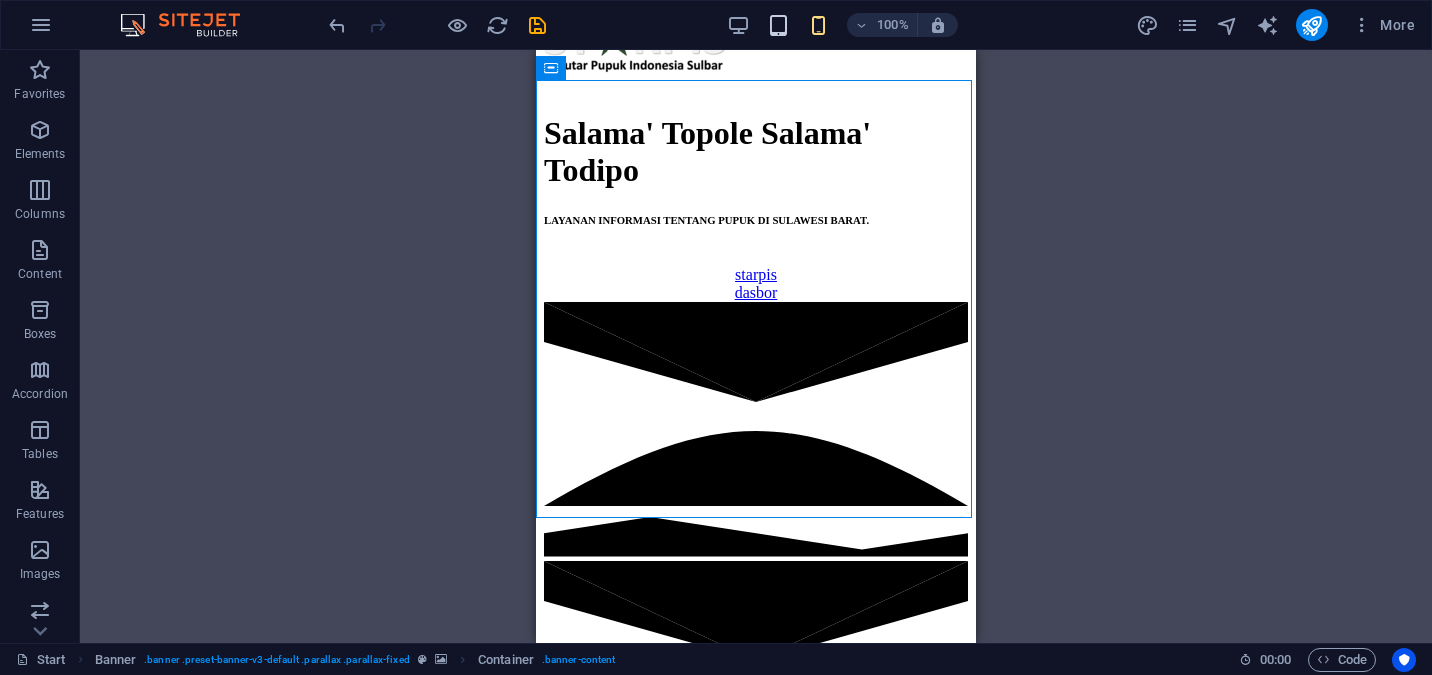click at bounding box center (778, 25) 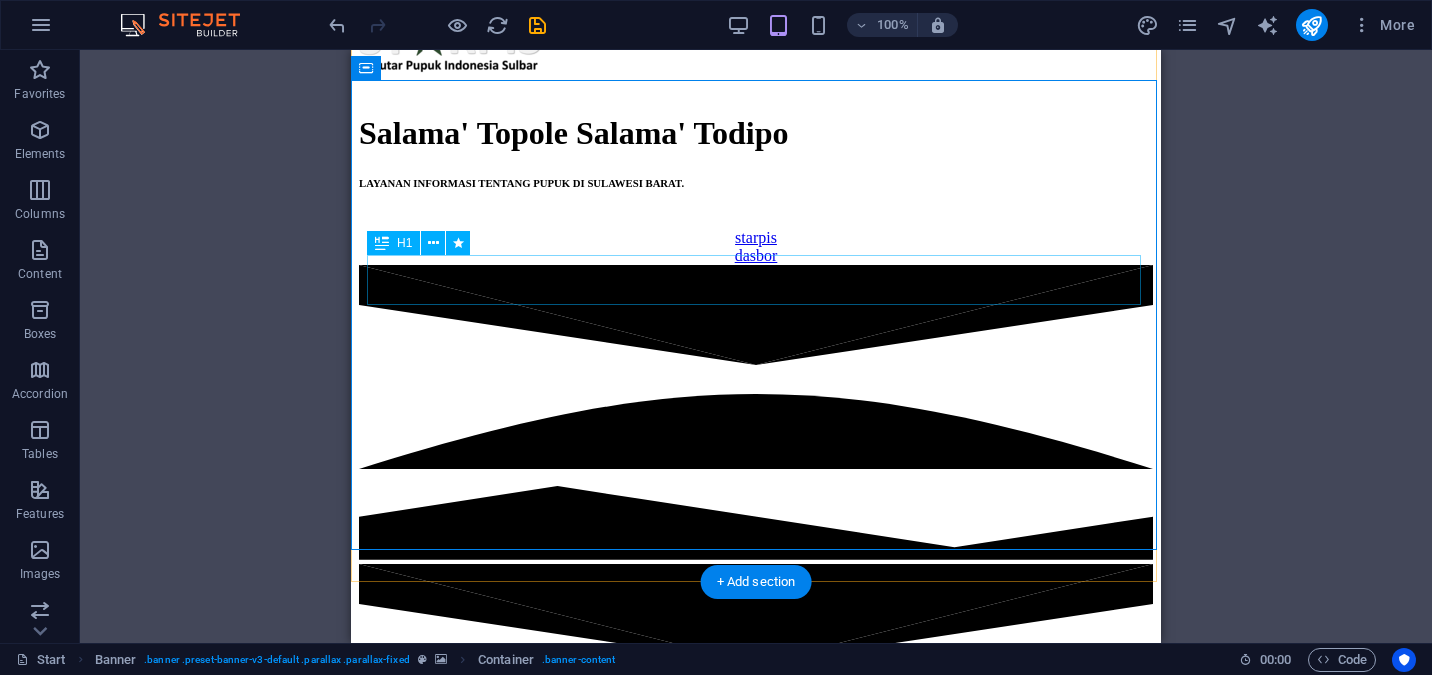 click on "Salama' Topole Salama' Todipo" at bounding box center (756, 133) 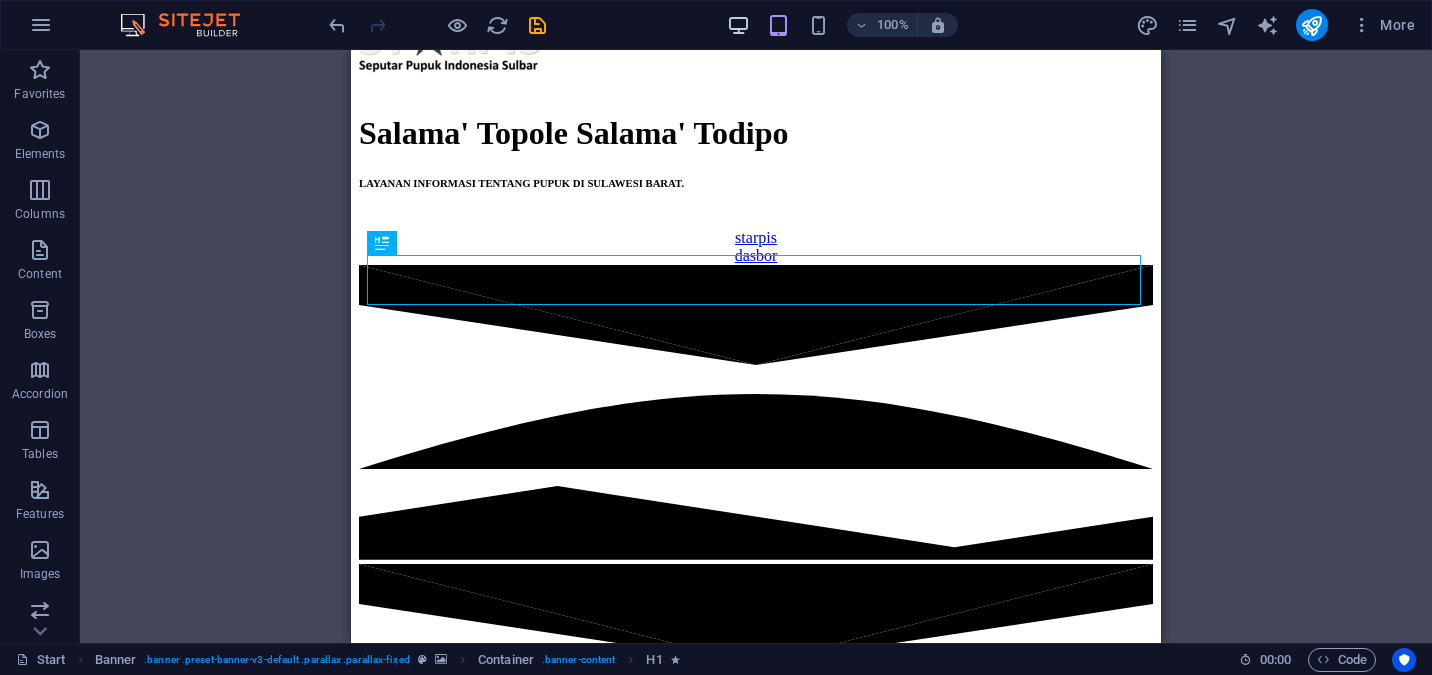 click at bounding box center (738, 25) 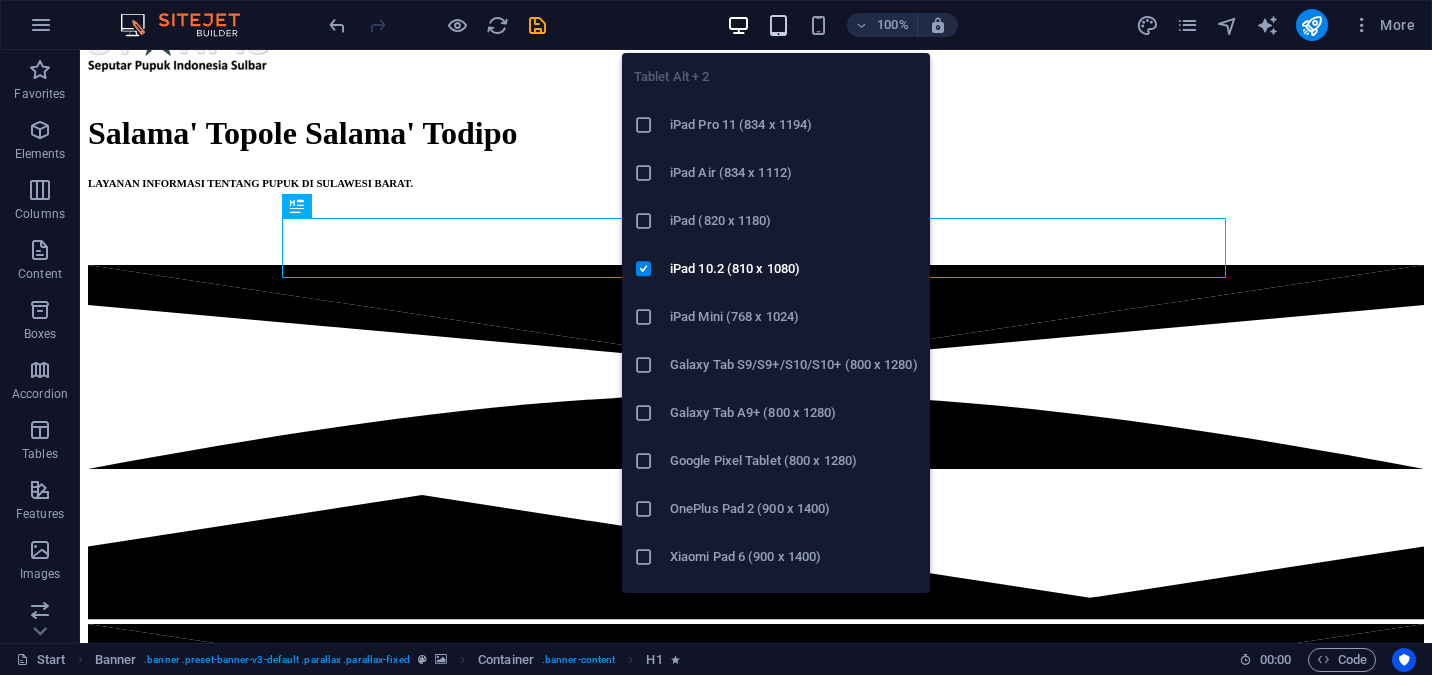click at bounding box center (778, 25) 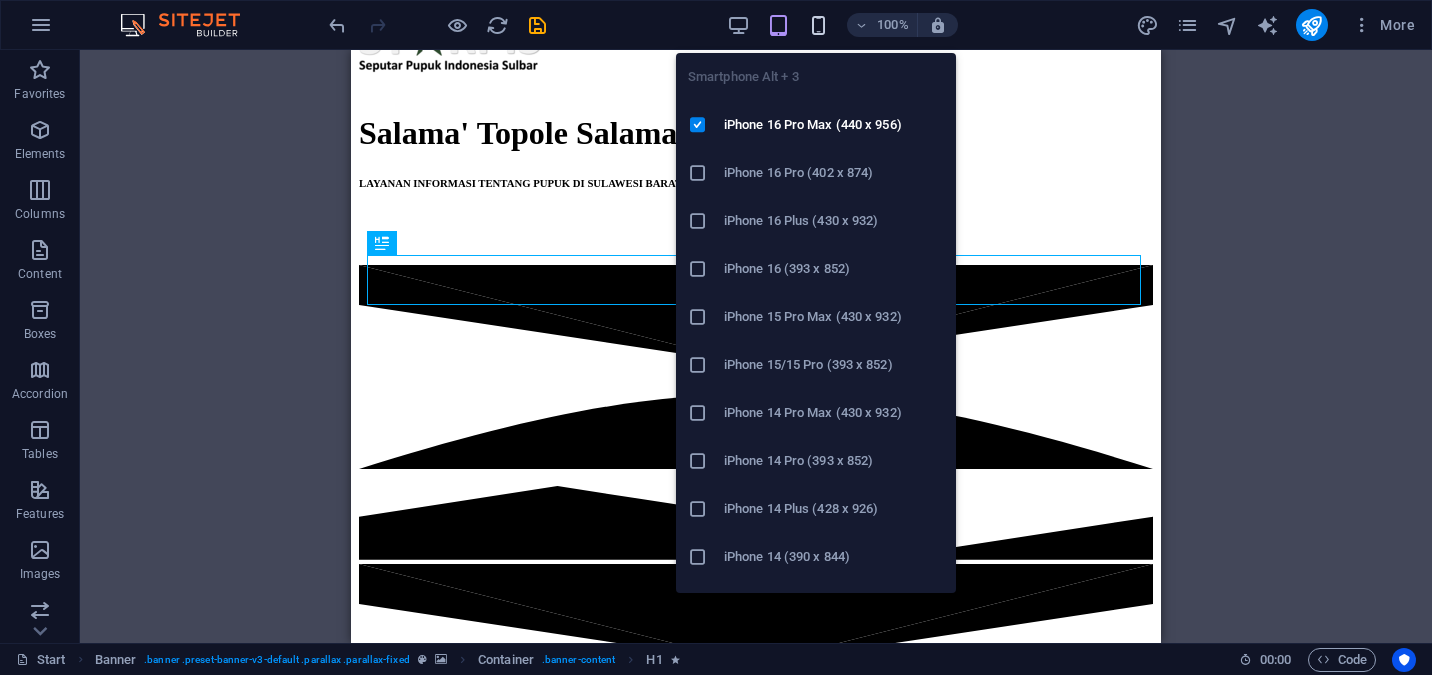 click at bounding box center (818, 25) 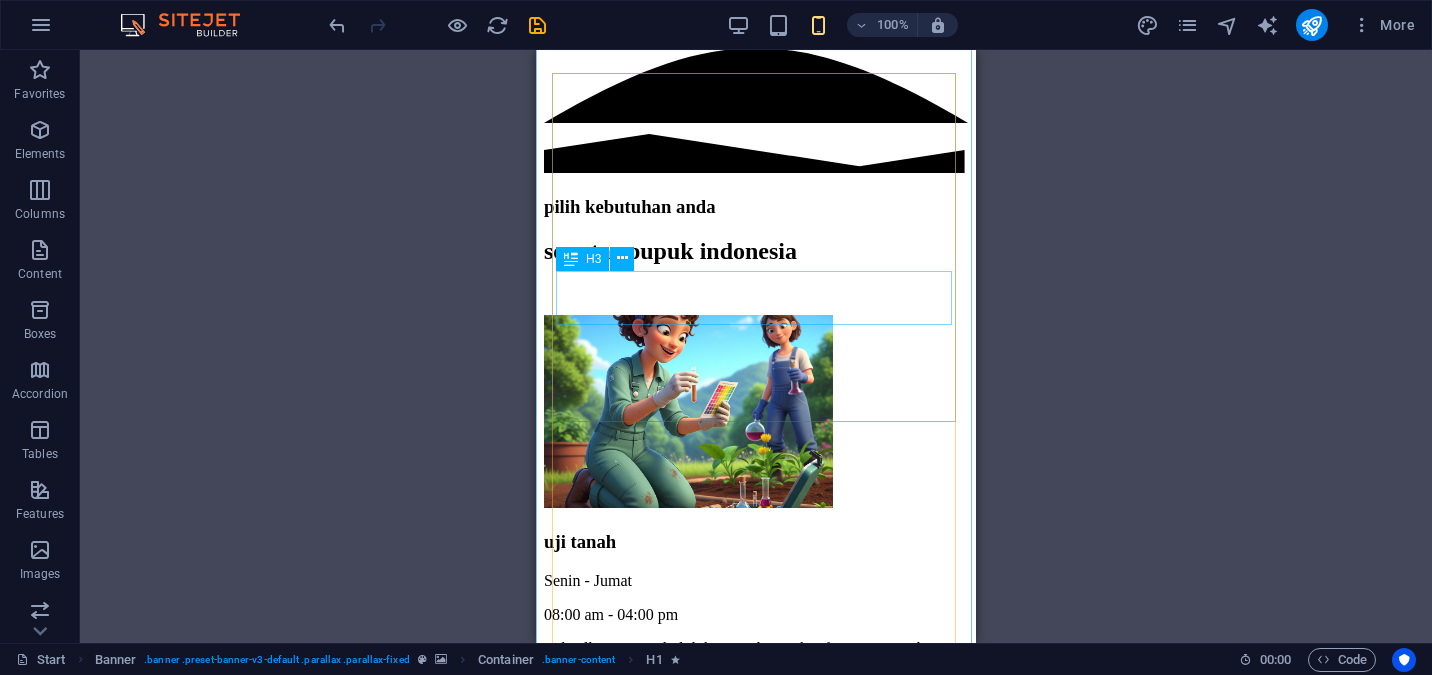 scroll, scrollTop: 755, scrollLeft: 0, axis: vertical 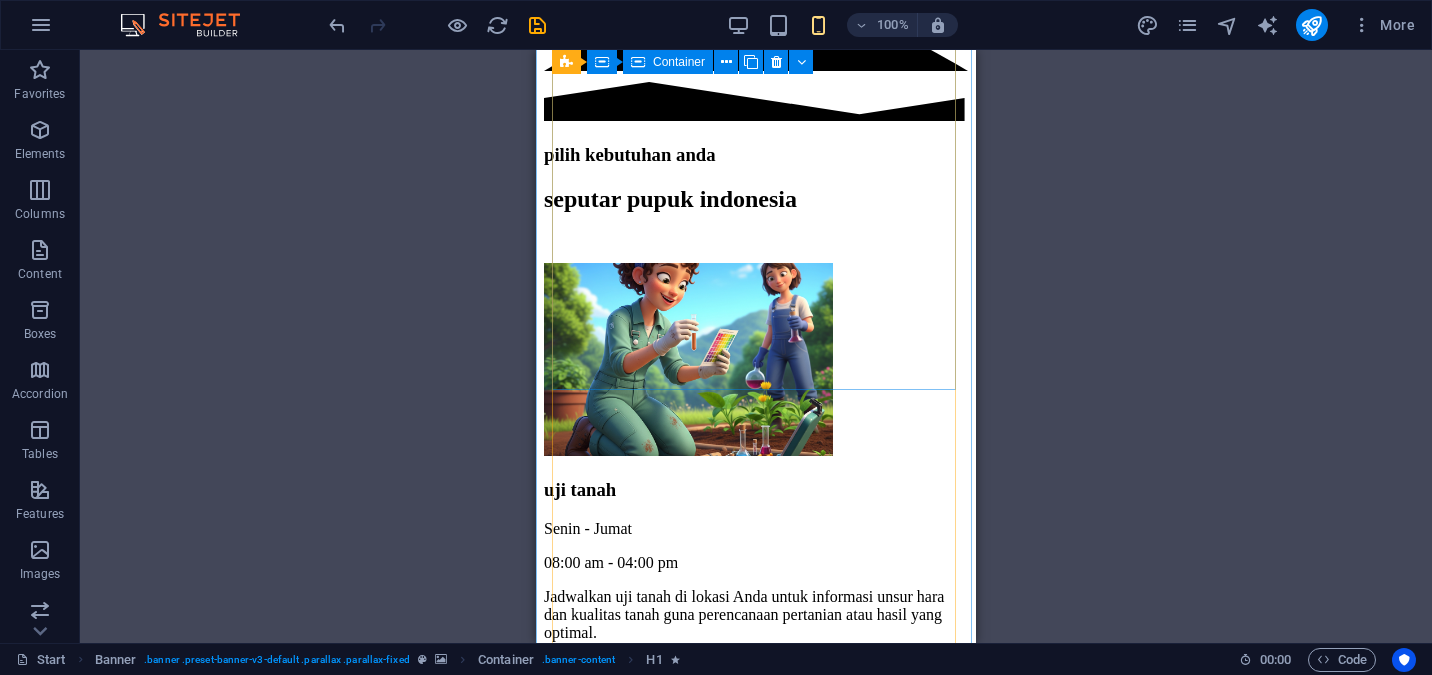 click on "uji tanah  Senin - Jumat  08:00 am - 04:00 pm Jadwalkan uji tanah di lokasi Anda untuk informasi unsur hara dan kualitas tanah guna perencanaan pertanian atau hasil yang optimal." at bounding box center (756, 452) 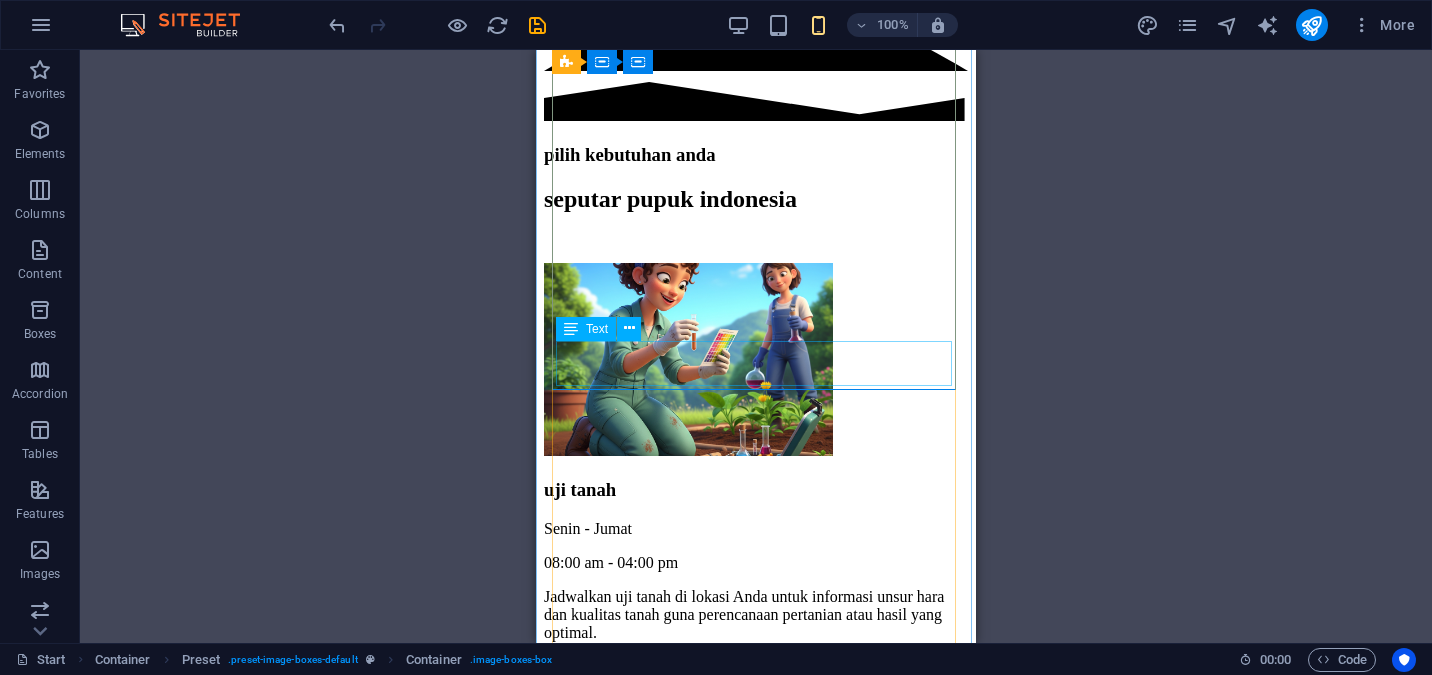 click on "Jadwalkan uji tanah di lokasi Anda untuk informasi unsur hara dan kualitas tanah guna perencanaan pertanian atau hasil yang optimal." at bounding box center [756, 615] 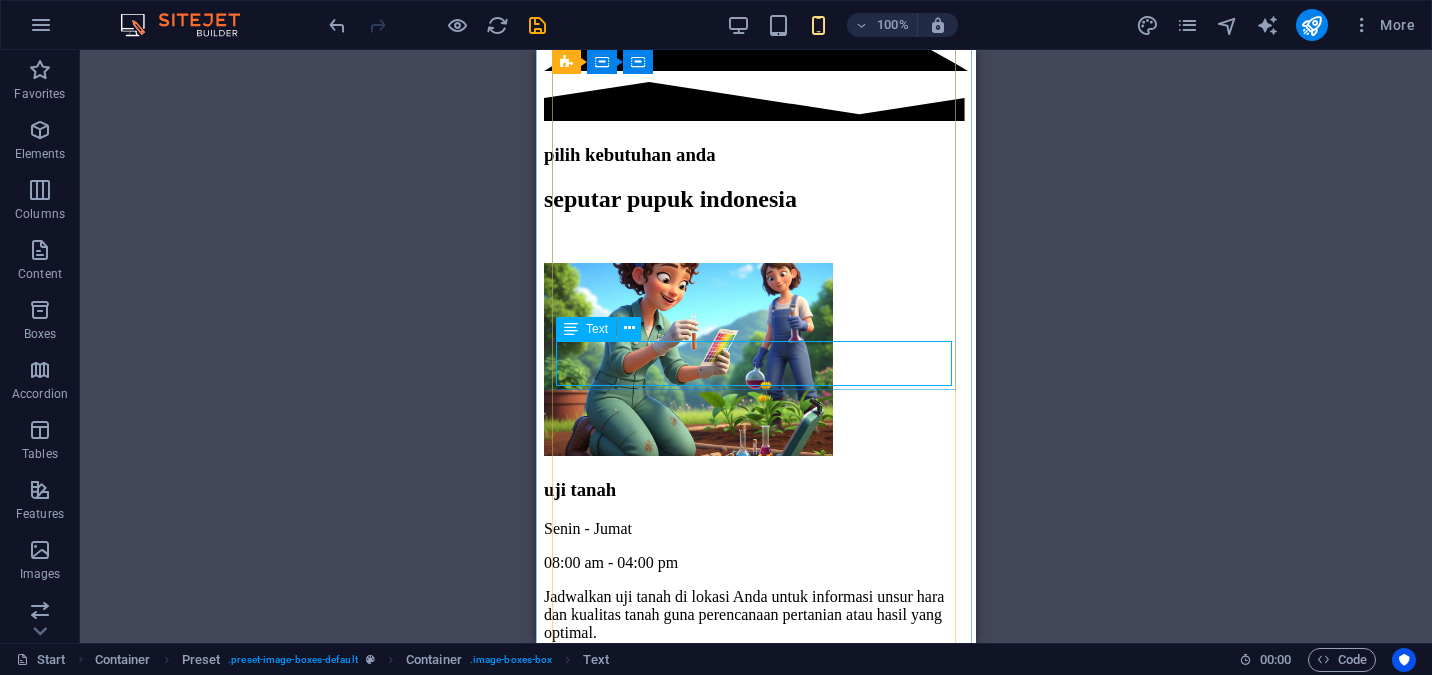 click on "Jadwalkan uji tanah di lokasi Anda untuk informasi unsur hara dan kualitas tanah guna perencanaan pertanian atau hasil yang optimal." at bounding box center (756, 615) 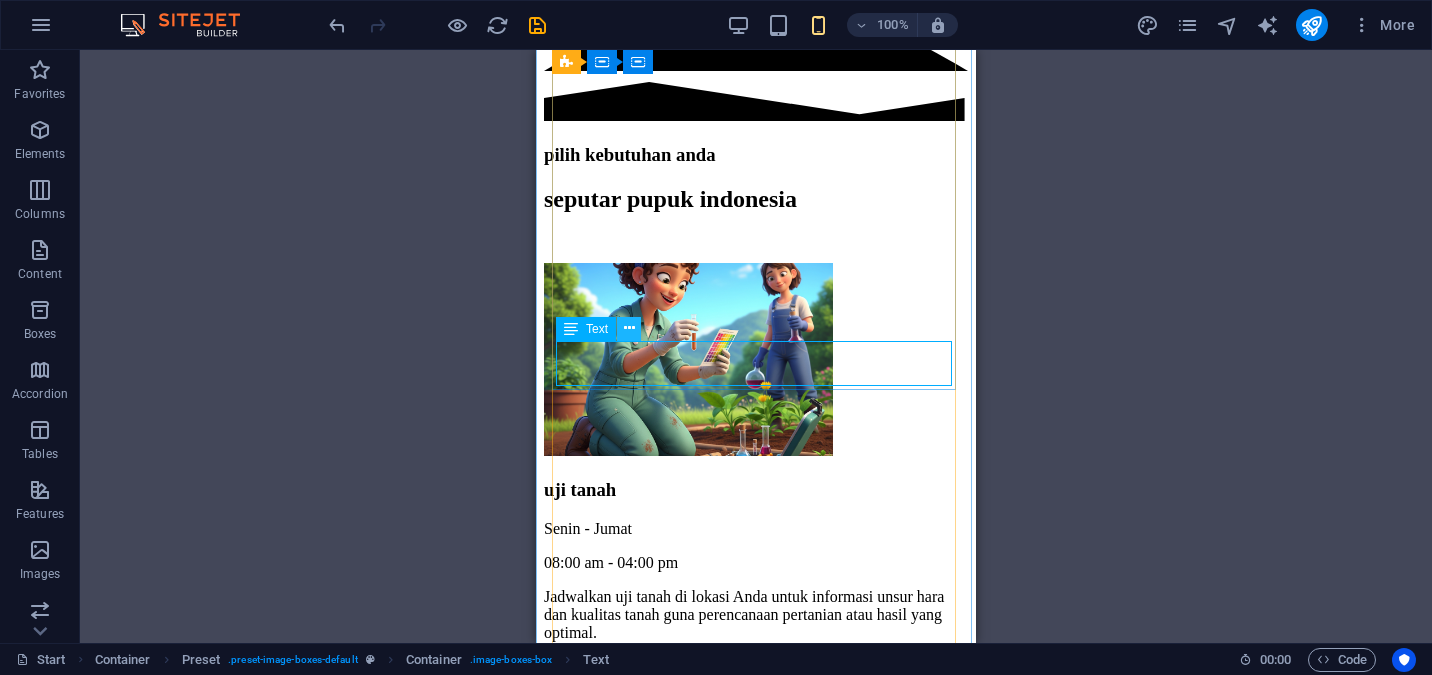 click at bounding box center (629, 328) 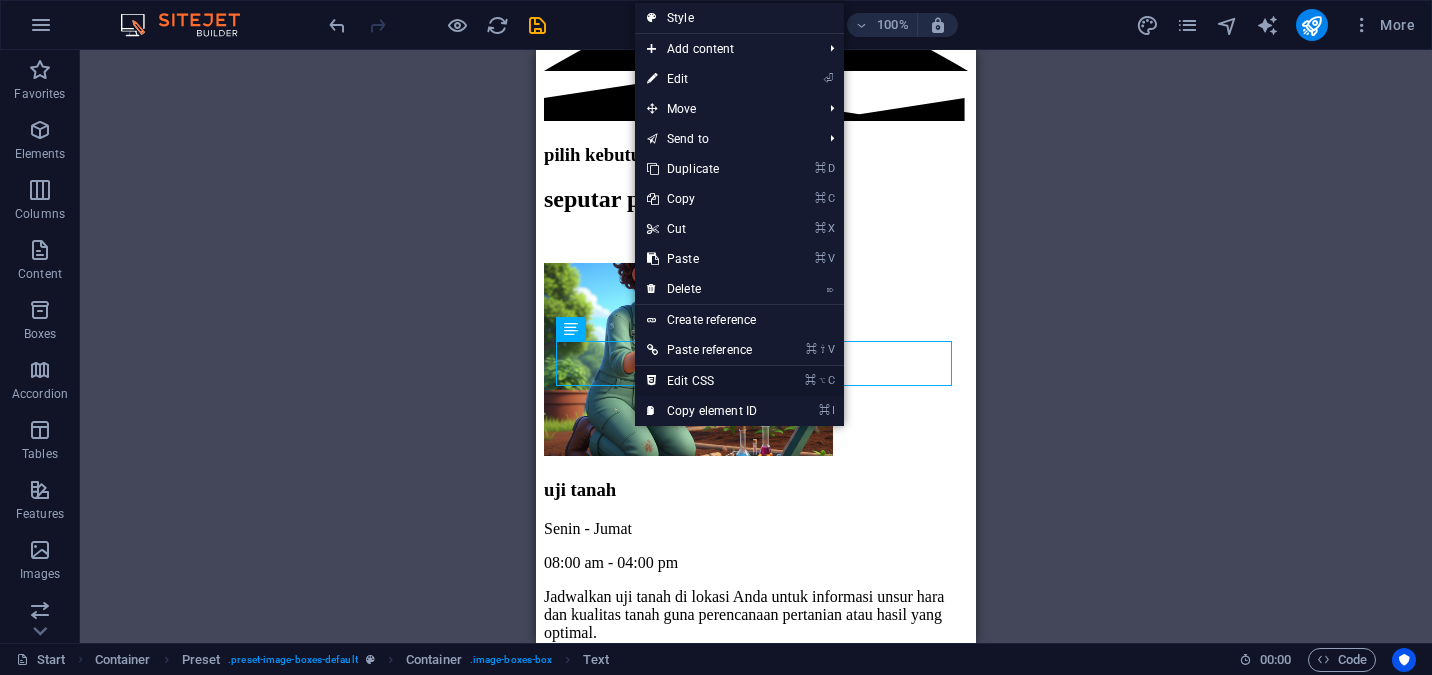 click on "⌘ ⌥ C  Edit CSS" at bounding box center [702, 381] 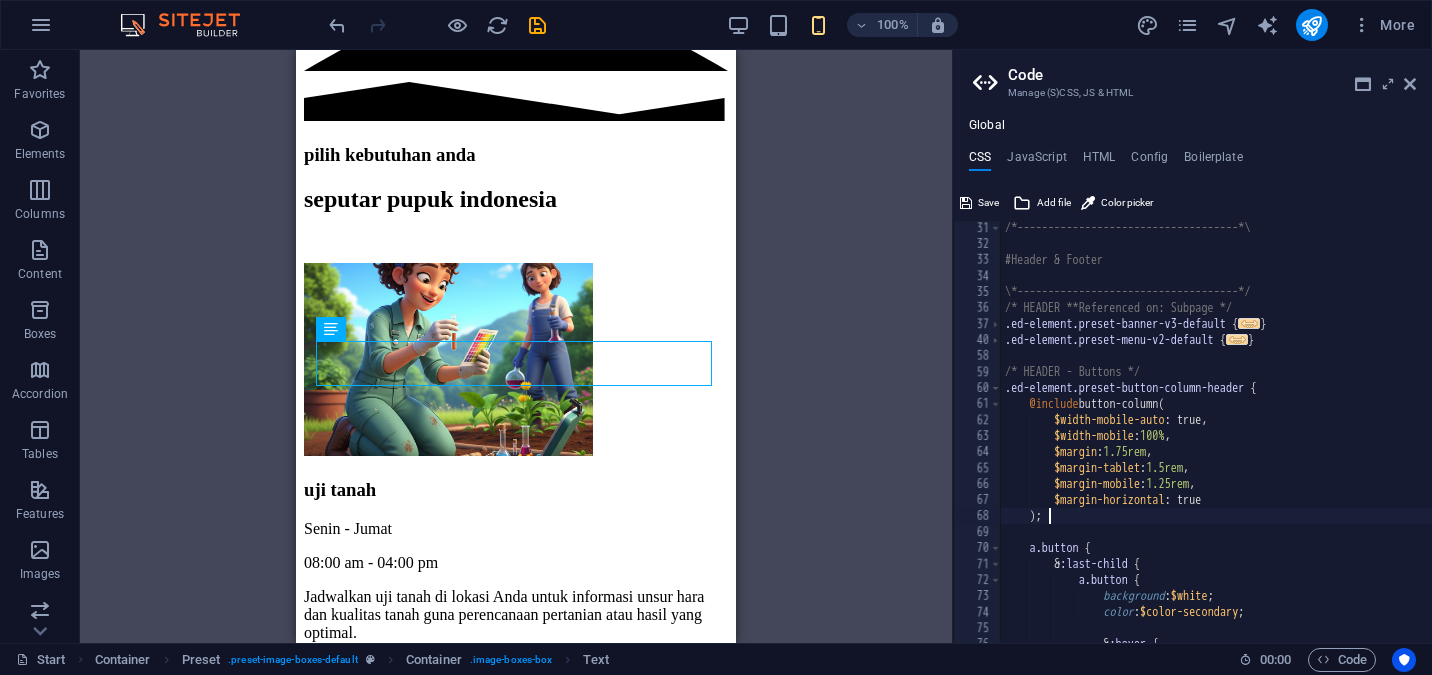scroll, scrollTop: 1516, scrollLeft: 0, axis: vertical 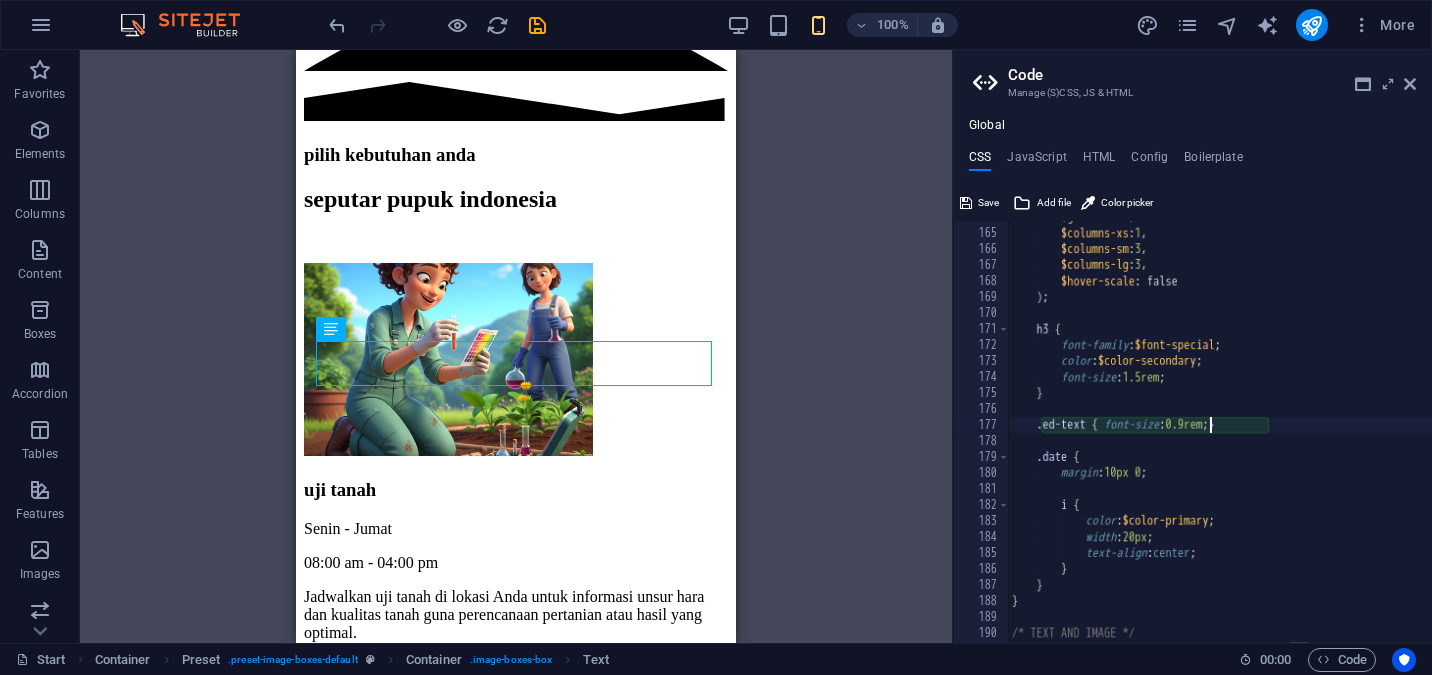 click on "$grow : true,            $columns-xs :  1 ,            $columns-sm :  3 ,            $columns-lg :  3 ,            $hover-scale : false      ) ;      h3   {           font-family :  $font-special ;           color :  $color-secondary ;           font-size :  1.5rem ;      }      .ed-text   {   font-size :  0.9rem ;  }      .date   {           margin :  10px   0 ;                i   {                color :  $color-primary ;                width :  20px ;                text-align :  center ;           }      } } /* TEXT AND IMAGE */ .ed-element.preset-about-with-image-default   { ... }" at bounding box center (1335, 436) 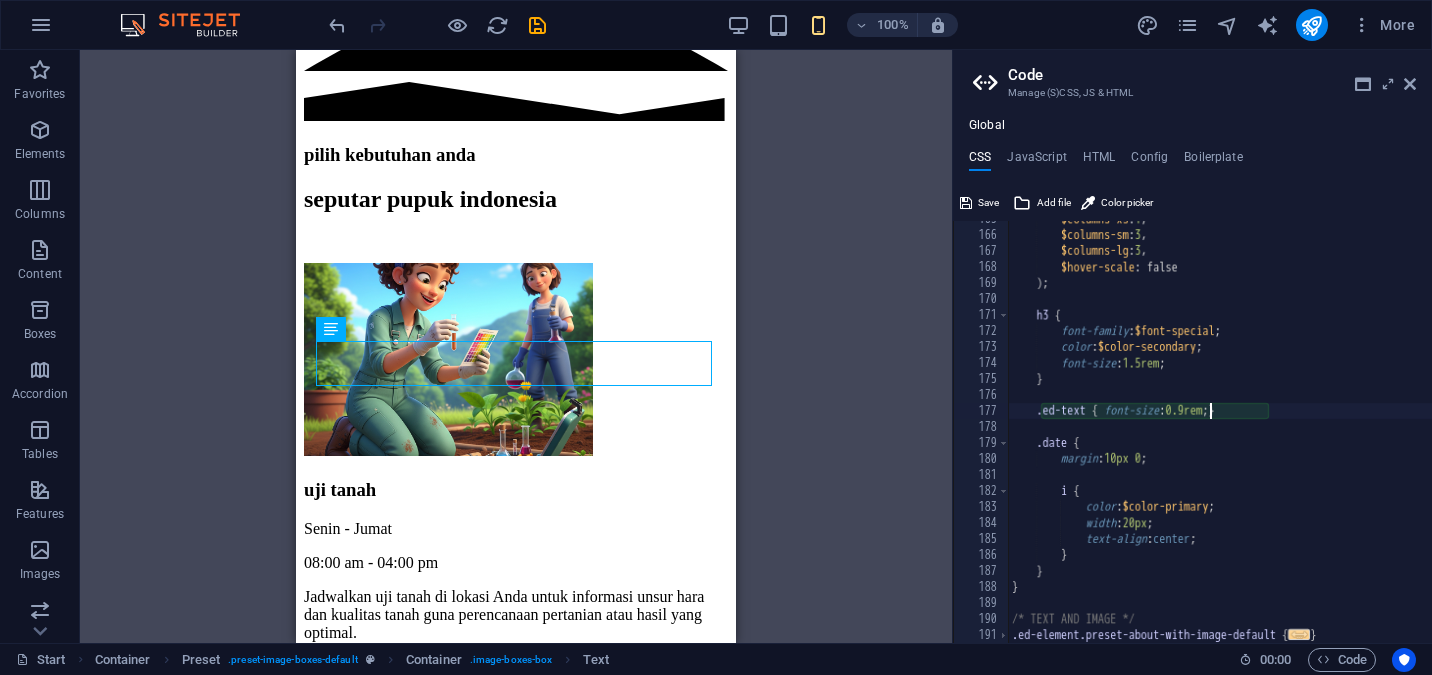 scroll, scrollTop: 1527, scrollLeft: 0, axis: vertical 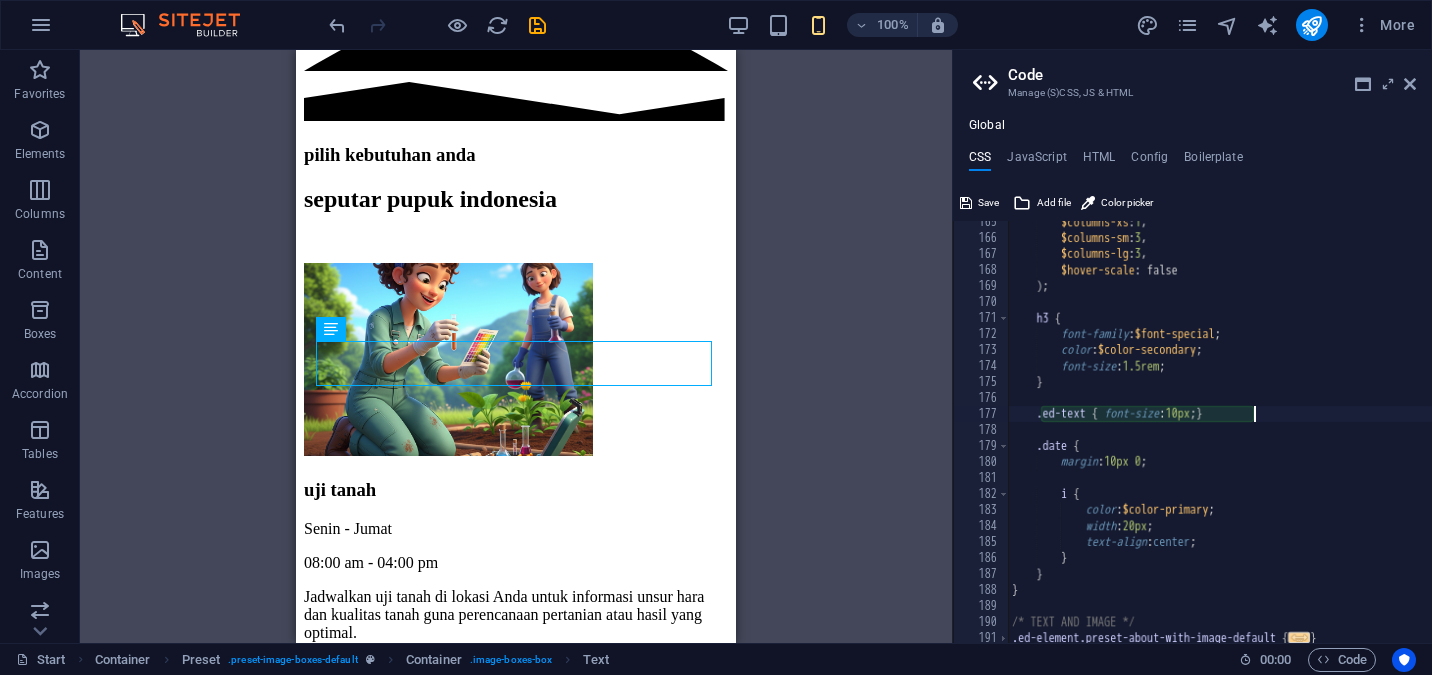 click on "$columns-xs :  1 ,            $columns-sm :  3 ,            $columns-lg :  3 ,            $hover-scale : false      ) ;      h3   {           font-family :  $font-special ;           color :  $color-secondary ;           font-size :  1.5rem ;      }      .ed-text   {   font-size :  10px ;  }      .date   {           margin :  10px   0 ;                i   {                color :  $color-primary ;                width :  20px ;                text-align :  center ;           }      } } /* TEXT AND IMAGE */ .ed-element.preset-about-with-image-default   { ... }" at bounding box center [1335, 441] 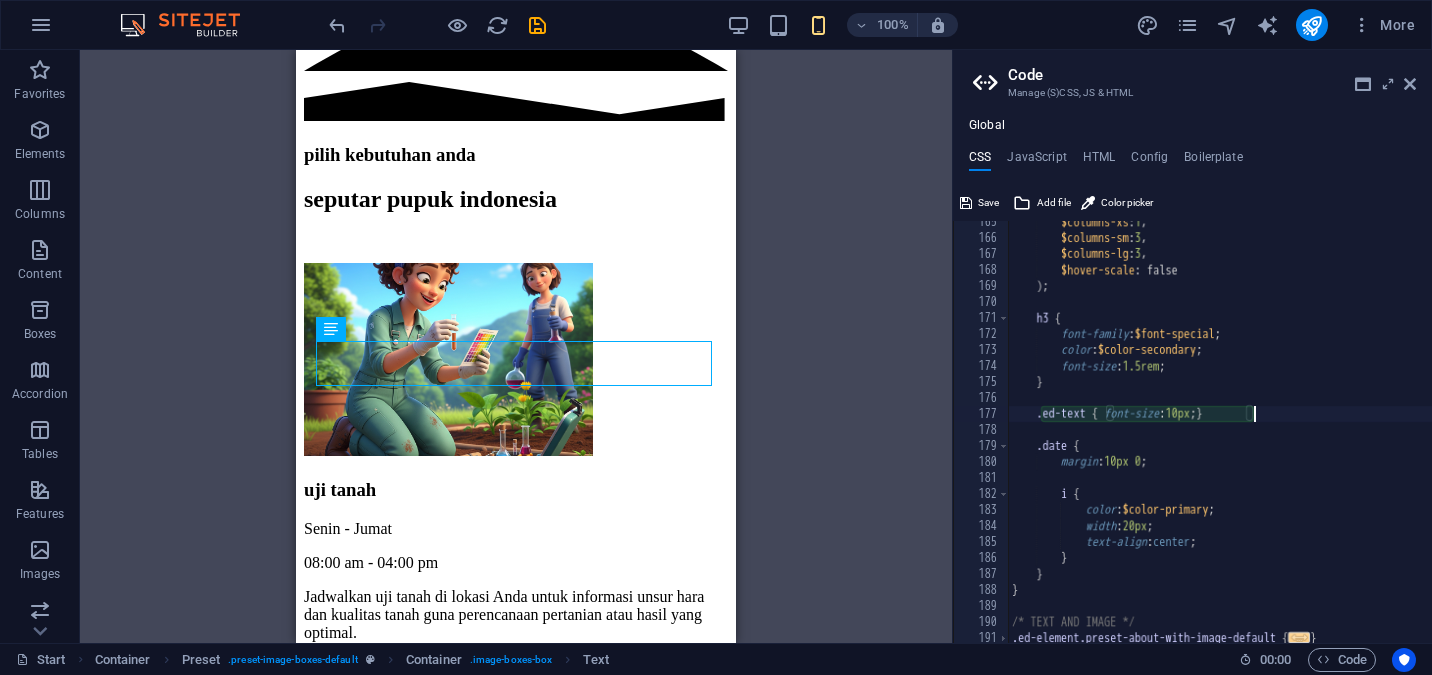 click on "$columns-xs :  1 ,            $columns-sm :  3 ,            $columns-lg :  3 ,            $hover-scale : false      ) ;      h3   {           font-family :  $font-special ;           color :  $color-secondary ;           font-size :  1.5rem ;      }      .ed-text   {   font-size :  10px ;  }      .date   {           margin :  10px   0 ;                i   {                color :  $color-primary ;                width :  20px ;                text-align :  center ;           }      } } /* TEXT AND IMAGE */ .ed-element.preset-about-with-image-default   { ... }" at bounding box center [1335, 441] 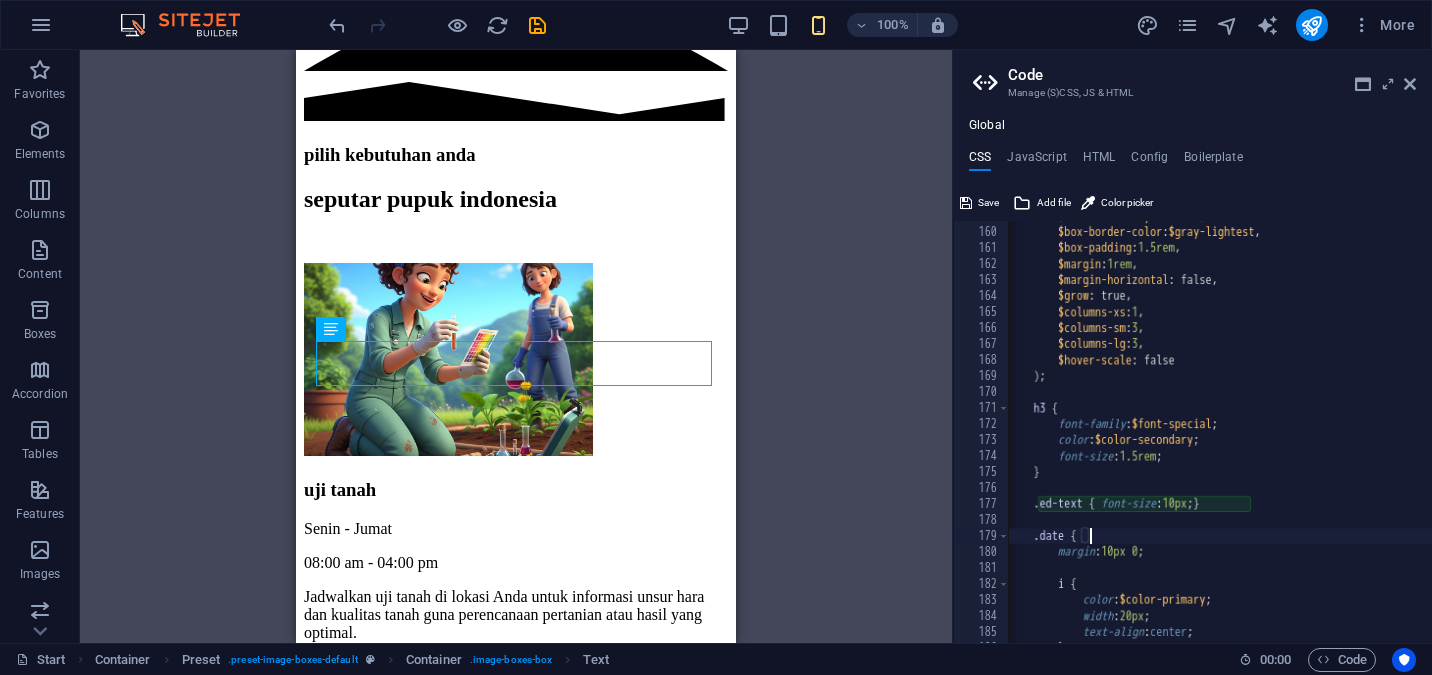 scroll, scrollTop: 1432, scrollLeft: 0, axis: vertical 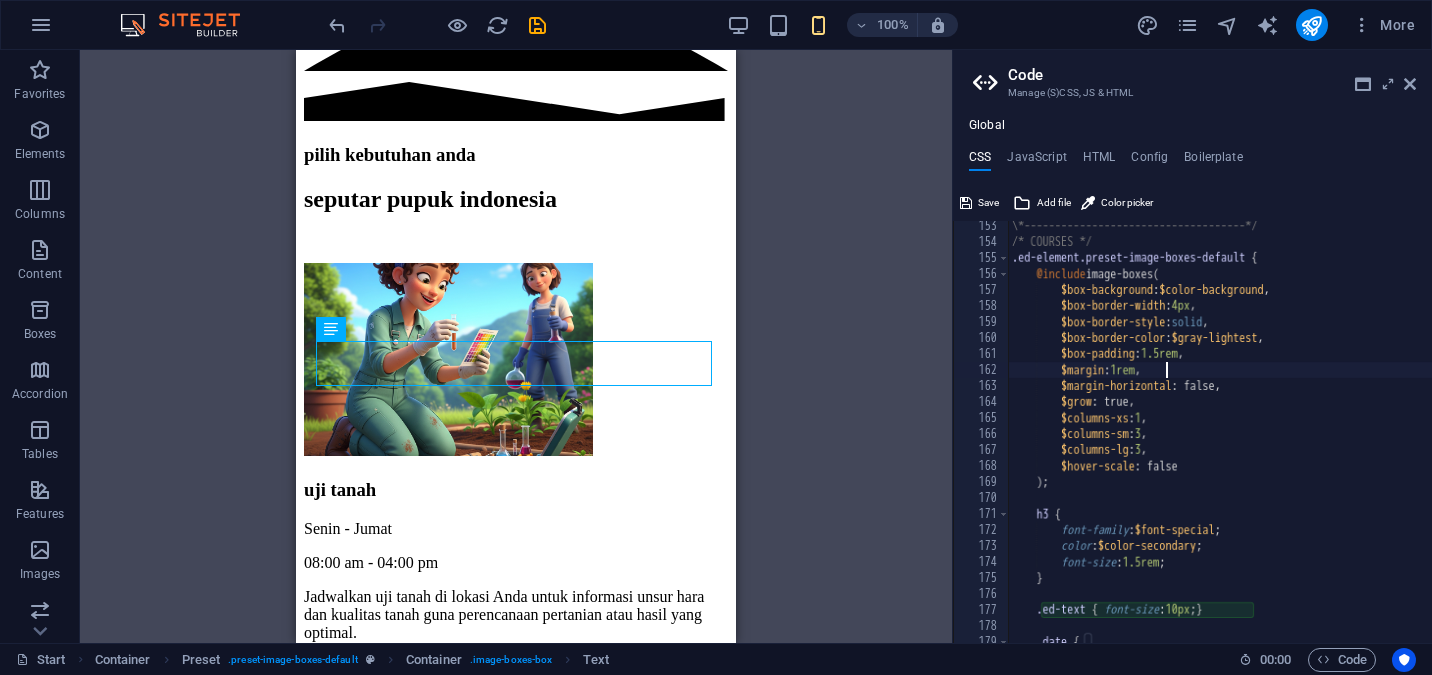 drag, startPoint x: 1166, startPoint y: 370, endPoint x: 1181, endPoint y: 422, distance: 54.120235 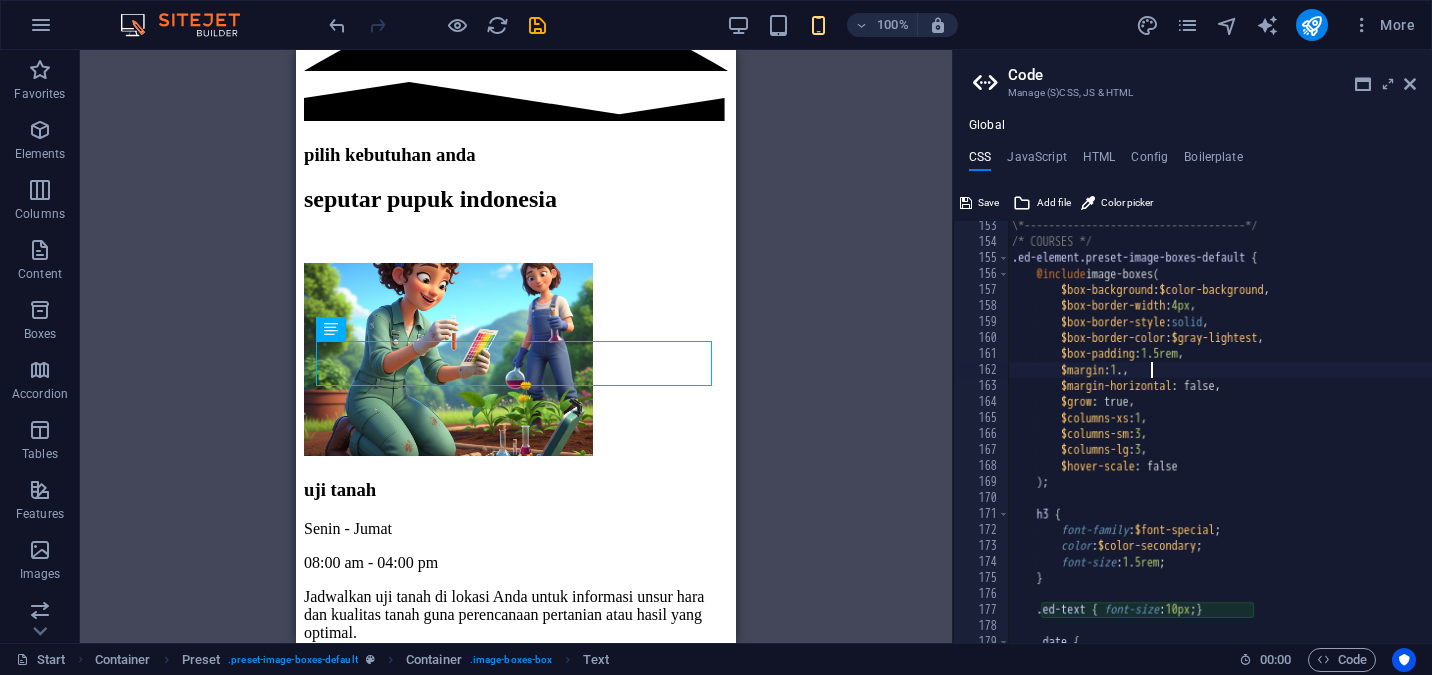 scroll, scrollTop: 0, scrollLeft: 17, axis: horizontal 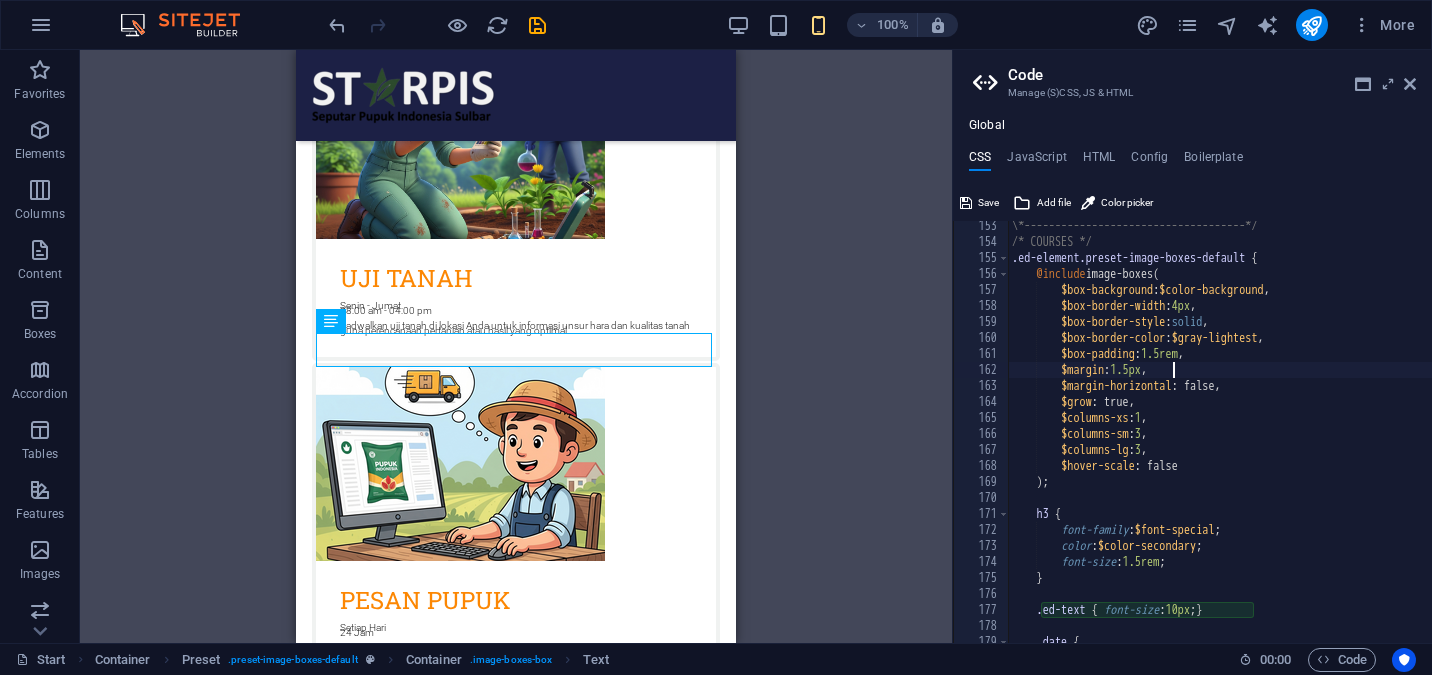 click on "\*------------------------------------*/ /* COURSES */ .ed-element.preset-image-boxes-default   {      @include  image-boxes (           $box-background :  $color-background ,            $box-border-width :  4px ,            $box-border-style :  solid ,            $box-border-color :  $gray-lightest ,            $box-padding :  1.5rem ,            $margin :  1.5px ,            $margin-horizontal : false,            $grow : true,            $columns-xs :  1 ,            $columns-sm :  3 ,            $columns-lg :  3 ,            $hover-scale : false      ) ;      h3   {           font-family :  $font-special ;           color :  $color-secondary ;           font-size :  1.5rem ;      }      .ed-text   {   font-size :  10px ;  }      .date   {           margin :  10px   0 ;" at bounding box center (1335, 445) 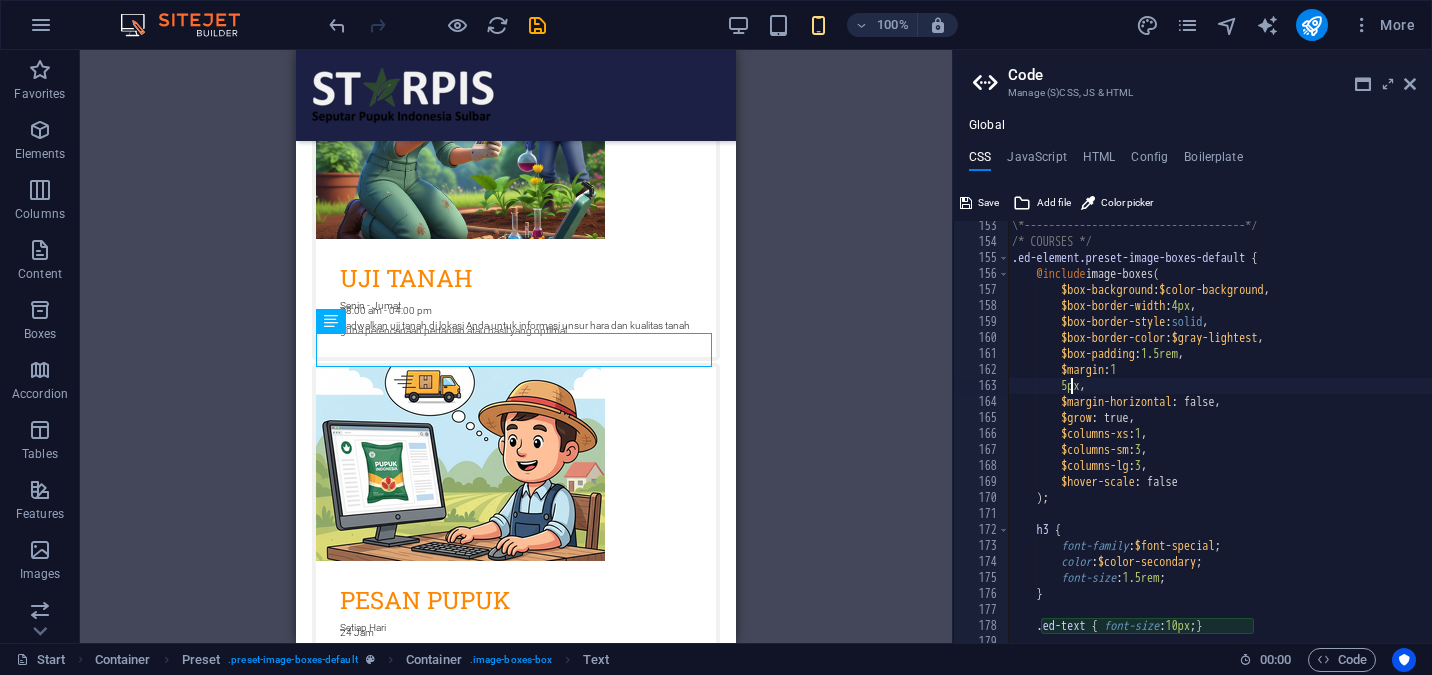 scroll, scrollTop: 0, scrollLeft: 7, axis: horizontal 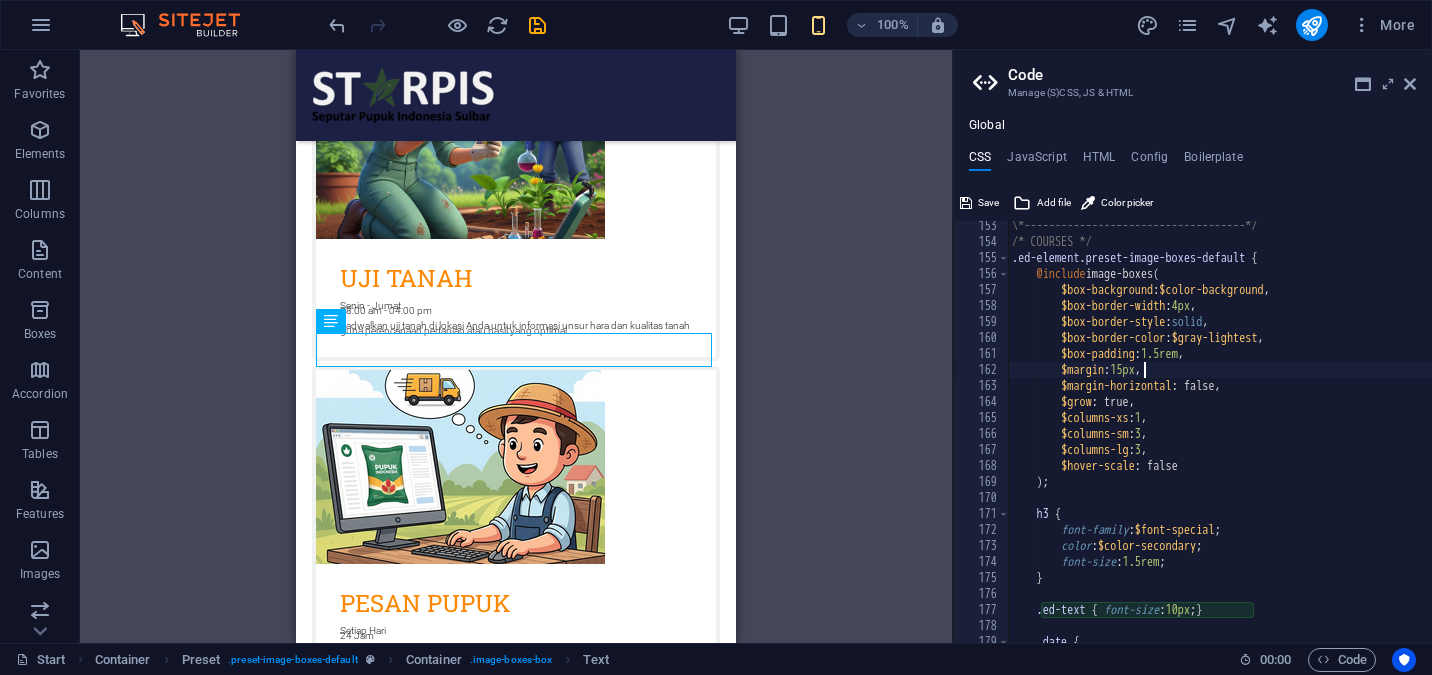 click on "\*------------------------------------*/ /* COURSES */ .ed-element.preset-image-boxes-default   {      @include  image-boxes (           $box-background :  $color-background ,            $box-border-width :  4px ,            $box-border-style :  solid ,            $box-border-color :  $gray-lightest ,            $box-padding :  1.5rem ,            $margin :  15px ,            $margin-horizontal : false,            $grow : true,            $columns-xs :  1 ,            $columns-sm :  3 ,            $columns-lg :  3 ,            $hover-scale : false      ) ;      h3   {           font-family :  $font-special ;           color :  $color-secondary ;           font-size :  1.5rem ;      }      .ed-text   {   font-size :  10px ;  }      .date   {           margin :  10px   0 ;" at bounding box center (1335, 445) 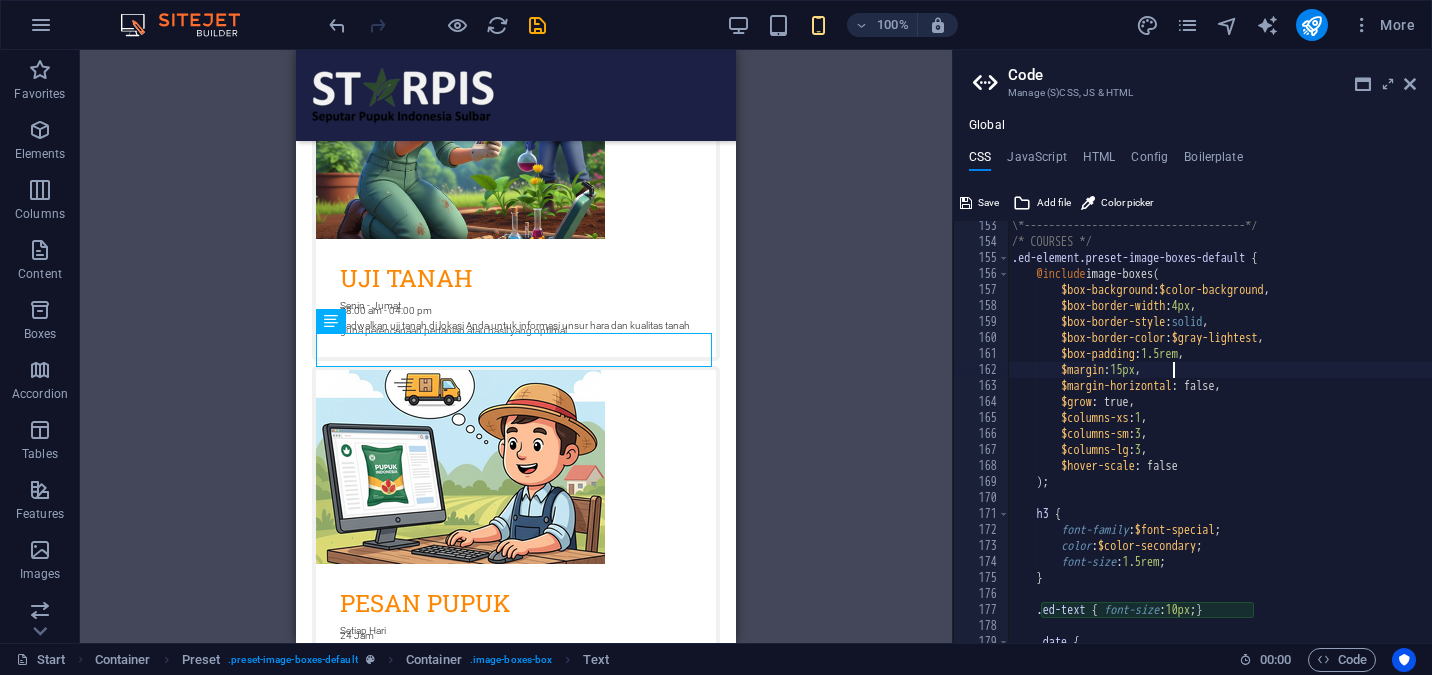 click on "\*------------------------------------*/ /* COURSES */ .ed-element.preset-image-boxes-default   {      @include  image-boxes (           $box-background :  $color-background ,            $box-border-width :  4px ,            $box-border-style :  solid ,            $box-border-color :  $gray-lightest ,            $box-padding :  1.5rem ,            $margin :  15px ,            $margin-horizontal : false,            $grow : true,            $columns-xs :  1 ,            $columns-sm :  3 ,            $columns-lg :  3 ,            $hover-scale : false      ) ;      h3   {           font-family :  $font-special ;           color :  $color-secondary ;           font-size :  1.5rem ;      }      .ed-text   {   font-size :  10px ;  }      .date   {           margin :  10px   0 ;" at bounding box center [1335, 445] 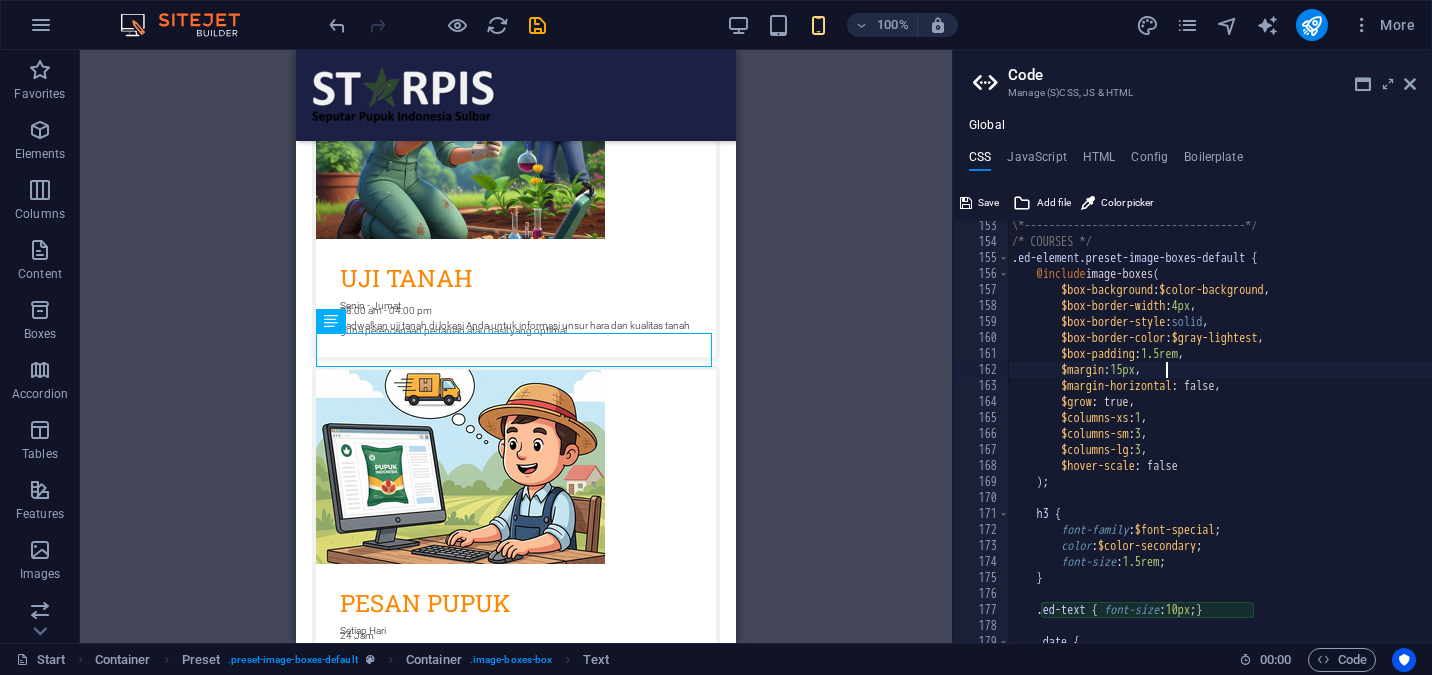 click on "\*------------------------------------*/ /* COURSES */ .ed-element.preset-image-boxes-default   {      @include  image-boxes (           $box-background :  $color-background ,            $box-border-width :  4px ,            $box-border-style :  solid ,            $box-border-color :  $gray-lightest ,            $box-padding :  1.5rem ,            $margin :  15px ,            $margin-horizontal : false,            $grow : true,            $columns-xs :  1 ,            $columns-sm :  3 ,            $columns-lg :  3 ,            $hover-scale : false      ) ;      h3   {           font-family :  $font-special ;           color :  $color-secondary ;           font-size :  1.5rem ;      }      .ed-text   {   font-size :  10px ;  }      .date   {           margin :  10px   0 ;" at bounding box center [1335, 445] 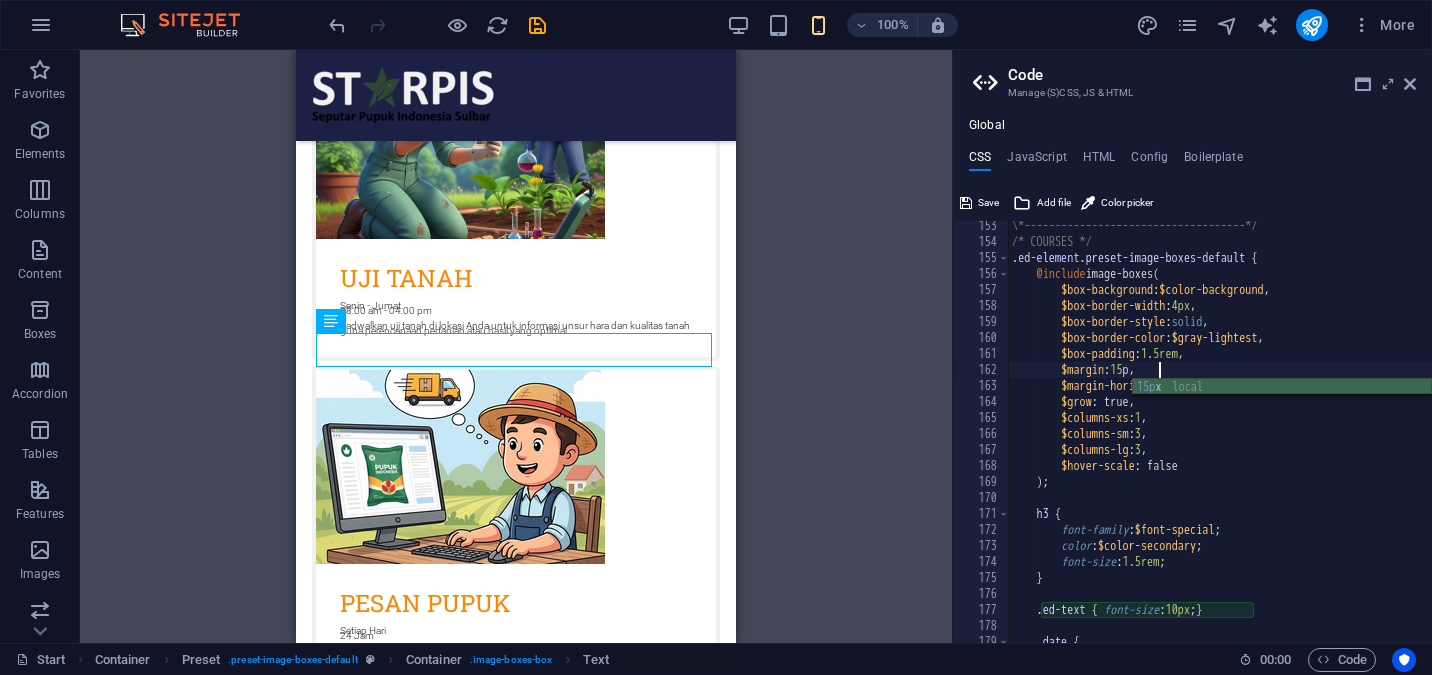 scroll, scrollTop: 0, scrollLeft: 17, axis: horizontal 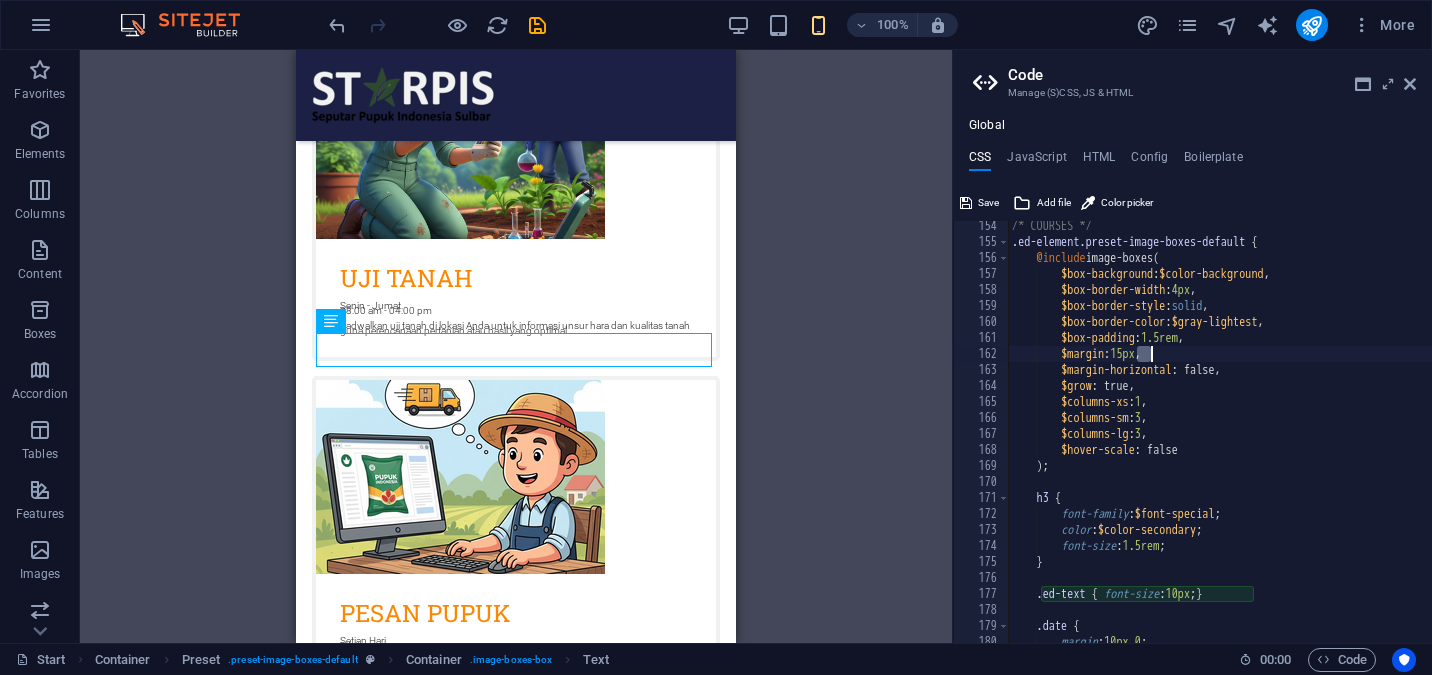 drag, startPoint x: 1139, startPoint y: 351, endPoint x: 1151, endPoint y: 355, distance: 12.649111 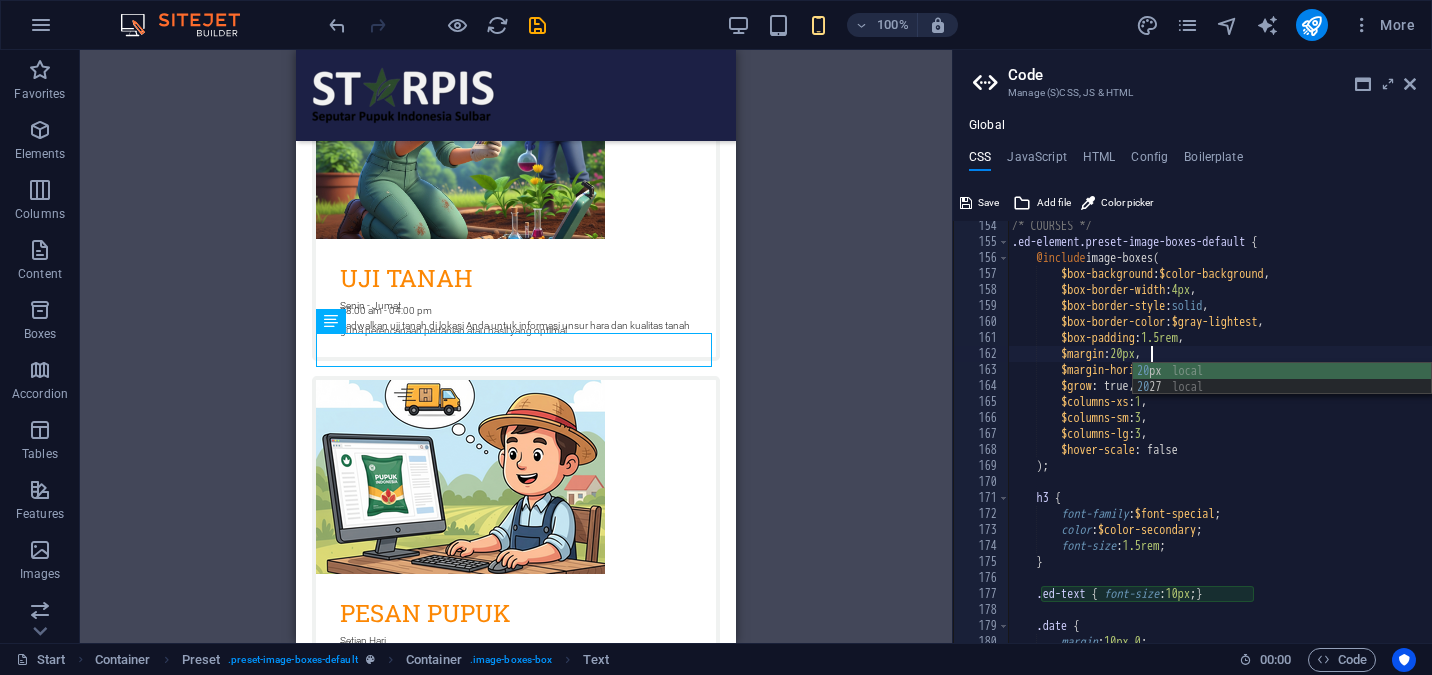 click on "20 px local 20 27 local" at bounding box center (1282, 395) 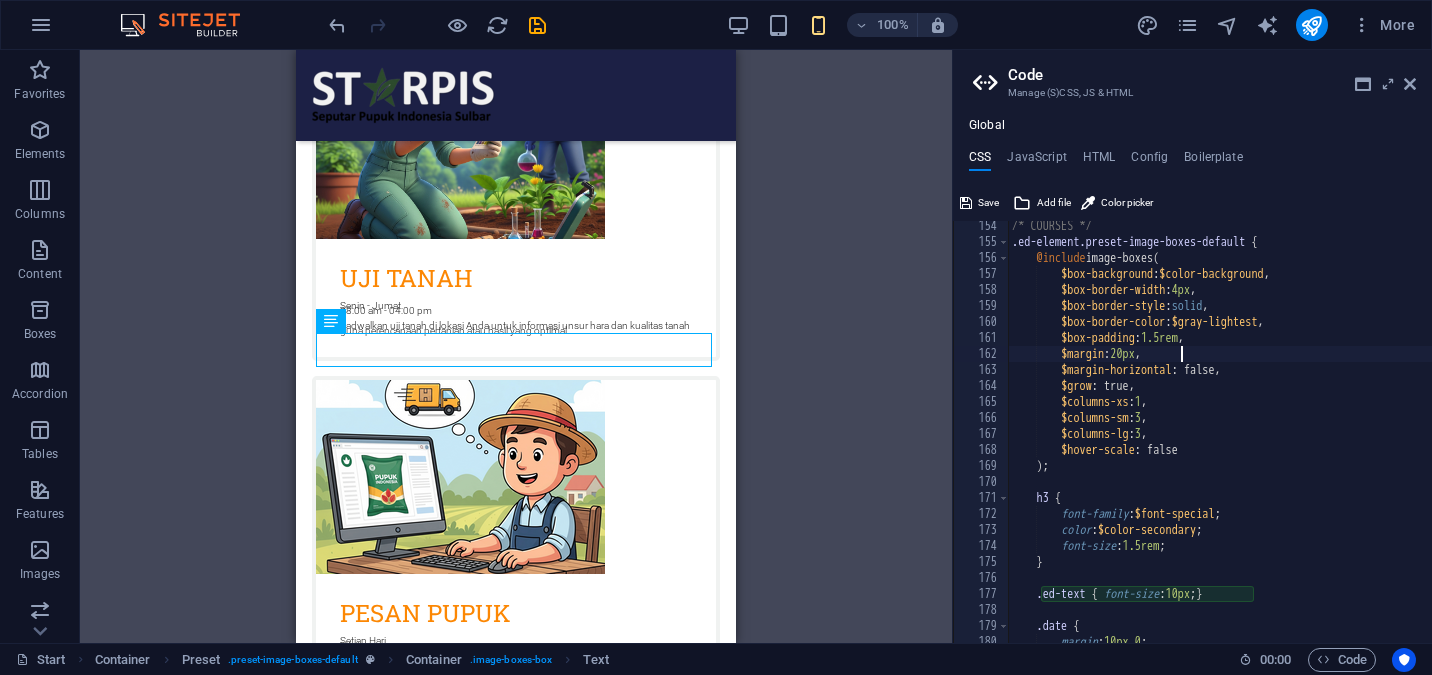 click on "/* COURSES */ .ed-element.preset-image-boxes-default   {      @include  image-boxes (           $box-background :  $color-background ,            $box-border-width :  4px ,            $box-border-style :  solid ,            $box-border-color :  $gray-lightest ,            $box-padding :  1.5rem ,            $margin :  20px ,            $margin-horizontal : false,            $grow : true,            $columns-xs :  1 ,            $columns-sm :  3 ,            $columns-lg :  3 ,            $hover-scale : false      ) ;      h3   {           font-family :  $font-special ;           color :  $color-secondary ;           font-size :  1.5rem ;      }      .ed-text   {   font-size :  10px ;  }      .date   {           margin :  10px   0 ;" at bounding box center (1335, 445) 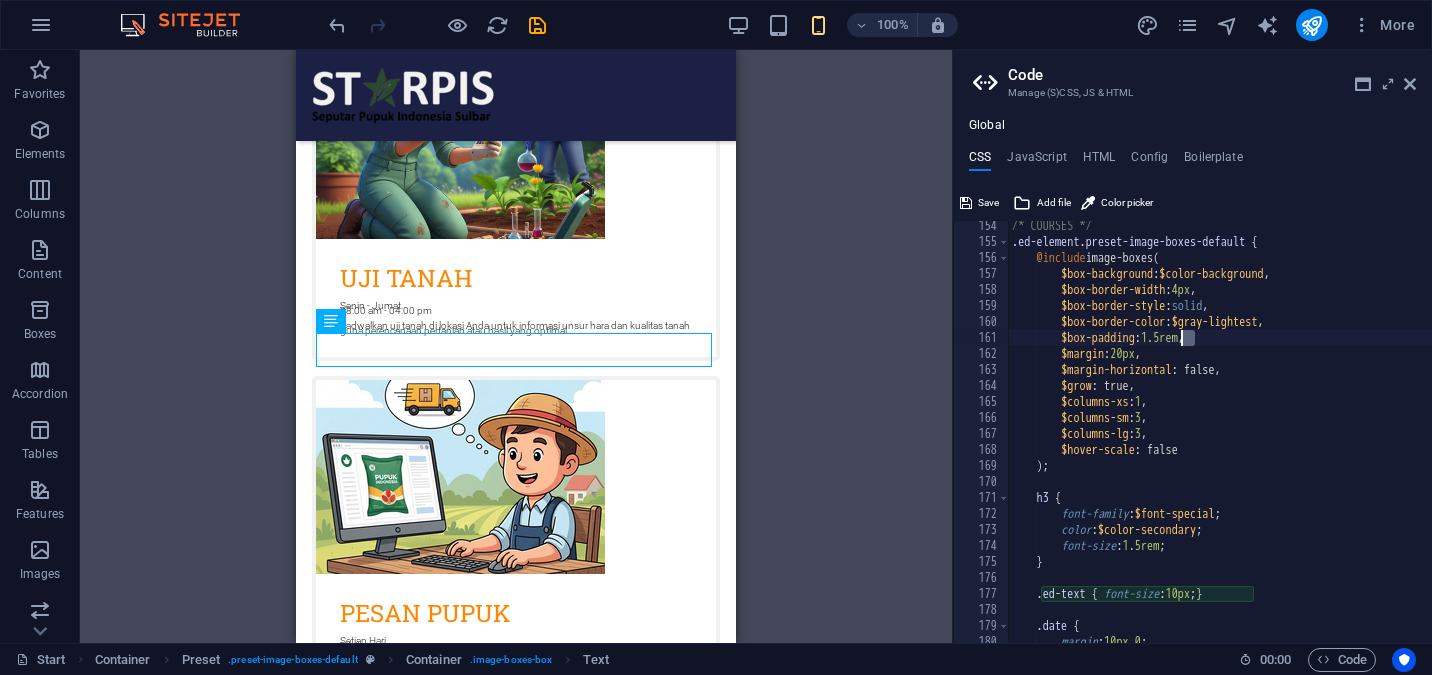 drag, startPoint x: 1198, startPoint y: 338, endPoint x: 1180, endPoint y: 338, distance: 18 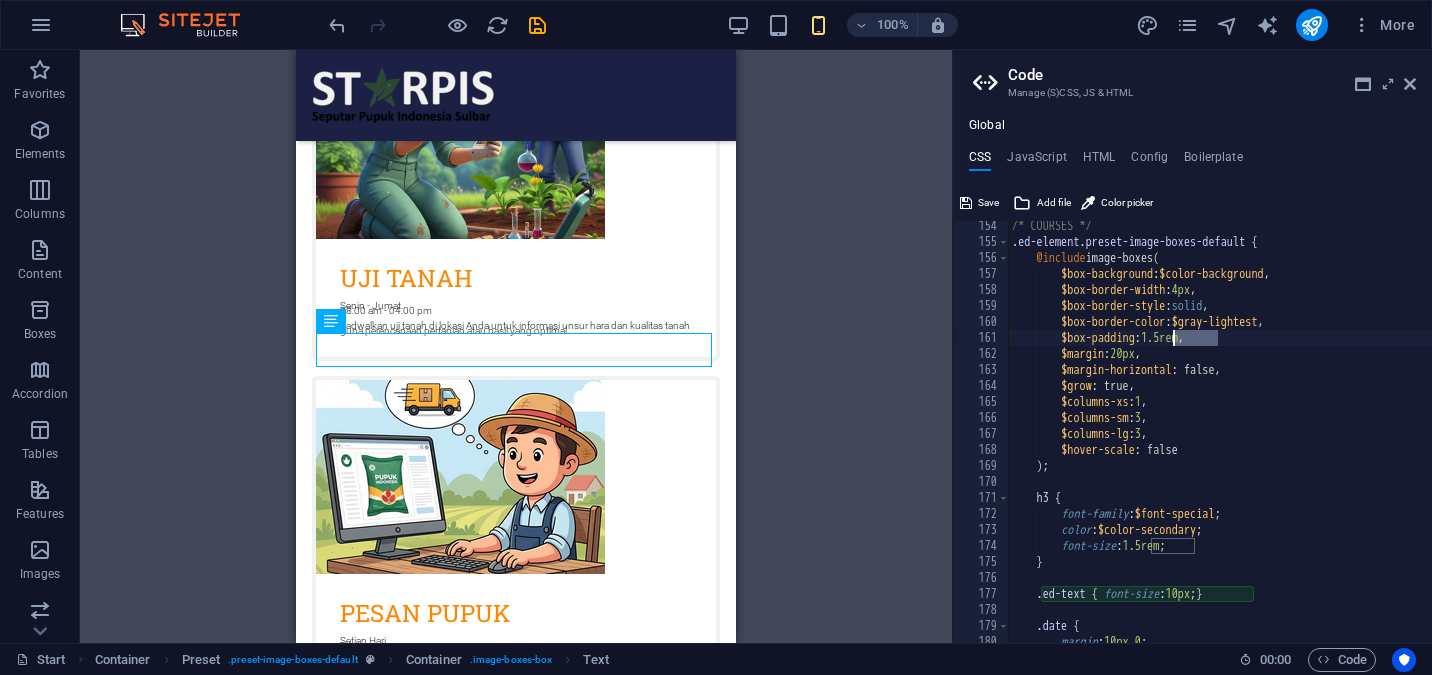 drag, startPoint x: 1214, startPoint y: 341, endPoint x: 1173, endPoint y: 343, distance: 41.04875 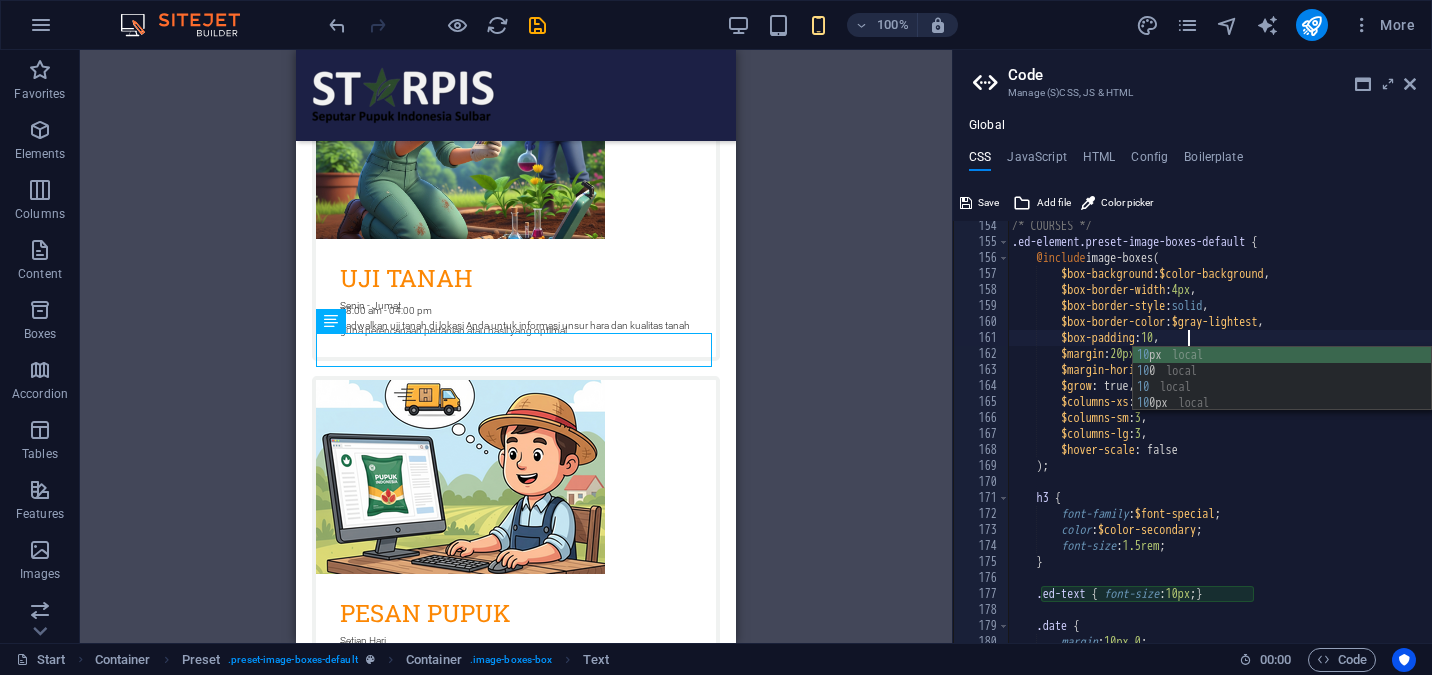 click on "10 px local 10 0 local 10 local 10 0px local" at bounding box center [1282, 395] 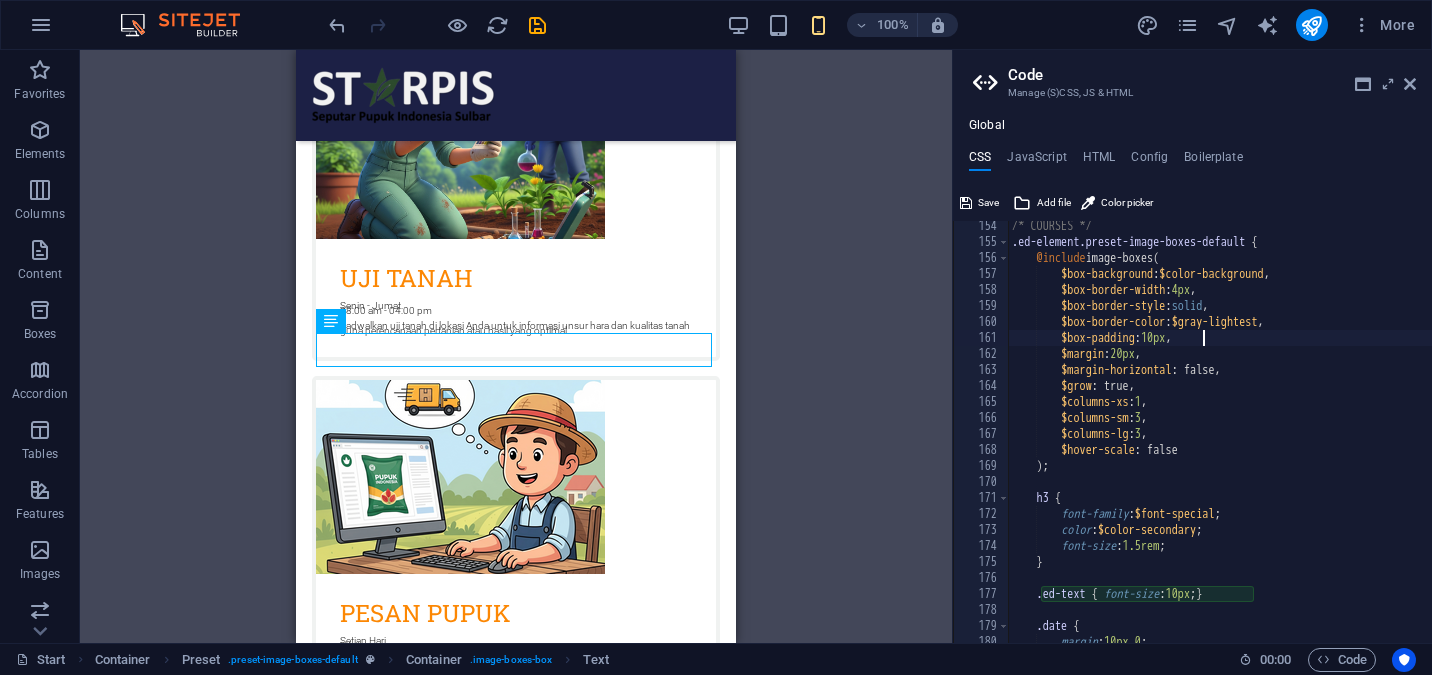 click on "/* COURSES */ .ed-element.preset-image-boxes-default   {      @include  image-boxes (           $box-background :  $color-background ,            $box-border-width :  4px ,            $box-border-style :  solid ,            $box-border-color :  $gray-lightest ,            $box-padding :  10px ,            $margin :  20px ,            $margin-horizontal : false,            $grow : true,            $columns-xs :  1 ,            $columns-sm :  3 ,            $columns-lg :  3 ,            $hover-scale : false      ) ;      h3   {           font-family :  $font-special ;           color :  $color-secondary ;           font-size :  1.5rem ;      }      .ed-text   {   font-size :  10px ;  }      .date   {           margin :  10px   0 ;" at bounding box center (1335, 445) 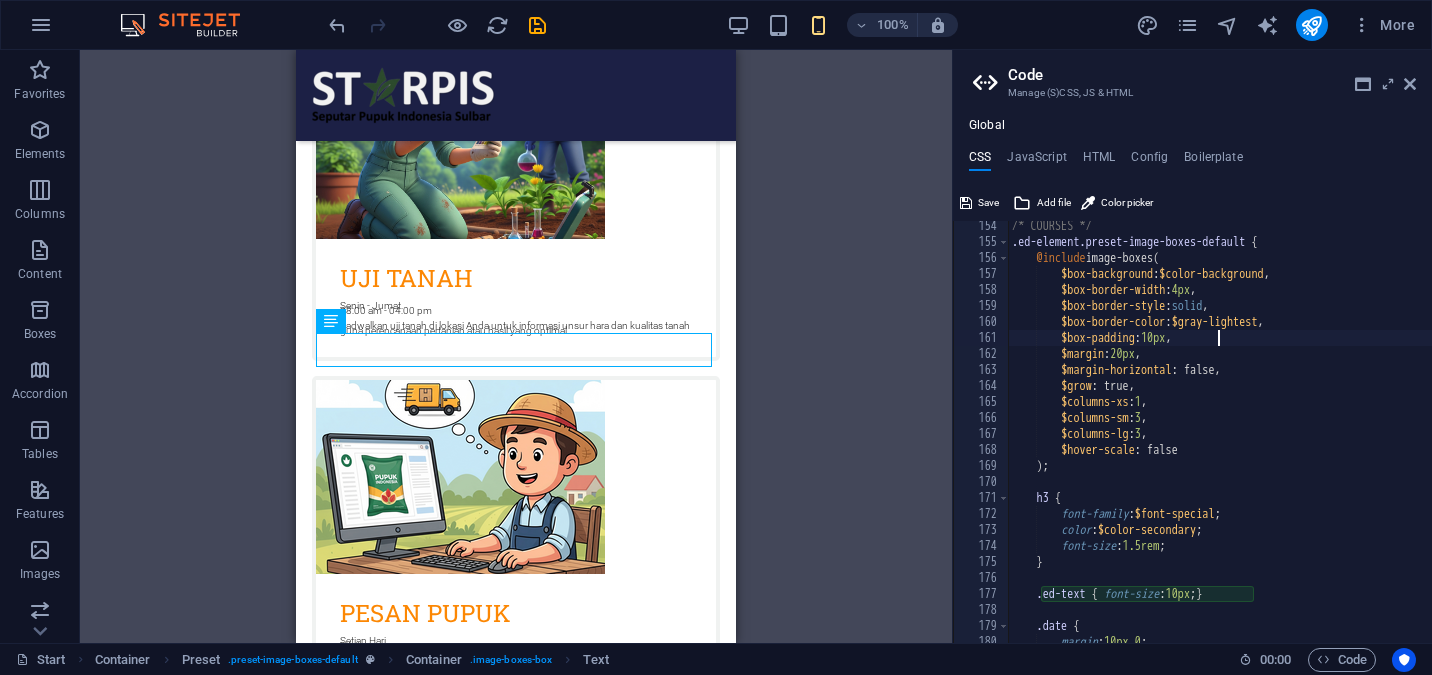 click on "/* COURSES */ .ed-element.preset-image-boxes-default   {      @include  image-boxes (           $box-background :  $color-background ,            $box-border-width :  4px ,            $box-border-style :  solid ,            $box-border-color :  $gray-lightest ,            $box-padding :  10px ,            $margin :  20px ,            $margin-horizontal : false,            $grow : true,            $columns-xs :  1 ,            $columns-sm :  3 ,            $columns-lg :  3 ,            $hover-scale : false      ) ;      h3   {           font-family :  $font-special ;           color :  $color-secondary ;           font-size :  1.5rem ;      }      .ed-text   {   font-size :  10px ;  }      .date   {           margin :  10px   0 ;" at bounding box center [1335, 445] 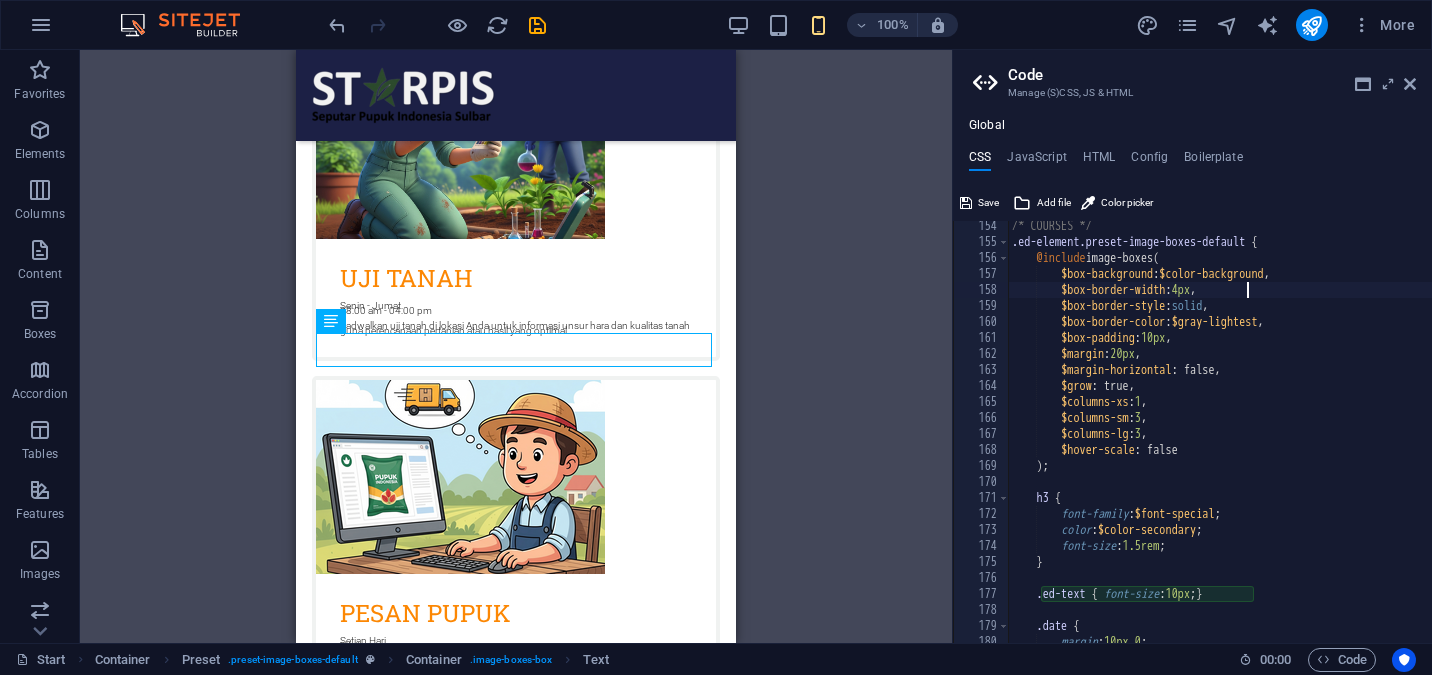 click on "/* COURSES */ .ed-element.preset-image-boxes-default   {      @include  image-boxes (           $box-background :  $color-background ,            $box-border-width :  4px ,            $box-border-style :  solid ,            $box-border-color :  $gray-lightest ,            $box-padding :  10px ,            $margin :  20px ,            $margin-horizontal : false,            $grow : true,            $columns-xs :  1 ,            $columns-sm :  3 ,            $columns-lg :  3 ,            $hover-scale : false      ) ;      h3   {           font-family :  $font-special ;           color :  $color-secondary ;           font-size :  1.5rem ;      }      .ed-text   {   font-size :  10px ;  }      .date   {           margin :  10px   0 ;" at bounding box center (1335, 445) 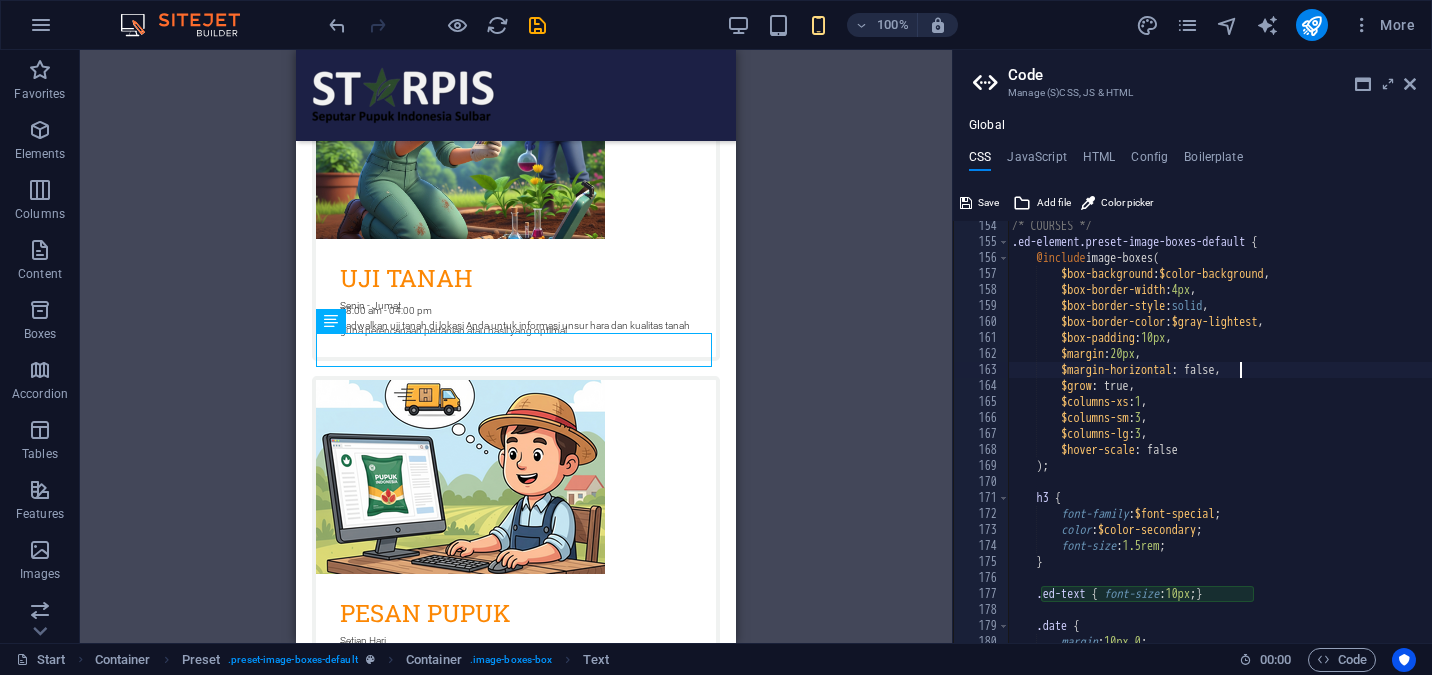 click on "/* COURSES */ .ed-element.preset-image-boxes-default   {      @include  image-boxes (           $box-background :  $color-background ,            $box-border-width :  4px ,            $box-border-style :  solid ,            $box-border-color :  $gray-lightest ,            $box-padding :  10px ,            $margin :  20px ,            $margin-horizontal : false,            $grow : true,            $columns-xs :  1 ,            $columns-sm :  3 ,            $columns-lg :  3 ,            $hover-scale : false      ) ;      h3   {           font-family :  $font-special ;           color :  $color-secondary ;           font-size :  1.5rem ;      }      .ed-text   {   font-size :  10px ;  }      .date   {           margin :  10px   0 ;" at bounding box center [1335, 445] 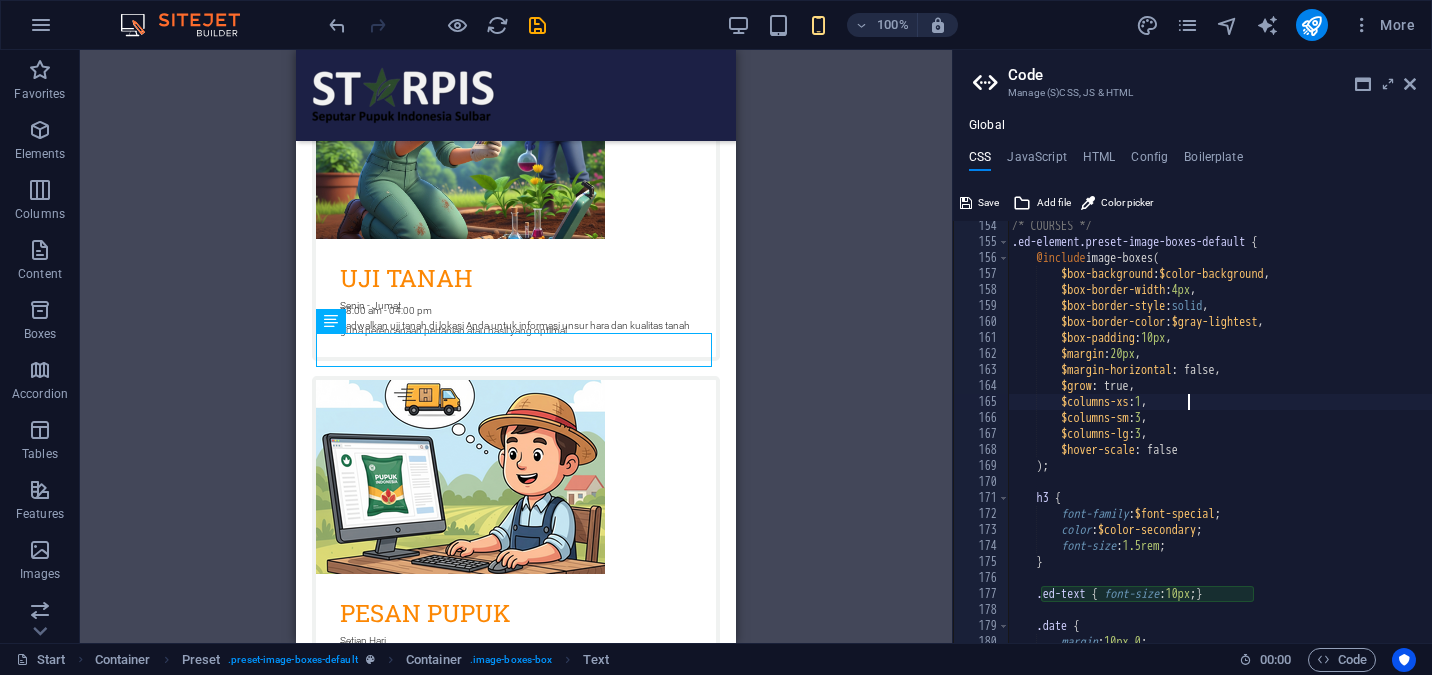 scroll, scrollTop: 0, scrollLeft: 18, axis: horizontal 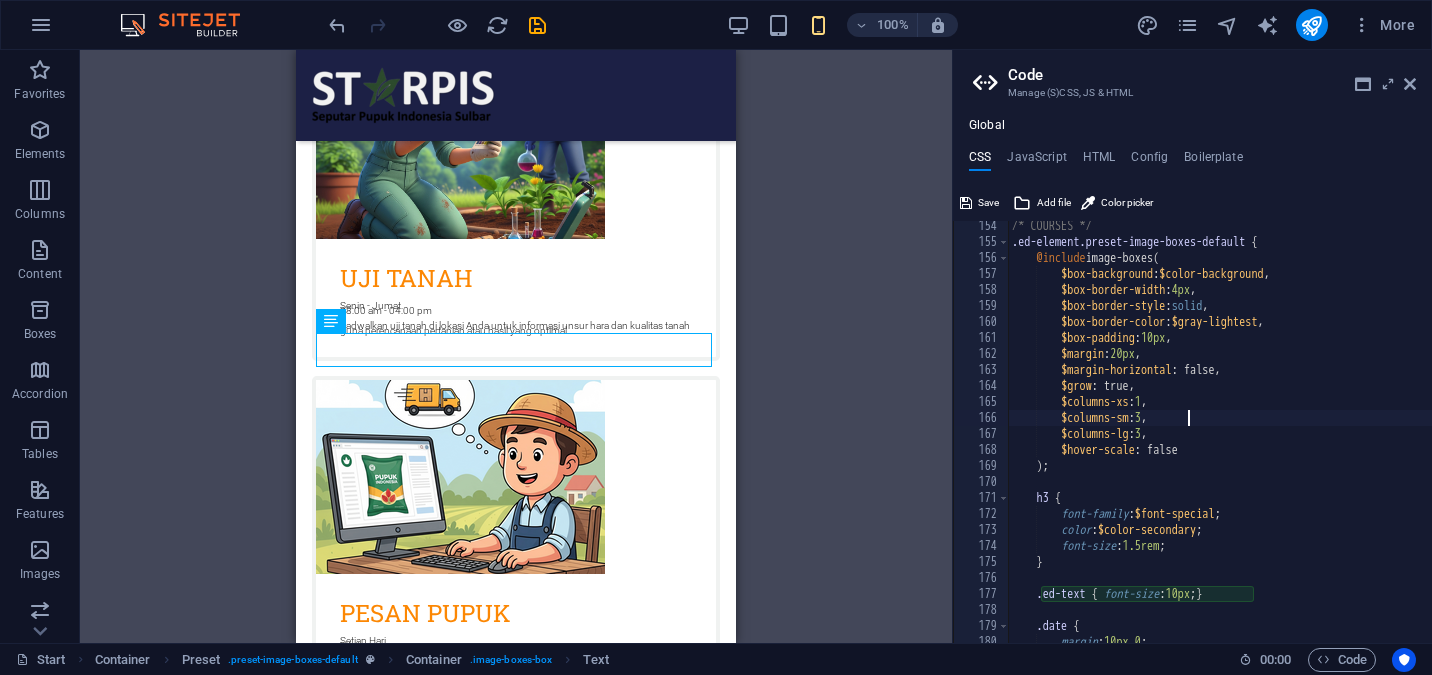 click on "/* COURSES */ .ed-element.preset-image-boxes-default   {      @include  image-boxes (           $box-background :  $color-background ,            $box-border-width :  4px ,            $box-border-style :  solid ,            $box-border-color :  $gray-lightest ,            $box-padding :  10px ,            $margin :  20px ,            $margin-horizontal : false,            $grow : true,            $columns-xs :  1 ,            $columns-sm :  3 ,            $columns-lg :  3 ,            $hover-scale : false      ) ;      h3   {           font-family :  $font-special ;           color :  $color-secondary ;           font-size :  1.5rem ;      }      .ed-text   {   font-size :  10px ;  }      .date   {           margin :  10px   0 ;" at bounding box center (1335, 445) 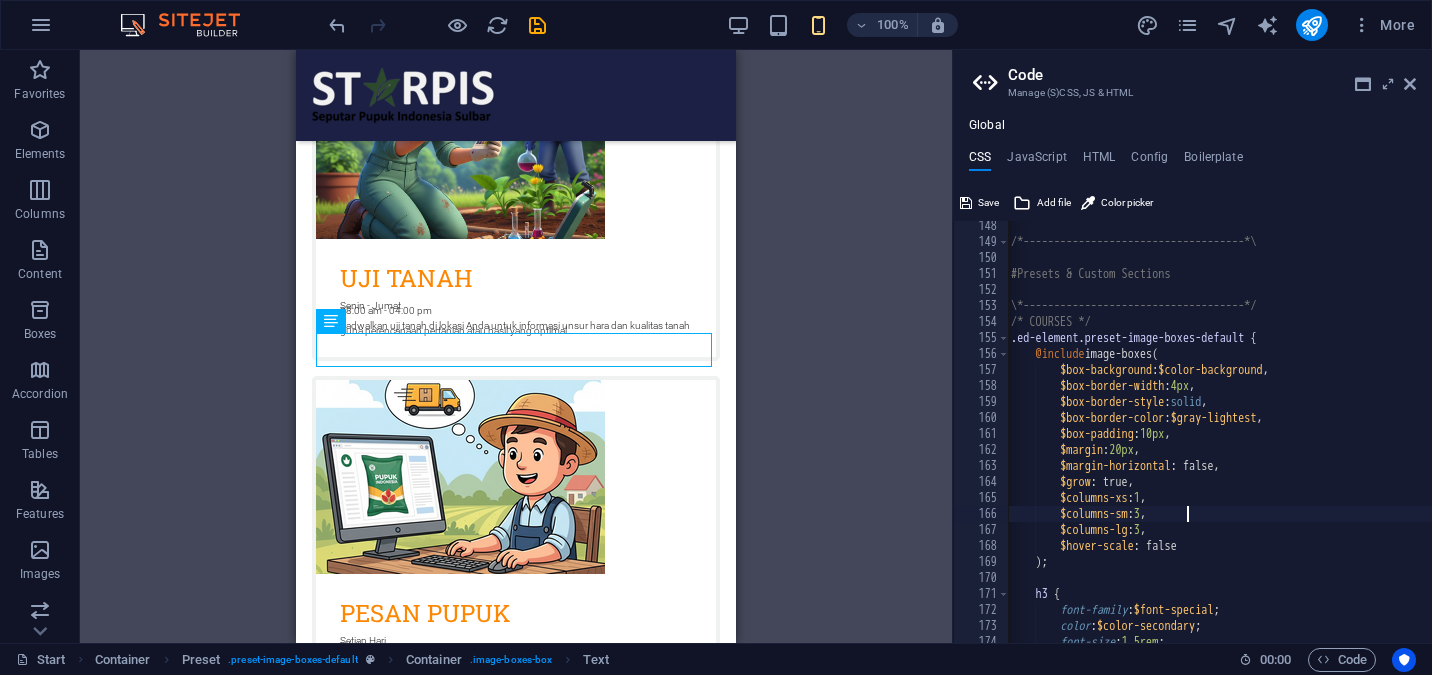 scroll, scrollTop: 1248, scrollLeft: 0, axis: vertical 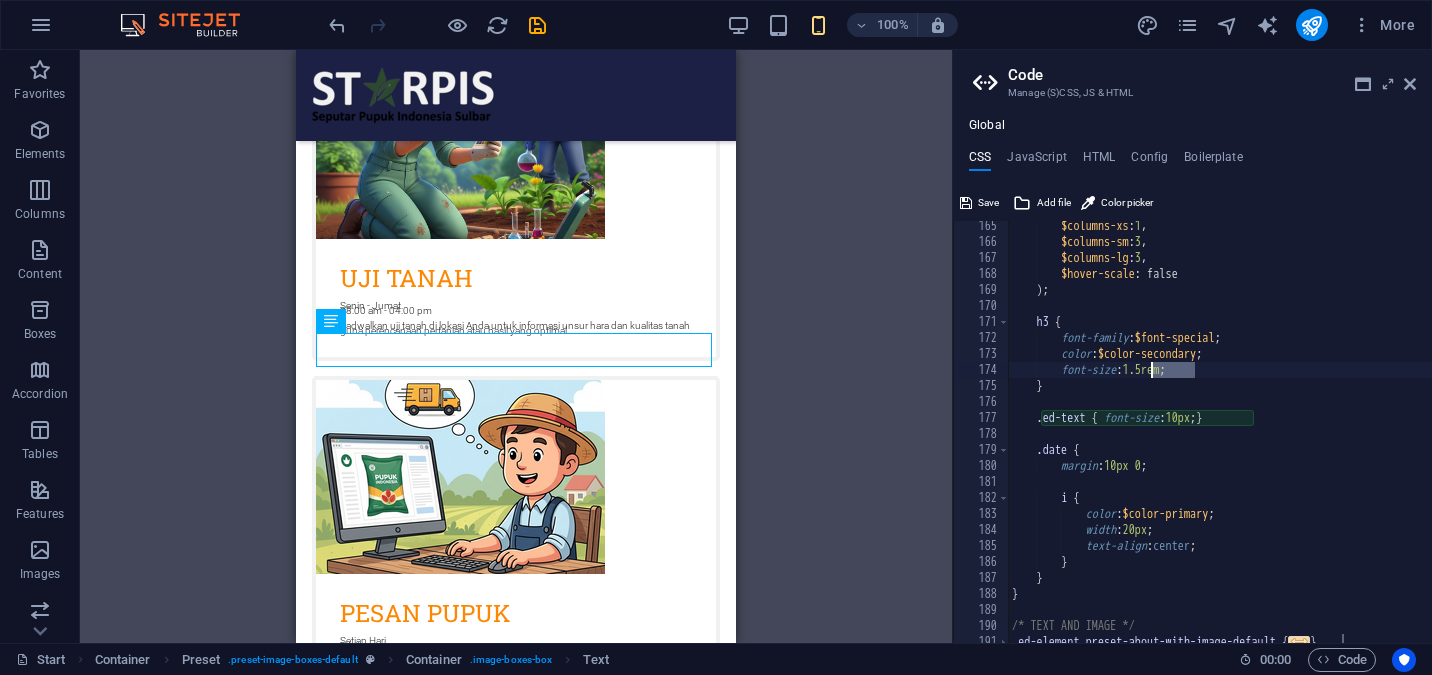 drag, startPoint x: 1195, startPoint y: 372, endPoint x: 1155, endPoint y: 372, distance: 40 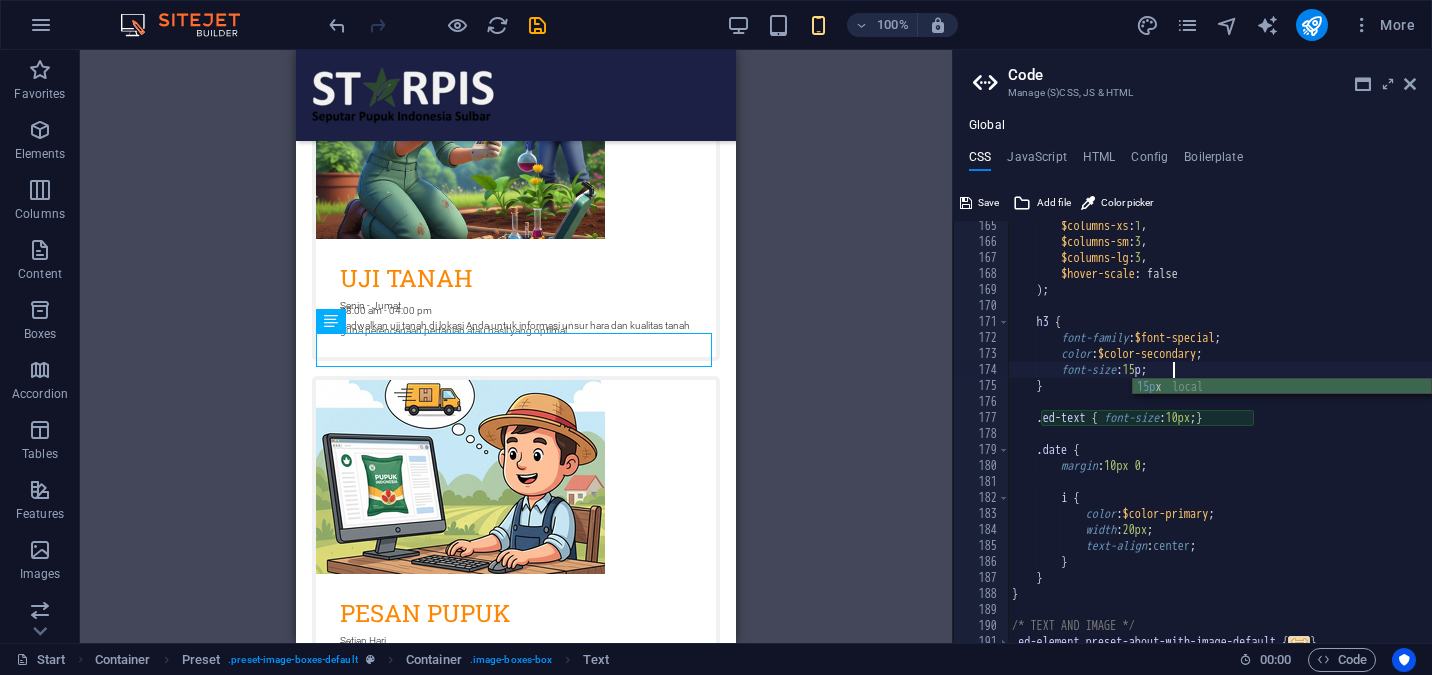 scroll, scrollTop: 0, scrollLeft: 18, axis: horizontal 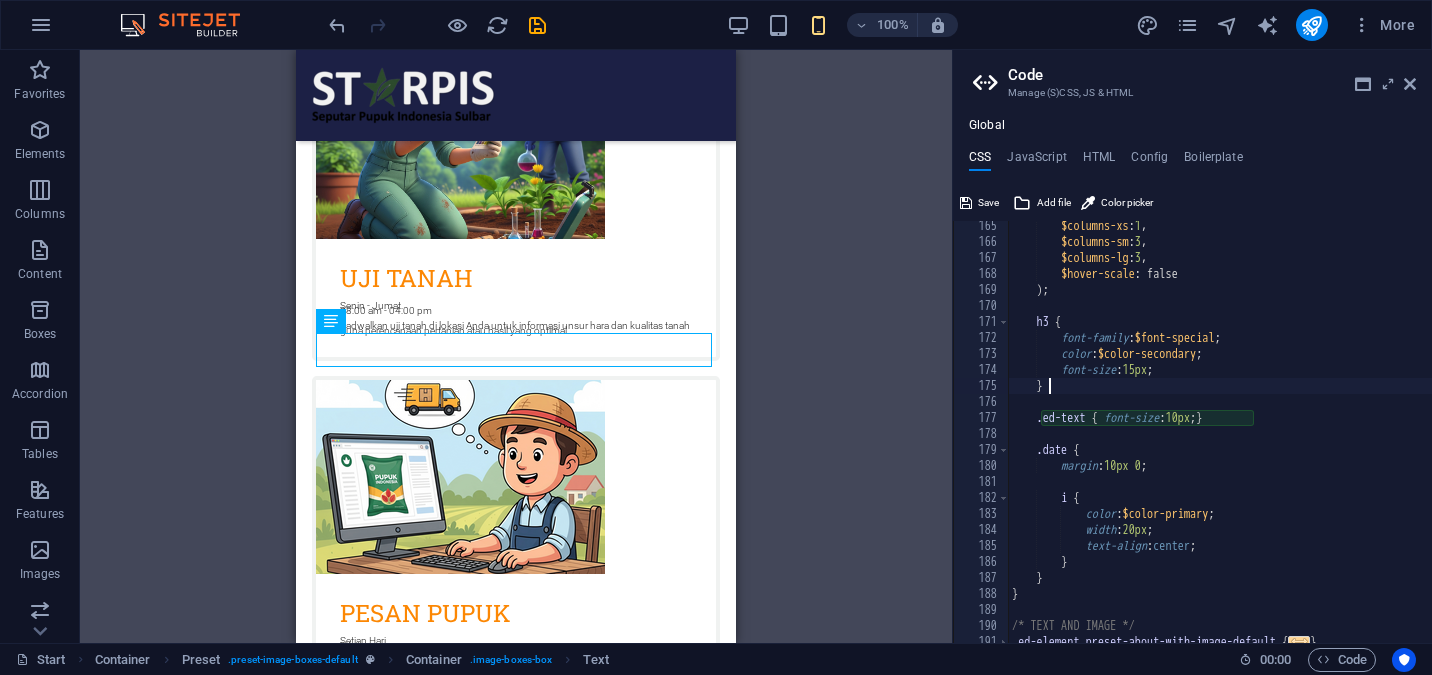 click on "$columns-xs :  1 ,            $columns-sm :  3 ,            $columns-lg :  3 ,            $hover-scale : false      ) ;      h3   {           font-family :  $font-special ;           color :  $color-secondary ;           font-size :  15px ;      }      .ed-text   {   font-size :  10px ;  }      .date   {           margin :  10px   0 ;                i   {                color :  $color-primary ;                width :  20px ;                text-align :  center ;           }      } } /* TEXT AND IMAGE */ .ed-element.preset-about-with-image-default   { ... }" at bounding box center [1335, 445] 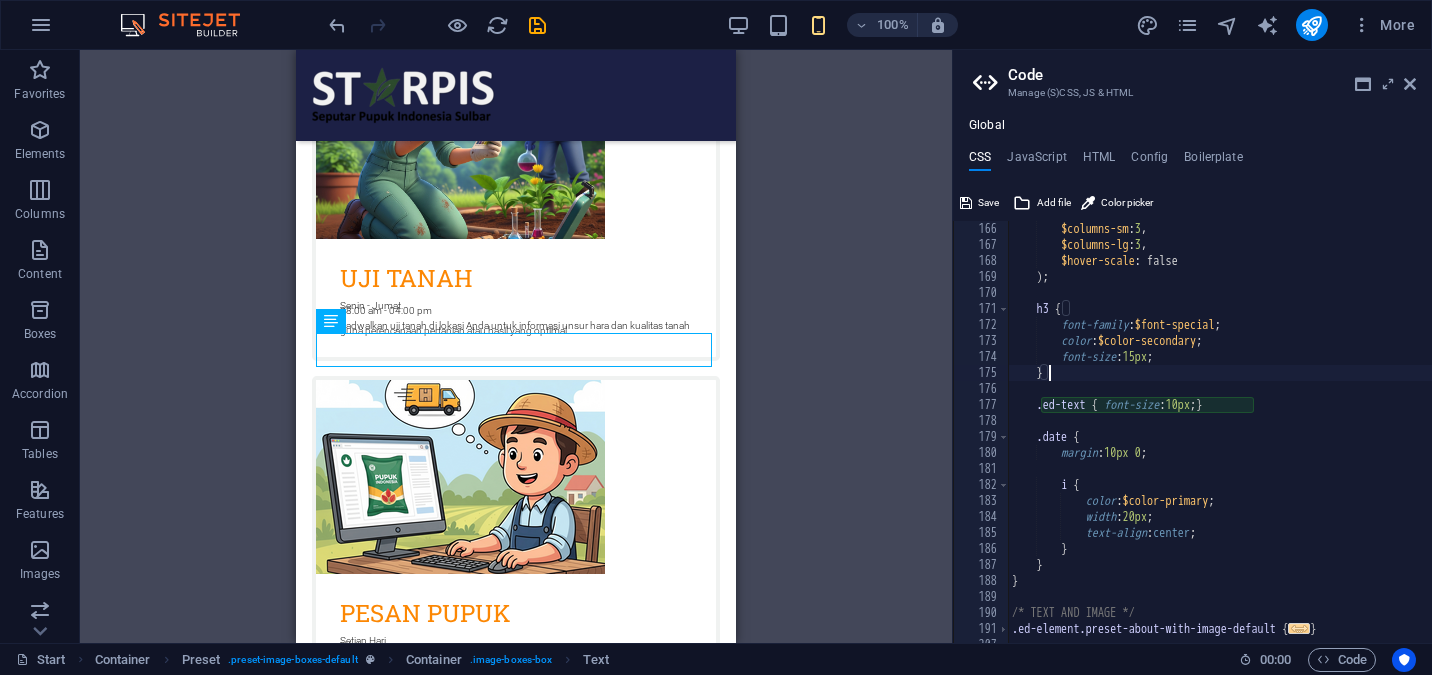 scroll, scrollTop: 1559, scrollLeft: 0, axis: vertical 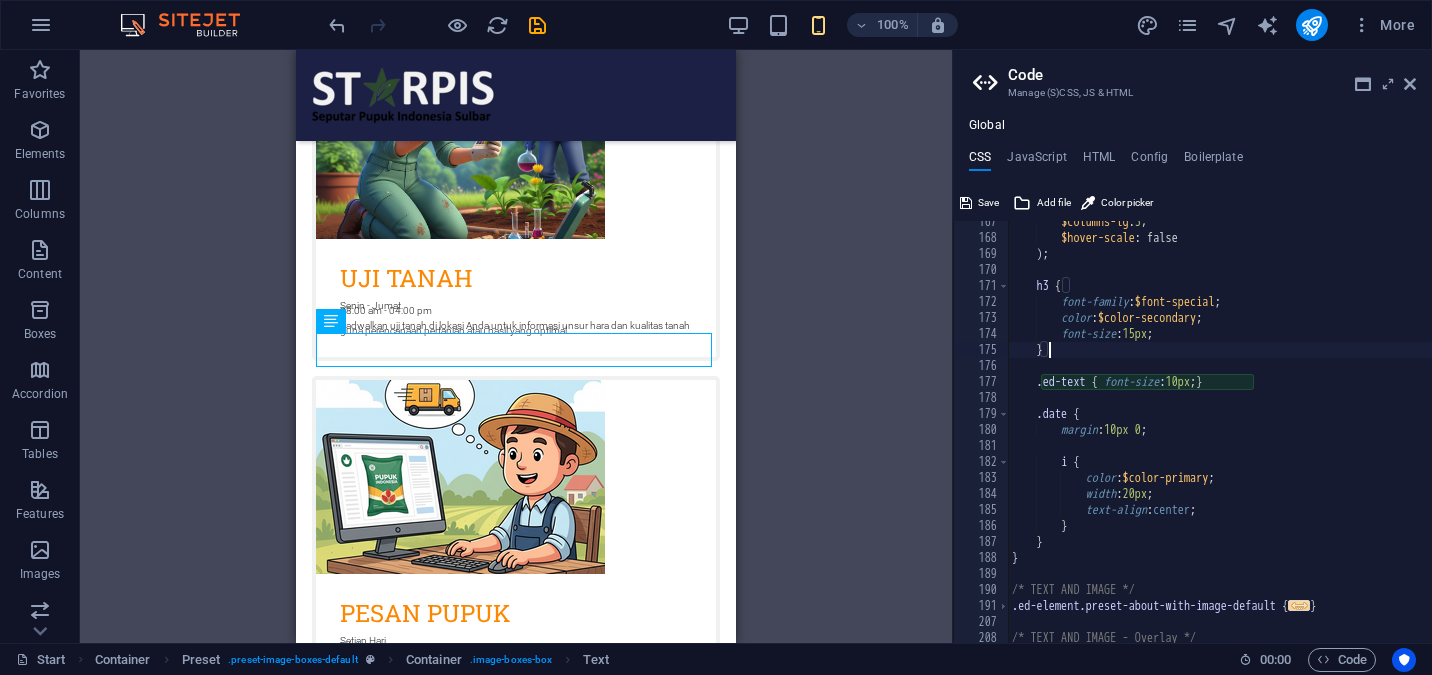 click on "$columns-lg :  3 ,            $hover-scale : false      ) ;      h3   {           font-family :  $font-special ;           color :  $color-secondary ;           font-size :  15px ;      }      .ed-text   {   font-size :  10px ;  }      .date   {           margin :  10px   0 ;                i   {                color :  $color-primary ;                width :  20px ;                text-align :  center ;           }      } } /* TEXT AND IMAGE */ .ed-element.preset-about-with-image-default   { ... } /* TEXT AND IMAGE - Overlay */ .ed-element.preset-overlay-default   { ... }" at bounding box center [1335, 441] 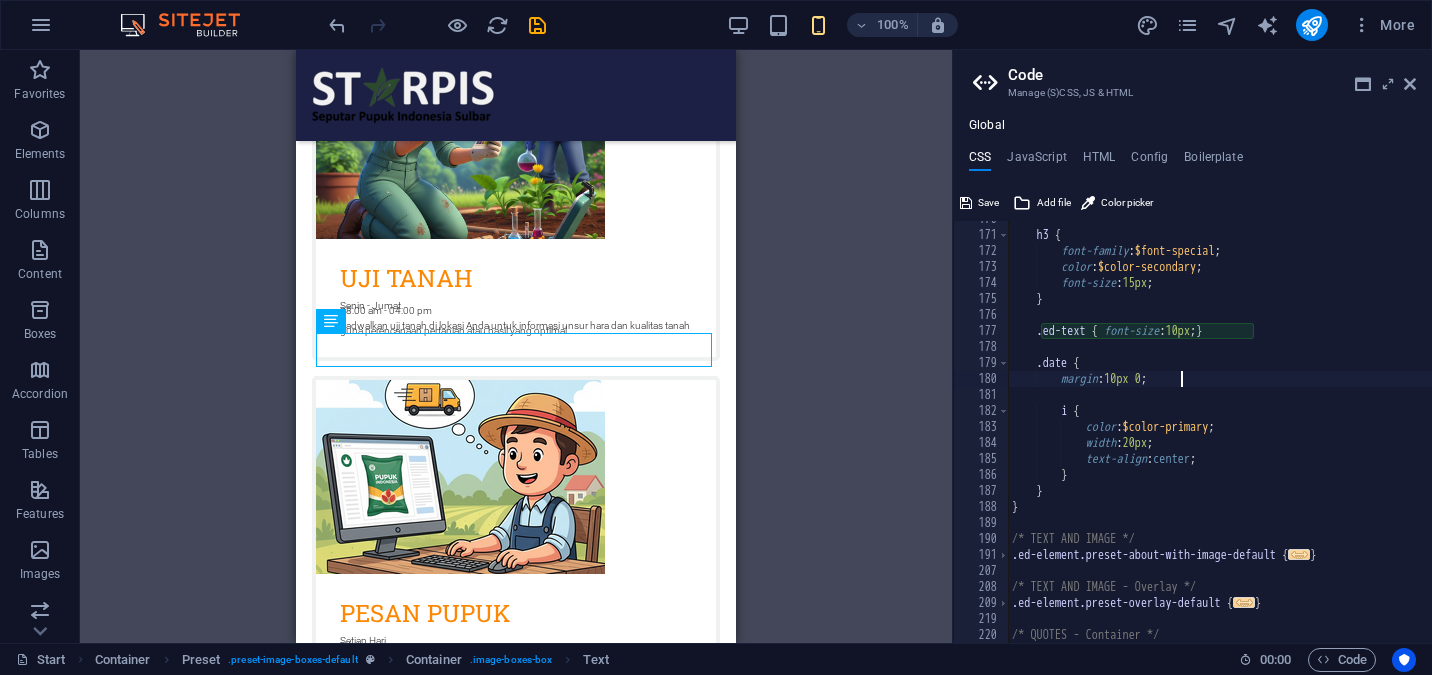 scroll, scrollTop: 1616, scrollLeft: 0, axis: vertical 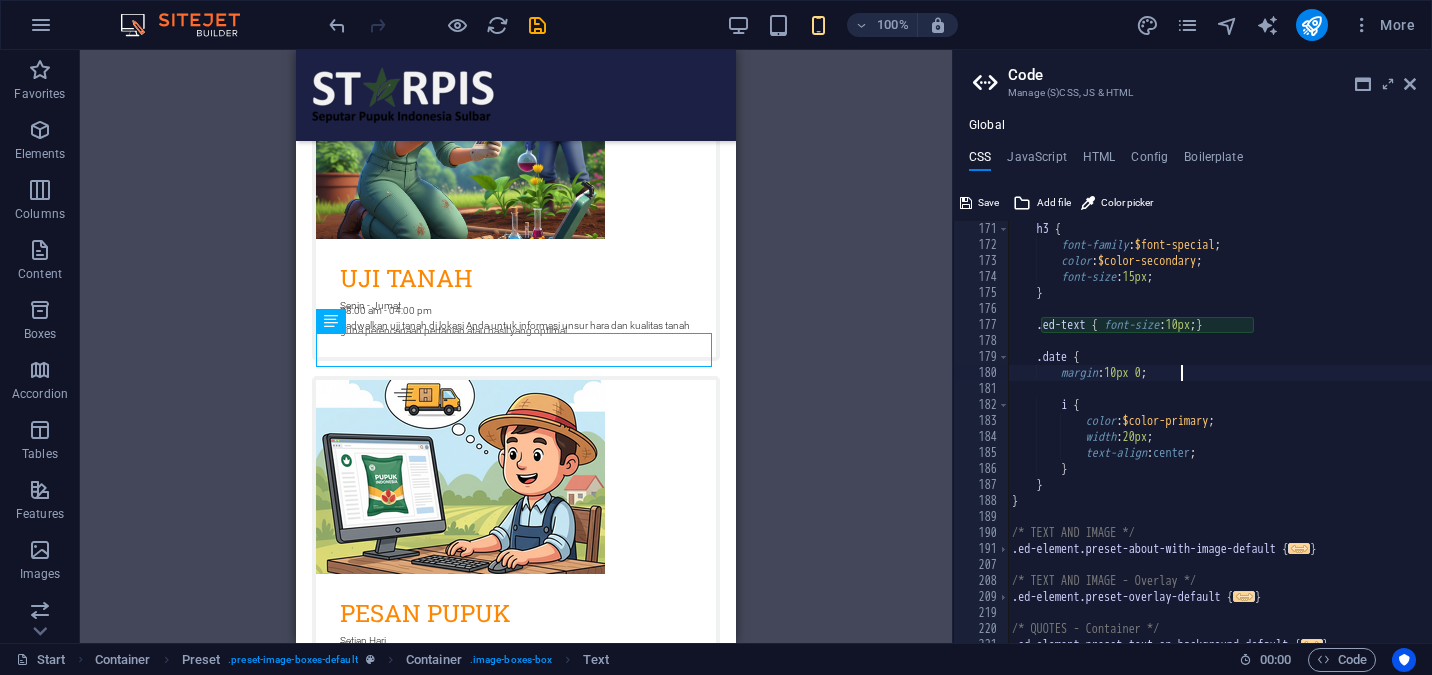 click on "h3   {           font-family :  $font-special ;           color :  $color-secondary ;           font-size :  15px ;      }      .ed-text   {   font-size :  10px ;  }      .date   {           margin :  10px   0 ;                i   {                color :  $color-primary ;                width :  20px ;                text-align :  center ;           }      } } /* TEXT AND IMAGE */ .ed-element.preset-about-with-image-default   { ... } /* TEXT AND IMAGE - Overlay */ .ed-element.preset-overlay-default   { ... } /* QUOTES - Container */ .ed-element.preset-text-on-background-default   { ... }" at bounding box center (1335, 448) 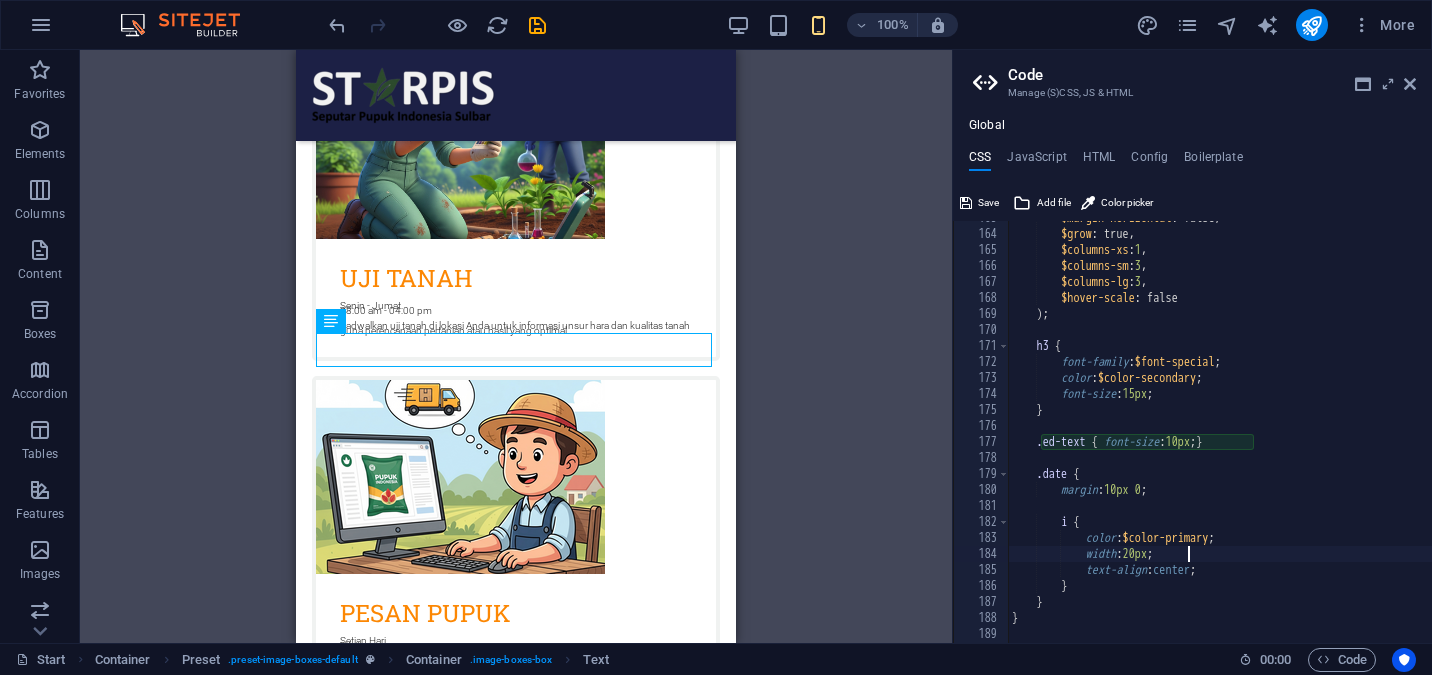 scroll, scrollTop: 1499, scrollLeft: 0, axis: vertical 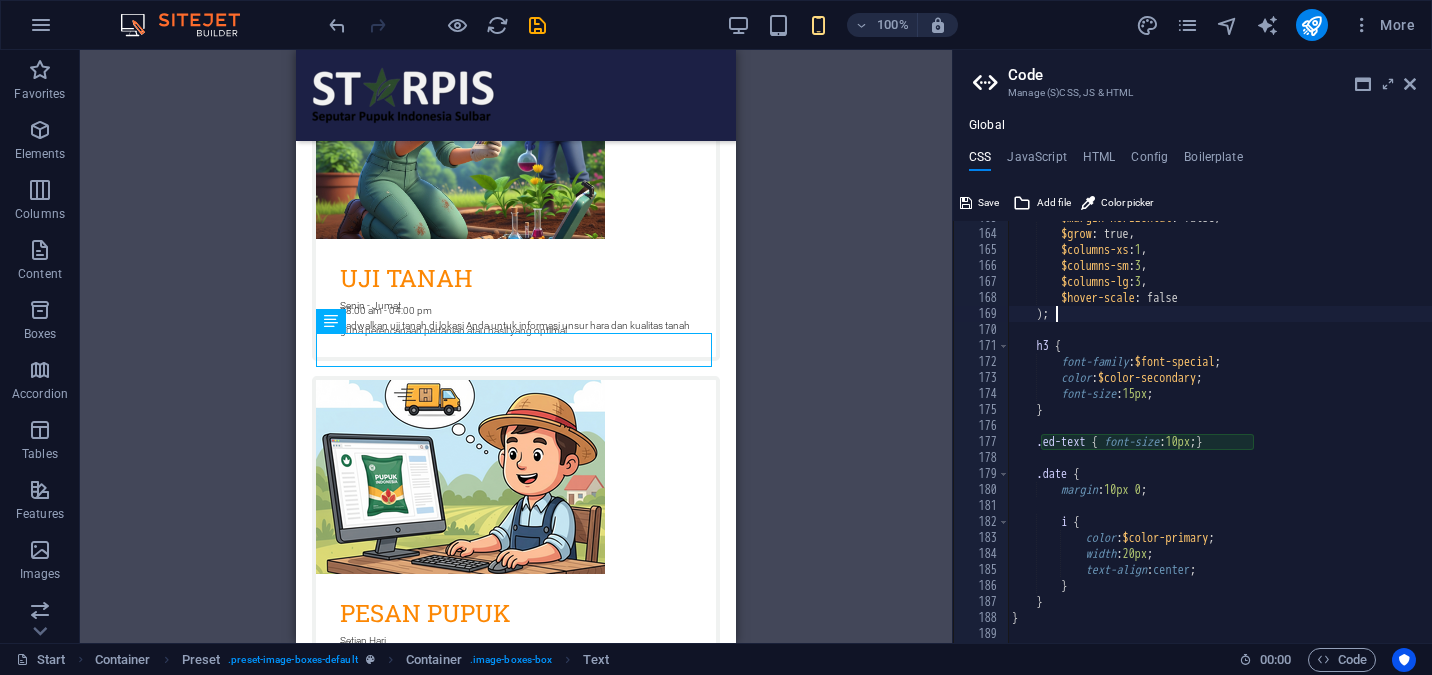 click on "$margin-horizontal : false,            $grow : true,            $columns-xs :  1 ,            $columns-sm :  3 ,            $columns-lg :  3 ,            $hover-scale : false      ) ;      h3   {           font-family :  $font-special ;           color :  $color-secondary ;           font-size :  15px ;      }      .ed-text   {   font-size :  10px ;  }      .date   {           margin :  10px   0 ;                i   {                color :  $color-primary ;                width :  20px ;                text-align :  center ;           }      } } /* TEXT AND IMAGE */" at bounding box center [1335, 437] 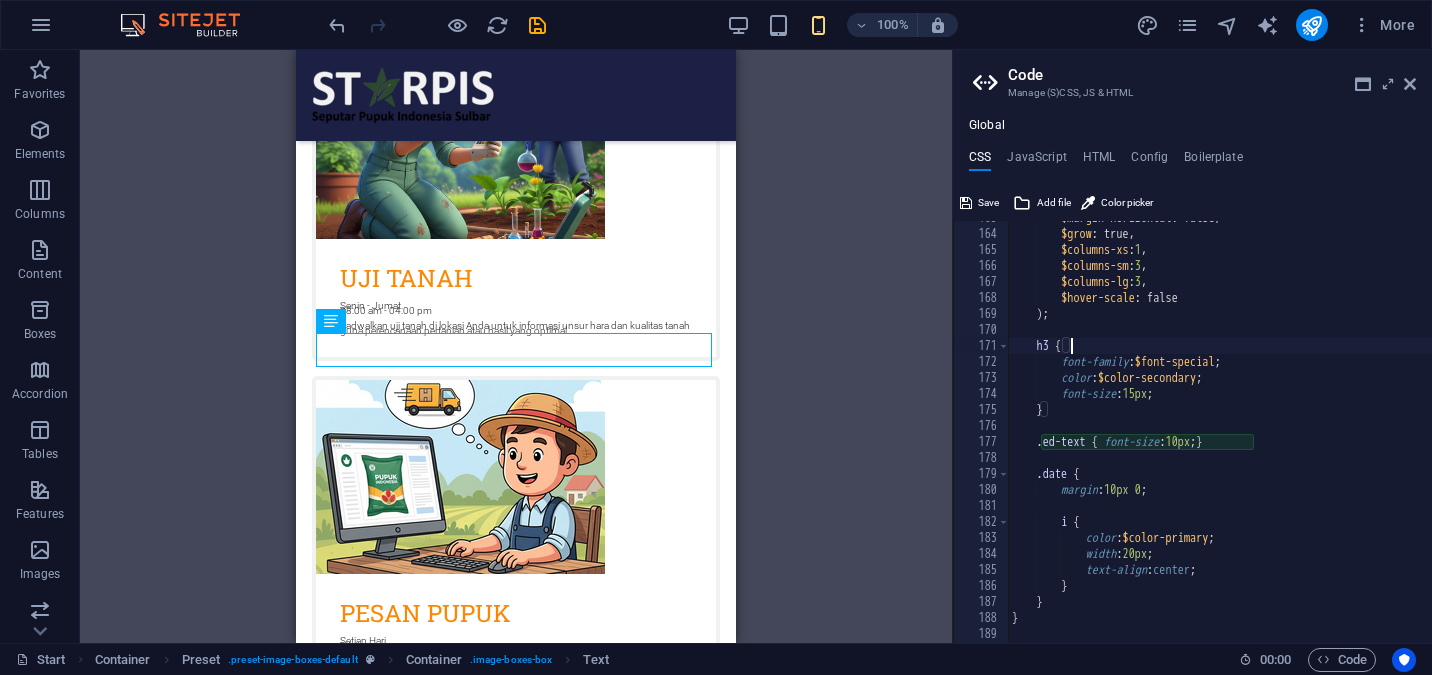 click on "$margin-horizontal : false,            $grow : true,            $columns-xs :  1 ,            $columns-sm :  3 ,            $columns-lg :  3 ,            $hover-scale : false      ) ;      h3   {           font-family :  $font-special ;           color :  $color-secondary ;           font-size :  15px ;      }      .ed-text   {   font-size :  10px ;  }      .date   {           margin :  10px   0 ;                i   {                color :  $color-primary ;                width :  20px ;                text-align :  center ;           }      } } /* TEXT AND IMAGE */" at bounding box center (1335, 437) 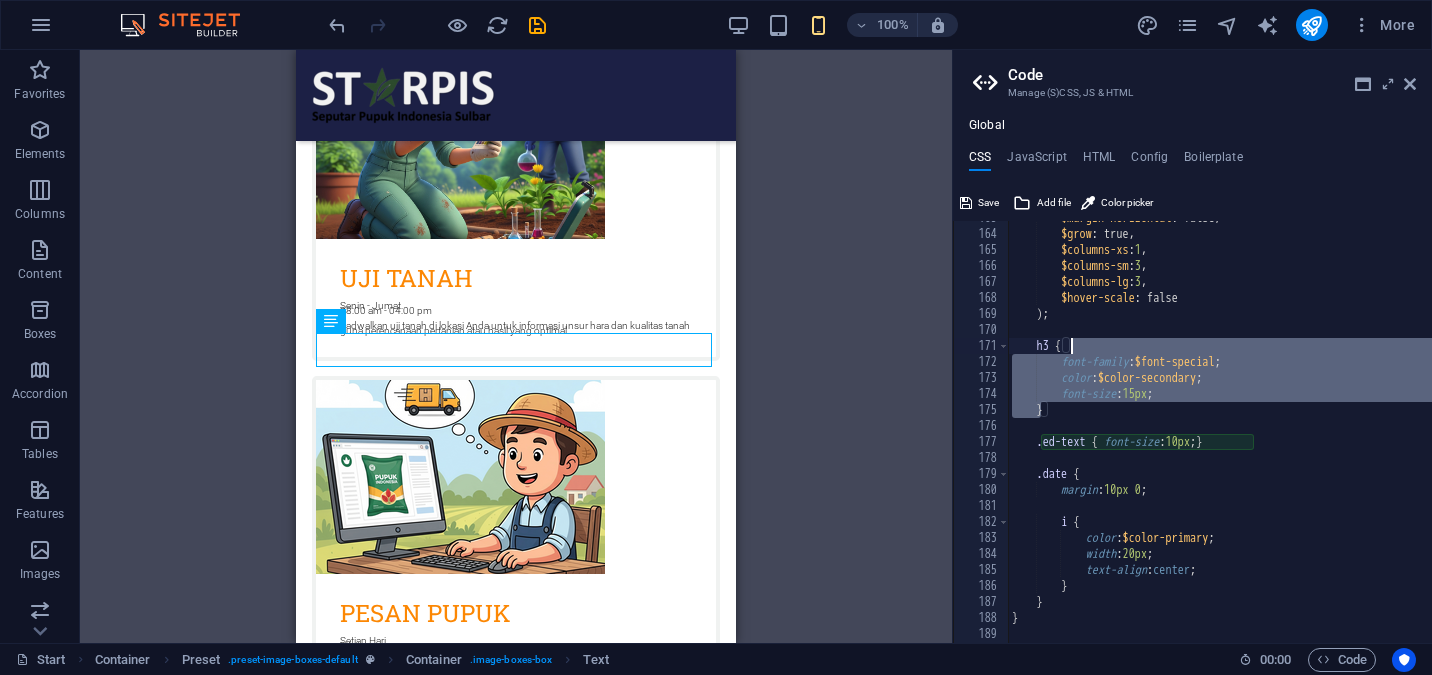 click on "$margin-horizontal : false,            $grow : true,            $columns-xs :  1 ,            $columns-sm :  3 ,            $columns-lg :  3 ,            $hover-scale : false      ) ;      h3   {           font-family :  $font-special ;           color :  $color-secondary ;           font-size :  15px ;      }      .ed-text   {   font-size :  10px ;  }      .date   {           margin :  10px   0 ;                i   {                color :  $color-primary ;                width :  20px ;                text-align :  center ;           }      } } /* TEXT AND IMAGE */" at bounding box center [1335, 437] 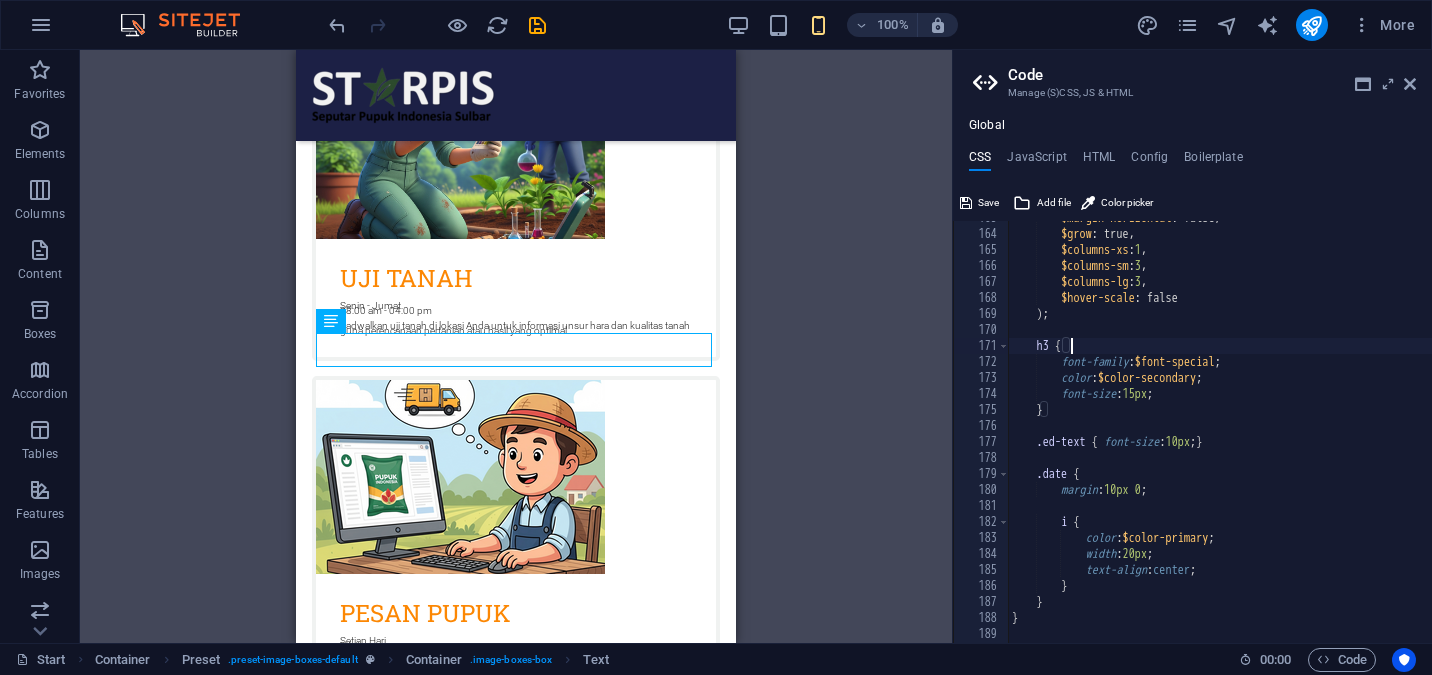 click on "$margin-horizontal : false,            $grow : true,            $columns-xs :  1 ,            $columns-sm :  3 ,            $columns-lg :  3 ,            $hover-scale : false      ) ;      h3   {           font-family :  $font-special ;           color :  $color-secondary ;           font-size :  15px ;      }      .ed-text   {   font-size :  10px ;  }      .date   {           margin :  10px   0 ;                i   {                color :  $color-primary ;                width :  20px ;                text-align :  center ;           }      } } /* TEXT AND IMAGE */" at bounding box center [1335, 437] 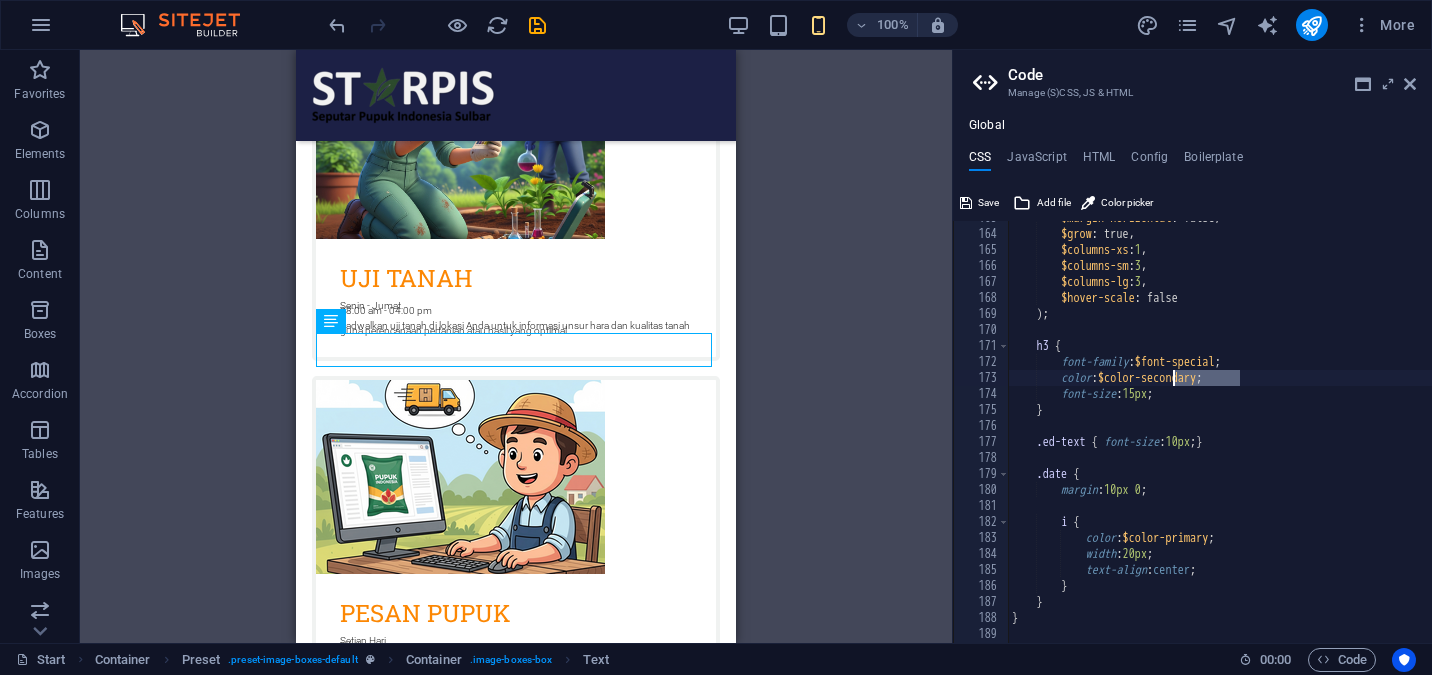 click on "$margin-horizontal : false,            $grow : true,            $columns-xs :  1 ,            $columns-sm :  3 ,            $columns-lg :  3 ,            $hover-scale : false      ) ;      h3   {           font-family :  $font-special ;           color :  $color-secondary ;           font-size :  15px ;      }      .ed-text   {   font-size :  10px ;  }      .date   {           margin :  10px   0 ;                i   {                color :  $color-primary ;                width :  20px ;                text-align :  center ;           }      } } /* TEXT AND IMAGE */" at bounding box center (1335, 437) 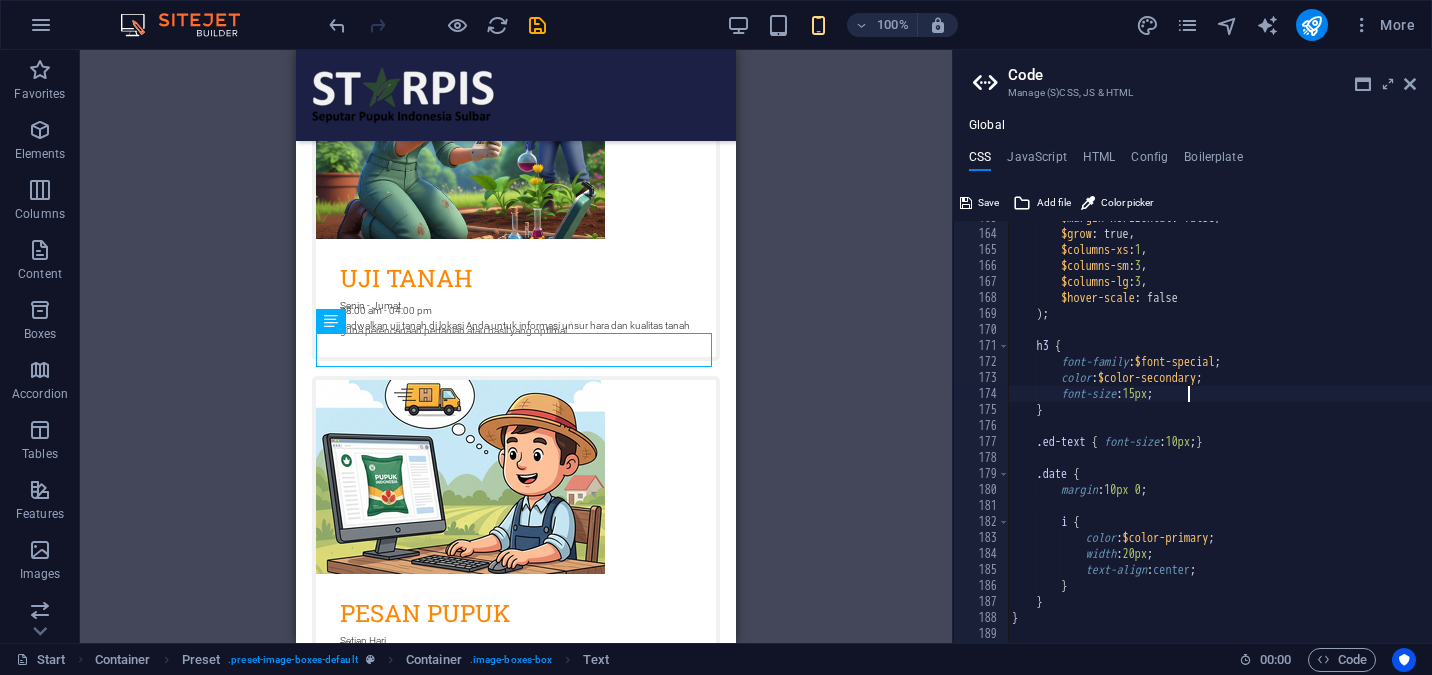 click on "$margin-horizontal : false,            $grow : true,            $columns-xs :  1 ,            $columns-sm :  3 ,            $columns-lg :  3 ,            $hover-scale : false      ) ;      h3   {           font-family :  $font-special ;           color :  $color-secondary ;           font-size :  15px ;      }      .ed-text   {   font-size :  10px ;  }      .date   {           margin :  10px   0 ;                i   {                color :  $color-primary ;                width :  20px ;                text-align :  center ;           }      } } /* TEXT AND IMAGE */" at bounding box center [1335, 437] 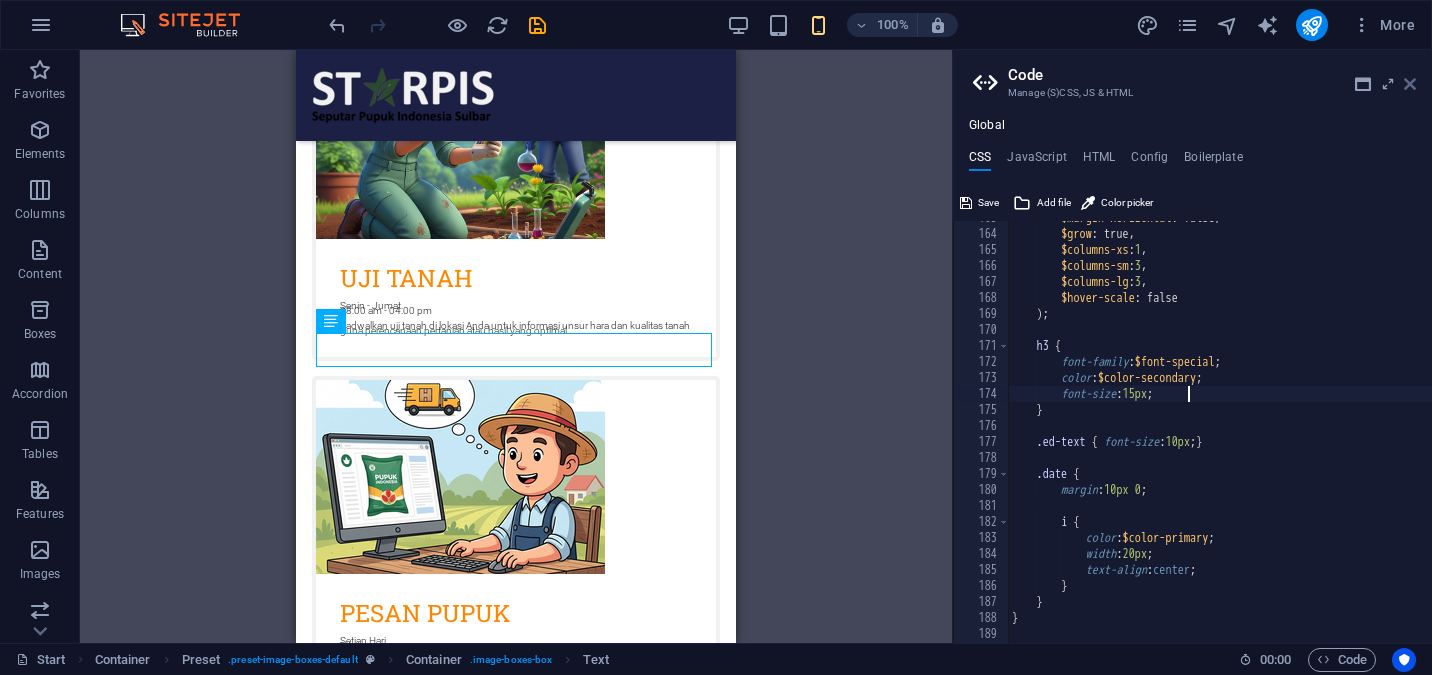 click at bounding box center [1410, 84] 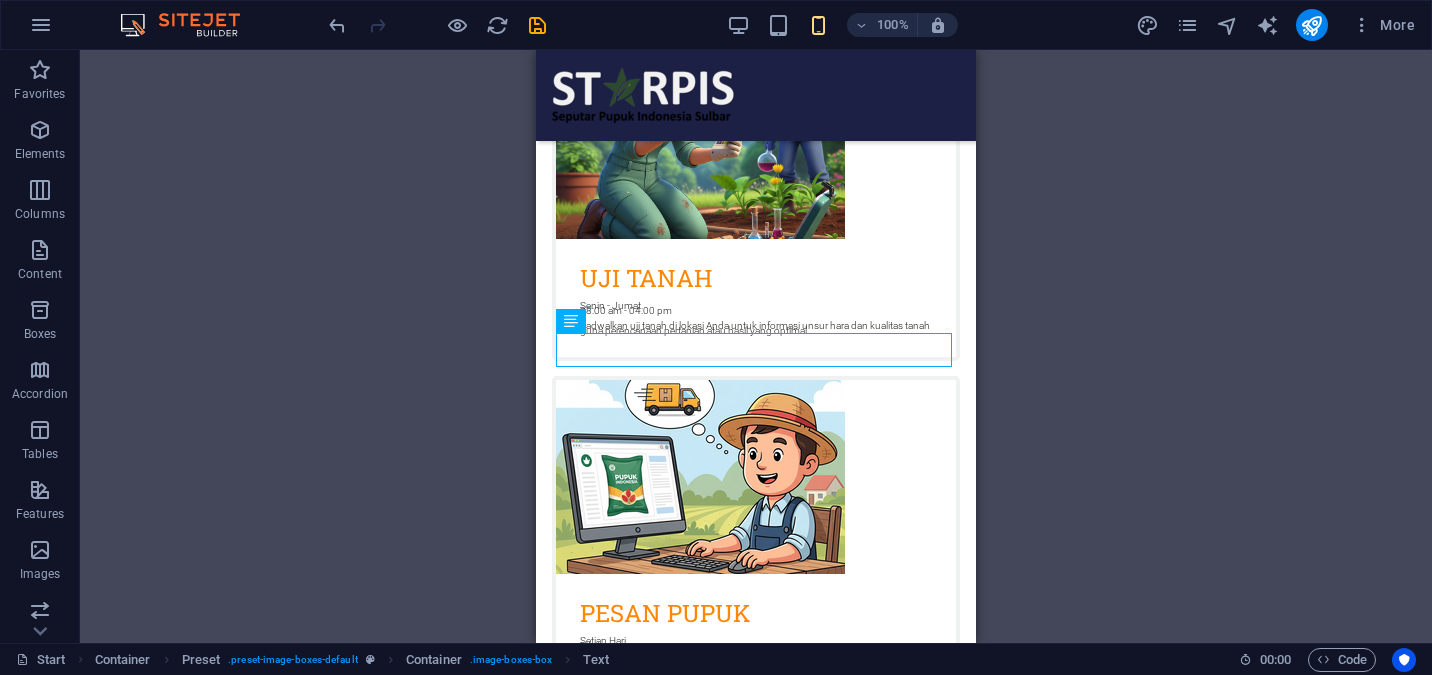 click on "pilih kebutuhan anda seputar pupuk indonesia uji tanah  Senin - Jumat  08:00 am - 04:00 pm Jadwalkan uji tanah di lokasi Anda untuk informasi unsur hara dan kualitas tanah guna perencanaan pertanian atau hasil yang optimal. pesan pupuk  Setiap Hari  24 Jam Jadwalkan pengiriman pupuk ke lokasi Anda dengan satu klik di sini untuk memenuhi kebutuhan Anda secara cepat dan efisien. Konsultasi onlen  Setiap Hari  24 Jam Kami menawarkan layanan konsultasi pertanian online dengan para ahli siap membantu Anda mengatasi masalah pertanian dengan solusi efektif. aturan pupuk  Terbaru  Terupdate Aturan terbaru mengenai tata kelola pupuk subsidi mengatur distribusi serta penggunaannya. produk  Senin - Jumat  08:00 am - 04:00 pm Temukan pupuk terbaik dari PT. Pupuk Indonesia (Persero) untuk berbagai tanaman dan hasil maksimal. LAINNYA...  Setiap Hari  24 Jam Lorem ipsum dolor sit amet, consectetur adipisicing elit. Veritatis, dolorem!" at bounding box center (756, 991) 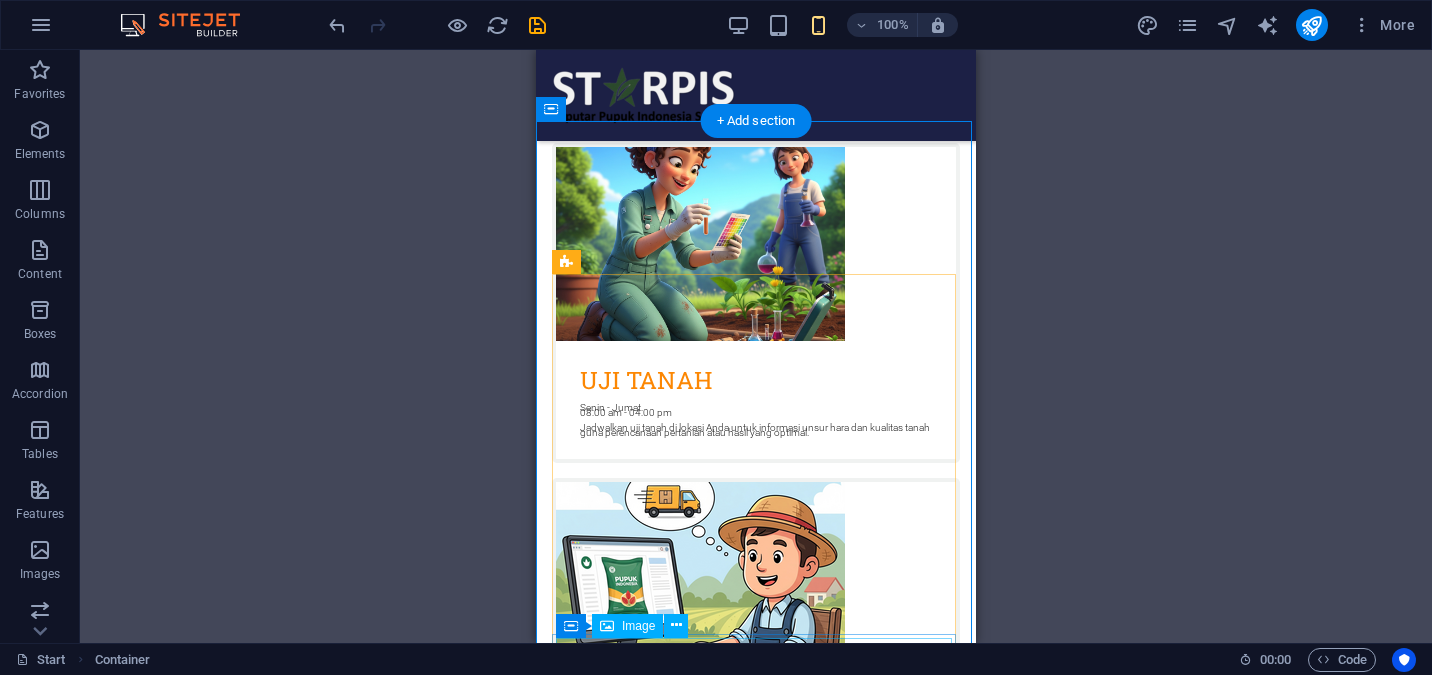 scroll, scrollTop: 690, scrollLeft: 0, axis: vertical 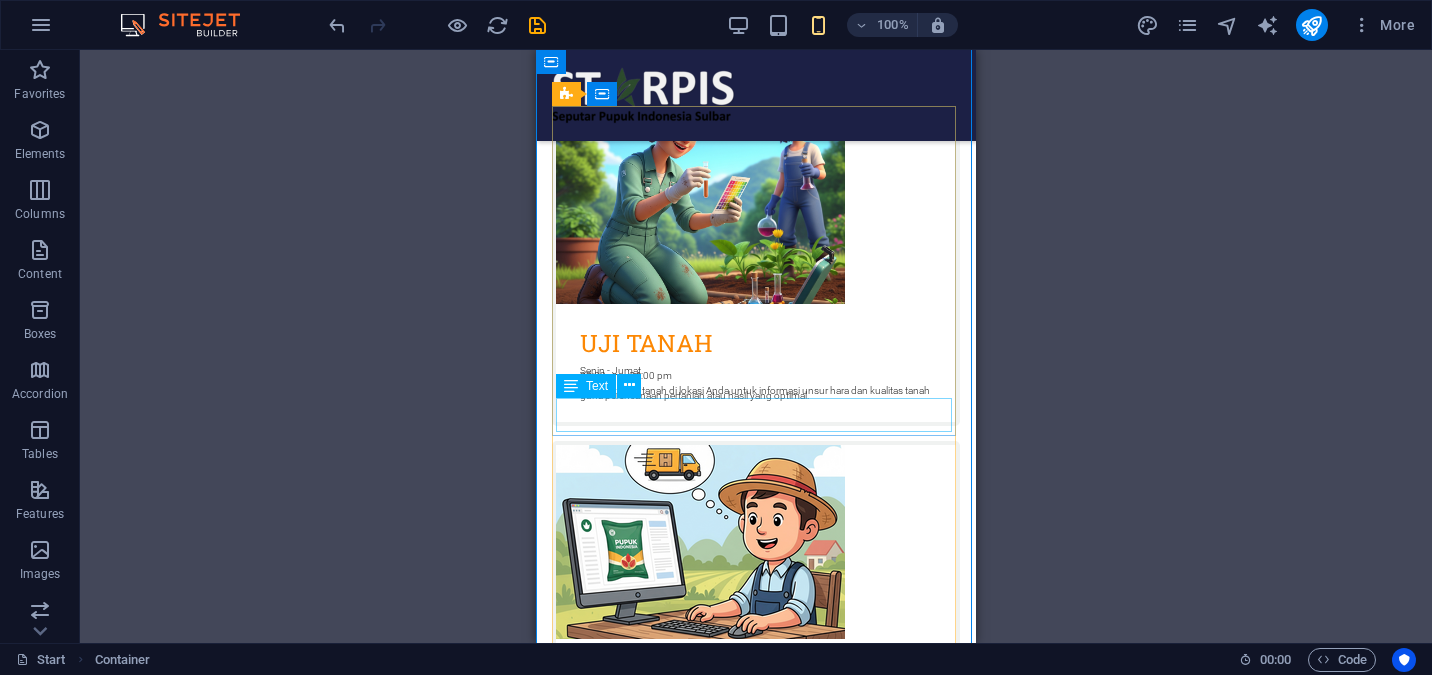 click on "Jadwalkan uji tanah di lokasi Anda untuk informasi unsur hara dan kualitas tanah guna perencanaan pertanian atau hasil yang optimal." at bounding box center [756, 405] 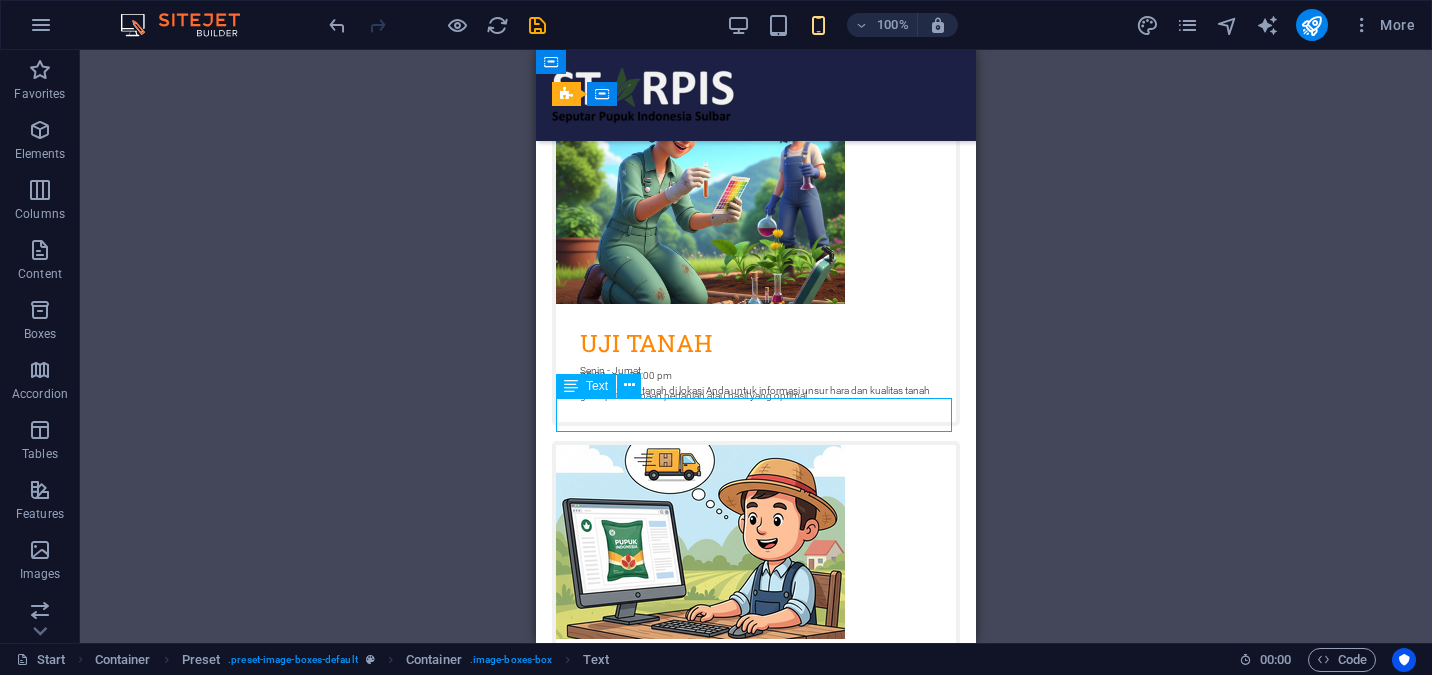 click on "Jadwalkan uji tanah di lokasi Anda untuk informasi unsur hara dan kualitas tanah guna perencanaan pertanian atau hasil yang optimal." at bounding box center [756, 405] 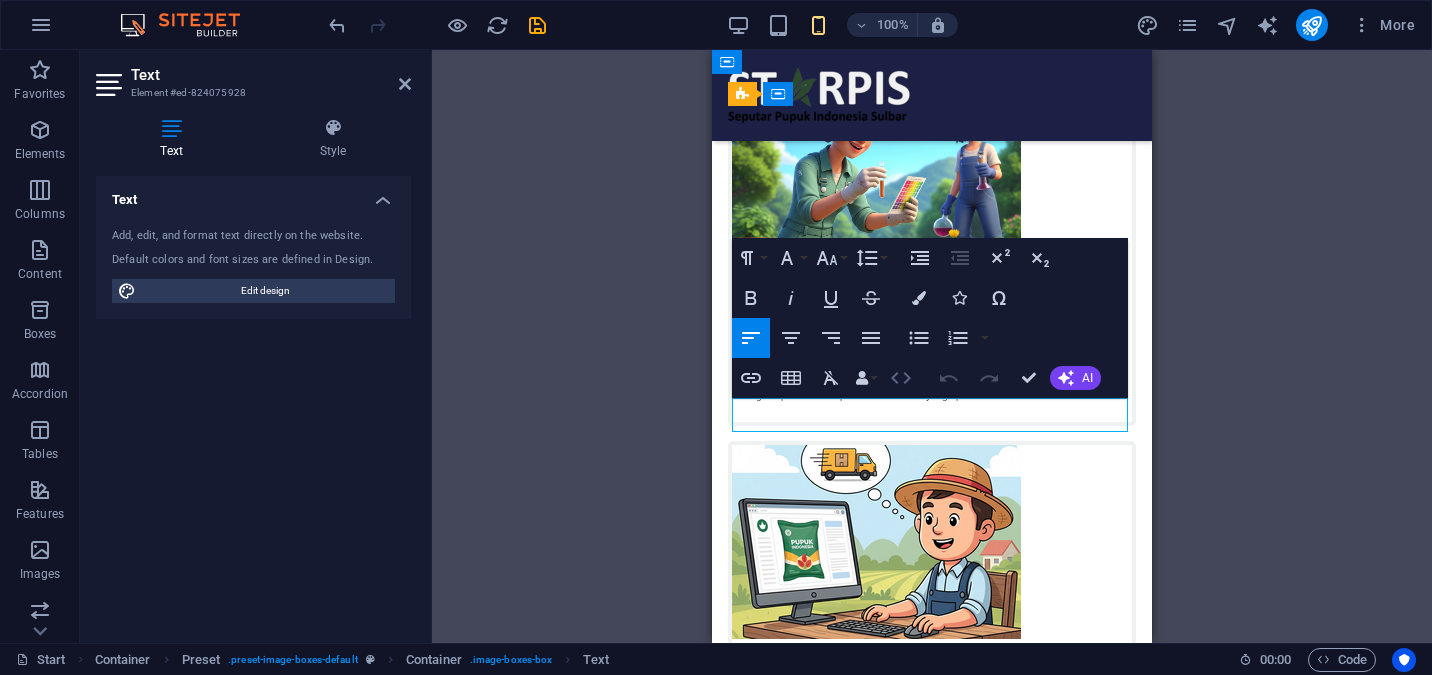 click 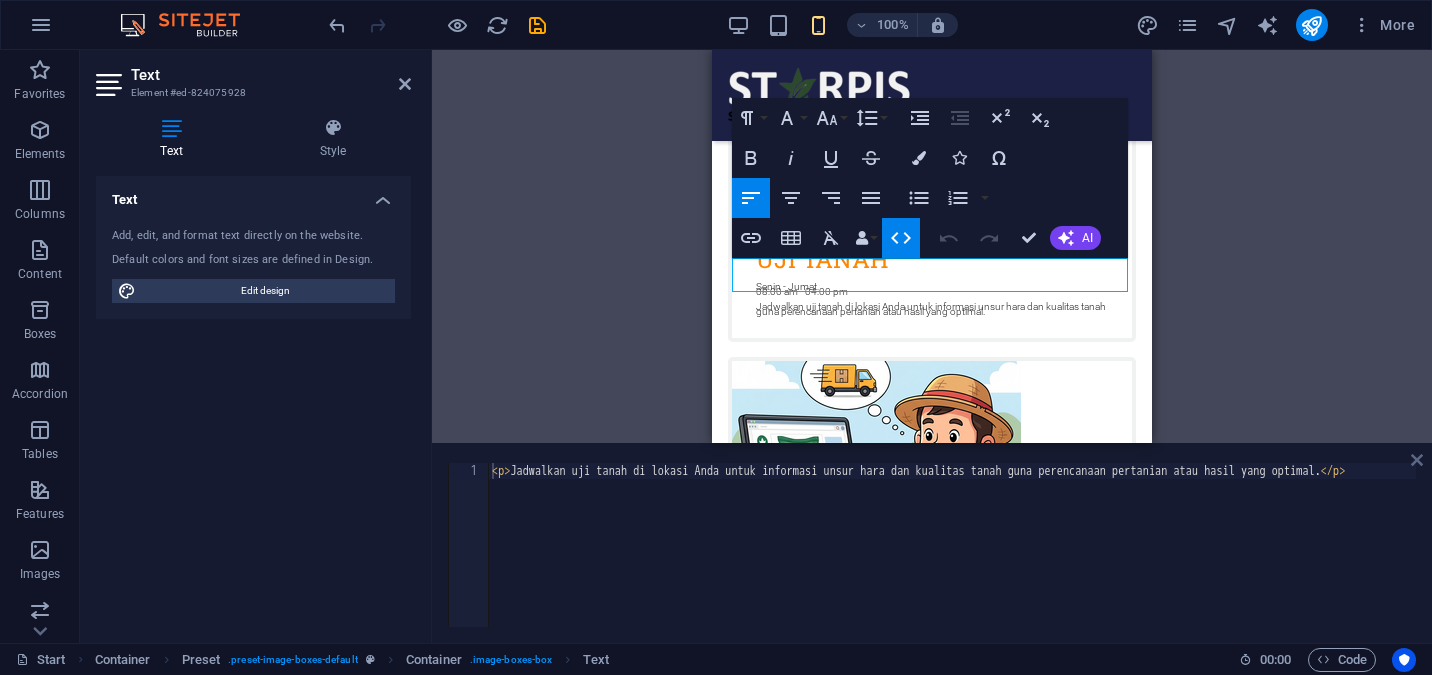 click at bounding box center (1417, 460) 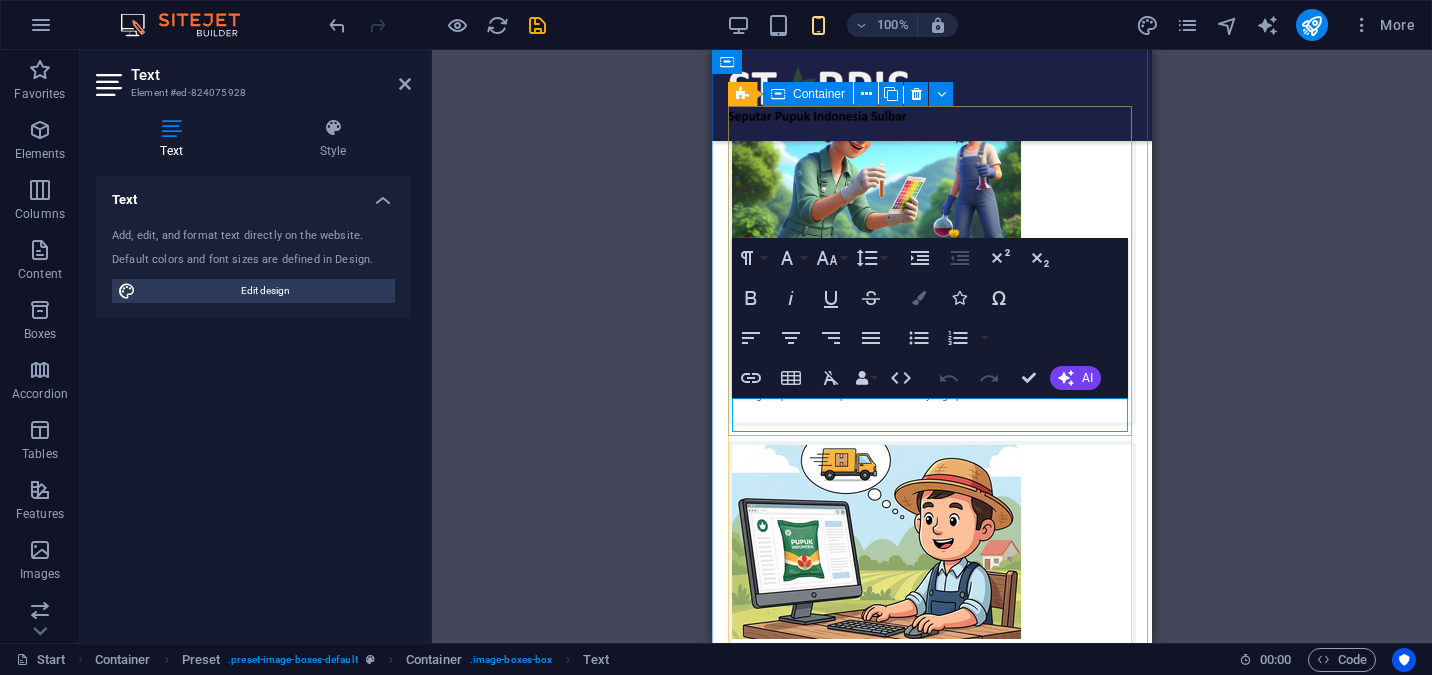 click on "Colors" at bounding box center [919, 298] 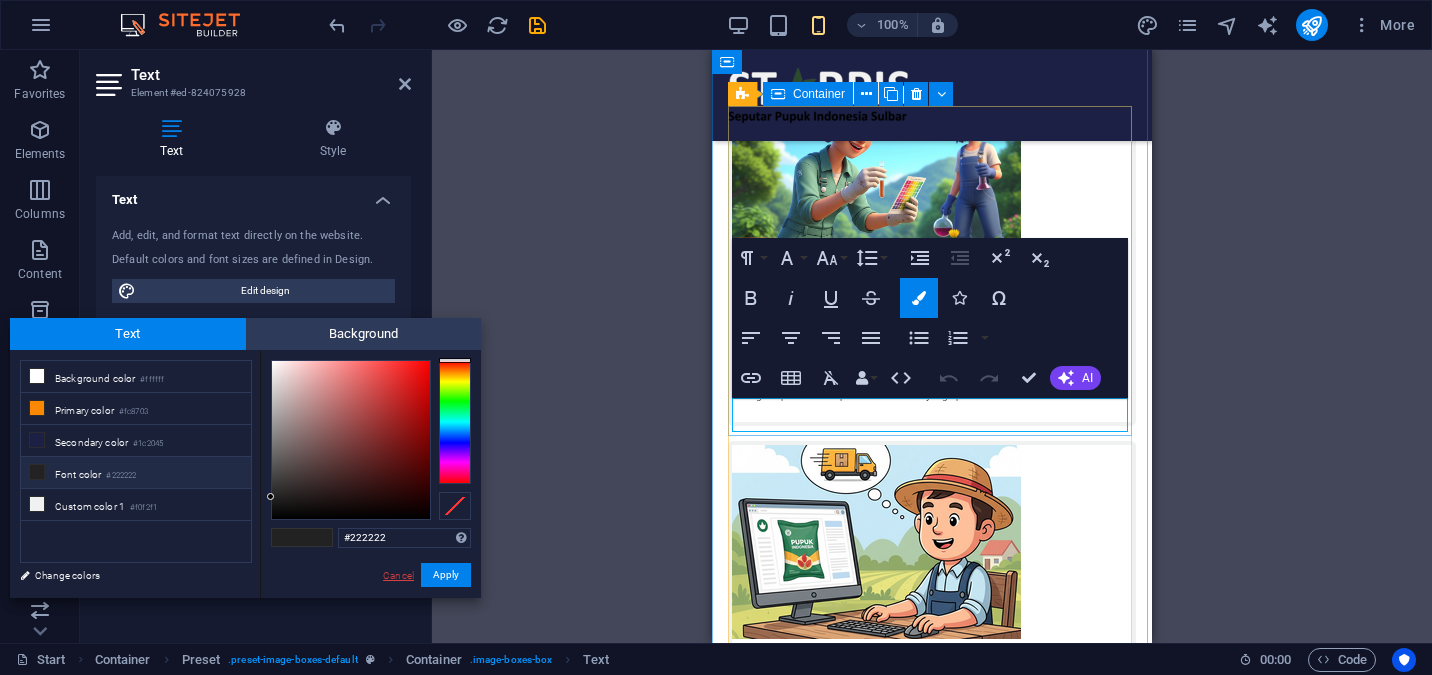 click on "Cancel" at bounding box center (398, 575) 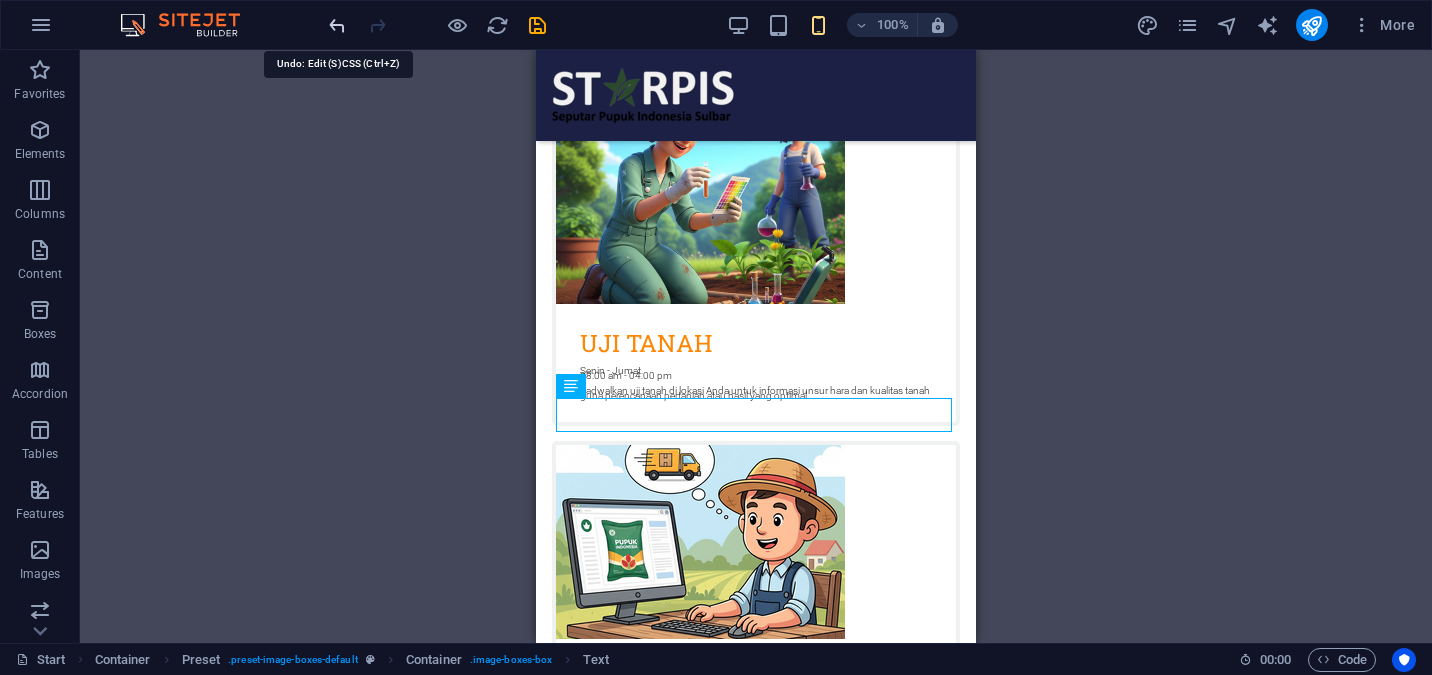 click at bounding box center (337, 25) 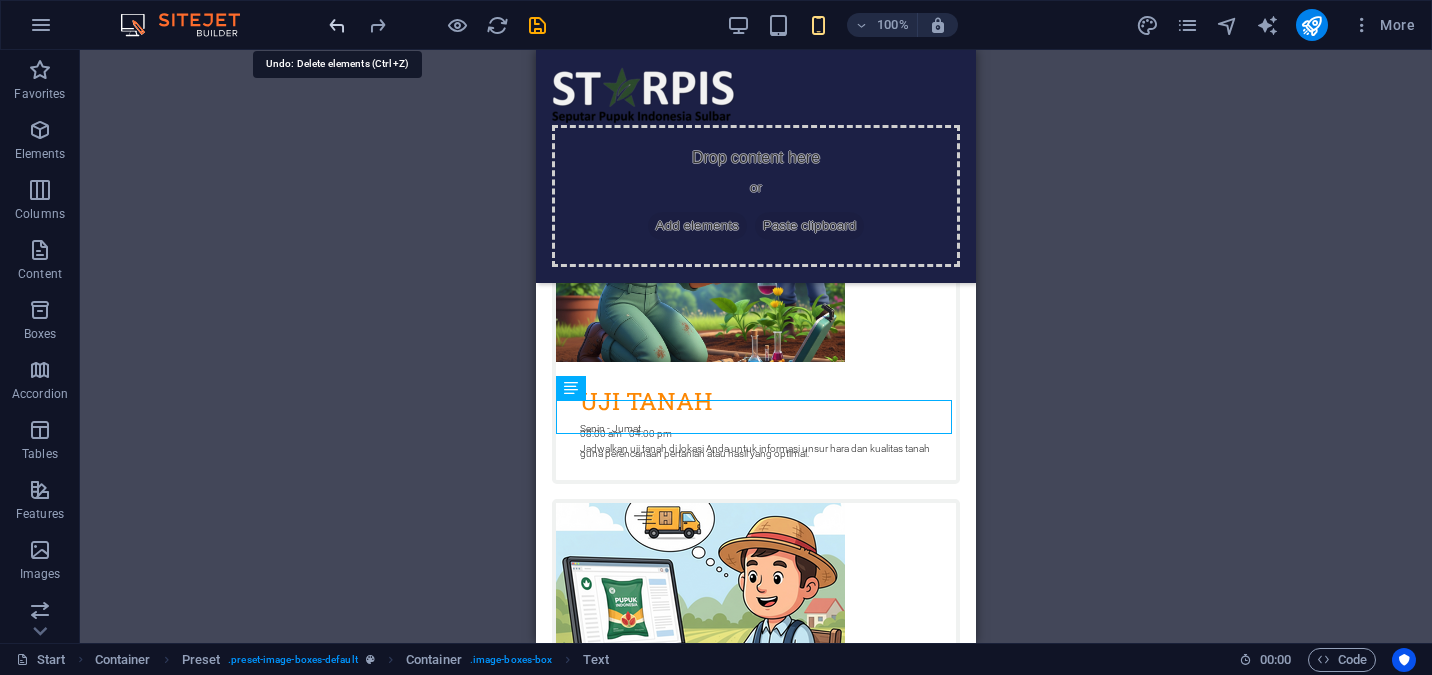 click at bounding box center (337, 25) 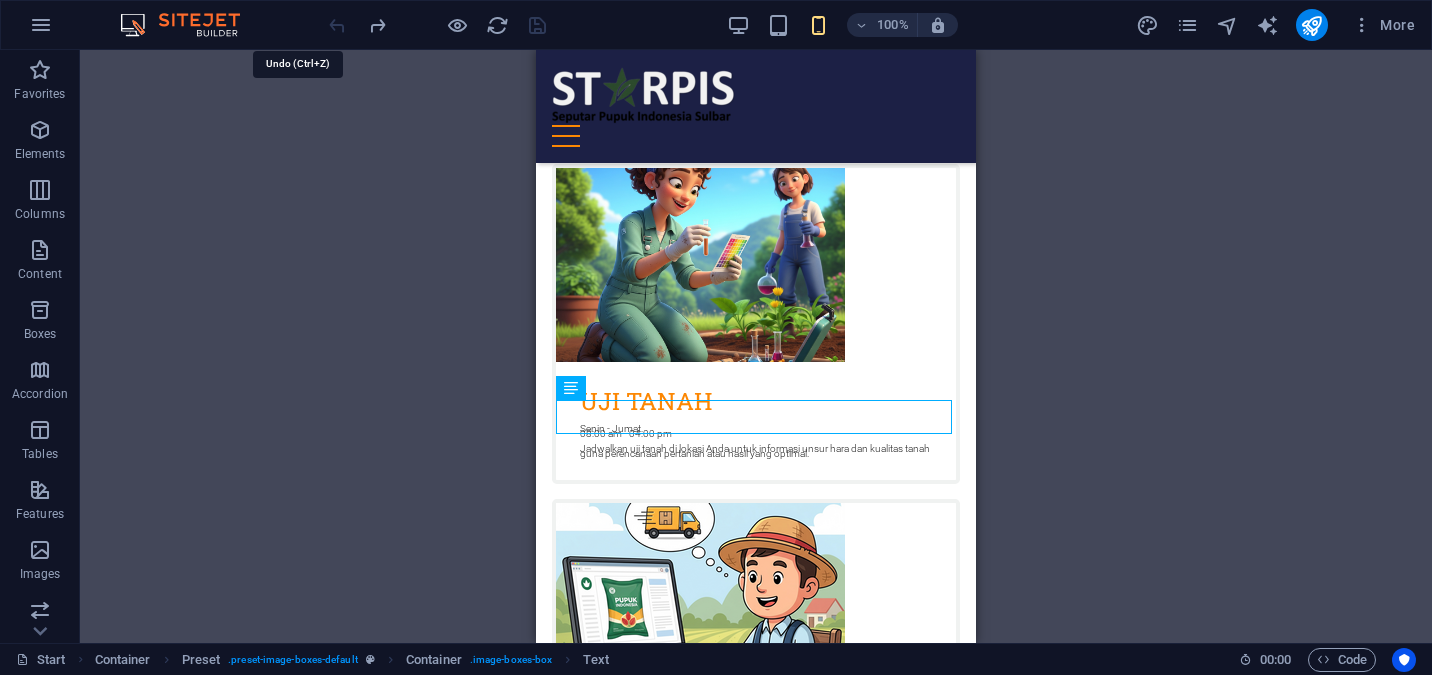 click at bounding box center [437, 25] 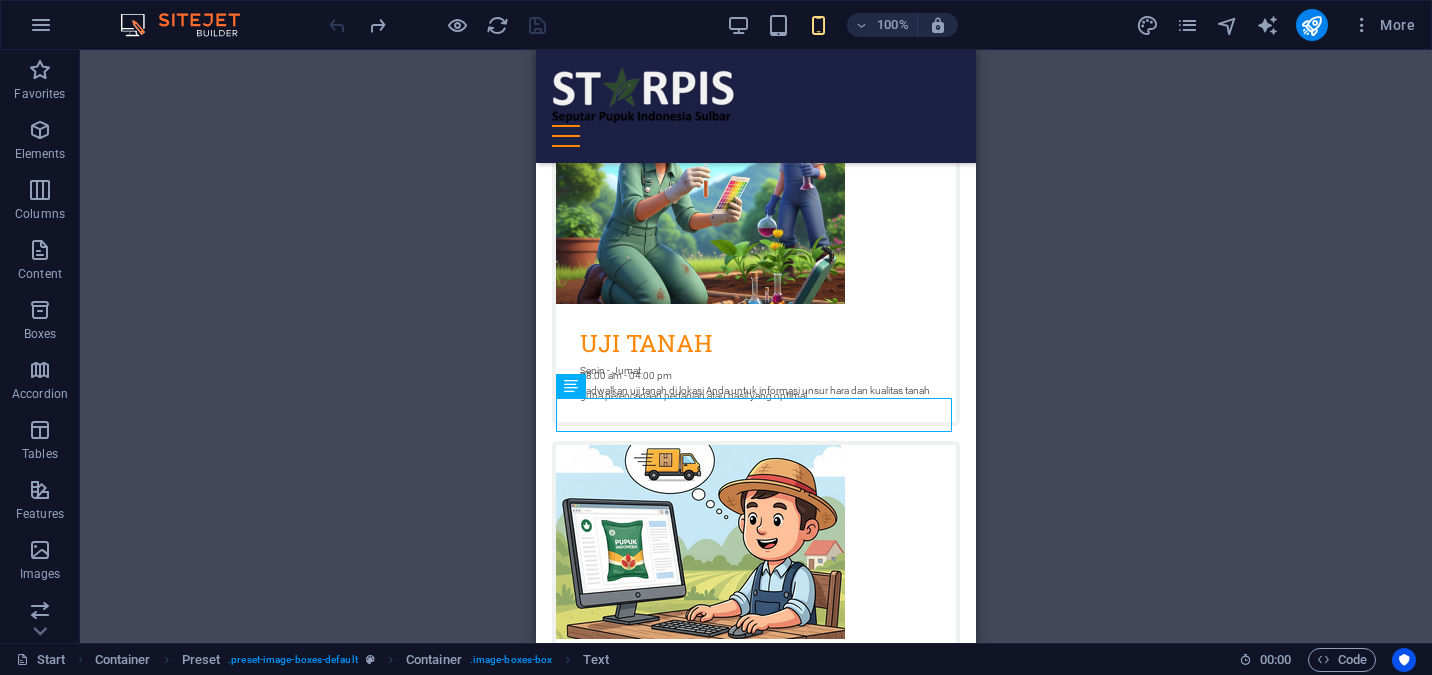 click at bounding box center [437, 25] 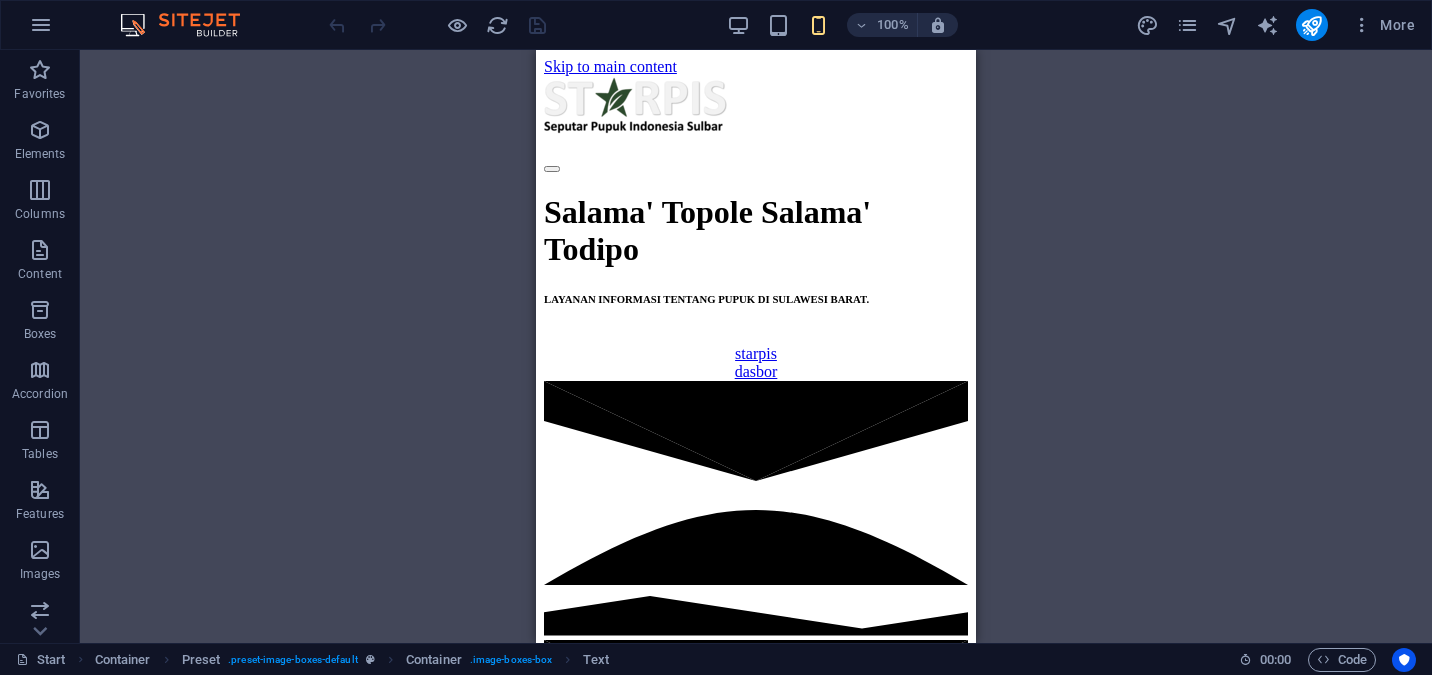 scroll, scrollTop: 0, scrollLeft: 0, axis: both 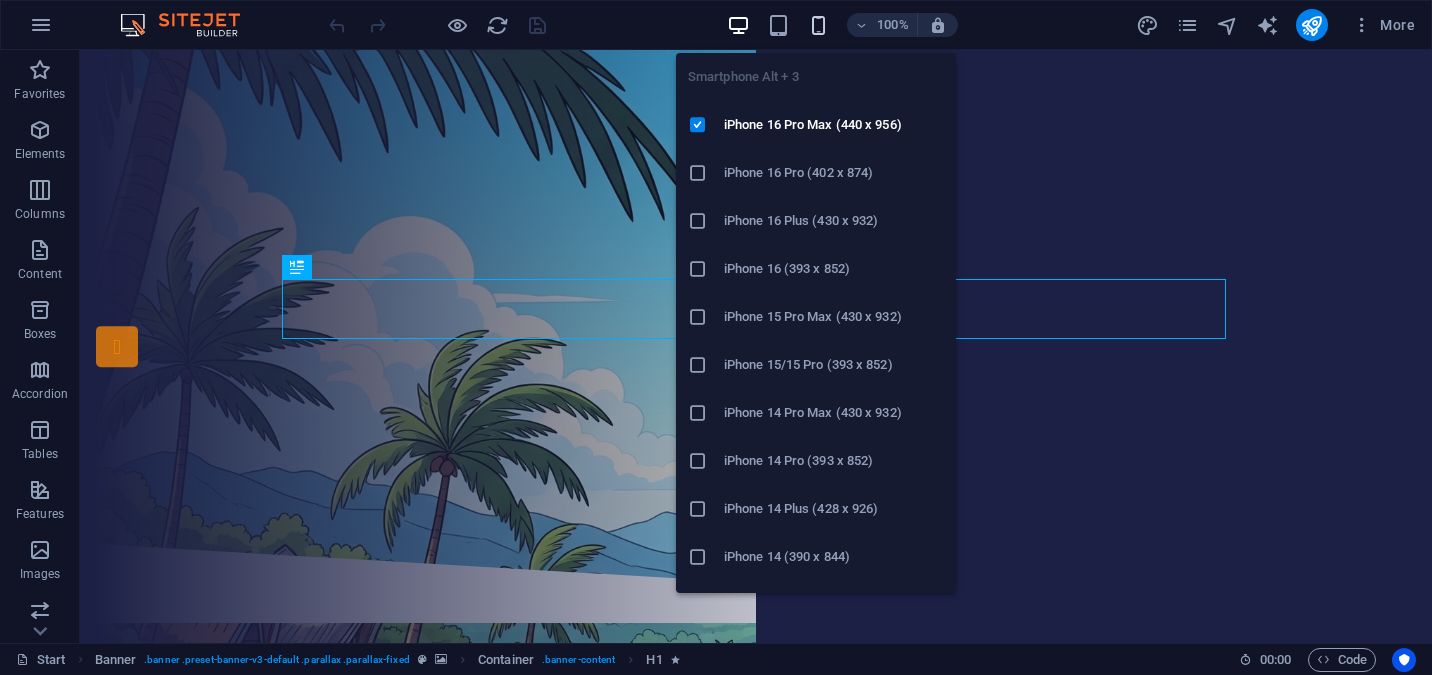 click at bounding box center [818, 25] 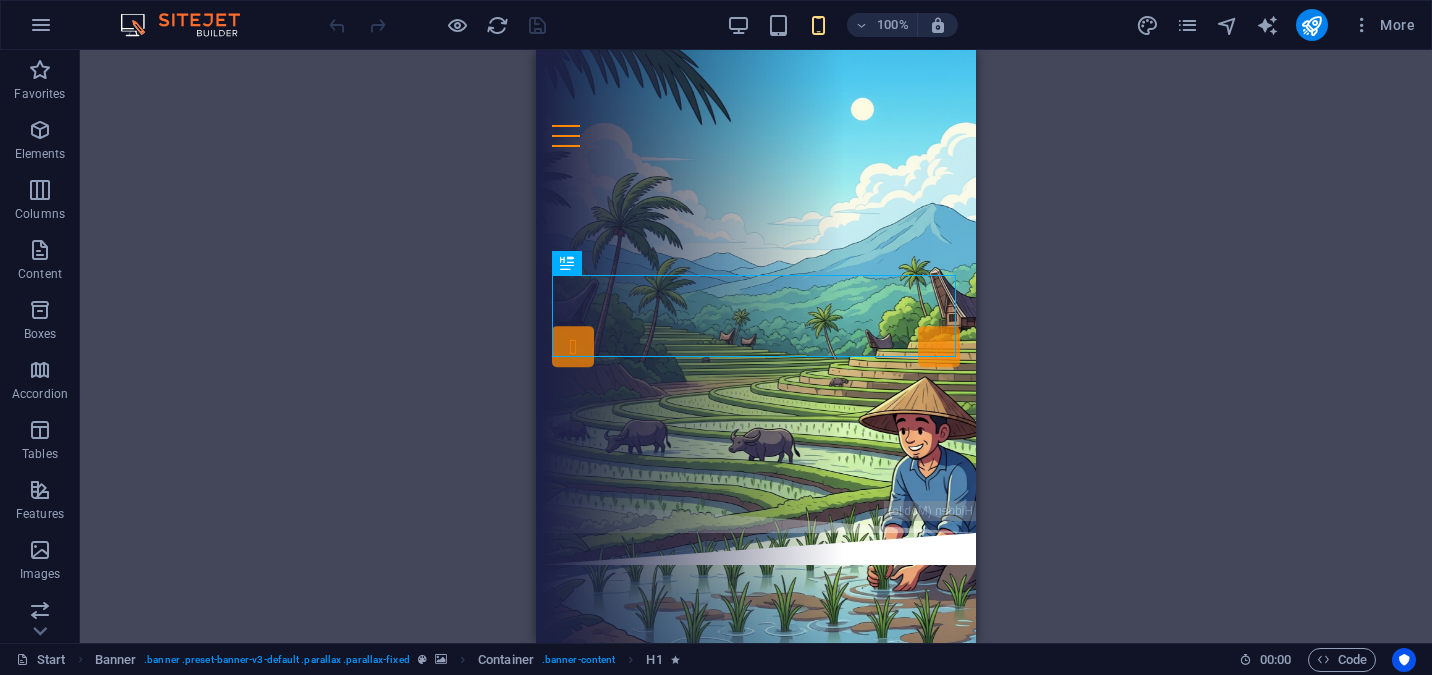 click on "Drag here to replace the existing content. Press “Ctrl” if you want to create a new element.
H1   Banner   Container   Banner   Menu Bar" at bounding box center (756, 346) 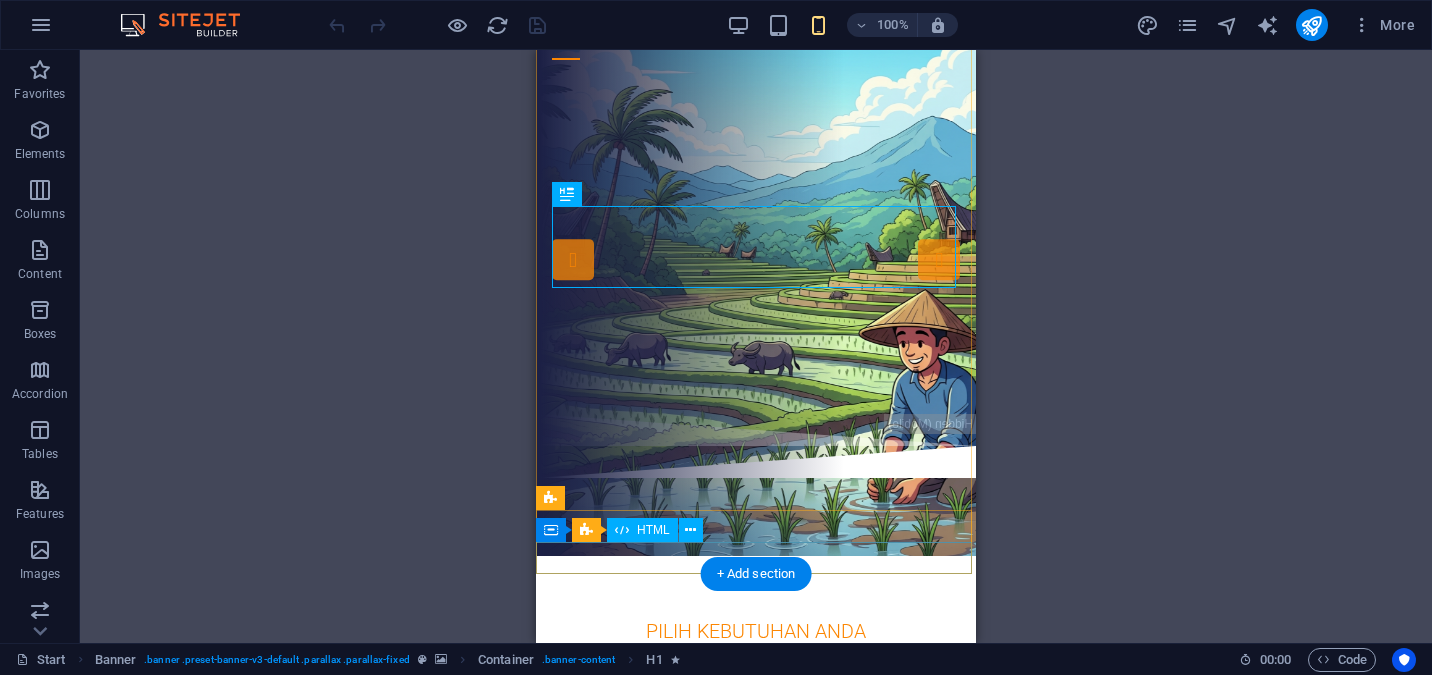 scroll, scrollTop: 69, scrollLeft: 0, axis: vertical 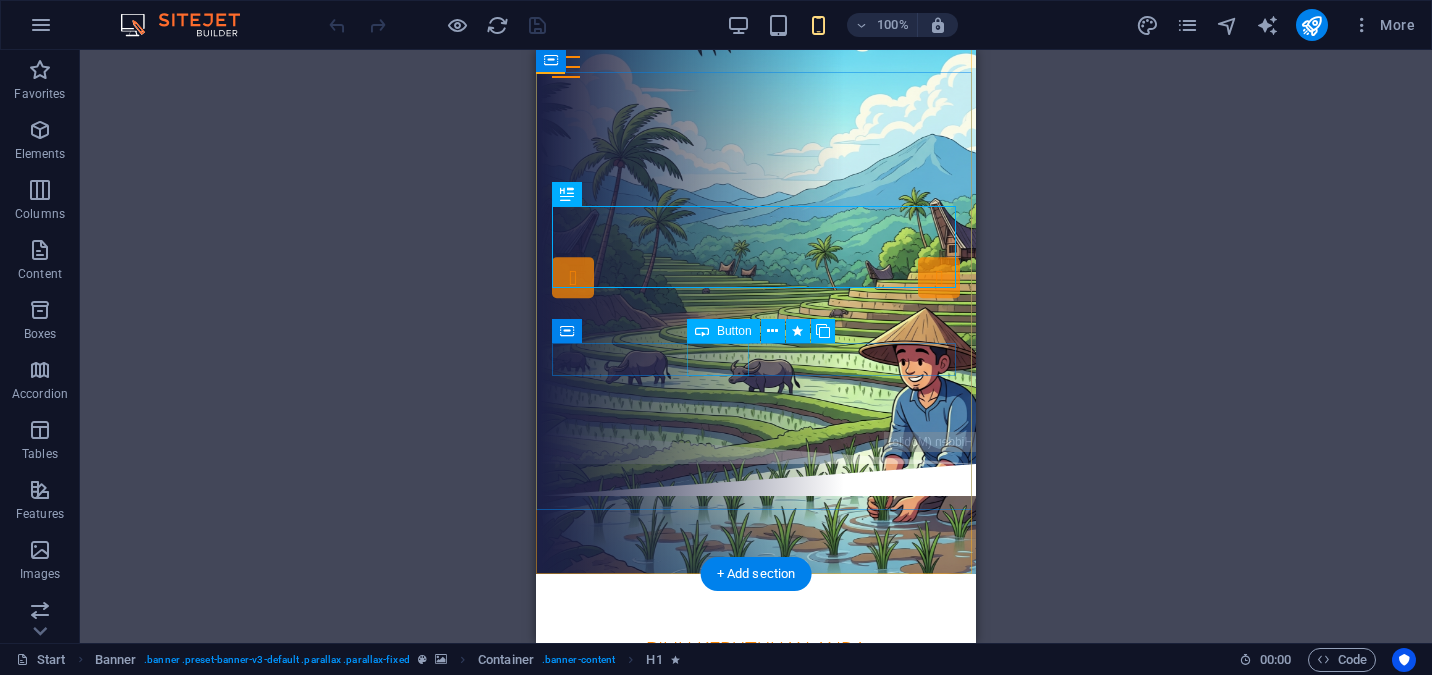 click on "starpis" at bounding box center (764, 314) 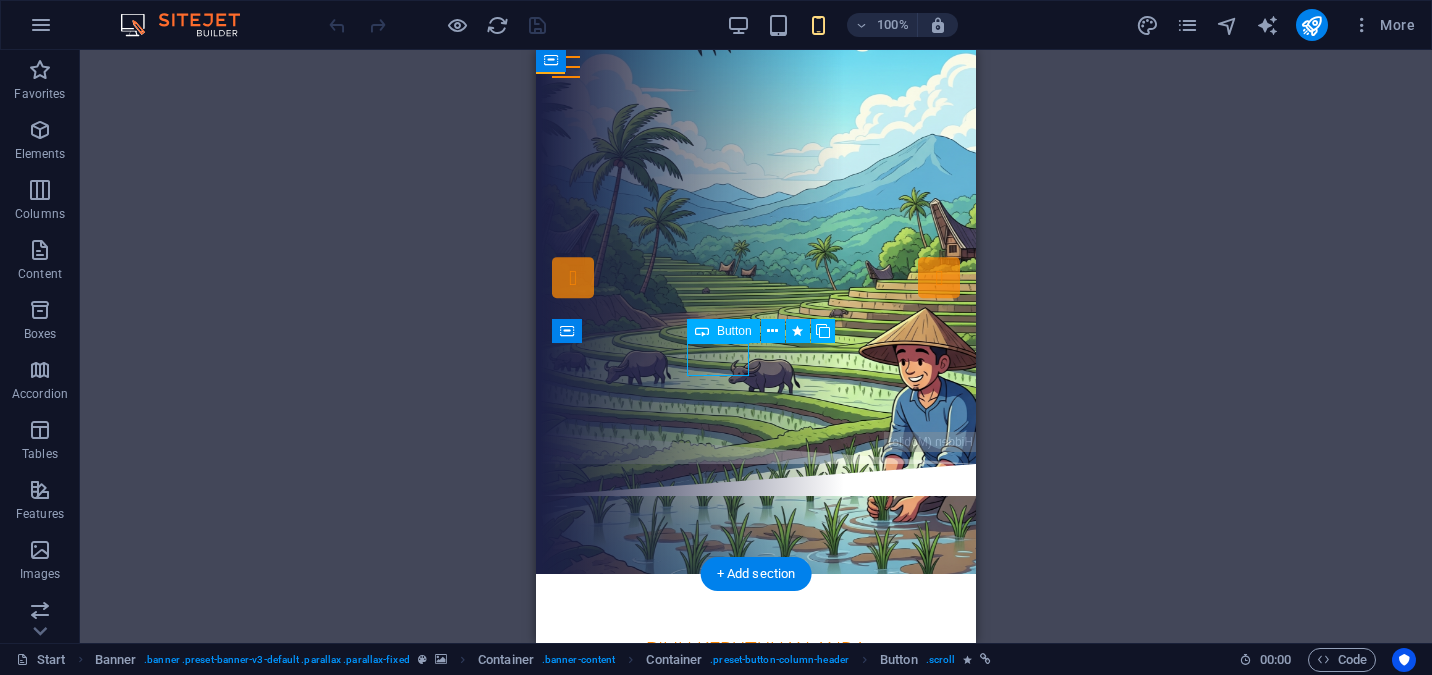 click on "starpis" at bounding box center (764, 314) 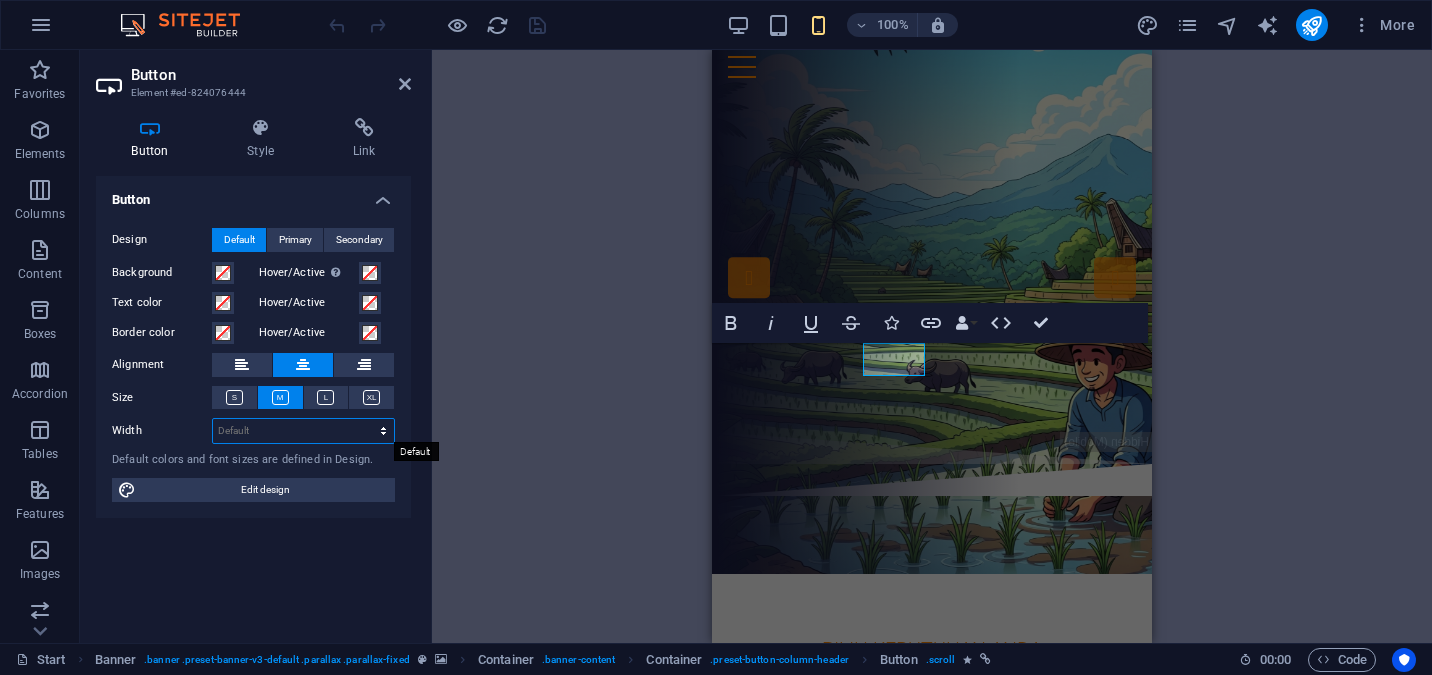click on "Default px rem % em vh vw" at bounding box center [303, 431] 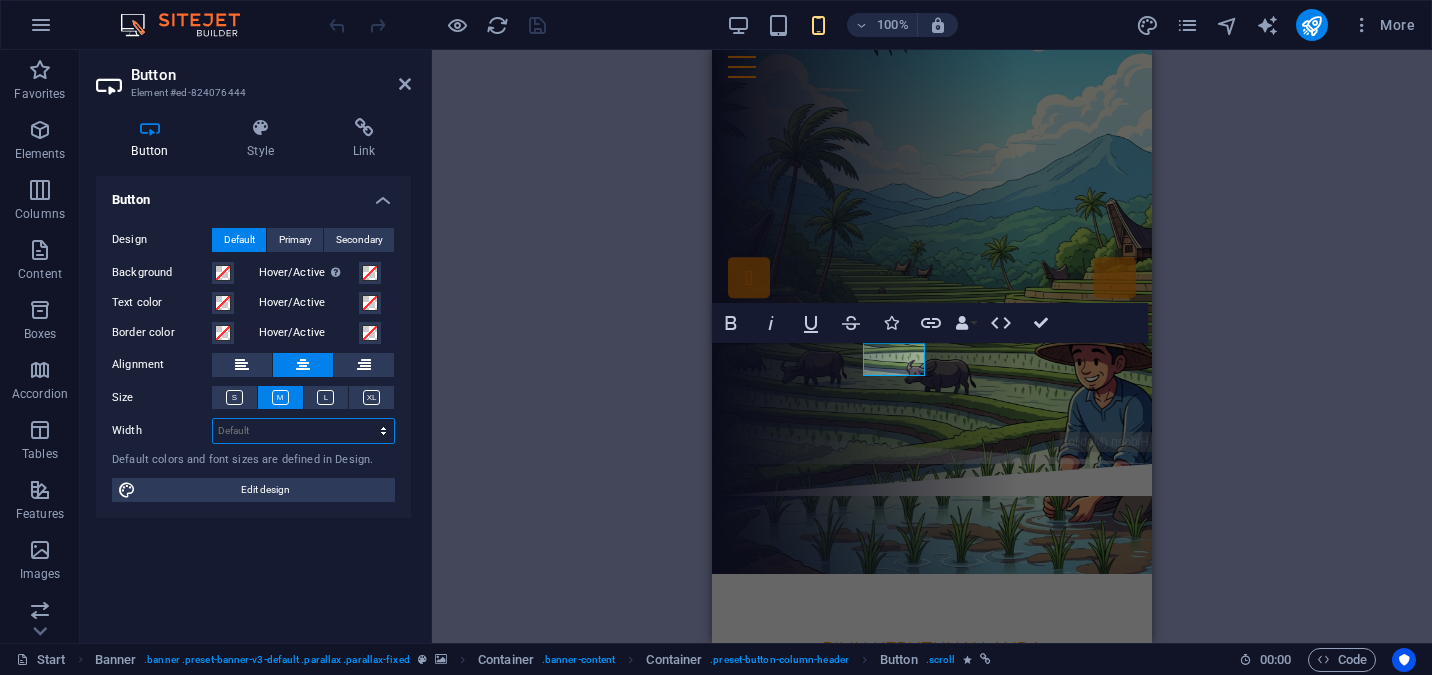 select on "%" 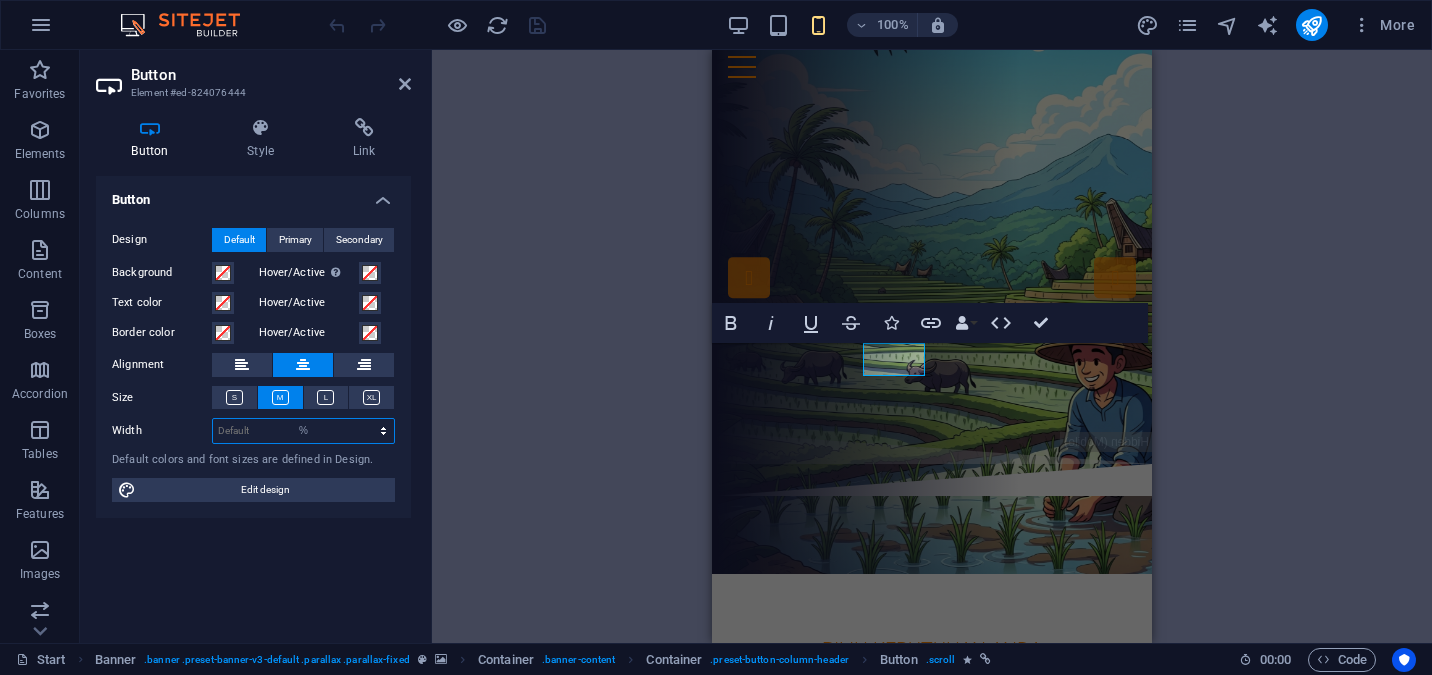 type on "100" 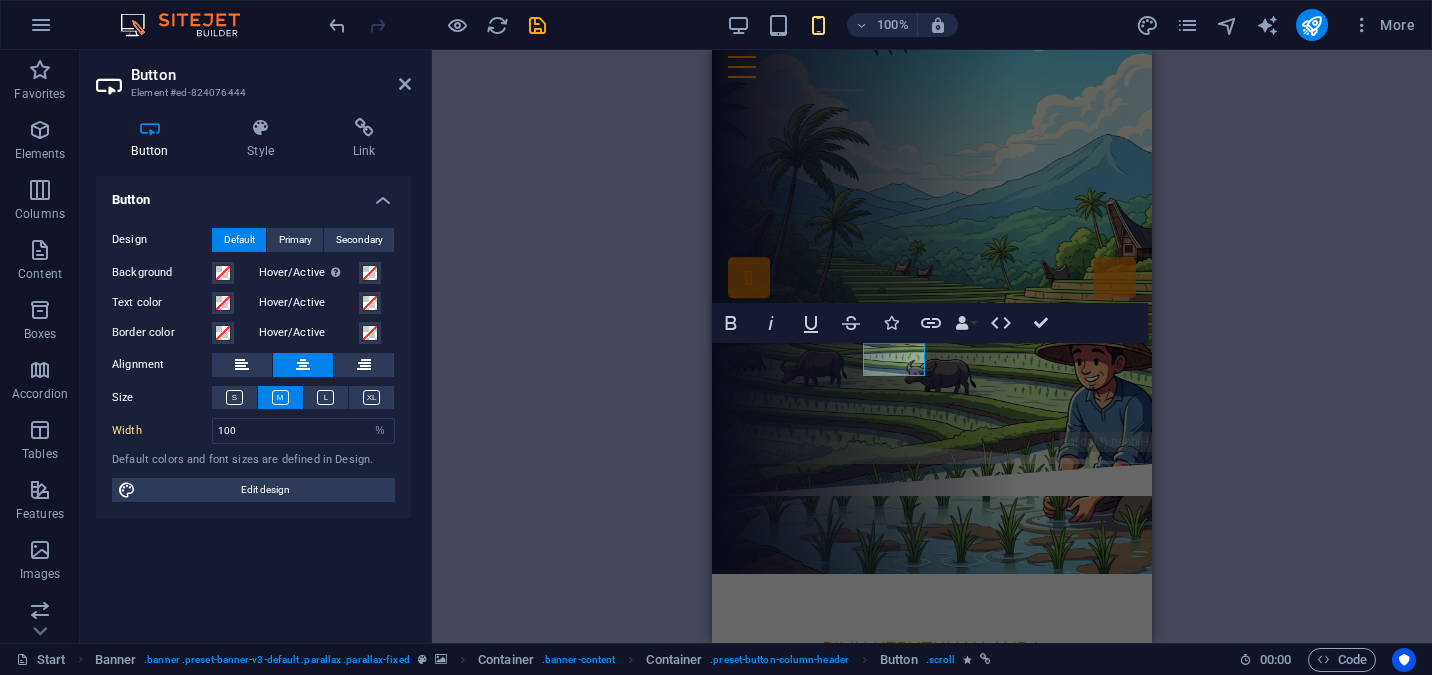 click on "Button Design Default Primary Secondary Background Hover/Active Switch to preview mode to test the active/hover state Text color Hover/Active Border color Hover/Active Alignment Size Width 100 Default px rem % em vh vw Default colors and font sizes are defined in Design. Edit design" at bounding box center (253, 401) 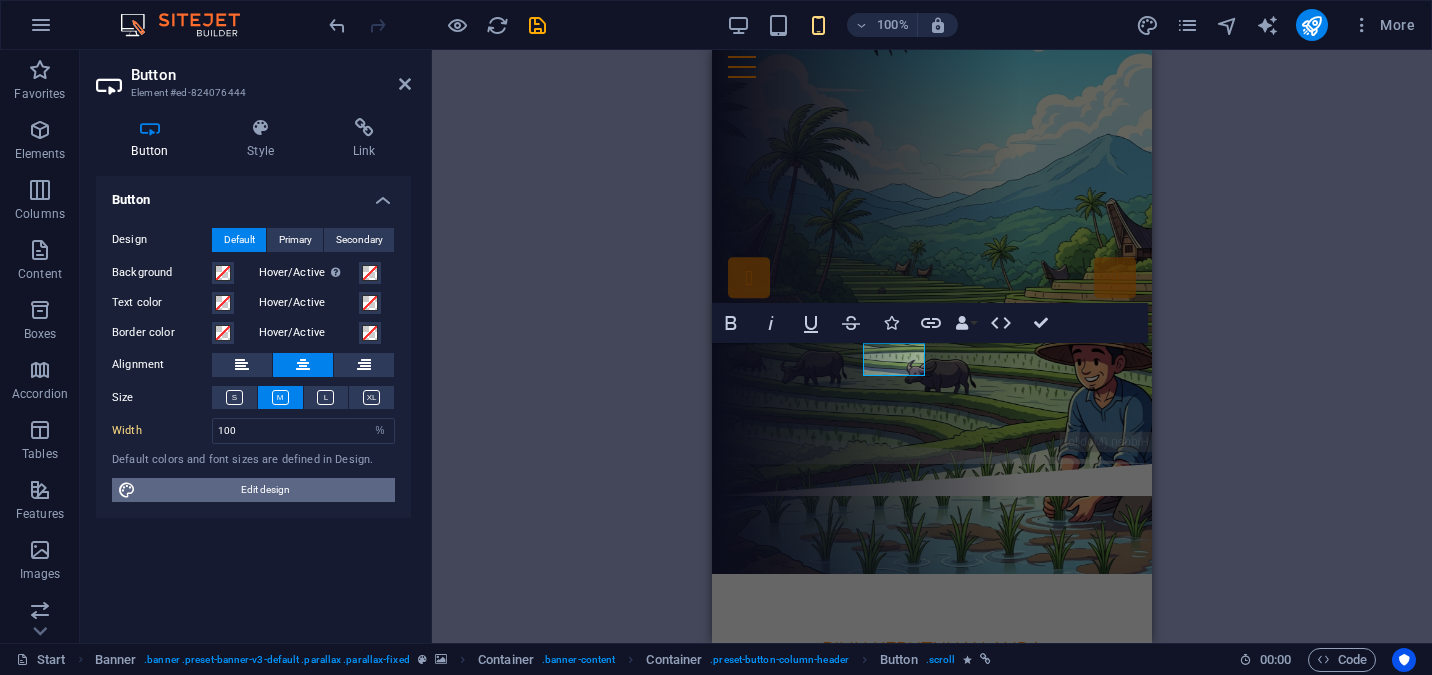 click on "Edit design" at bounding box center [265, 490] 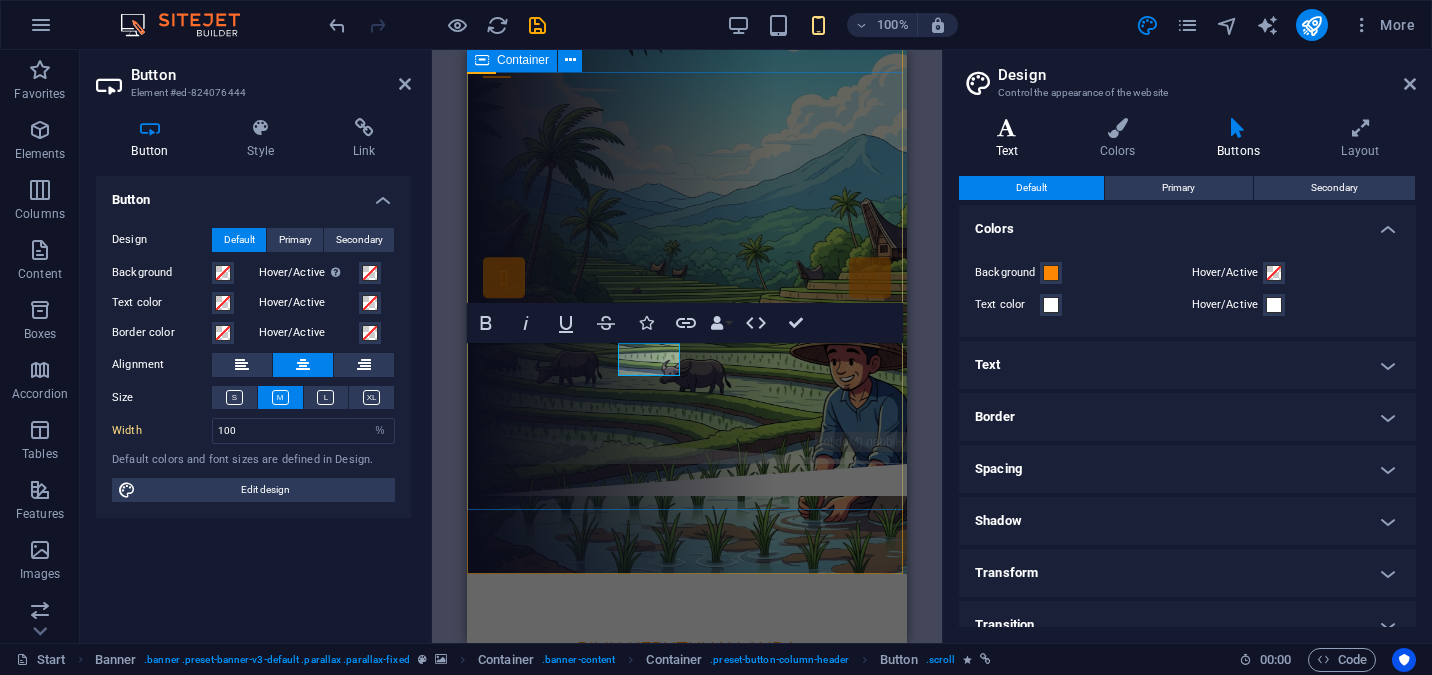 click on "Text" at bounding box center [1011, 139] 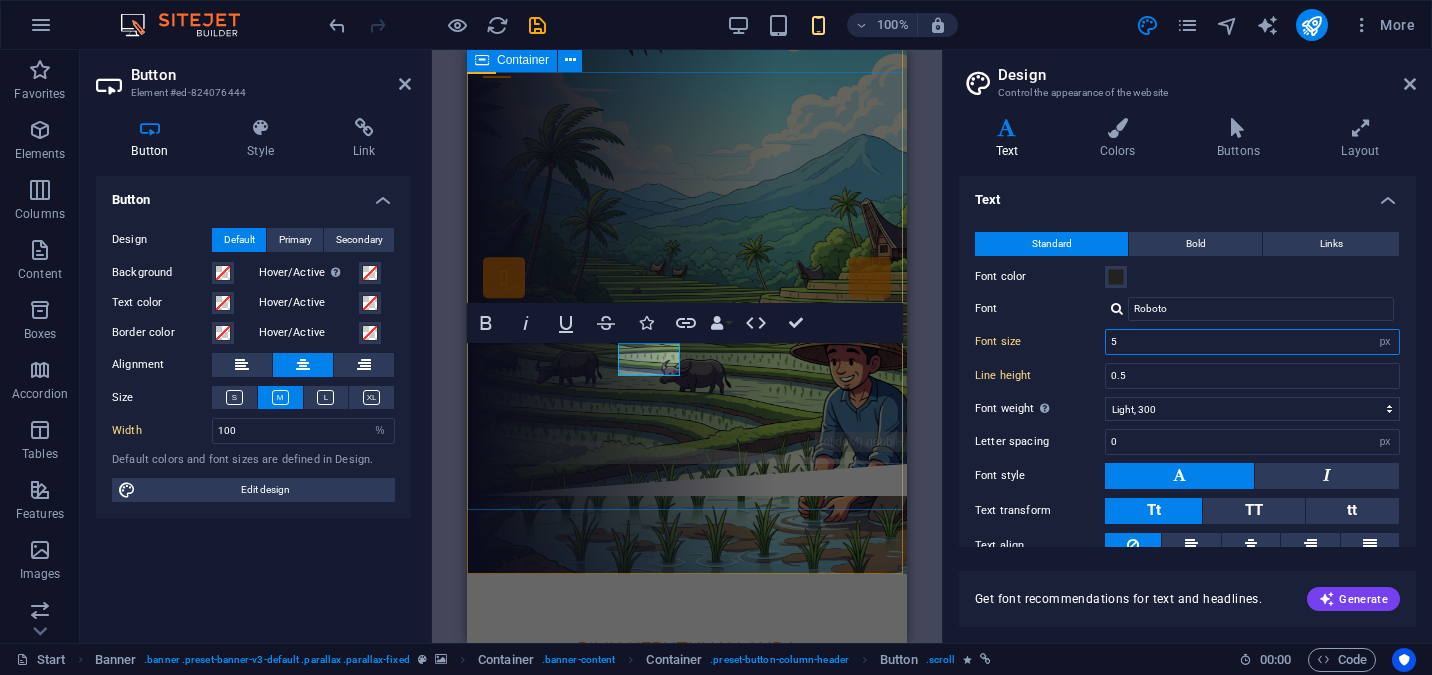 click on "5" at bounding box center [1252, 342] 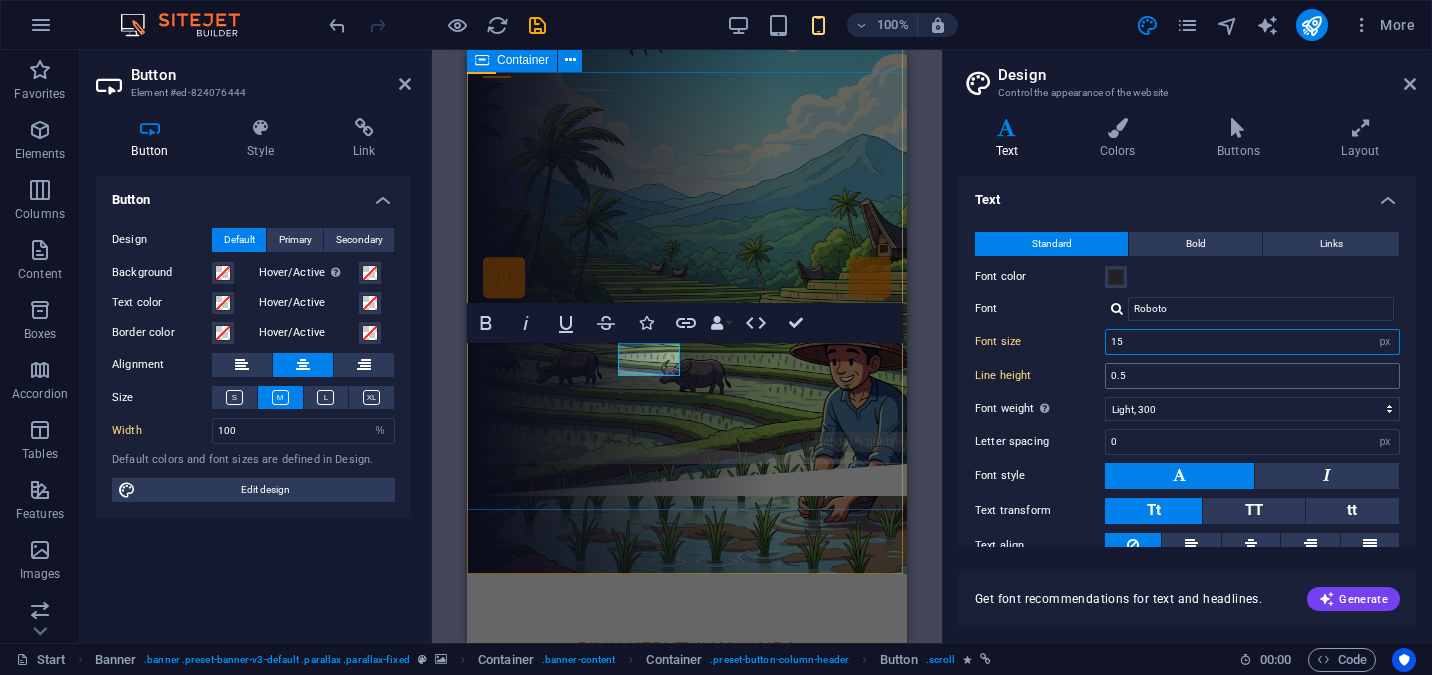 type on "15" 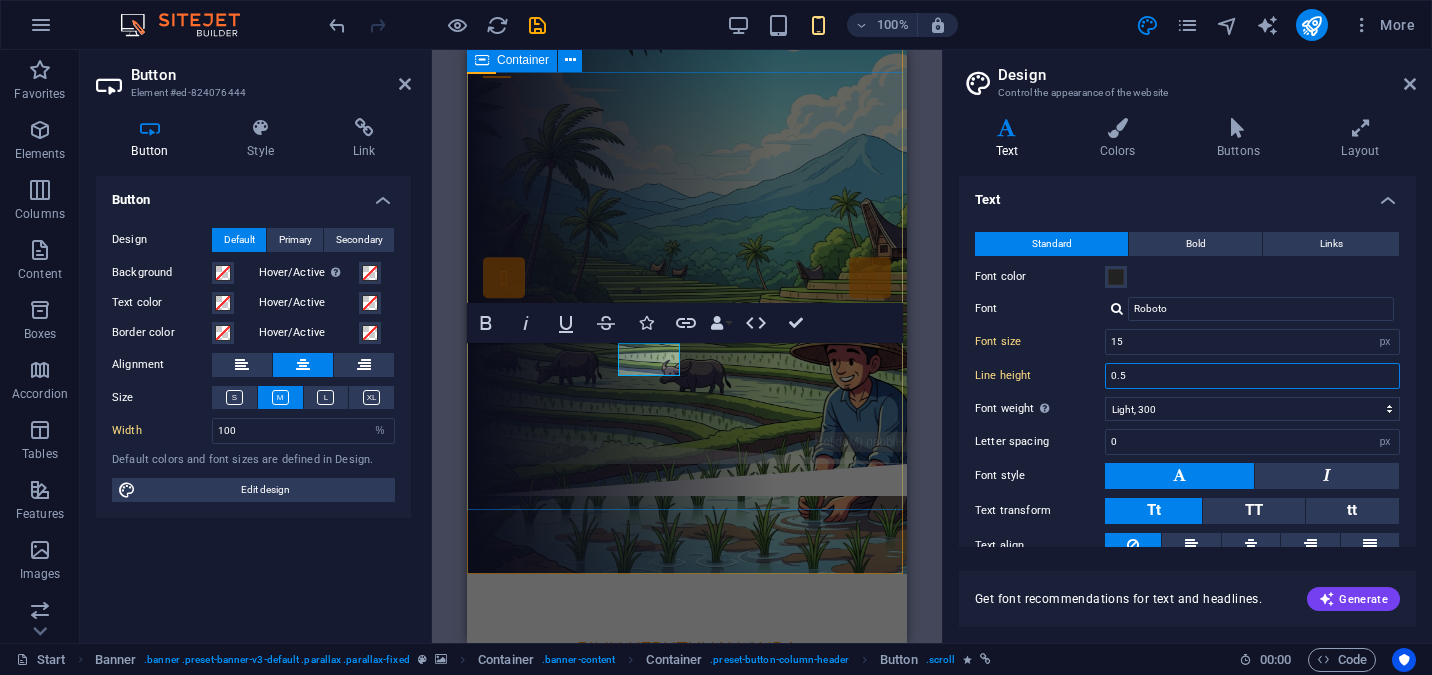click on "0.5" at bounding box center [1252, 376] 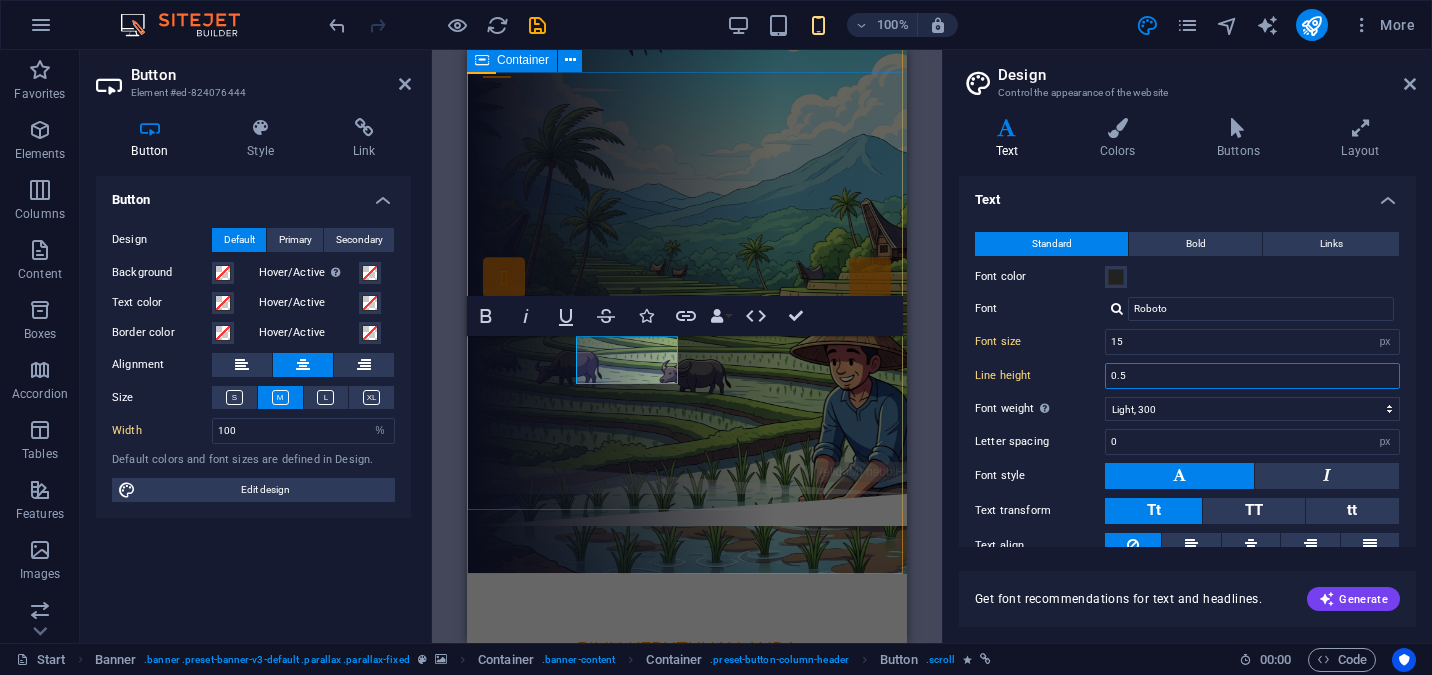 click on "0.5" at bounding box center (1252, 376) 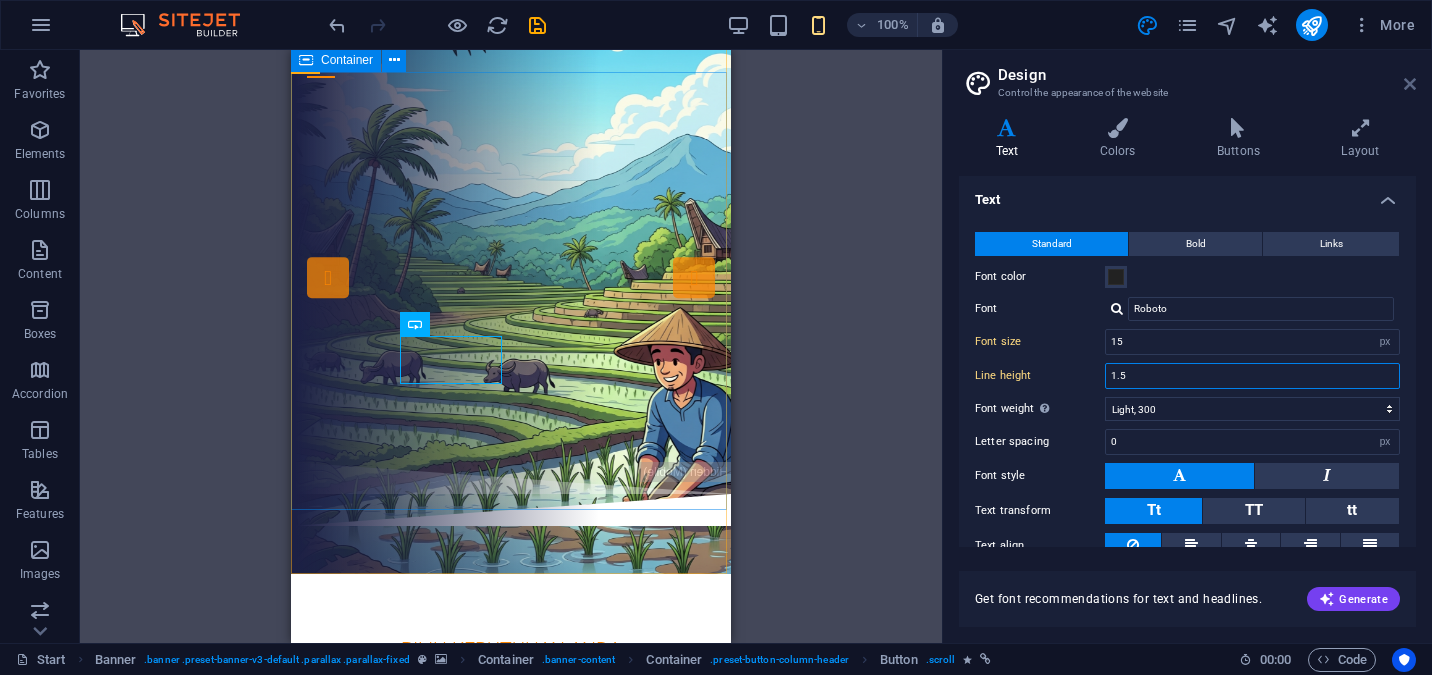 type on "1.5" 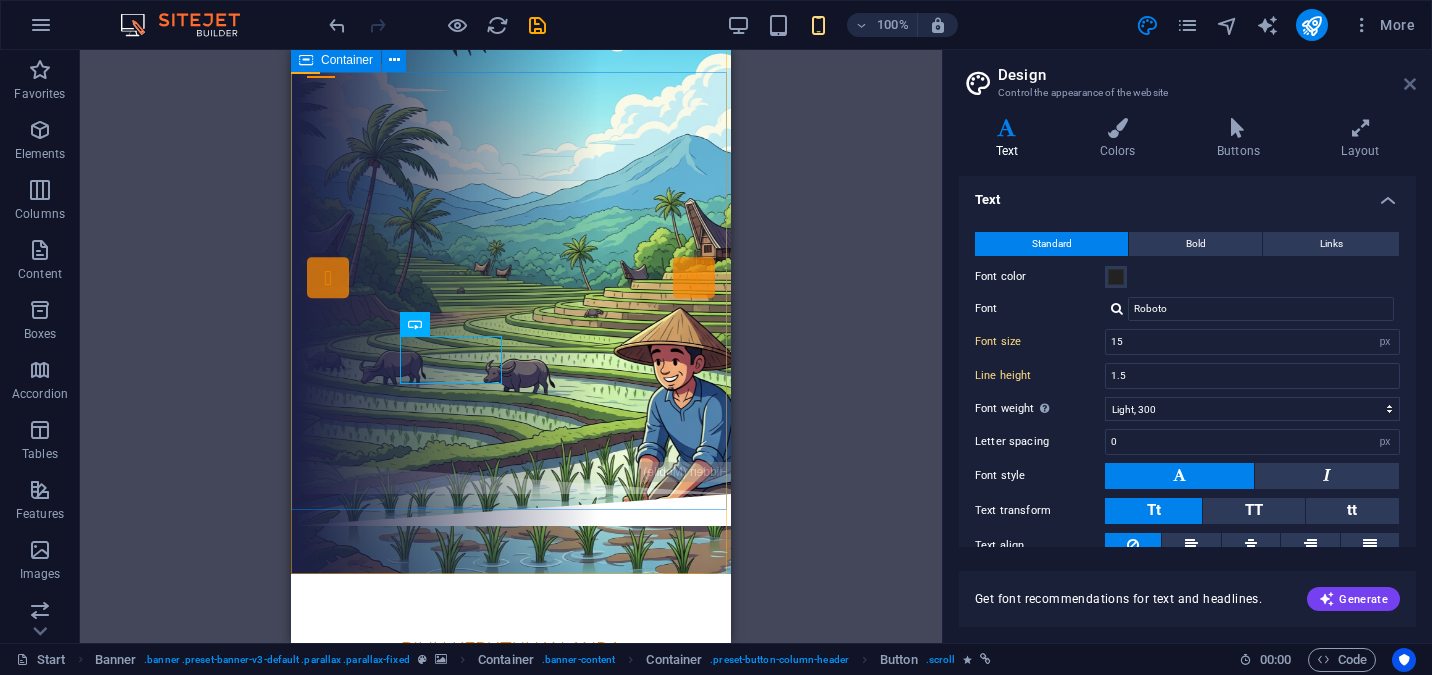 click at bounding box center [1410, 84] 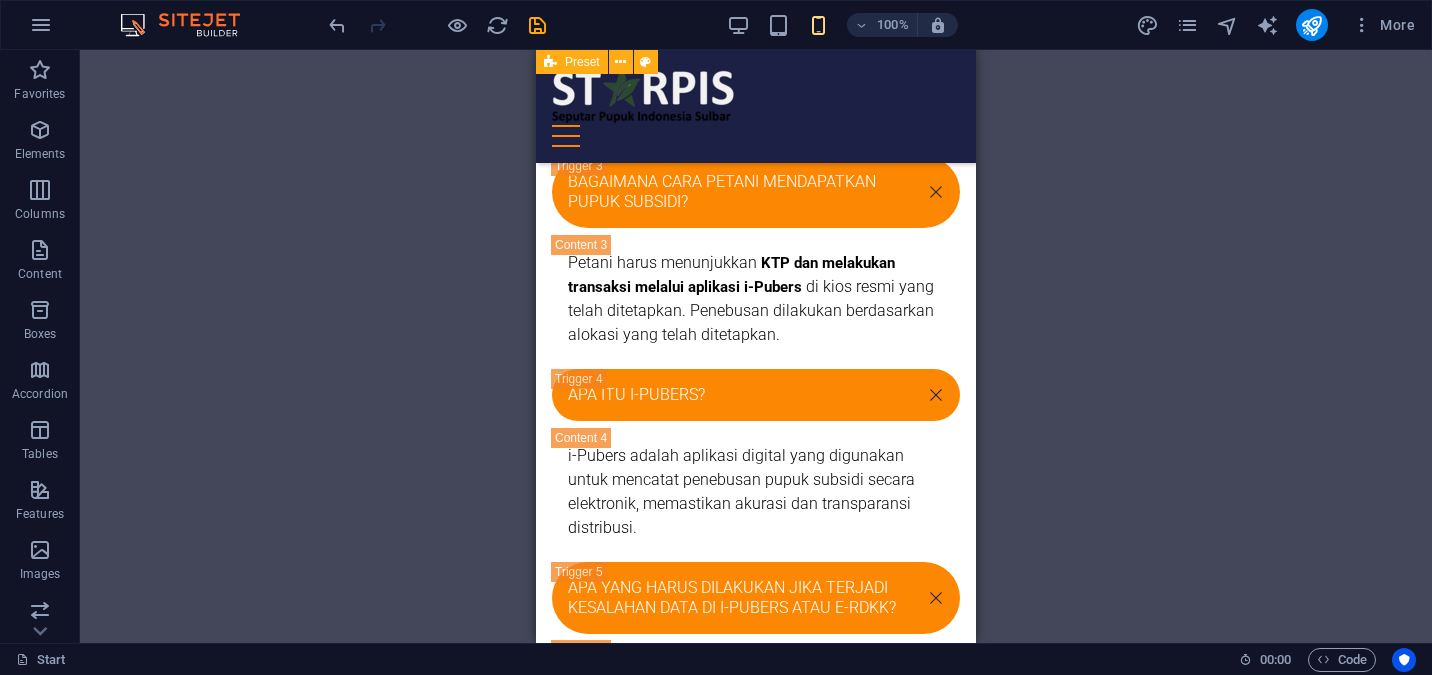scroll, scrollTop: 11451, scrollLeft: 0, axis: vertical 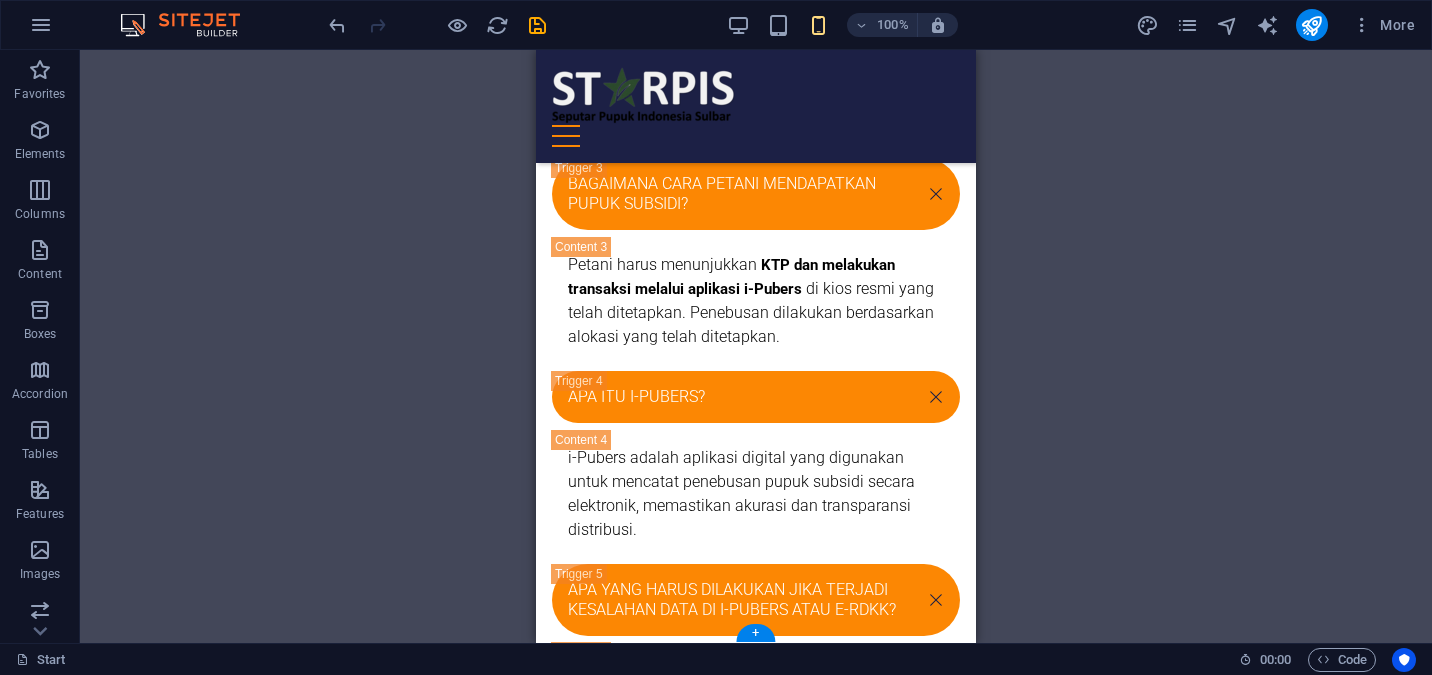 click at bounding box center [756, 2140] 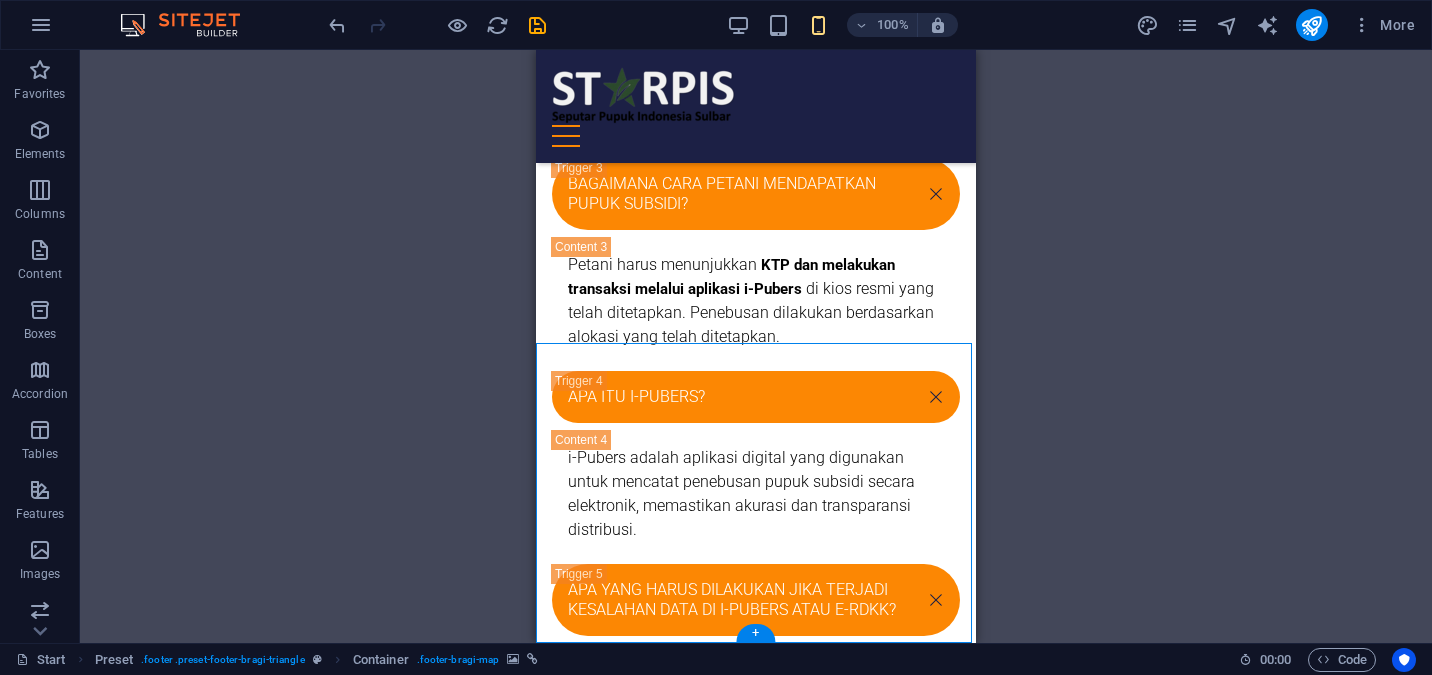 click at bounding box center [756, 2140] 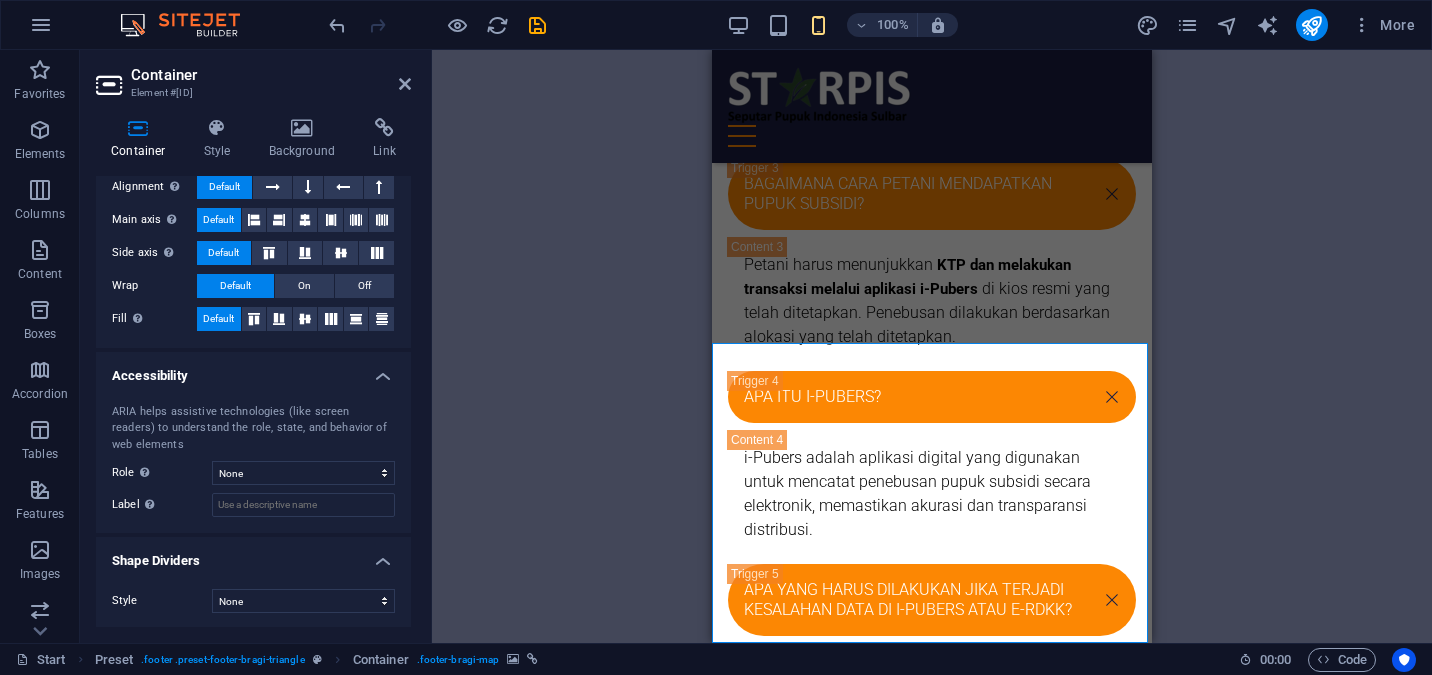 scroll, scrollTop: 355, scrollLeft: 0, axis: vertical 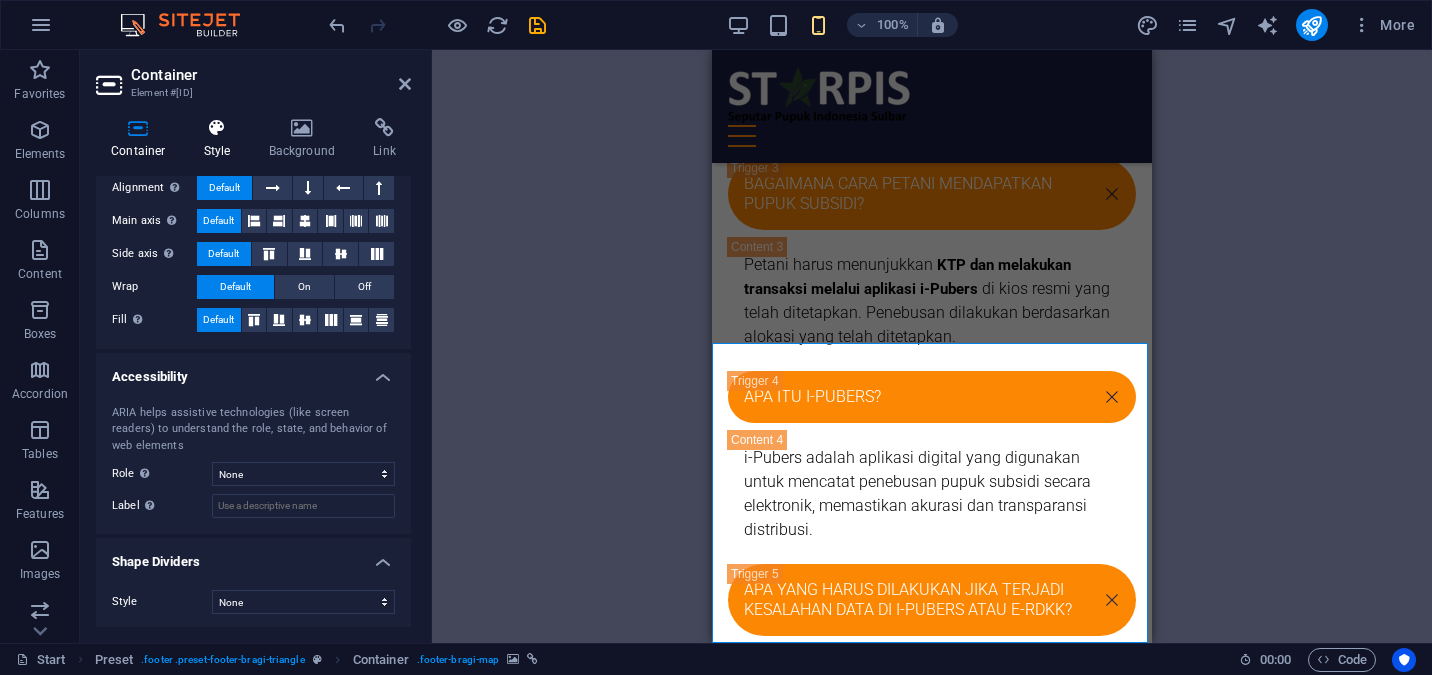 click on "Style" at bounding box center [221, 139] 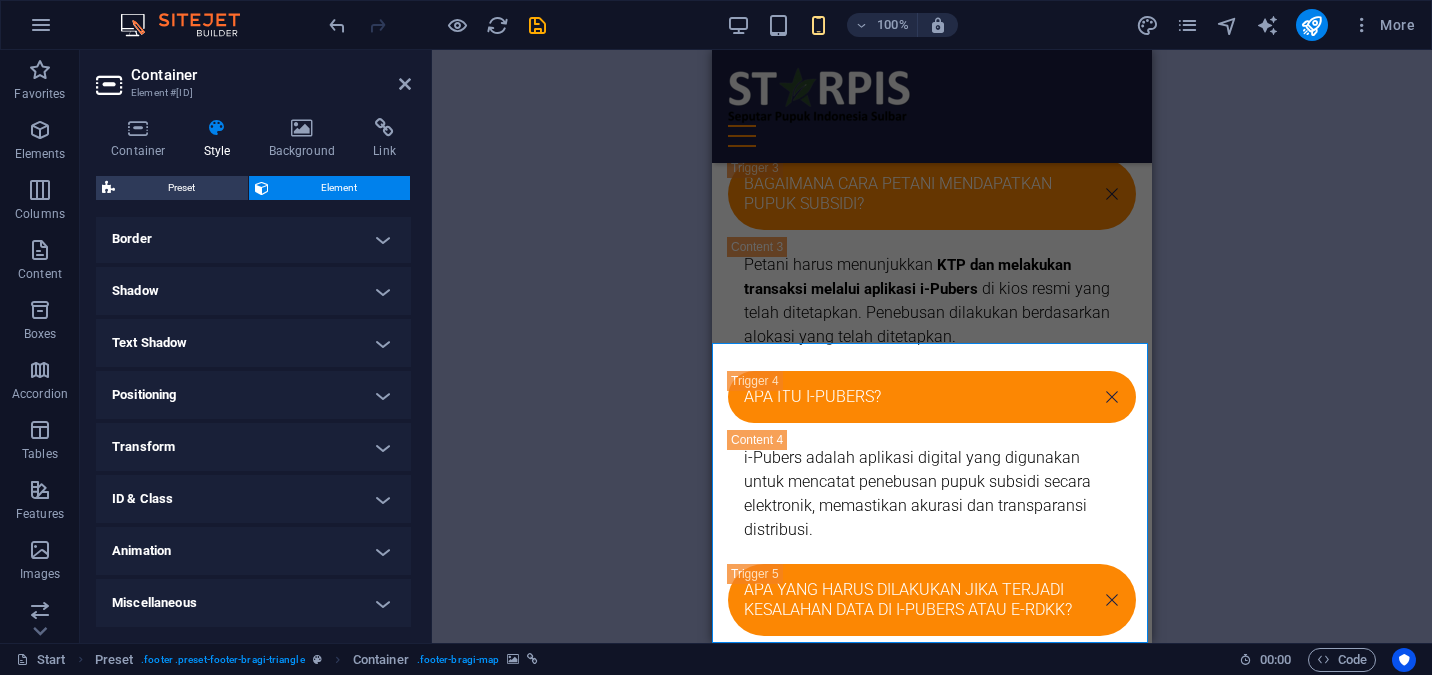 scroll, scrollTop: 434, scrollLeft: 0, axis: vertical 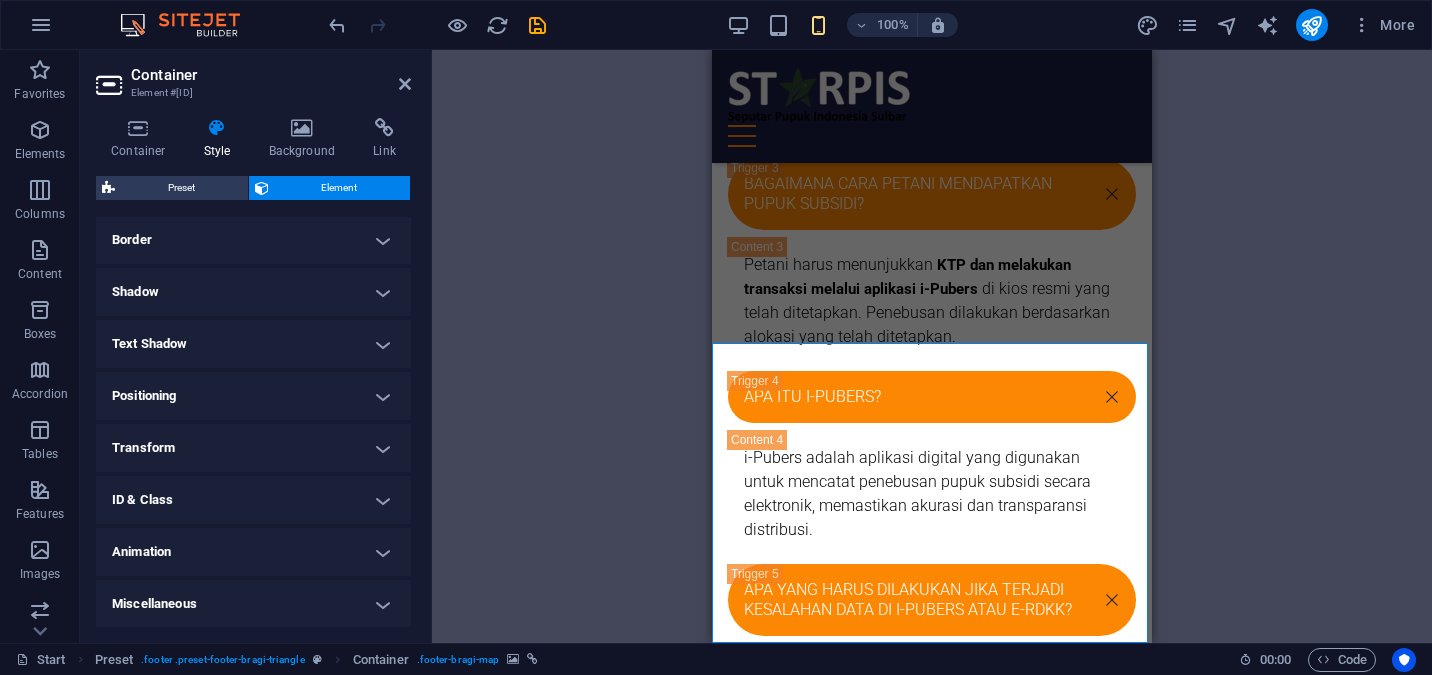 click on "Miscellaneous" at bounding box center (253, 604) 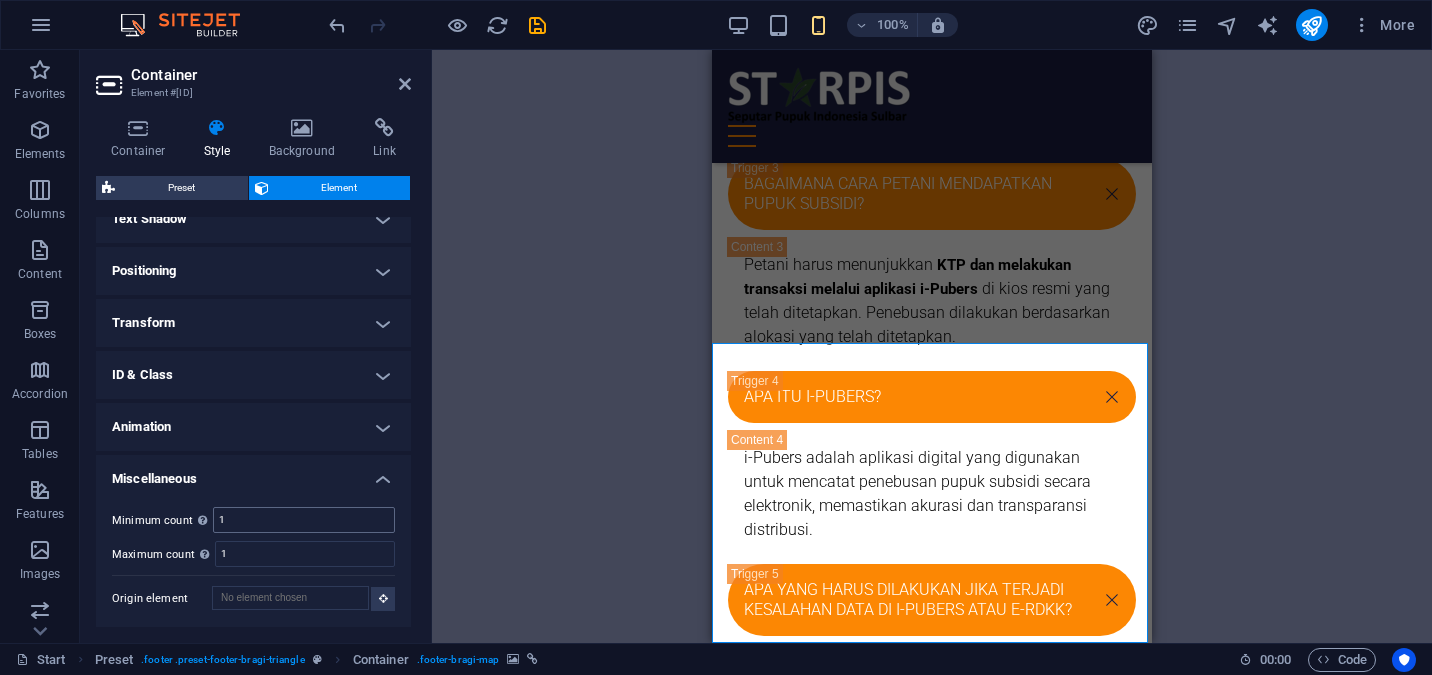 scroll, scrollTop: 558, scrollLeft: 0, axis: vertical 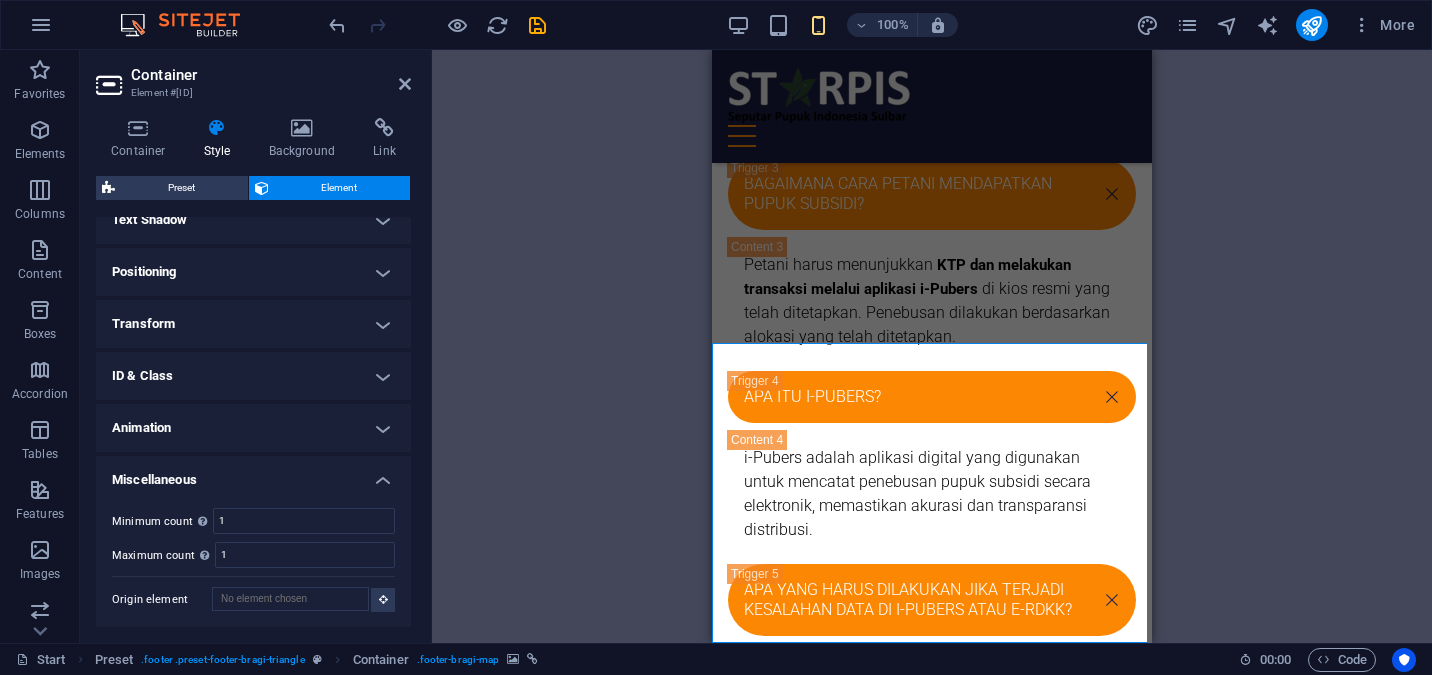 click on "Animation" at bounding box center [253, 428] 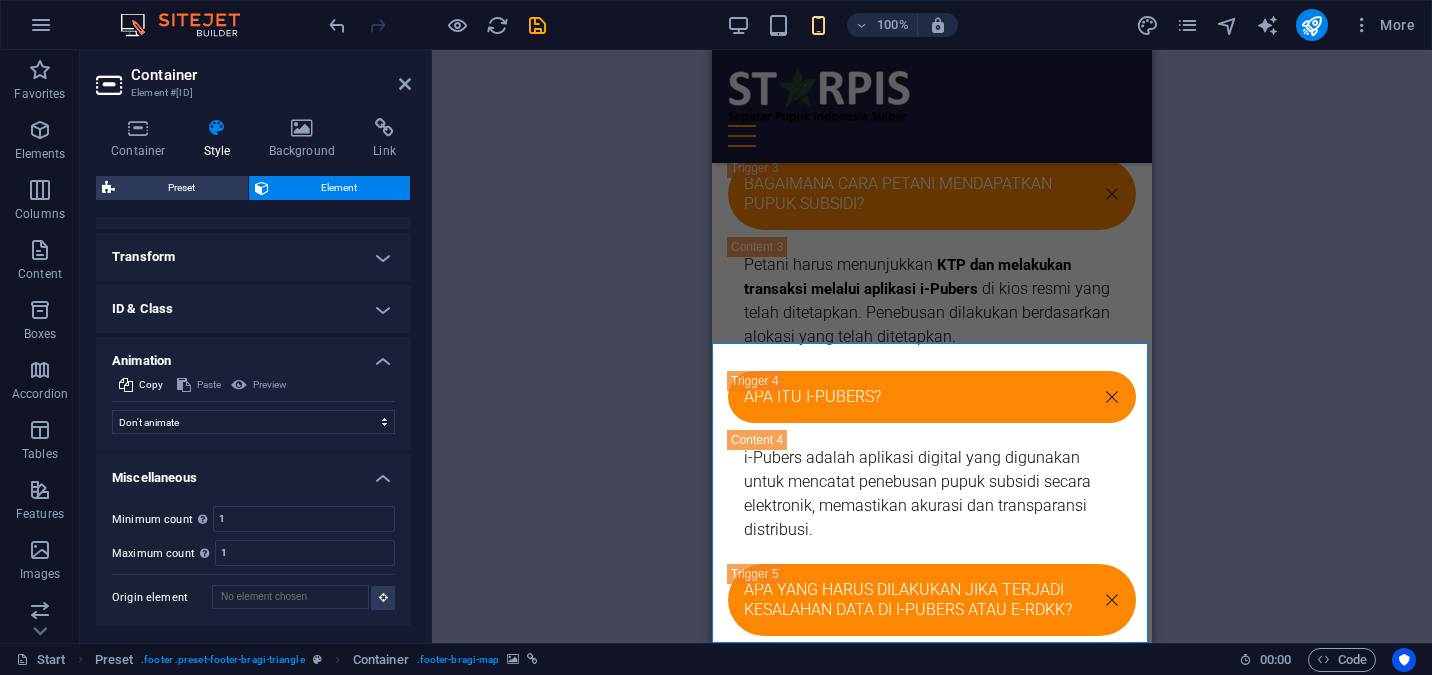 scroll, scrollTop: 623, scrollLeft: 0, axis: vertical 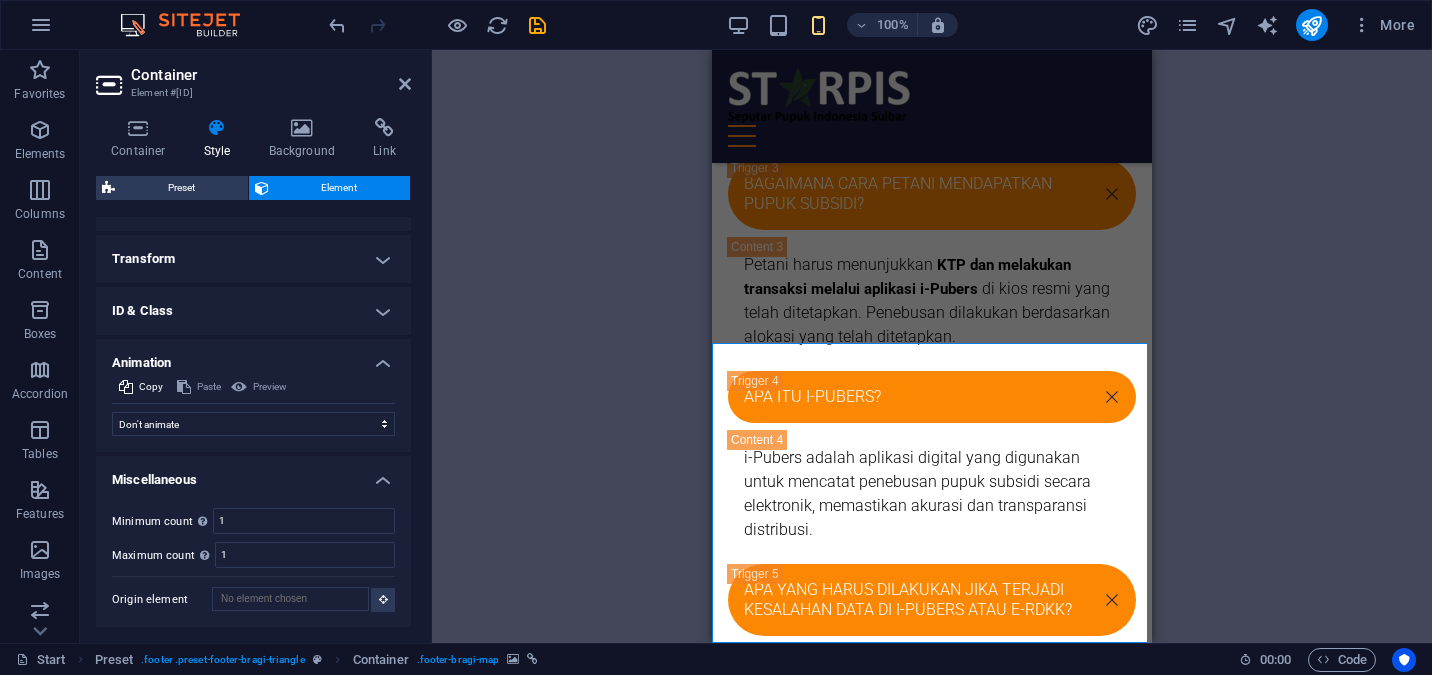 click on "ID & Class" at bounding box center (253, 311) 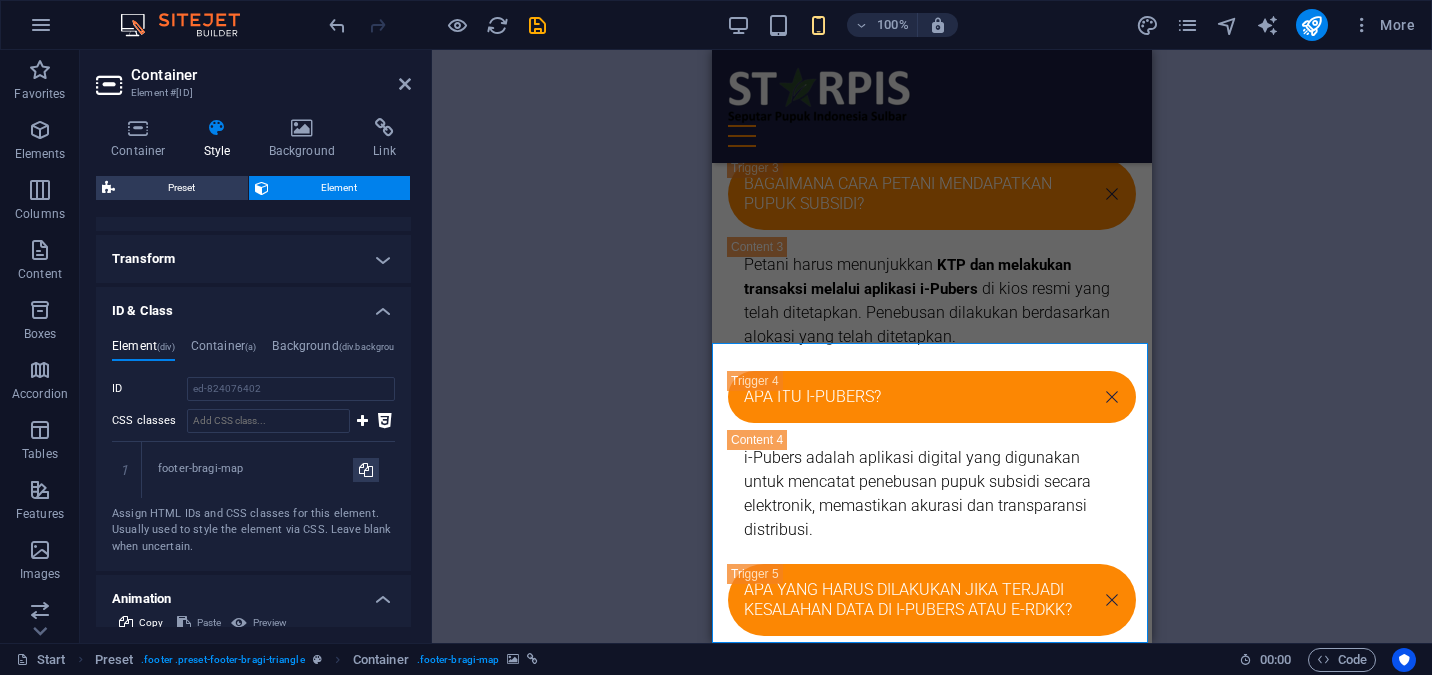 click on "Transform" at bounding box center (253, 259) 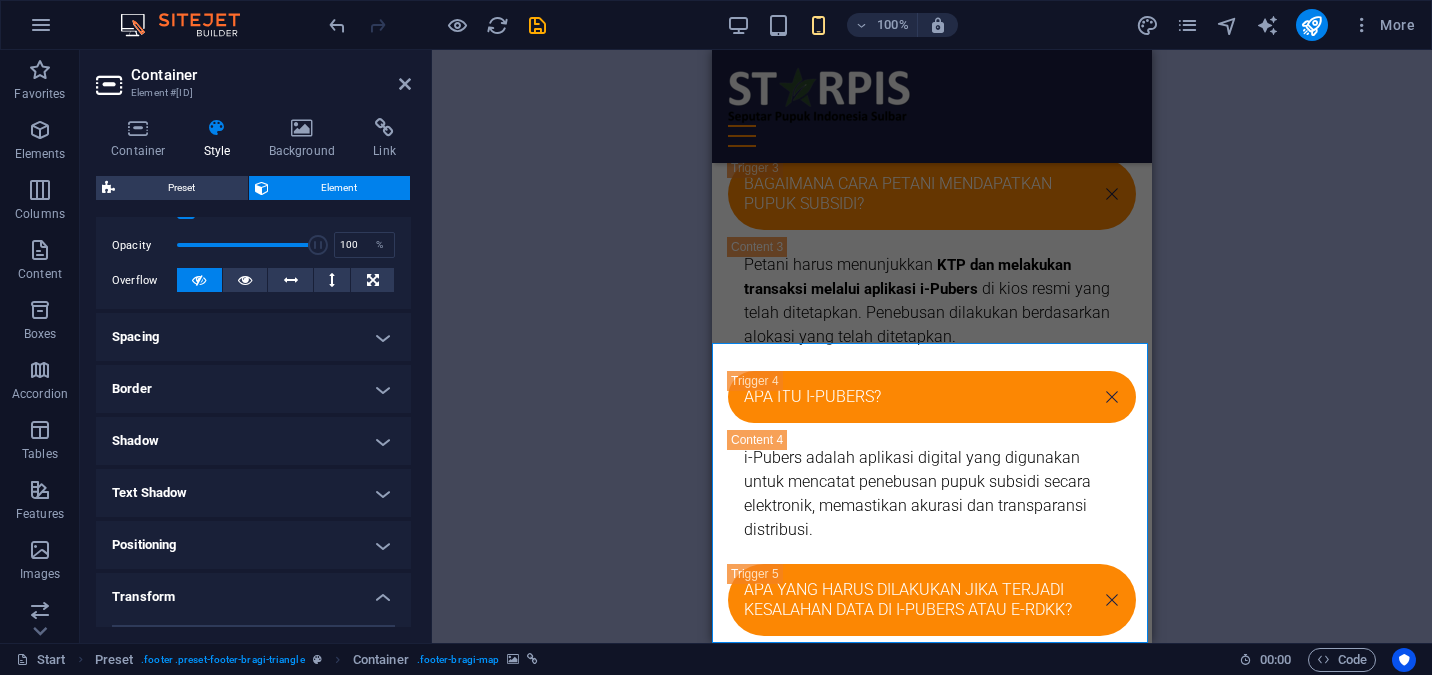 scroll, scrollTop: 252, scrollLeft: 0, axis: vertical 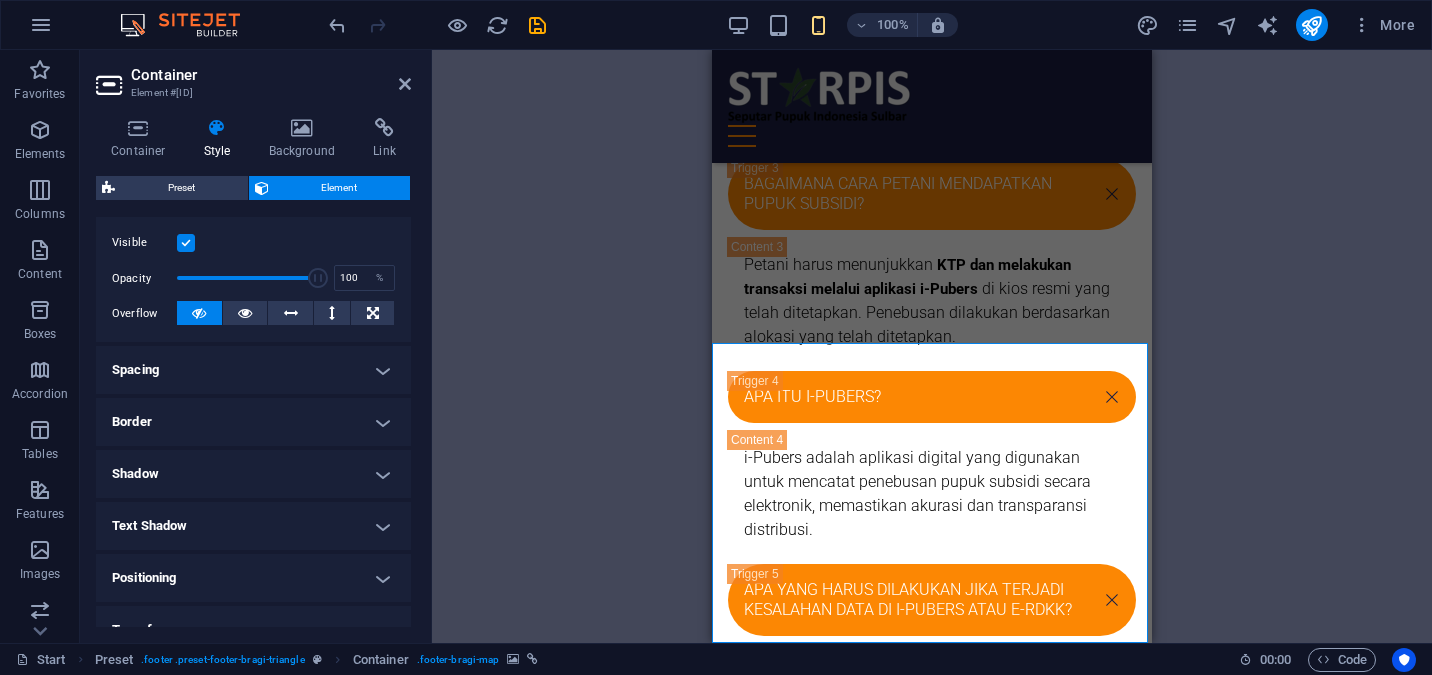 click on "Text Shadow" at bounding box center [253, 526] 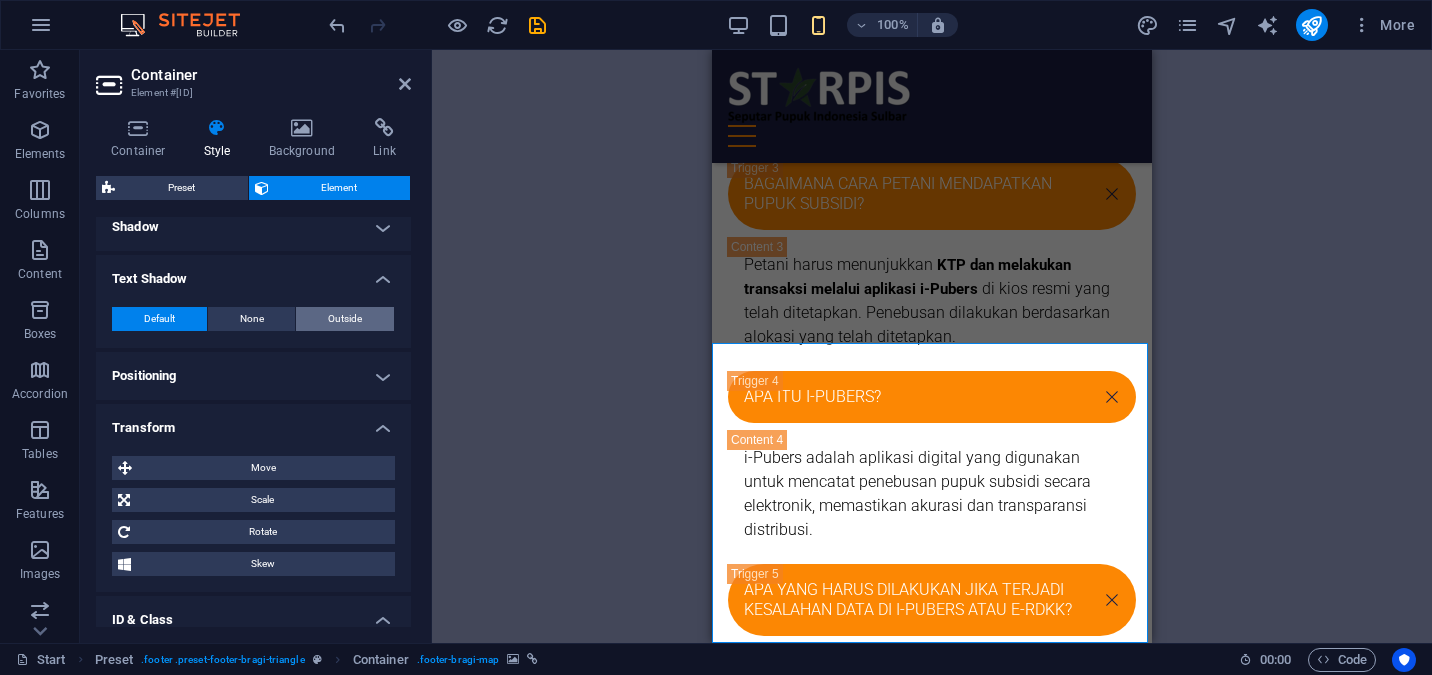 scroll, scrollTop: 506, scrollLeft: 0, axis: vertical 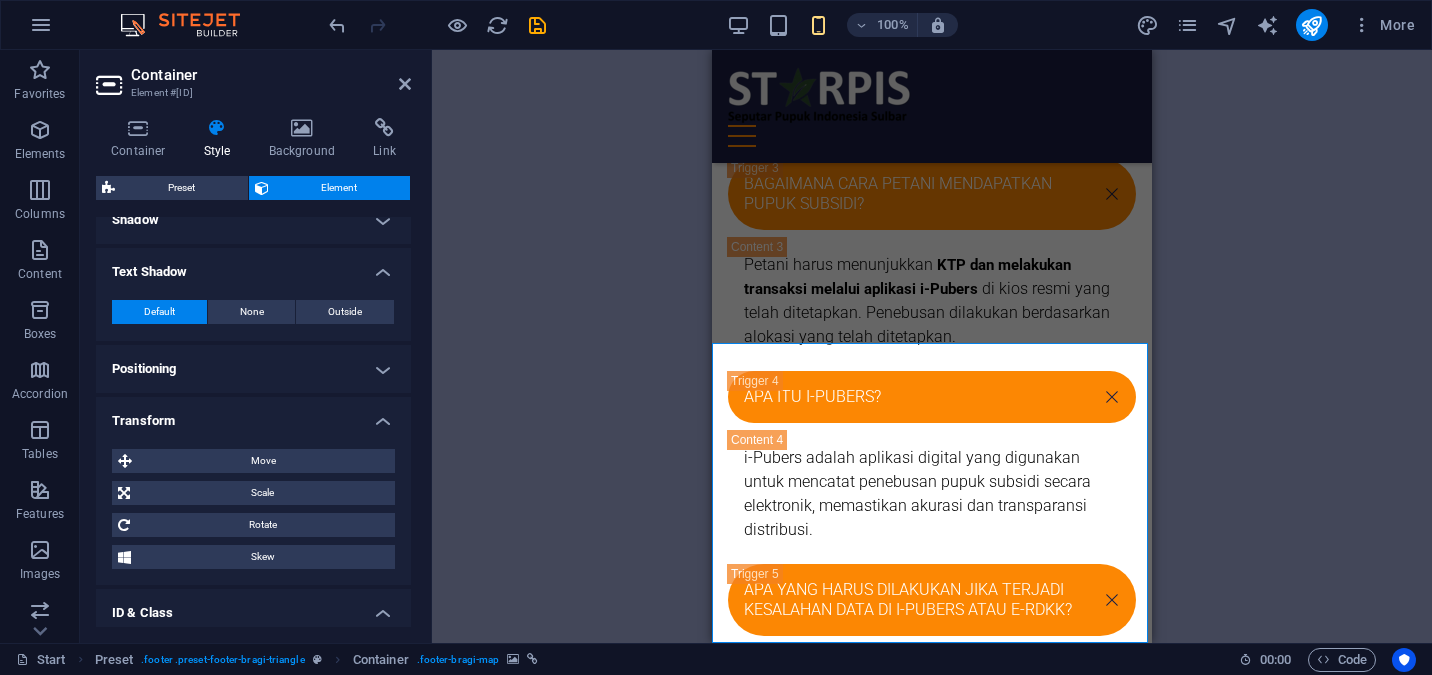 click on "Positioning" at bounding box center (253, 369) 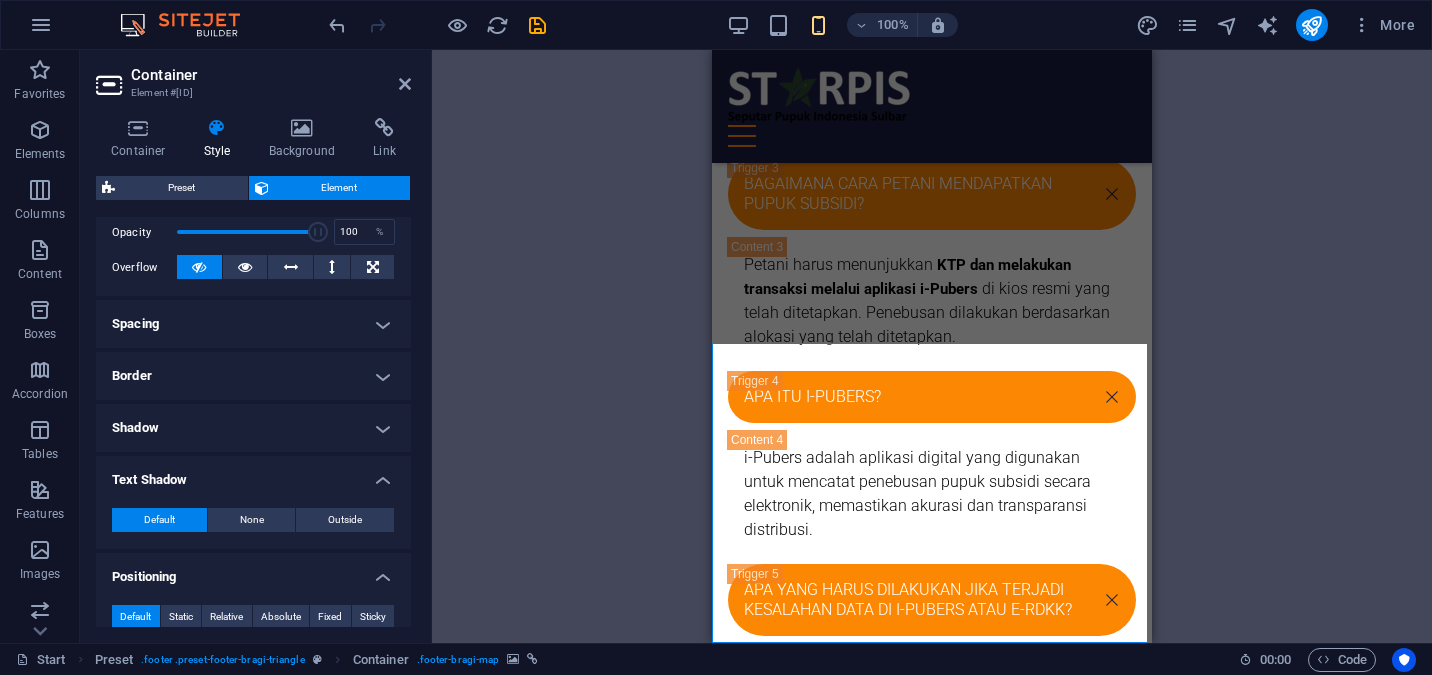 scroll, scrollTop: 287, scrollLeft: 0, axis: vertical 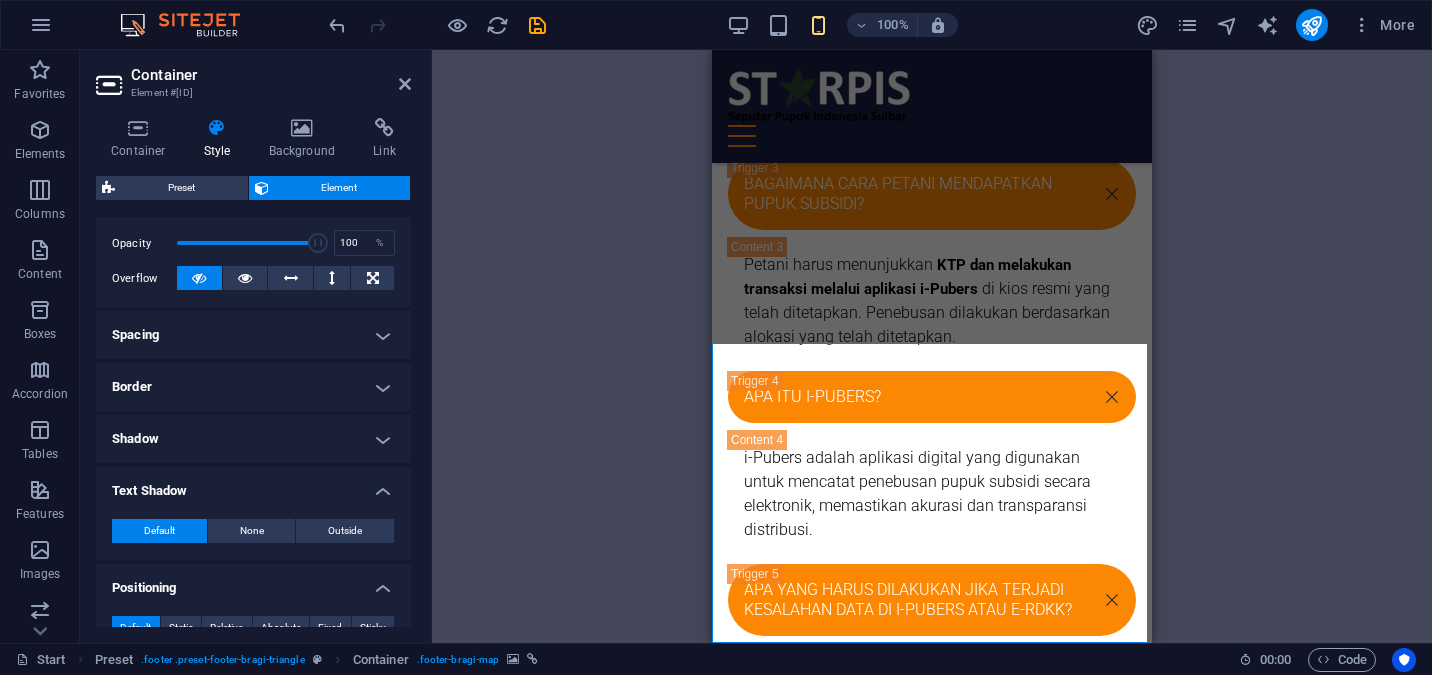 click on "Shadow" at bounding box center [253, 439] 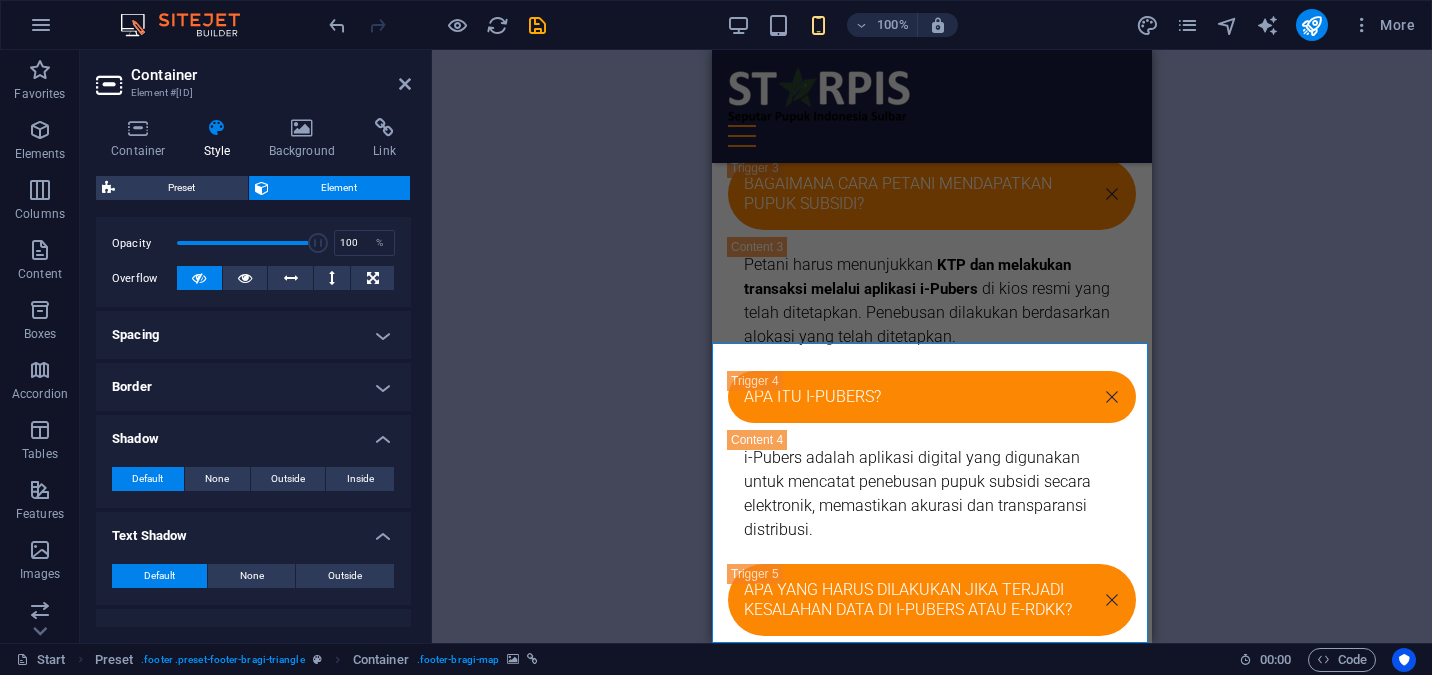 click on "Border" at bounding box center [253, 387] 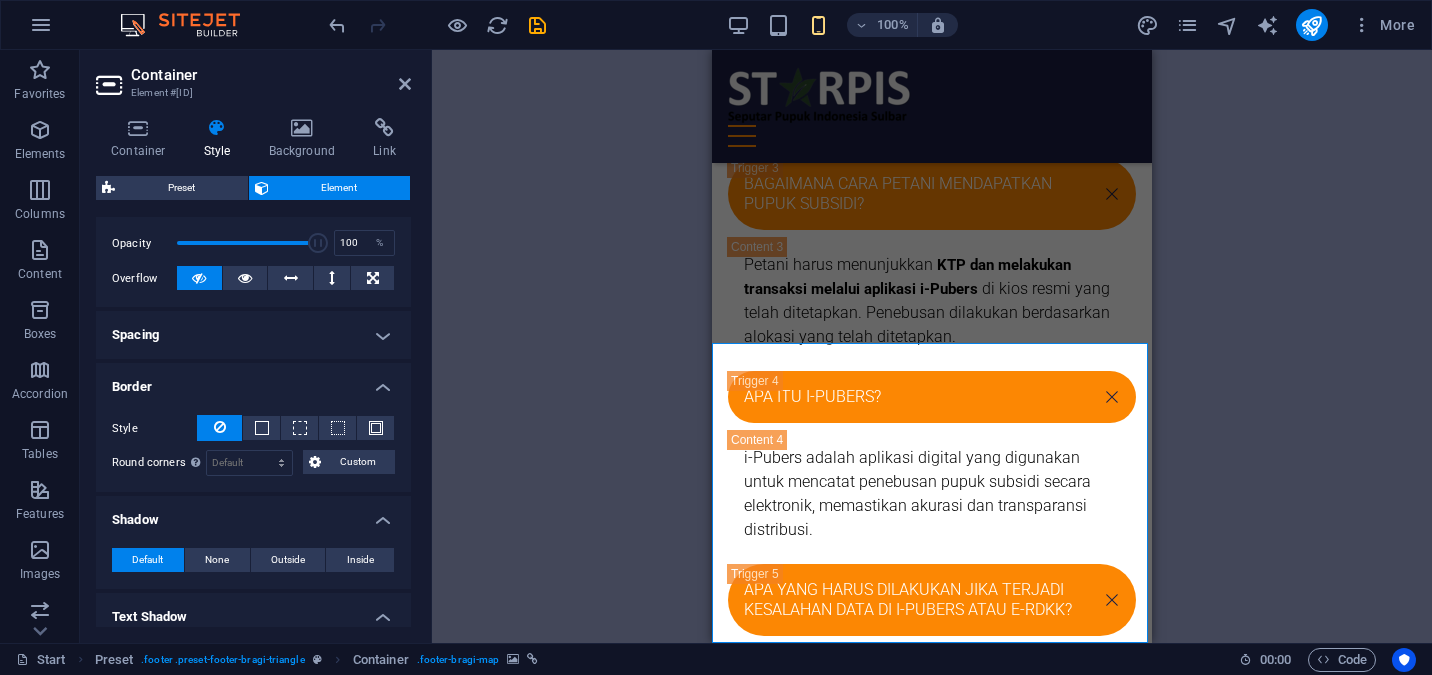 click on "Spacing" at bounding box center (253, 335) 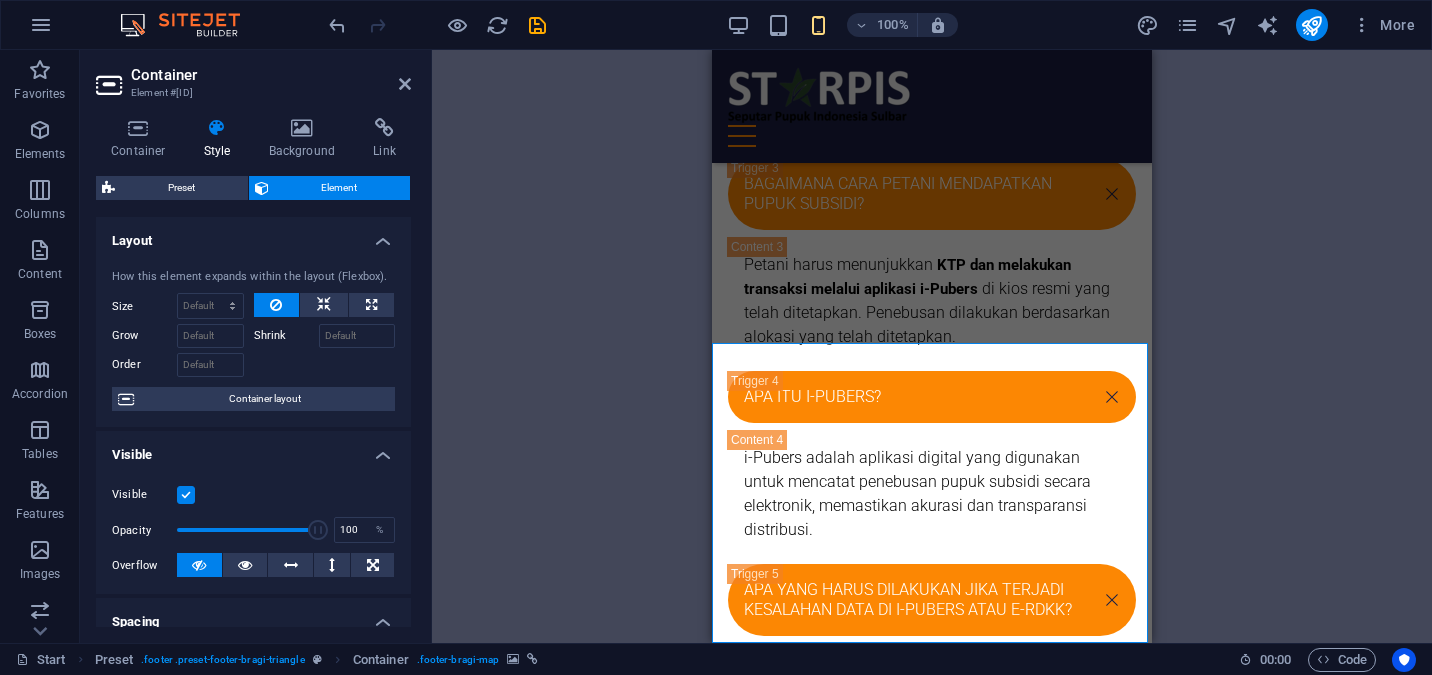 scroll, scrollTop: 0, scrollLeft: 0, axis: both 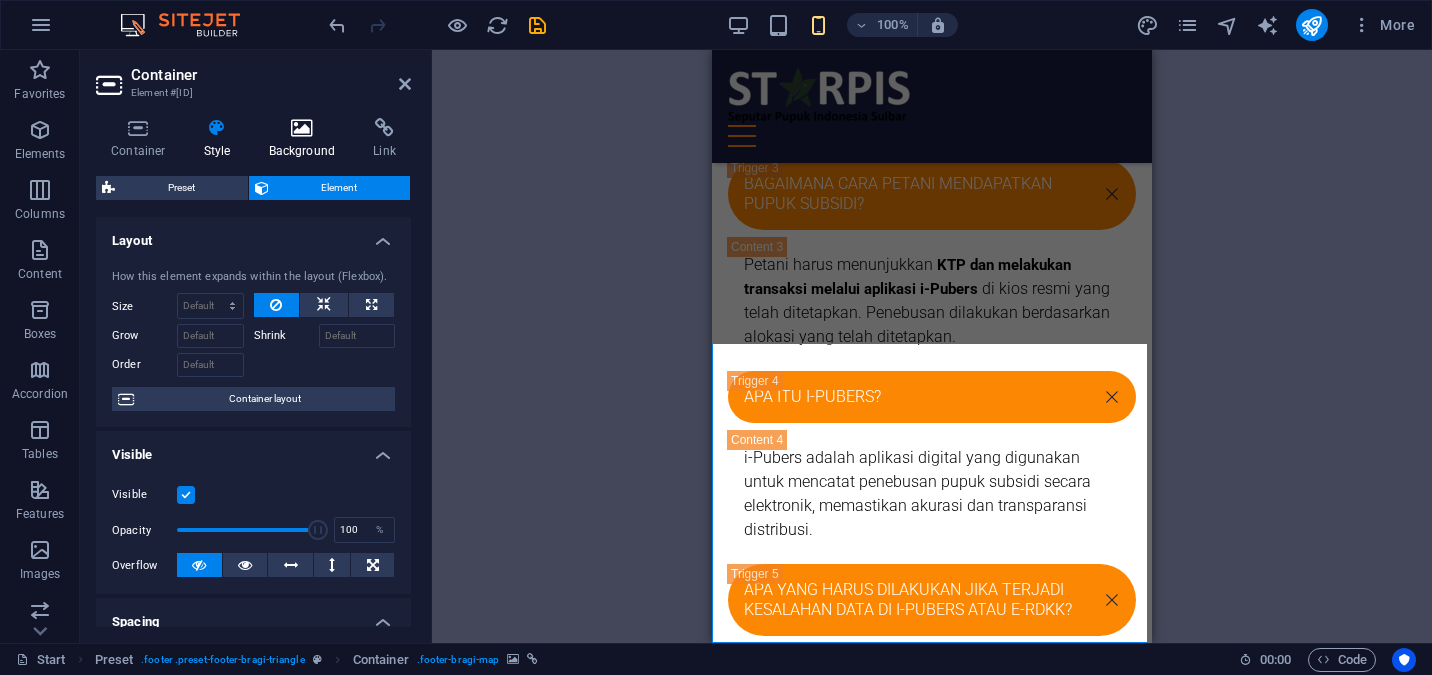 click on "Background" at bounding box center (306, 139) 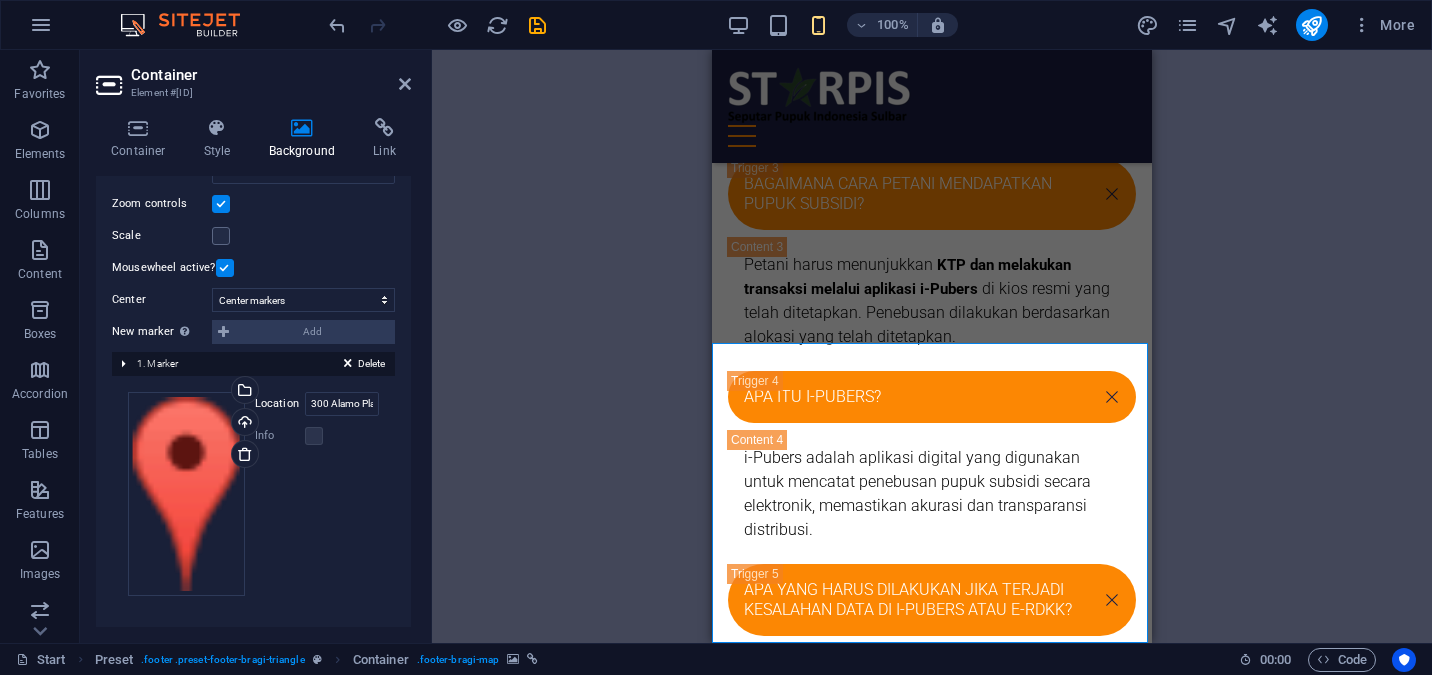 scroll, scrollTop: 322, scrollLeft: 0, axis: vertical 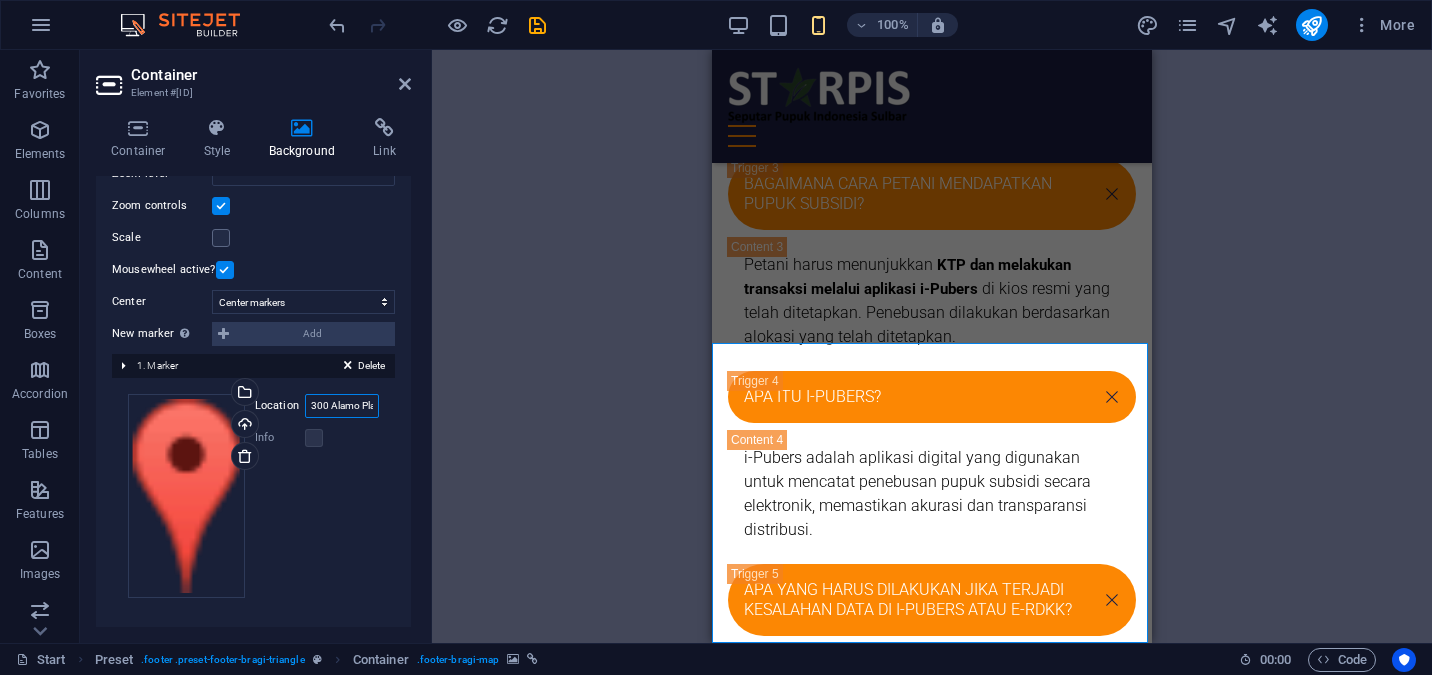 click on "300 Alamo Plaza, 78205 San Antonio, TX" at bounding box center (342, 406) 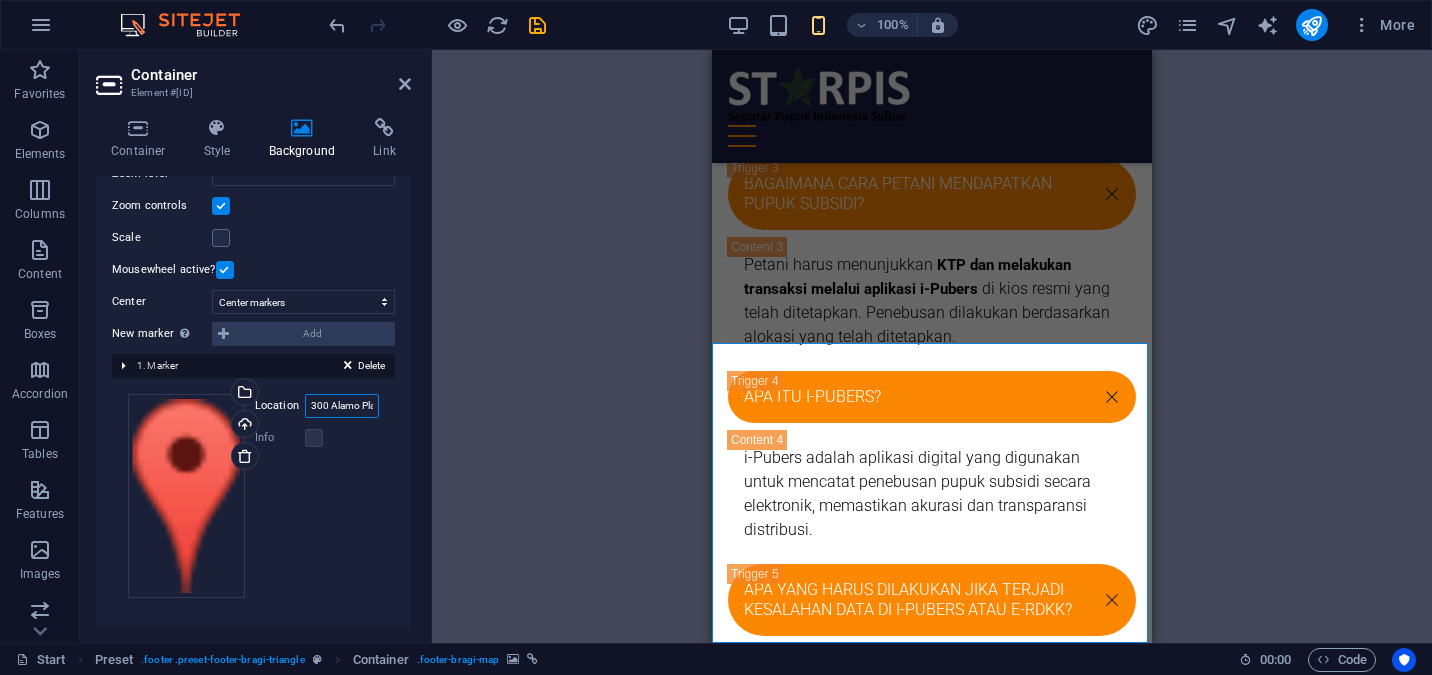click on "300 Alamo Plaza, 78205 San Antonio, TX" at bounding box center [342, 406] 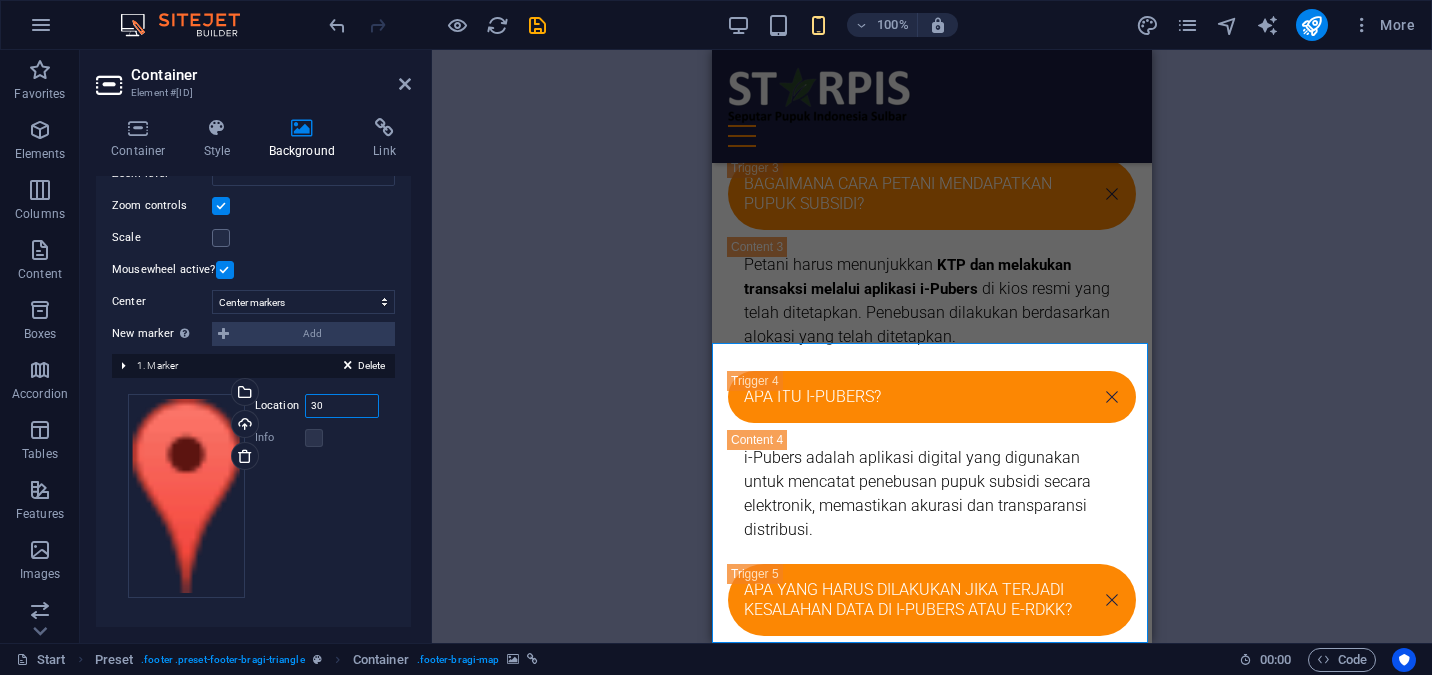 type on "3" 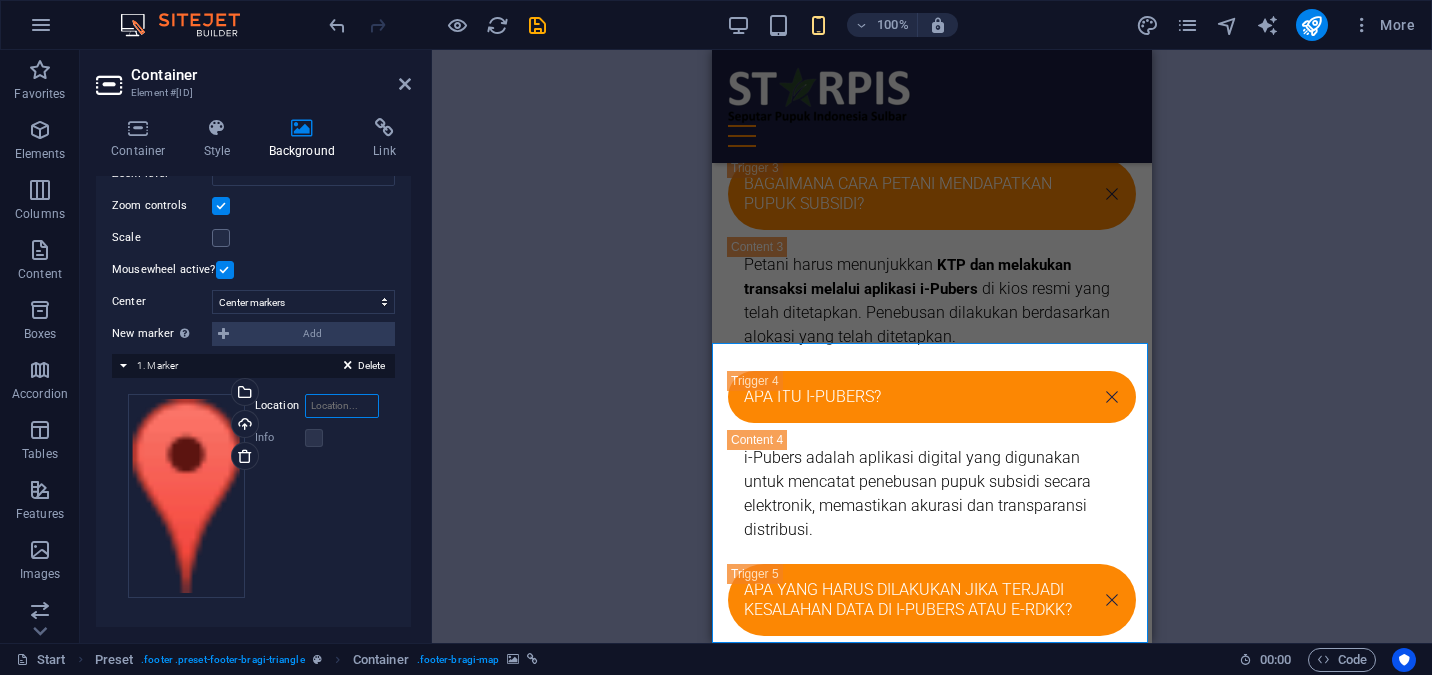 paste on "Jl. A. P. Pettarani, Bua Kana, Kec. Rappocini, Kota Makassar, Sulawesi Selatan 90222, Indonesia" 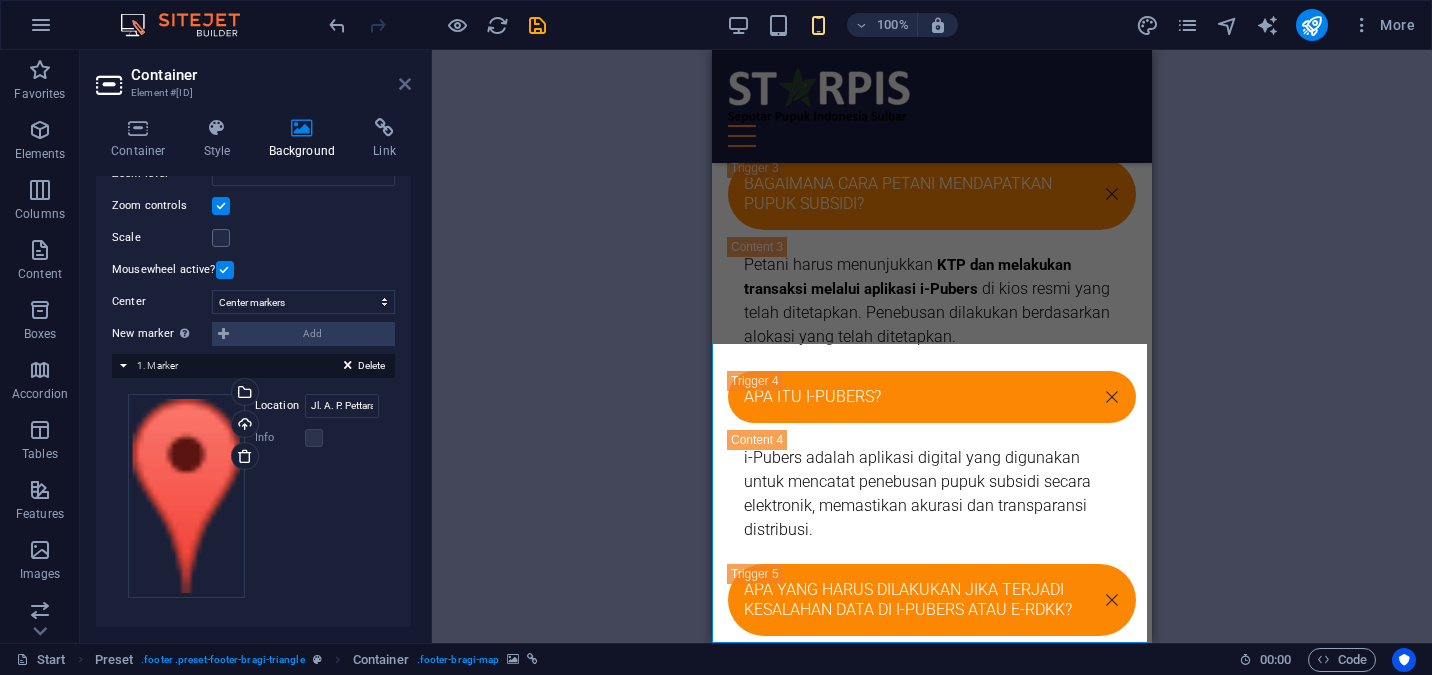 click at bounding box center (405, 84) 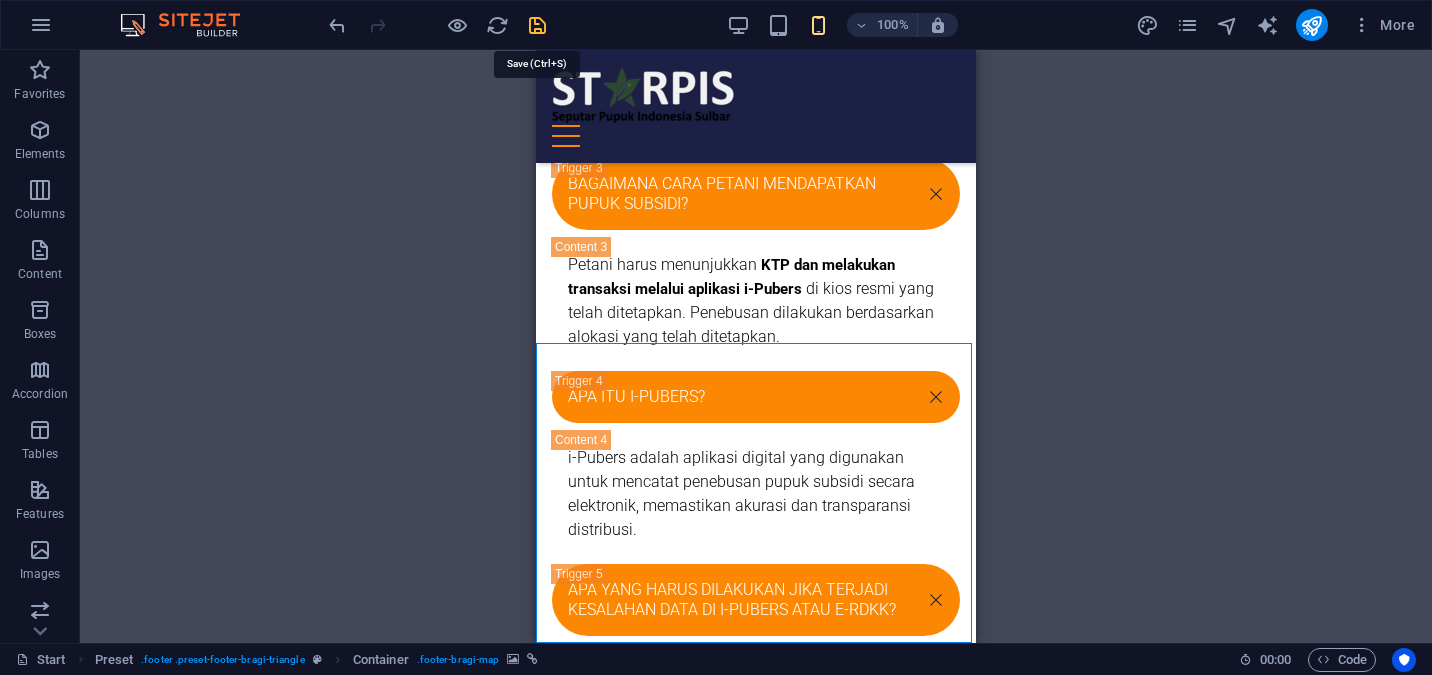 click at bounding box center (537, 25) 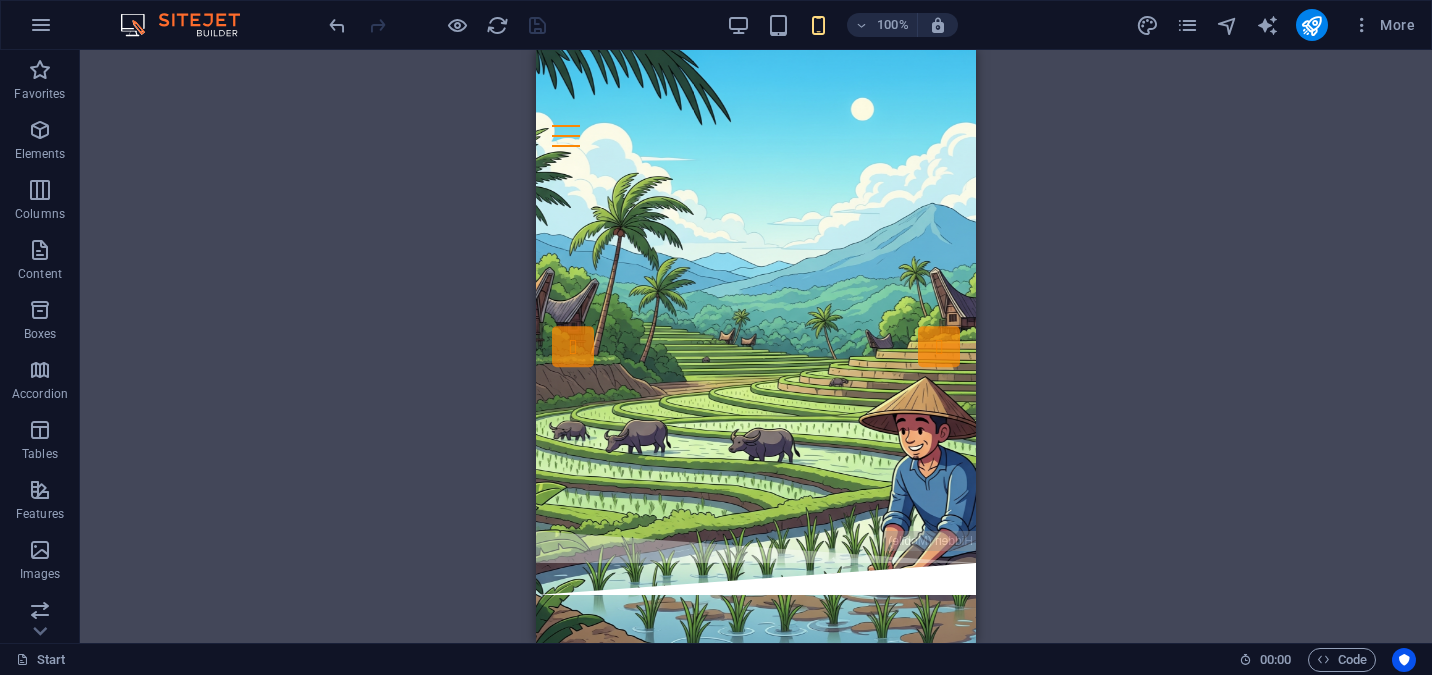 scroll, scrollTop: 0, scrollLeft: 0, axis: both 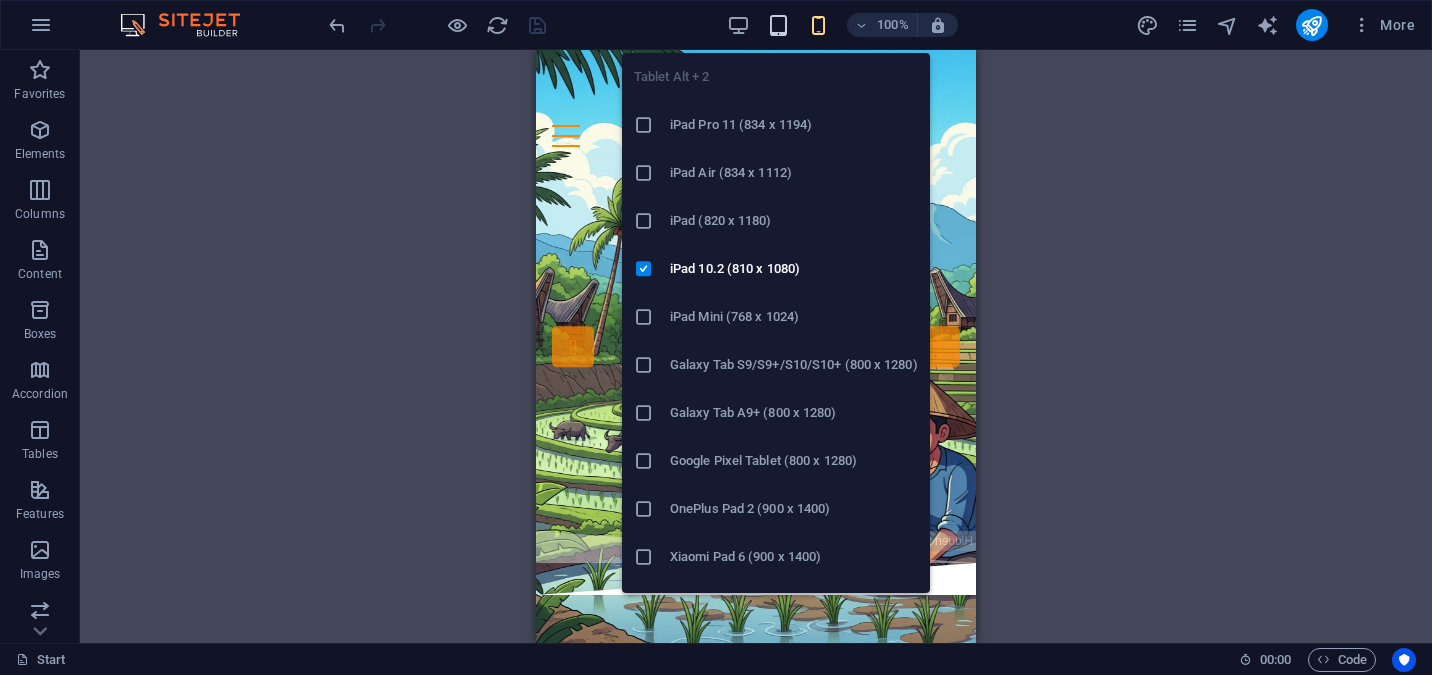 click at bounding box center (778, 25) 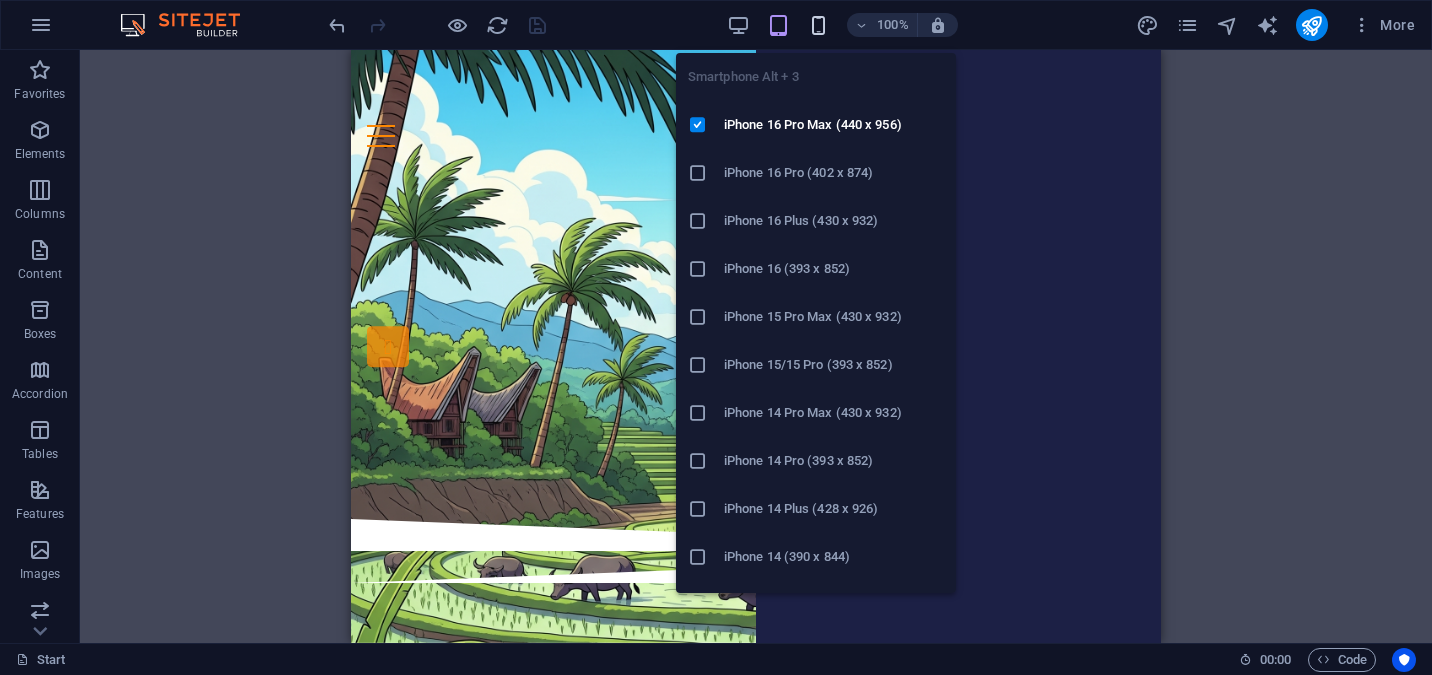 click at bounding box center (818, 25) 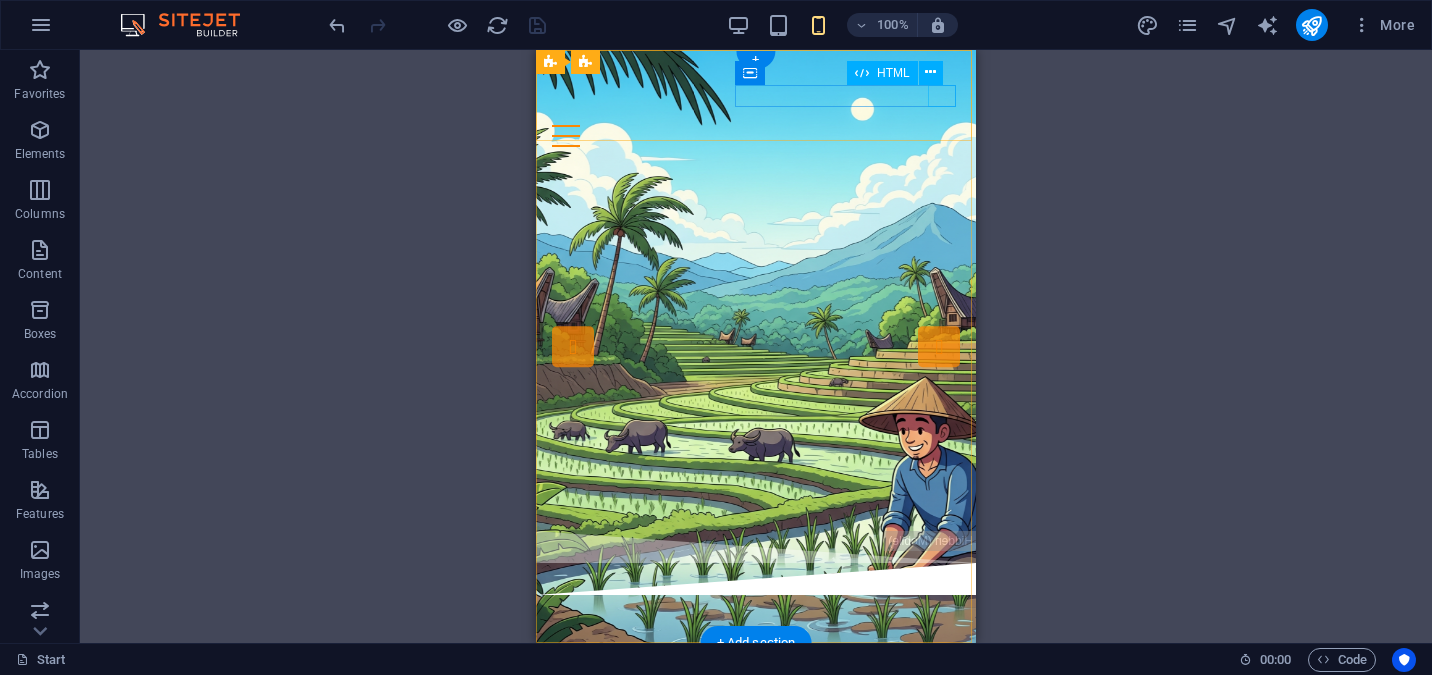 click at bounding box center (756, 136) 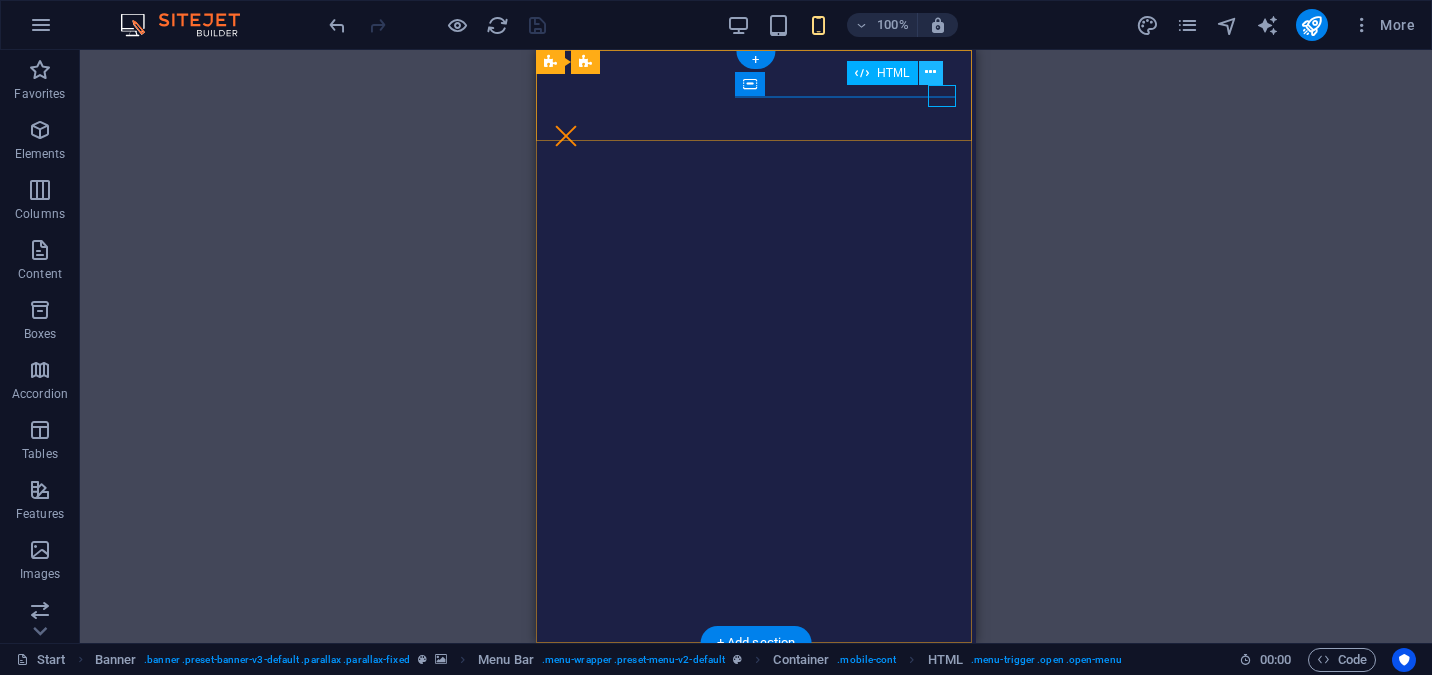 click at bounding box center (930, 72) 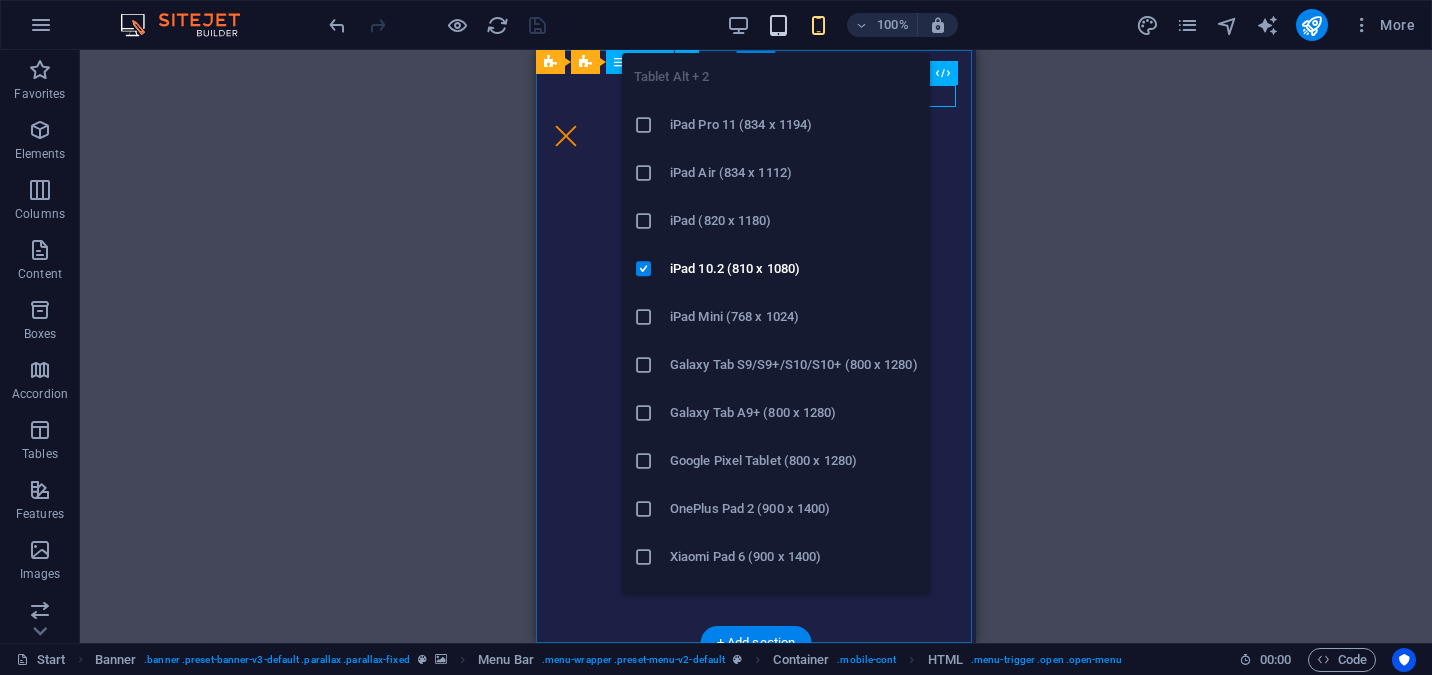 click at bounding box center (778, 25) 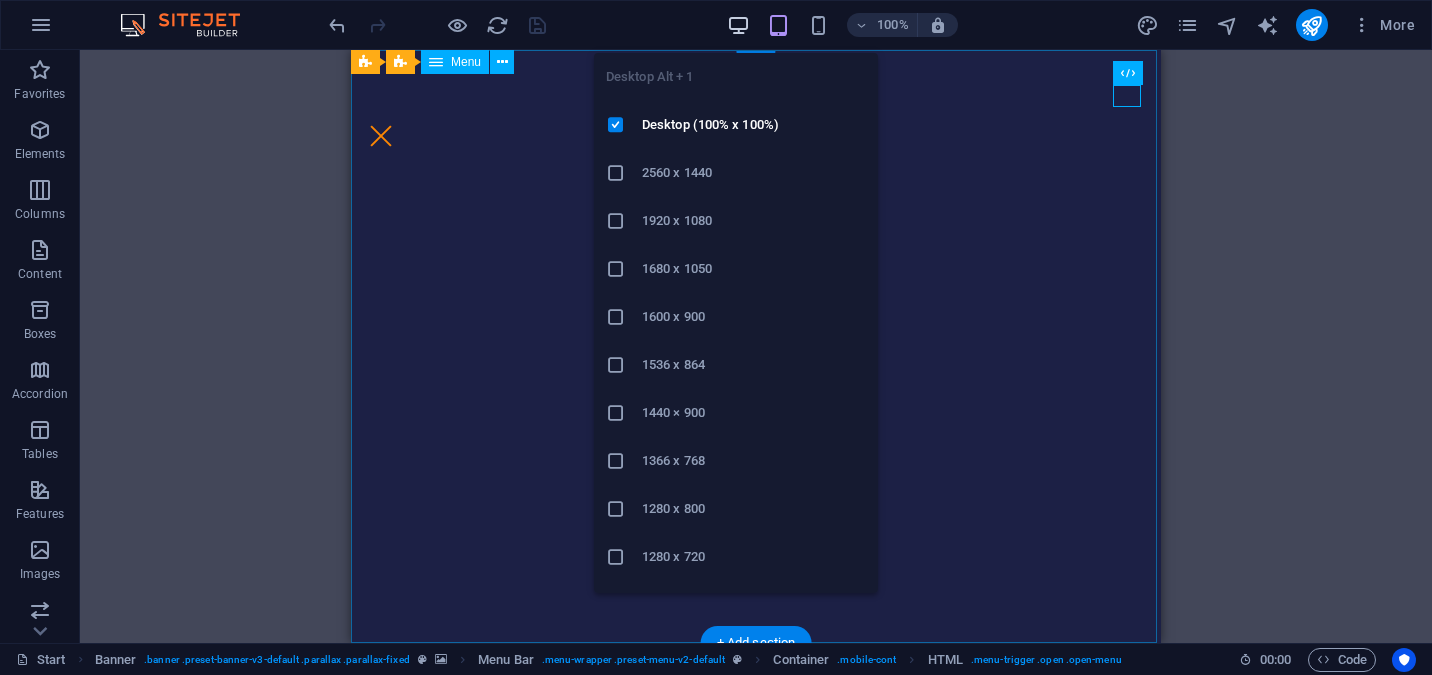 click at bounding box center [738, 25] 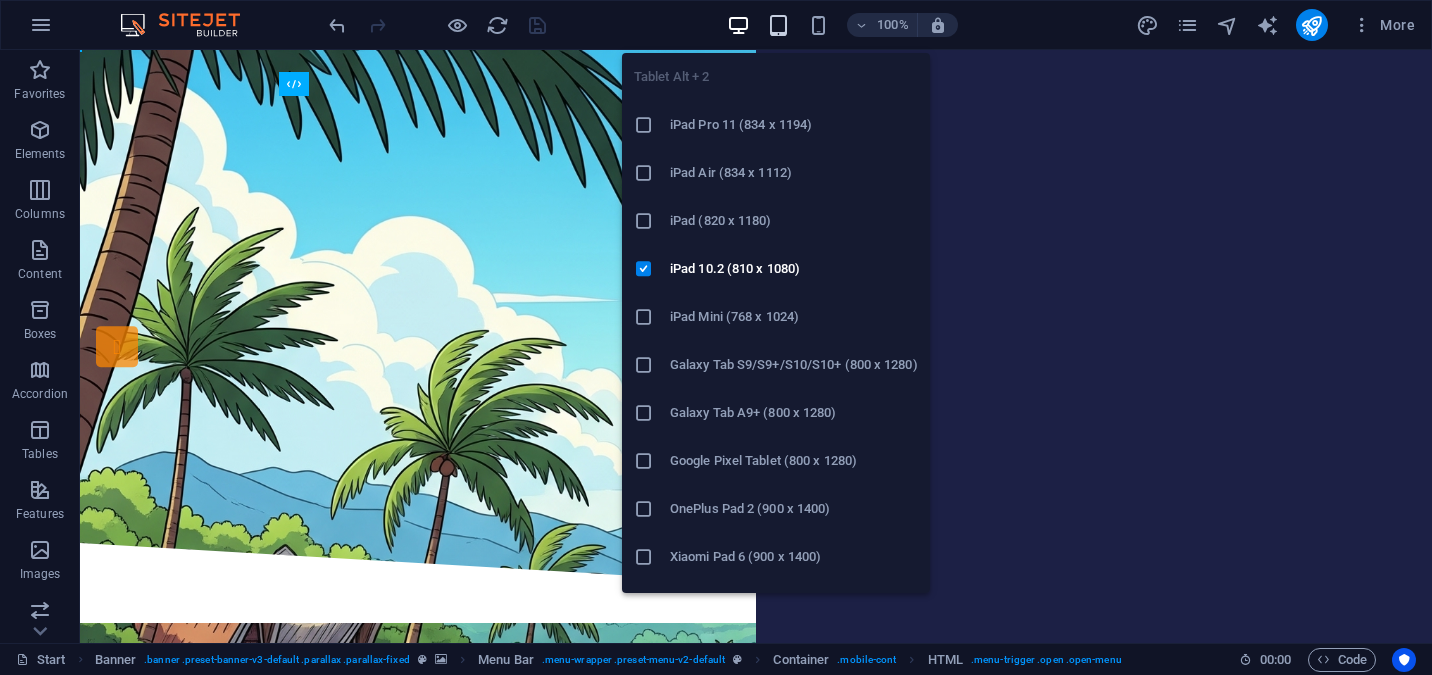 click at bounding box center [778, 25] 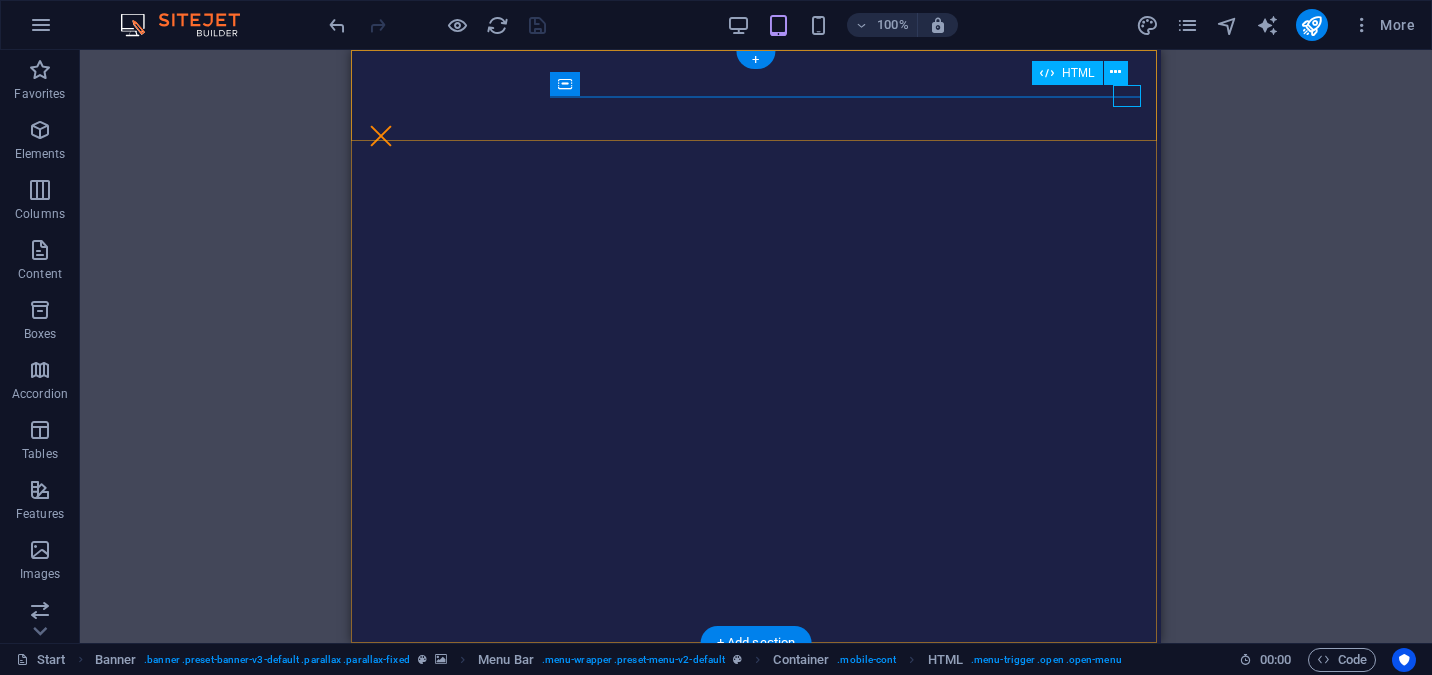 click at bounding box center (381, 136) 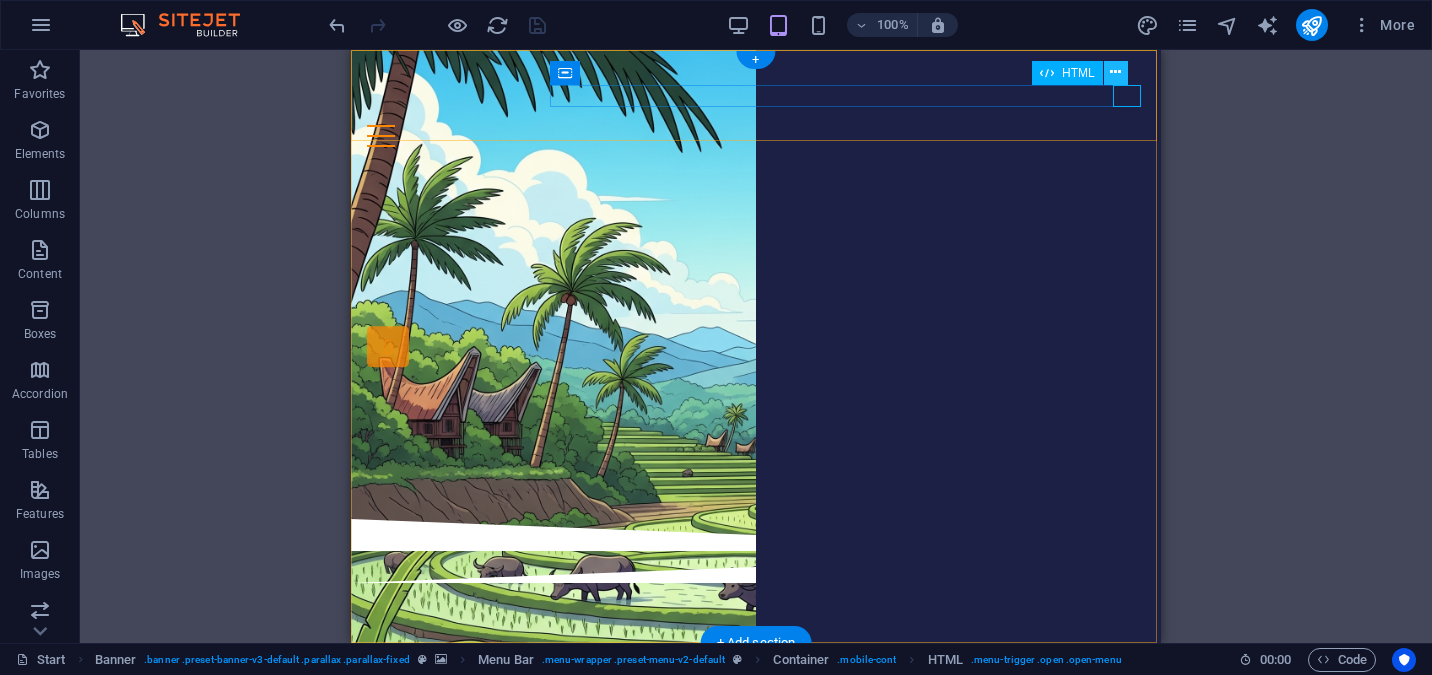 click at bounding box center (1116, 73) 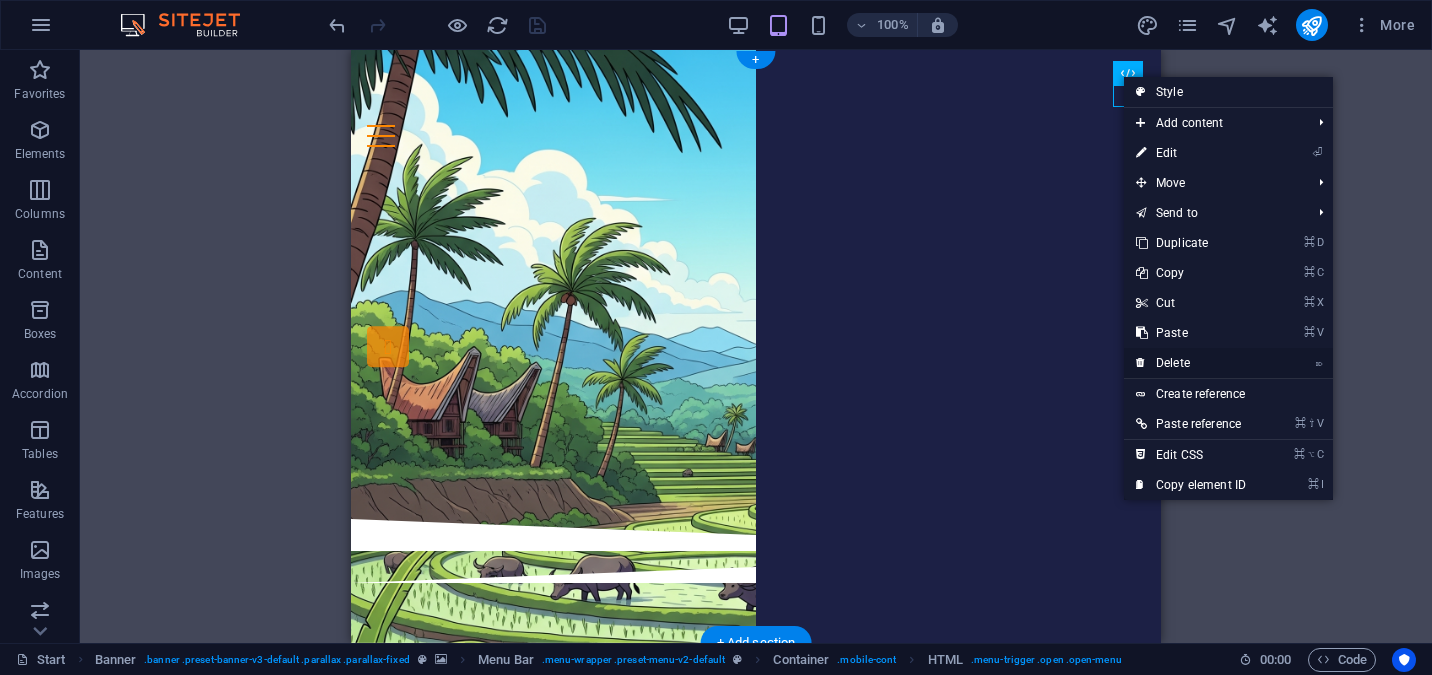 click on "⌦  Delete" at bounding box center [1191, 363] 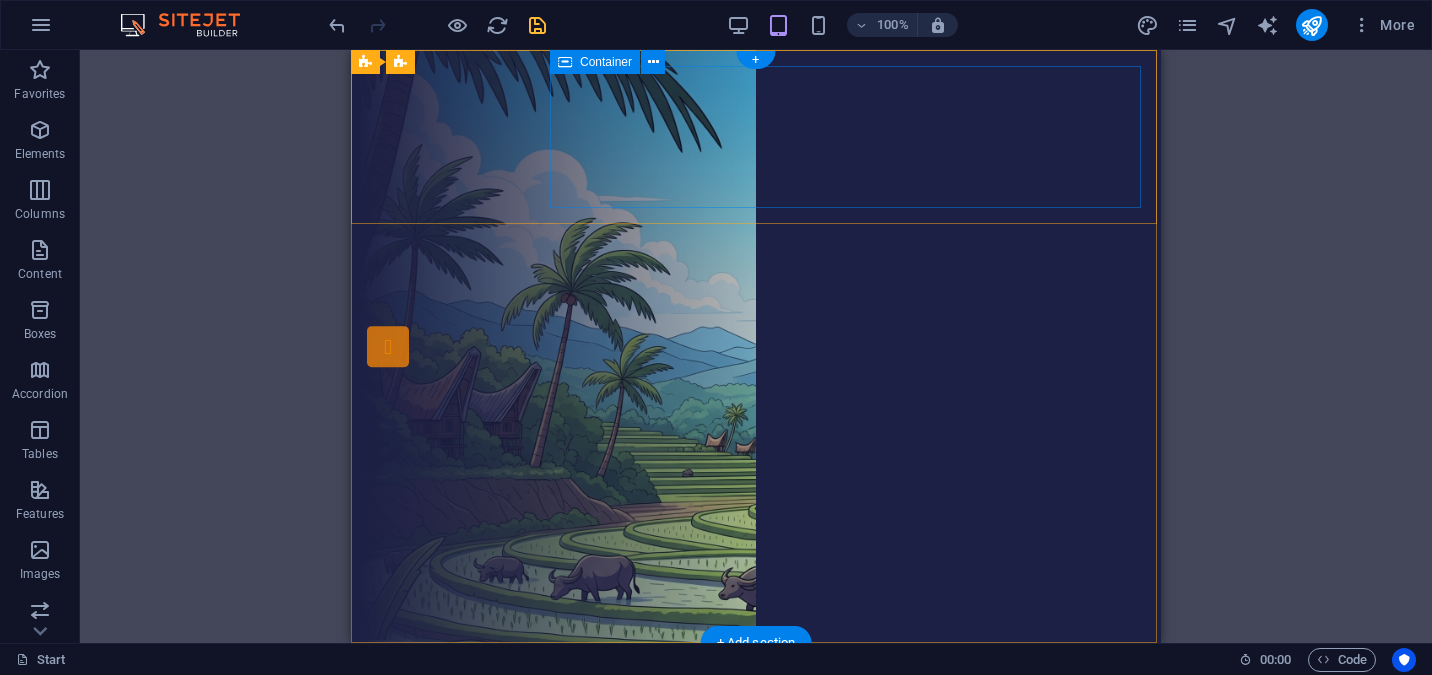 click on "Drop content here or  Add elements  Paste clipboard" at bounding box center (756, 196) 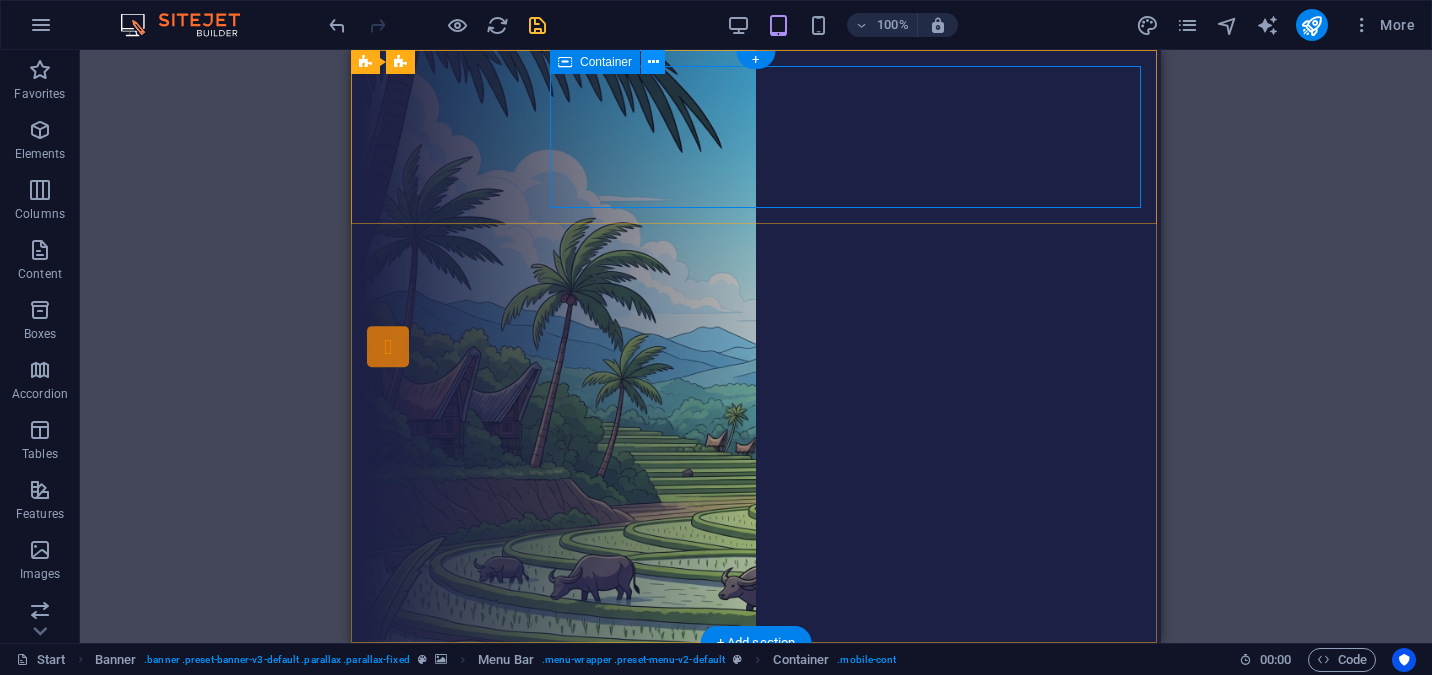 click at bounding box center (653, 62) 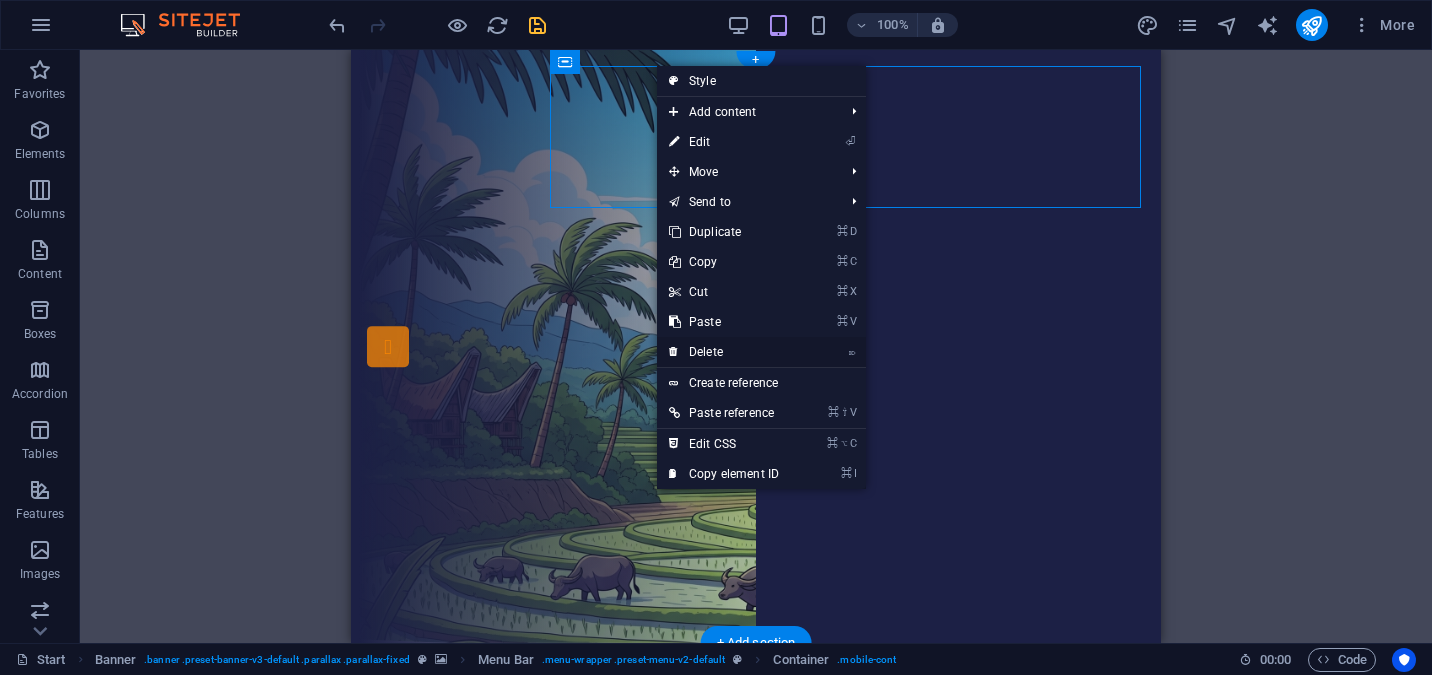 click on "⌦  Delete" at bounding box center (724, 352) 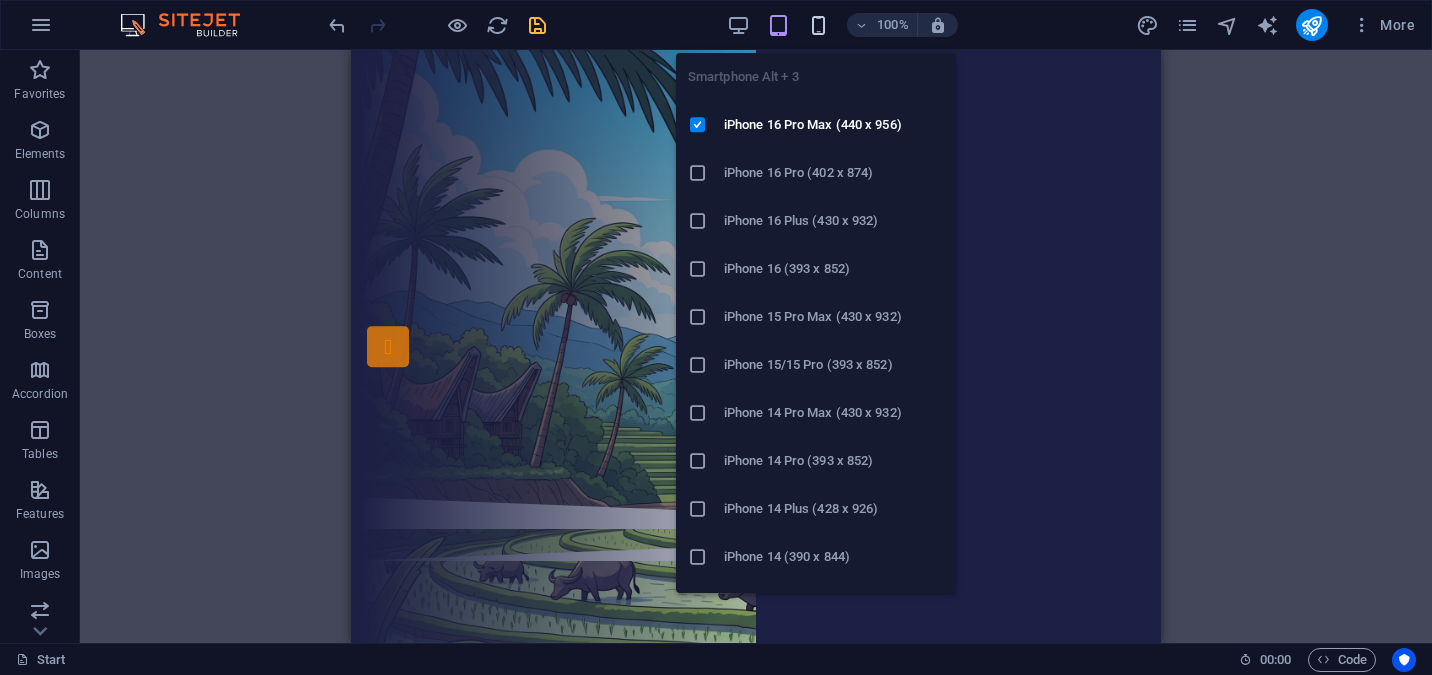 click at bounding box center (818, 25) 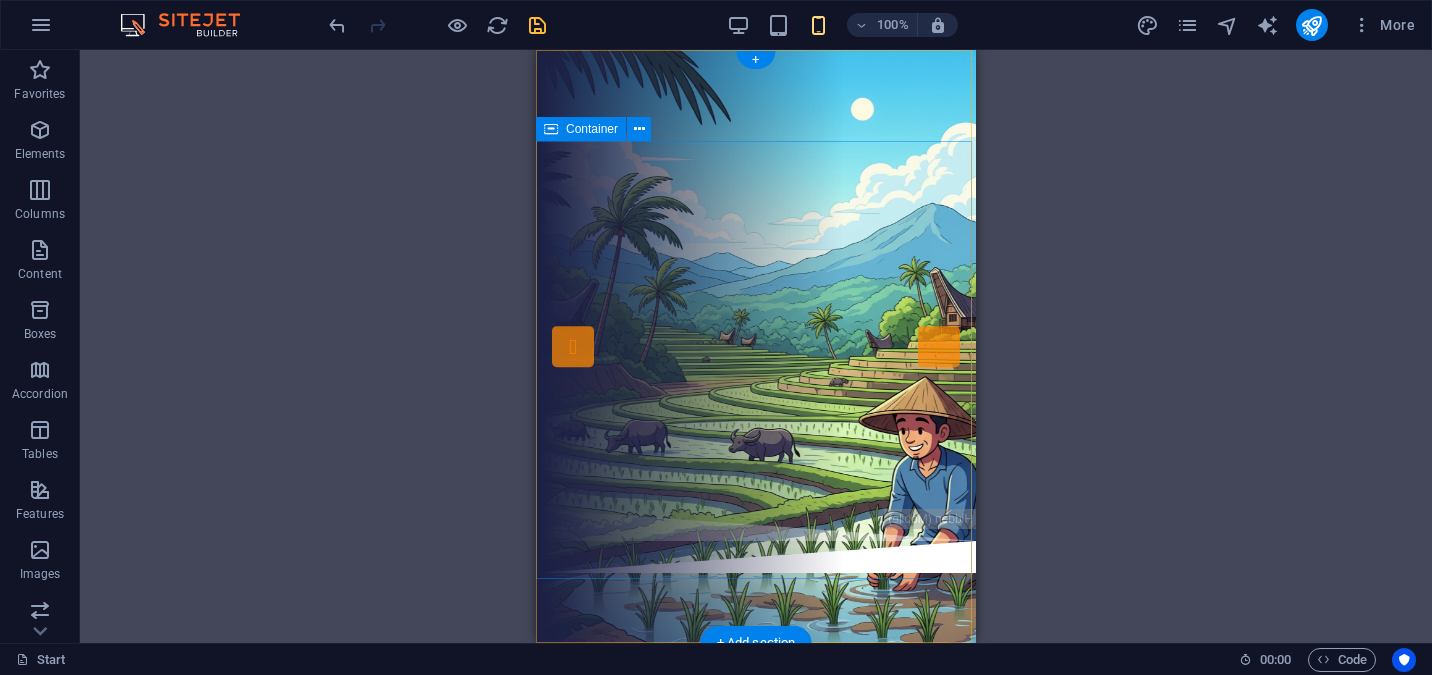 click on "Salama' Topole Salama' Todipo LAYANAN INFORMASI TENTANG PUPUK DI SULAWESI BARAT. starpis  dasbor" at bounding box center (756, 325) 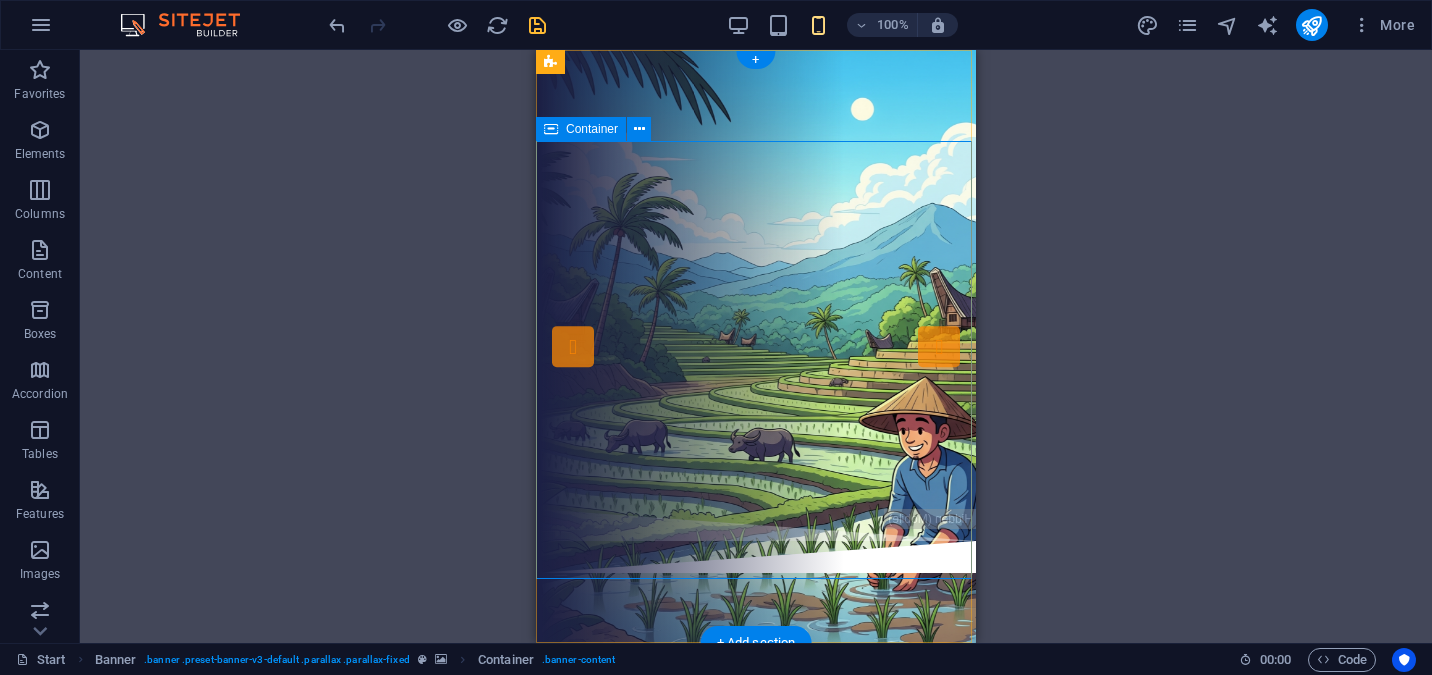 scroll, scrollTop: 0, scrollLeft: 0, axis: both 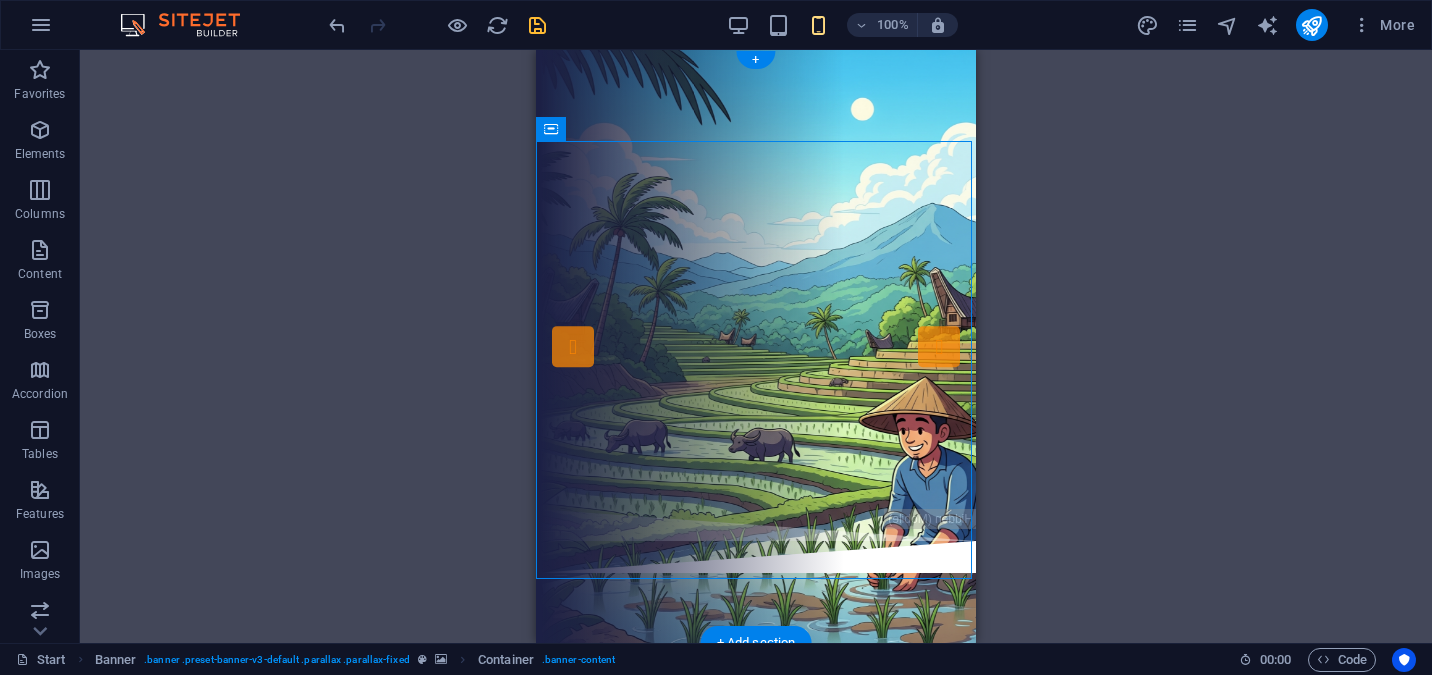 click on "100%" at bounding box center (842, 25) 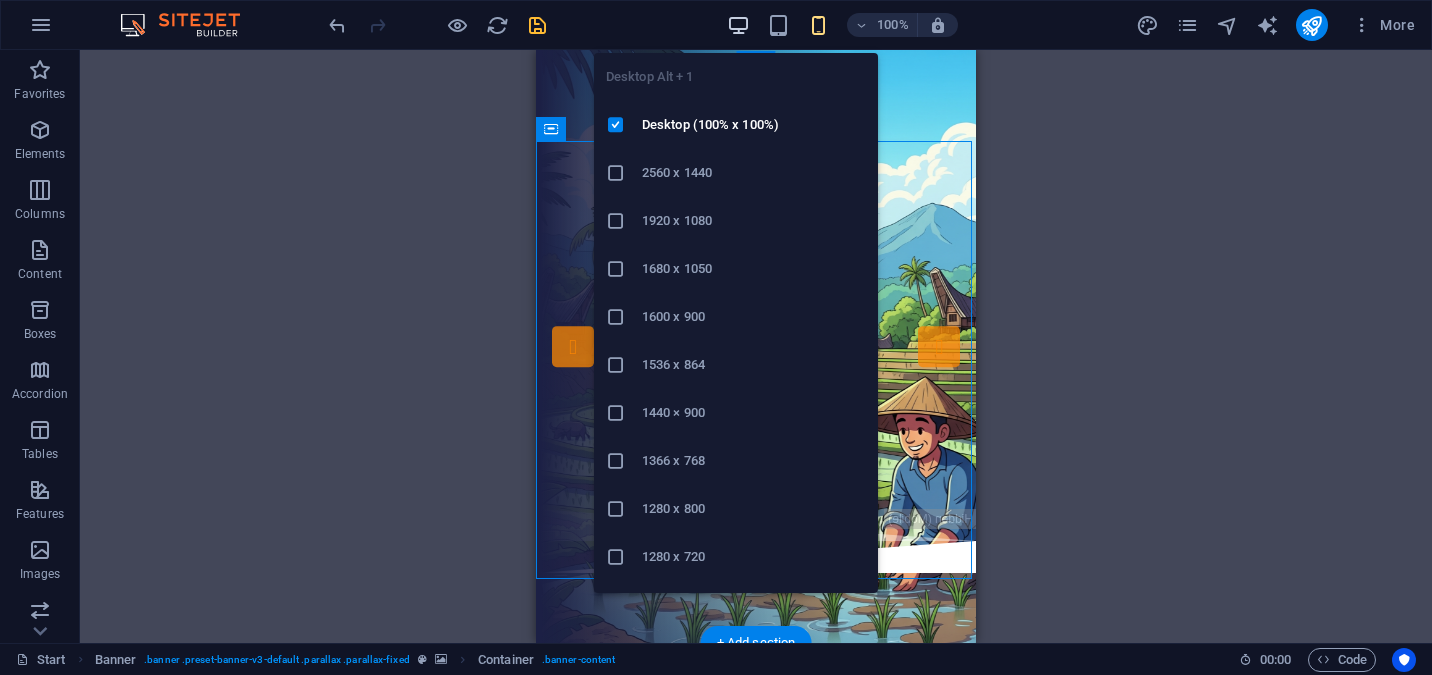 click at bounding box center (738, 25) 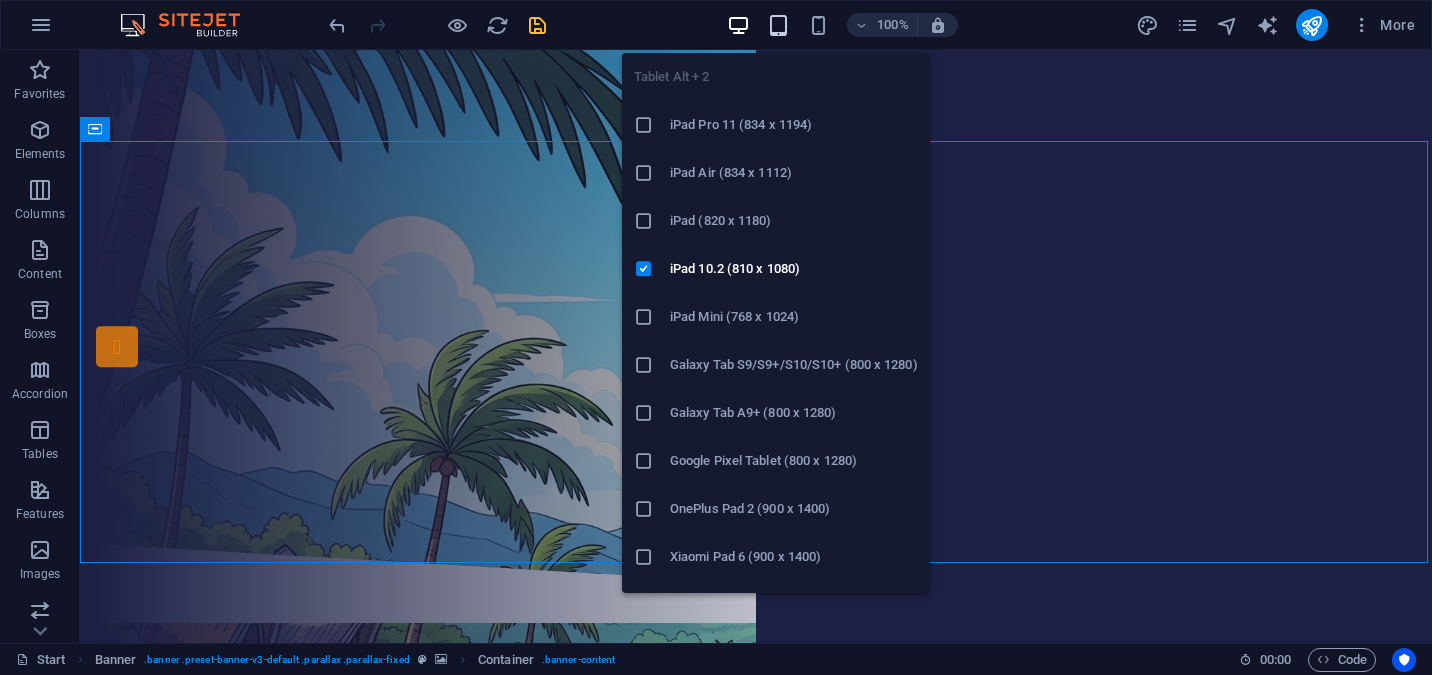 click at bounding box center (778, 25) 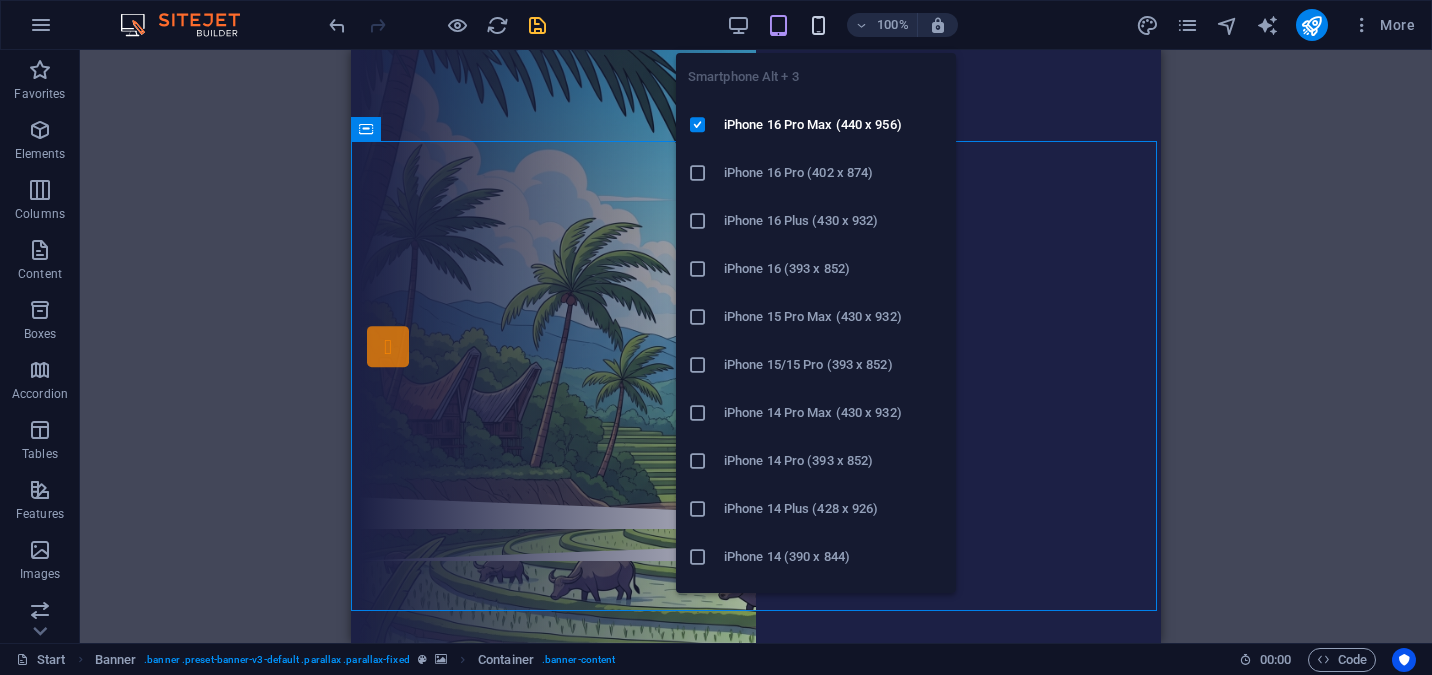 click at bounding box center [818, 25] 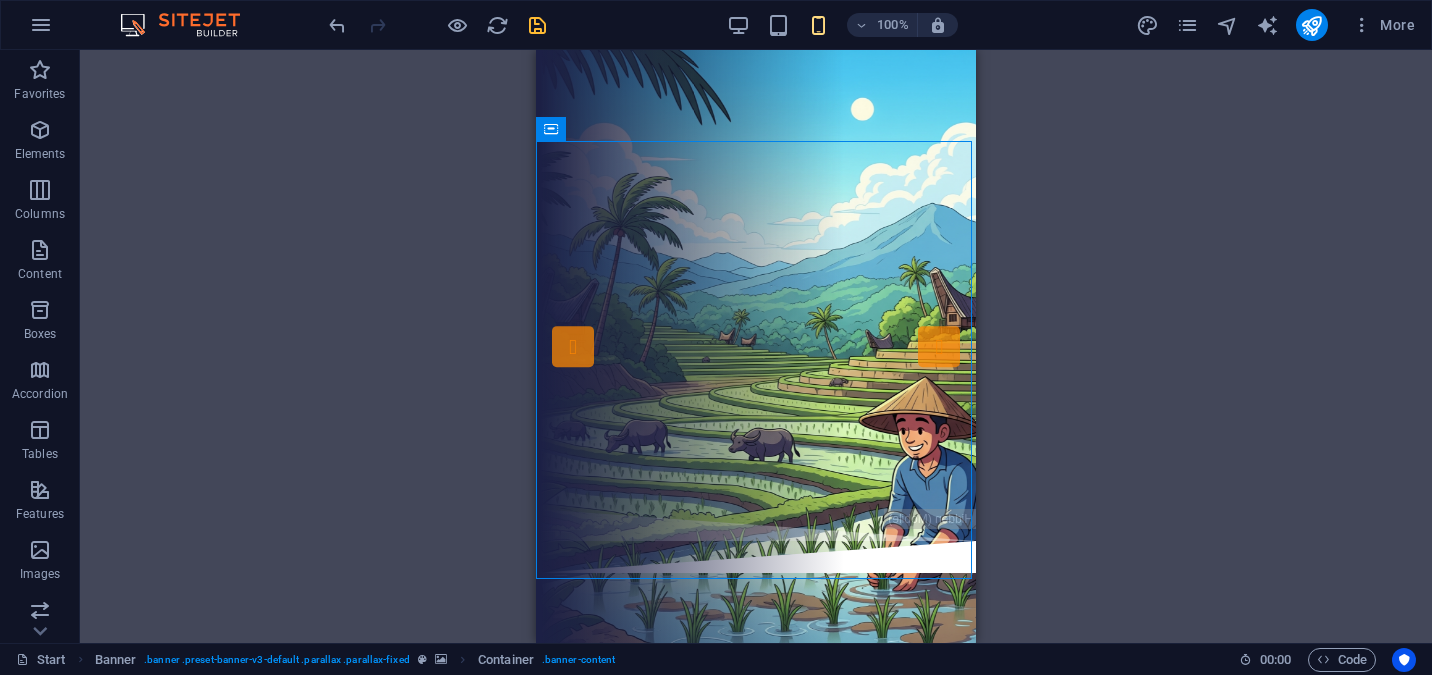 click on "Drag here to replace the existing content. Press “Ctrl” if you want to create a new element.
H1   Banner   Container   Banner   Menu Bar   Spacer   Text   Container   Container   Preset   Container   Preset   Container   Container   Preset   HTML   Preset   Container   Container   Preset   Banner   Container   Button   Button   Preset   Image   H6   H3   Preset   Container   Container   Text   Preset   Preset   Text   Preset   Container   Text   Preset   Preset   Container   Preset   Container   Preset   Container   Container   Preset   Container   Text   Preset   Container   Preset   Container   Preset   Container   Image   Container   Container   Preset   Preset   Container   Container   Container   Preset   Container   Preset   Preset   Container   Container   Preset   Preset   Preset   Container   Preset   Container   HTML   Container   Text   Container   HTML   Banner   Menu   Placeholder   Banner   Logo" at bounding box center (756, 346) 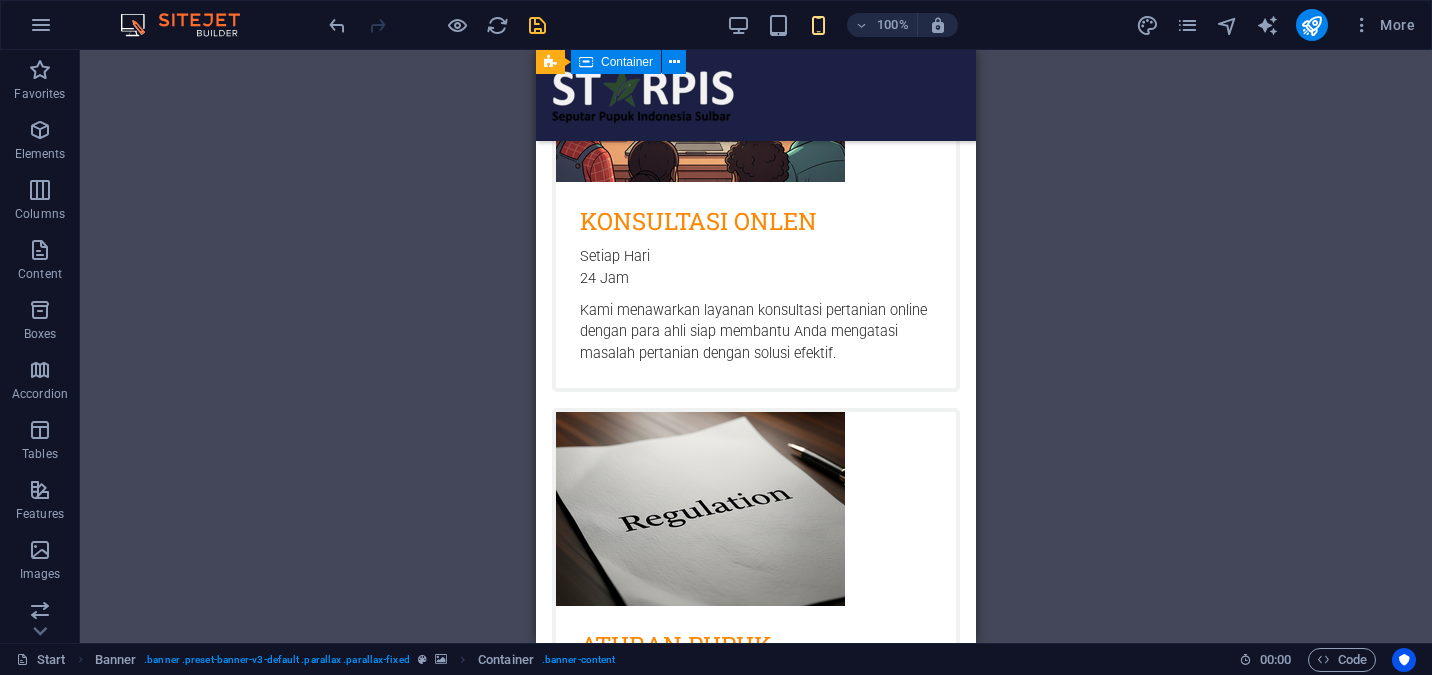 scroll, scrollTop: 1686, scrollLeft: 0, axis: vertical 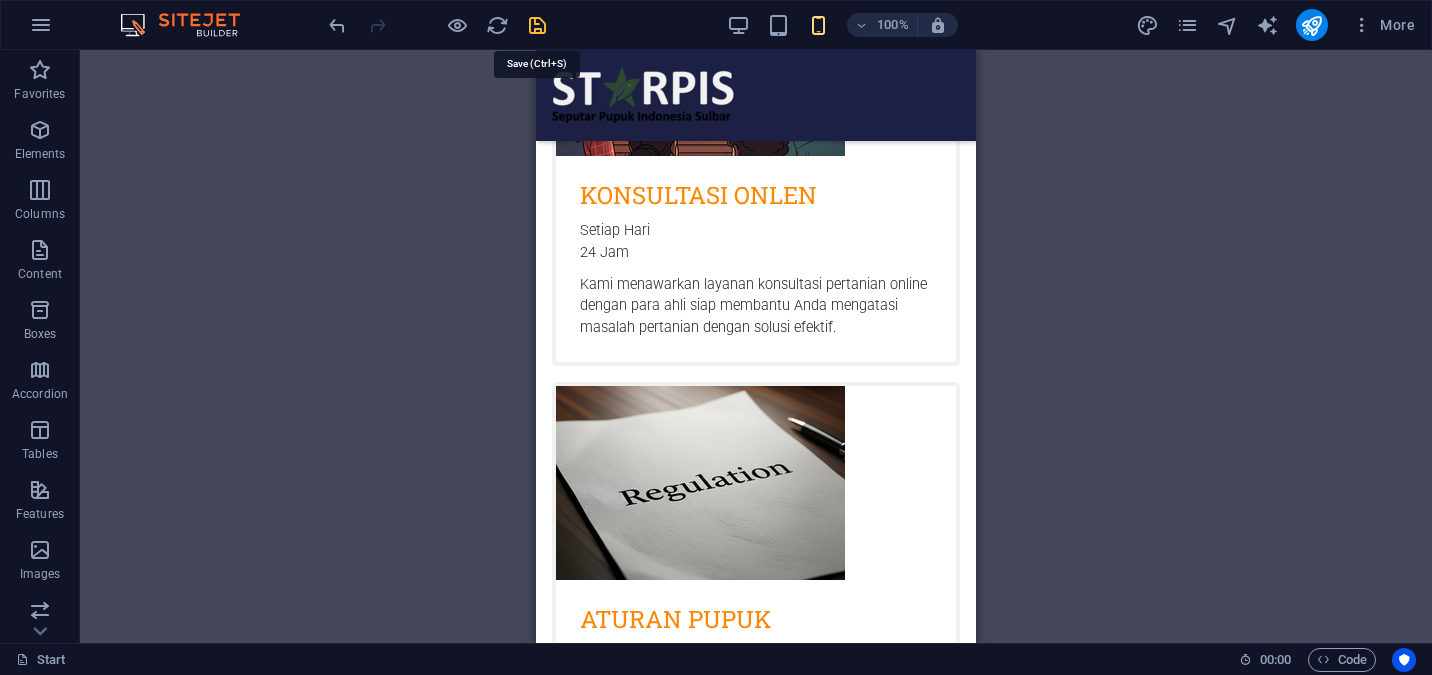 click at bounding box center (537, 25) 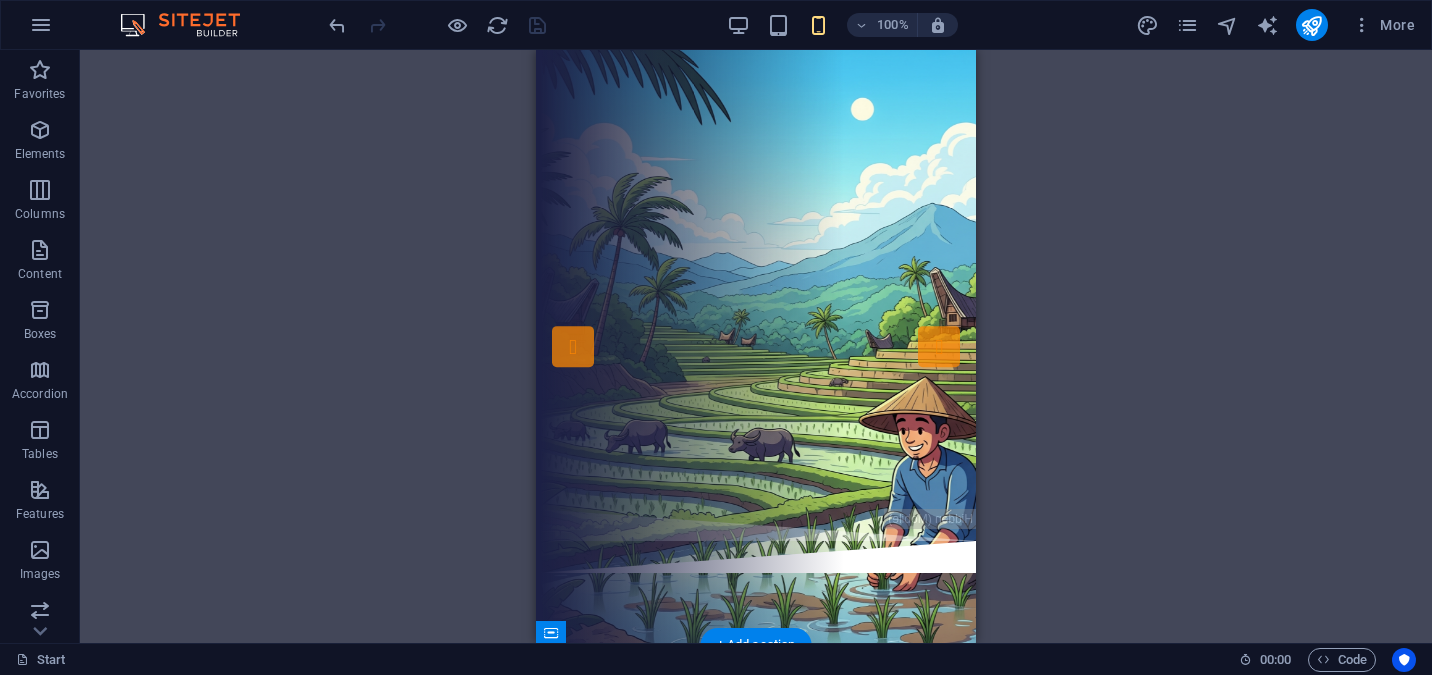 scroll, scrollTop: 0, scrollLeft: 0, axis: both 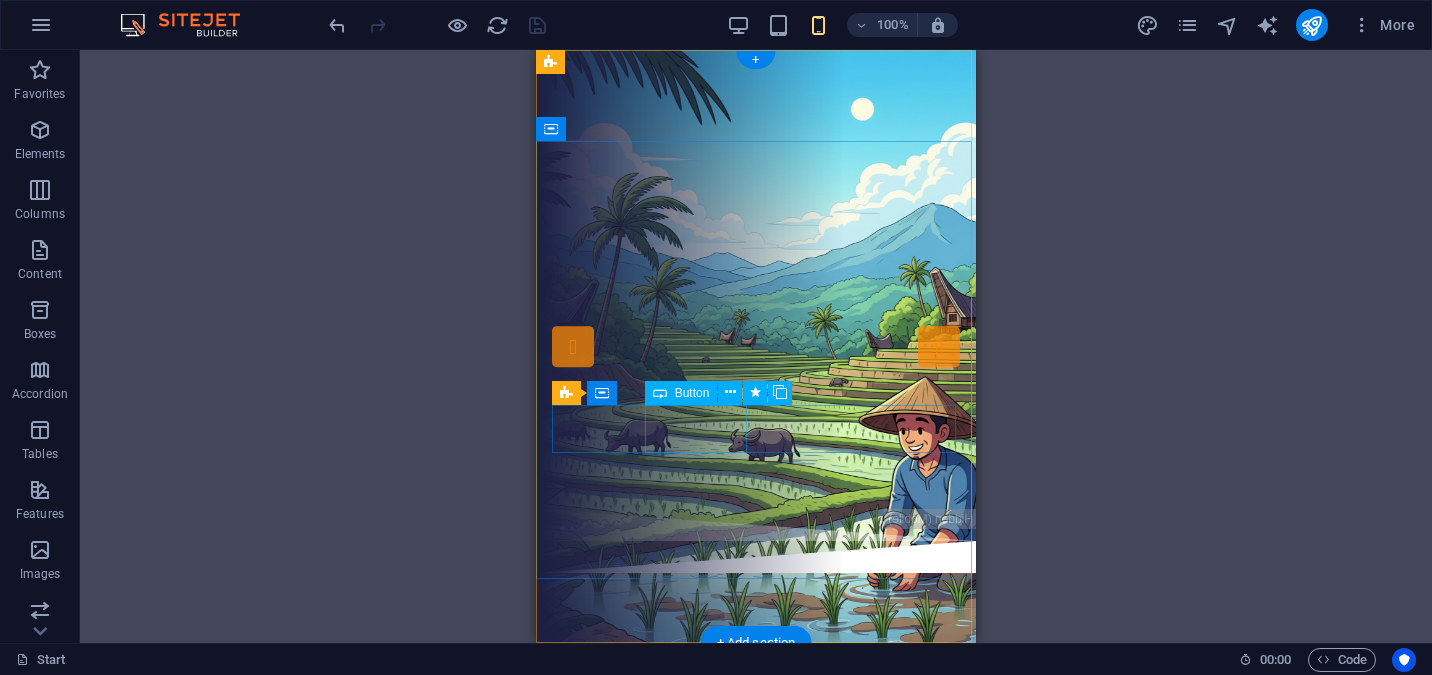 click on "starpis" at bounding box center (764, 368) 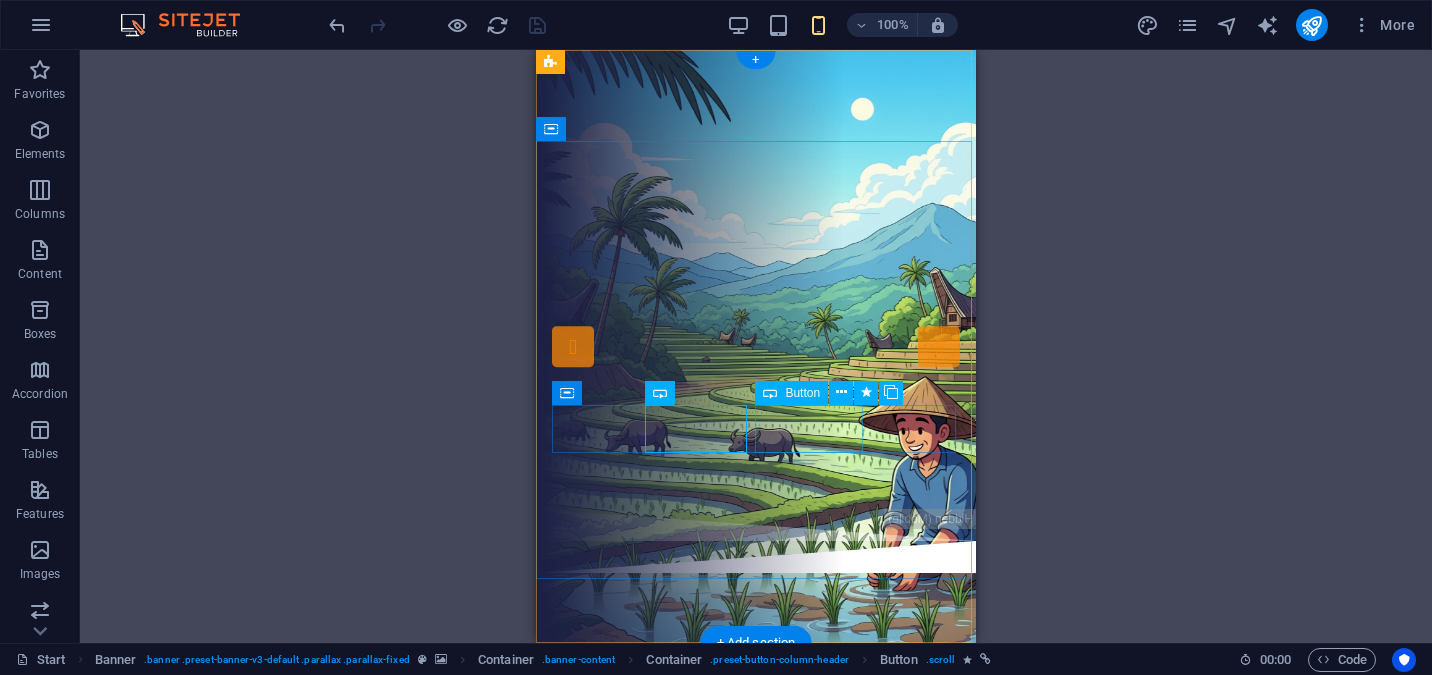 click on "dasbor" at bounding box center (764, 420) 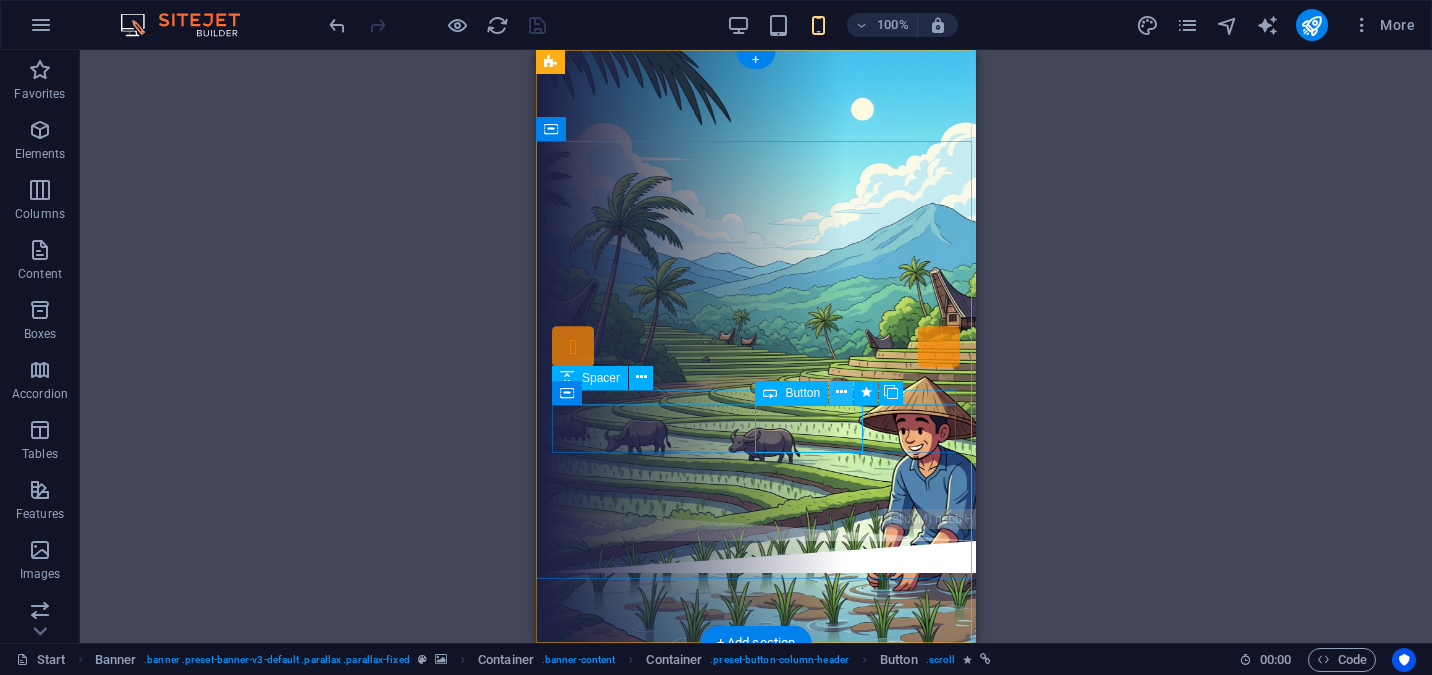 click at bounding box center (841, 393) 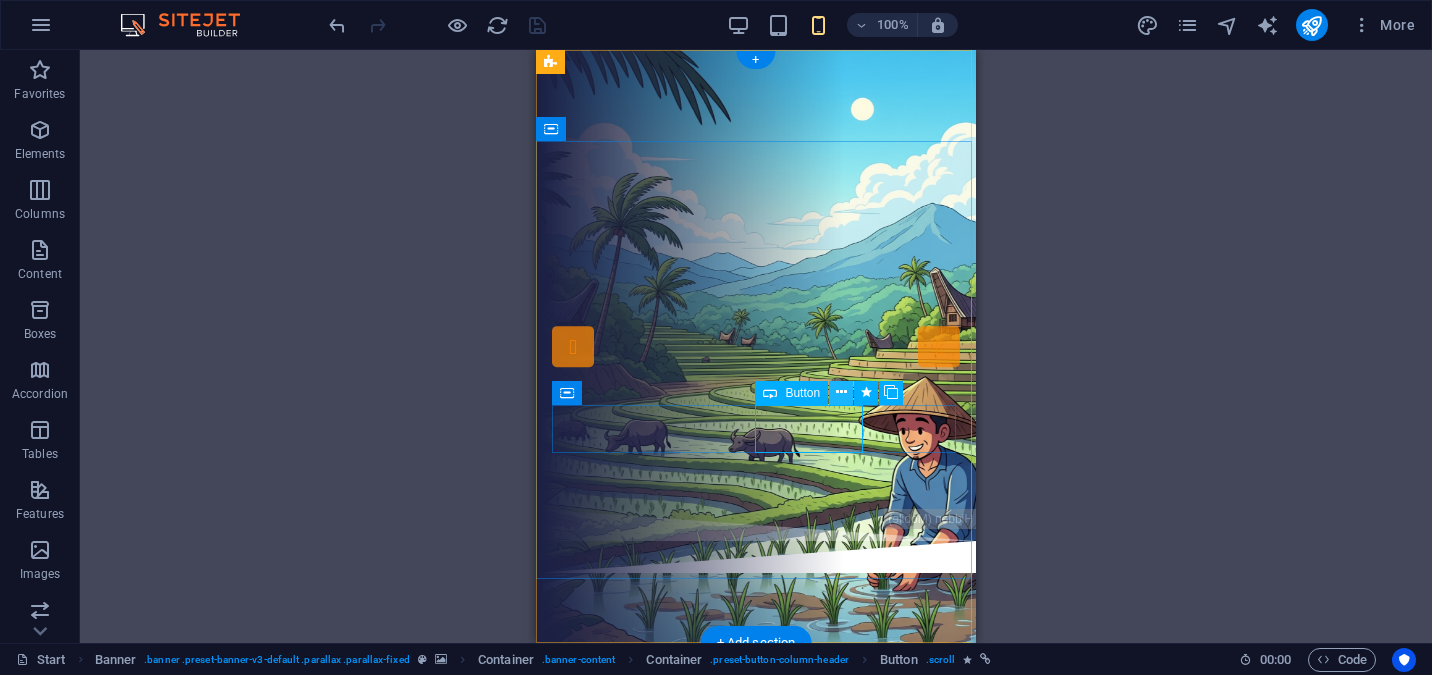 click at bounding box center [841, 392] 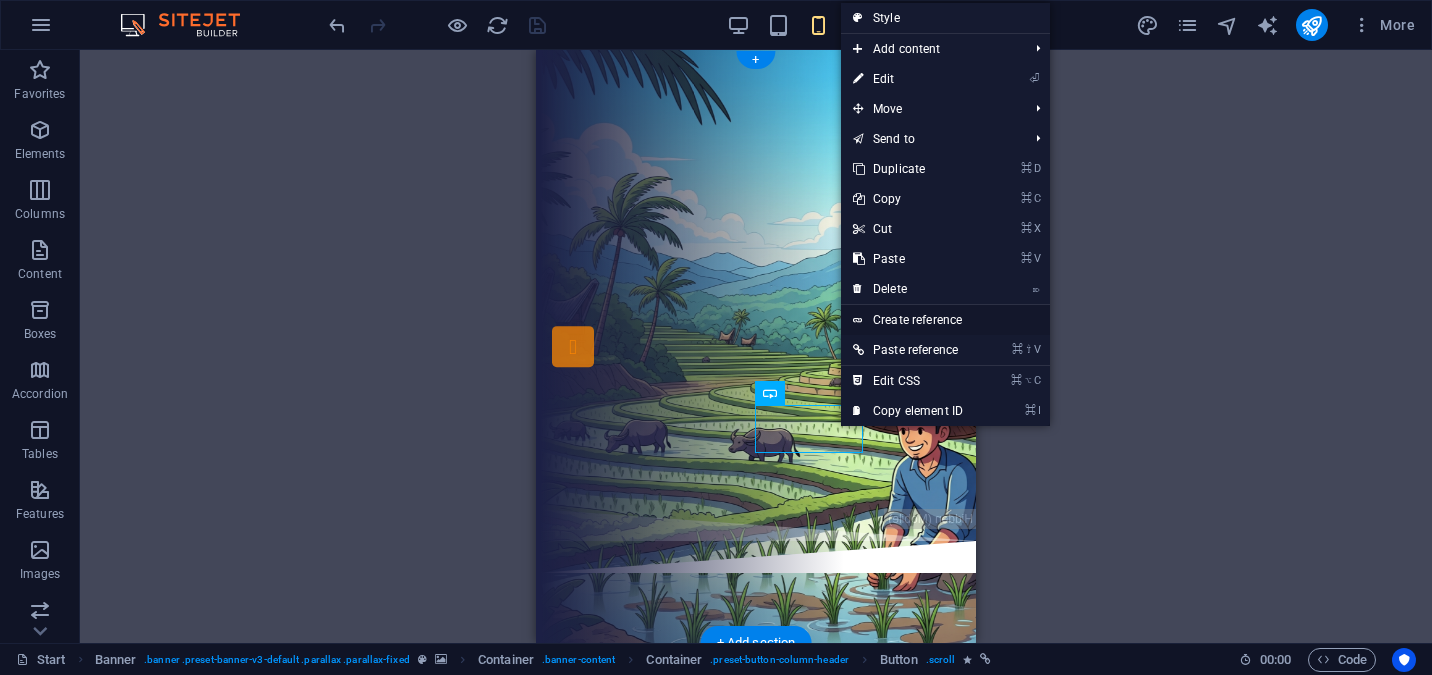 click on "Create reference" at bounding box center [945, 320] 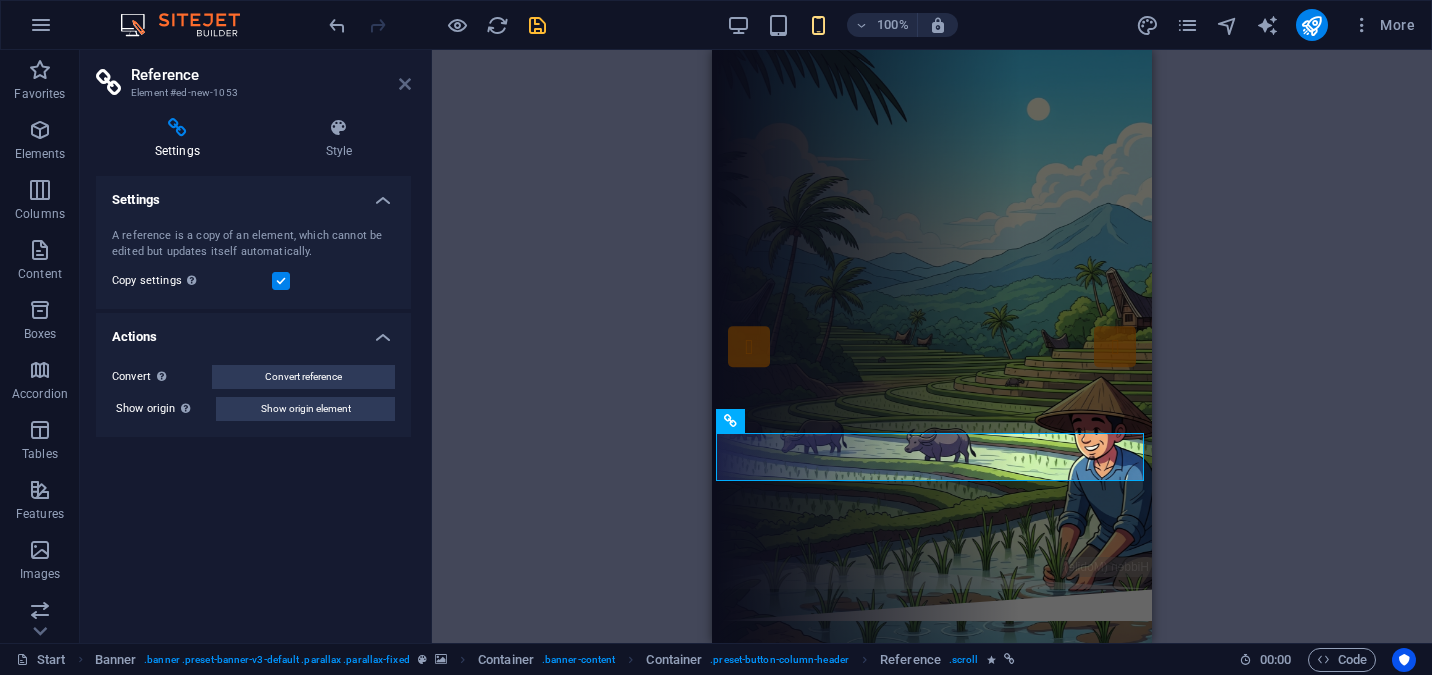 click at bounding box center [405, 84] 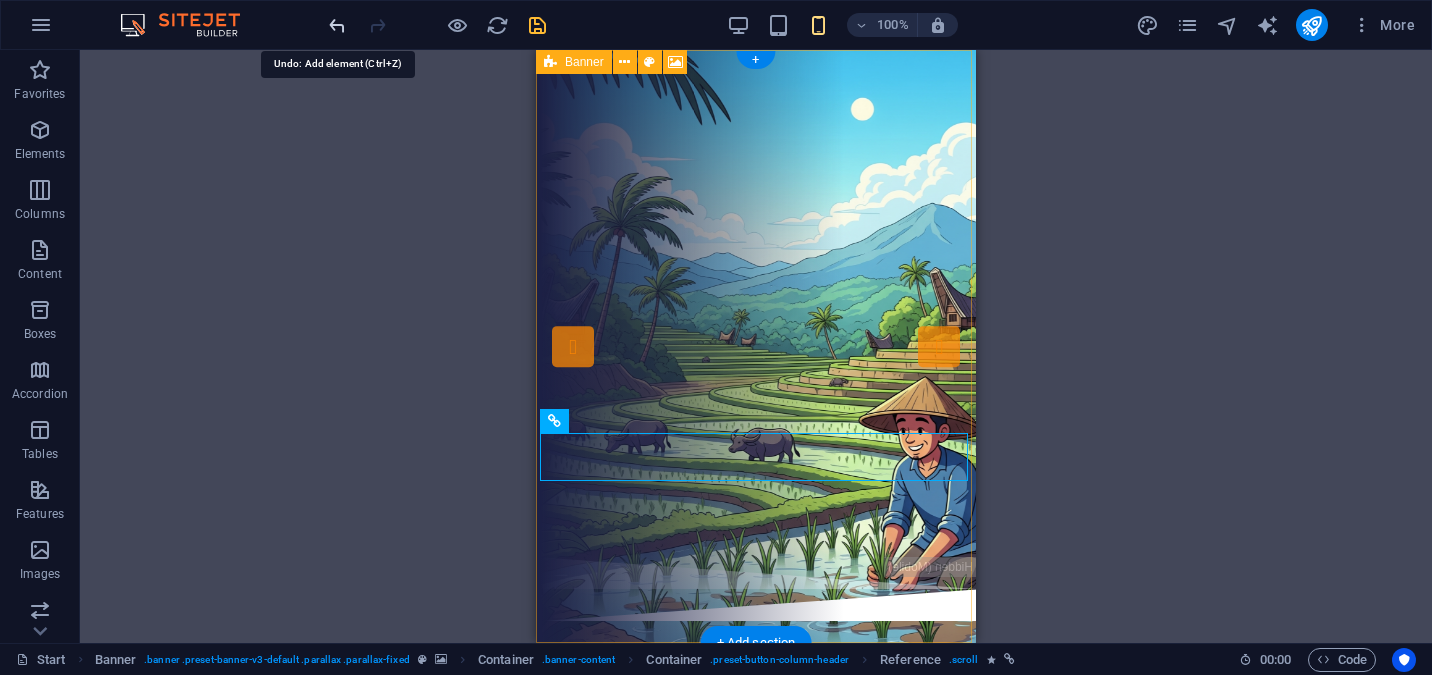 click at bounding box center [337, 25] 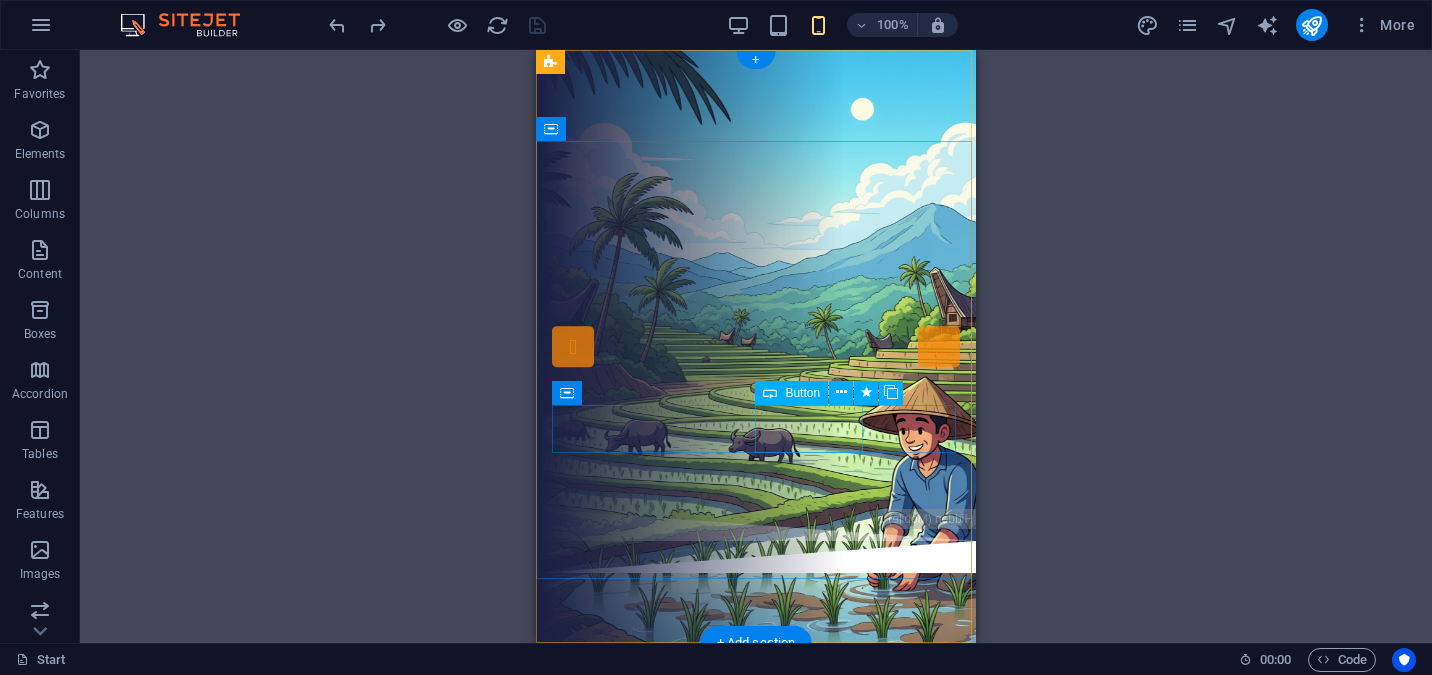 click on "dasbor" at bounding box center [764, 420] 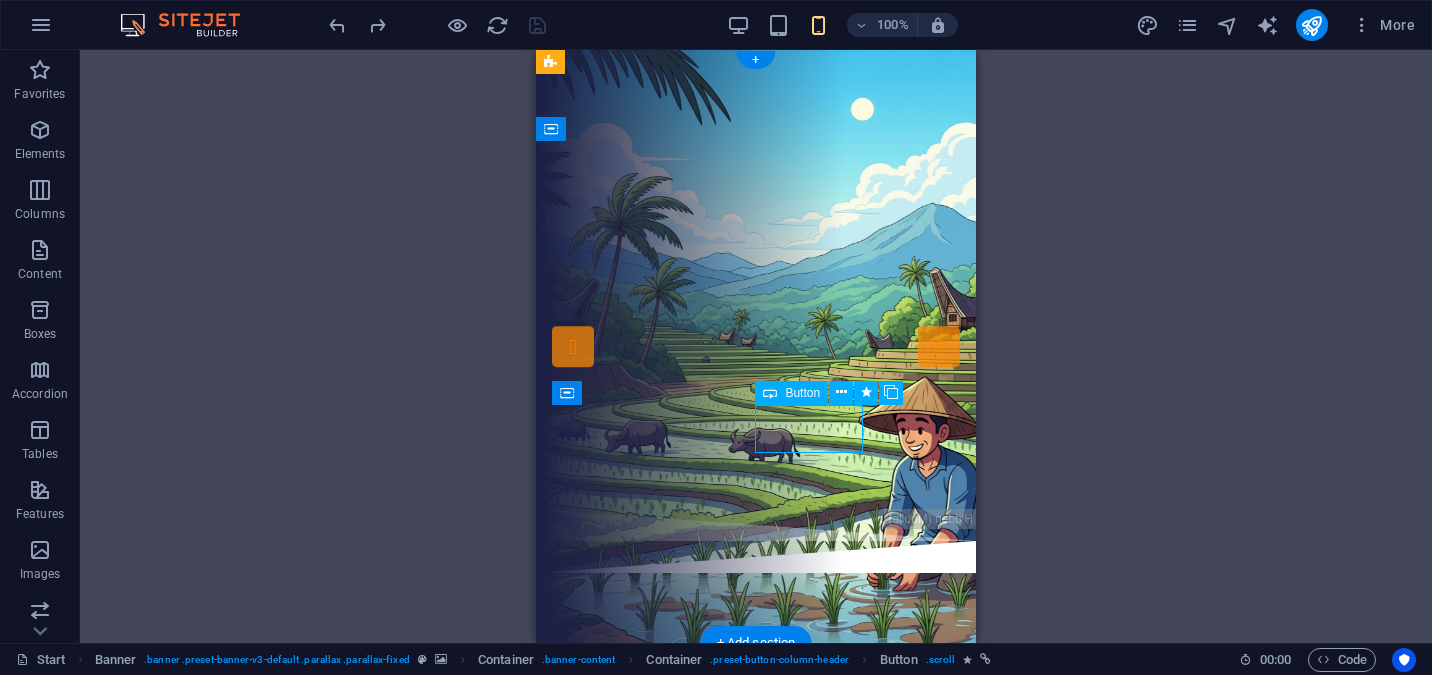 click on "dasbor" at bounding box center [764, 420] 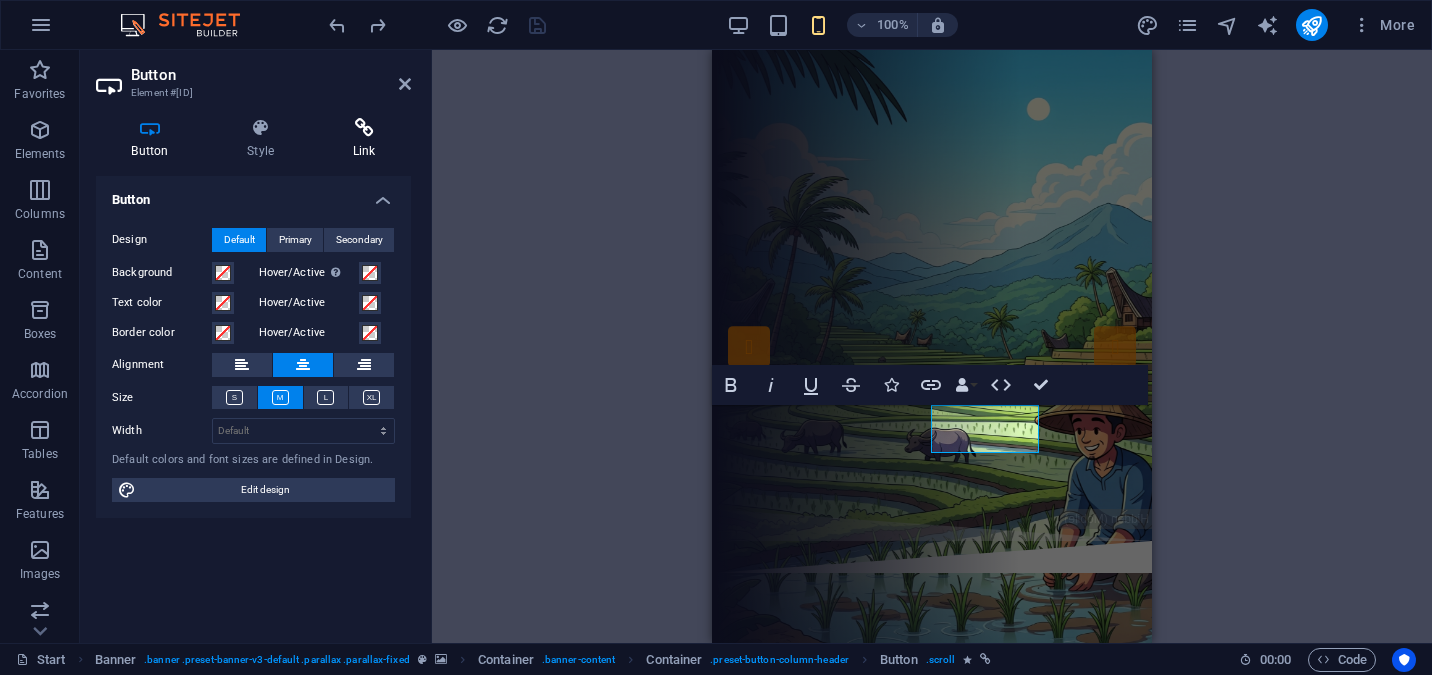 click on "Link" at bounding box center (364, 139) 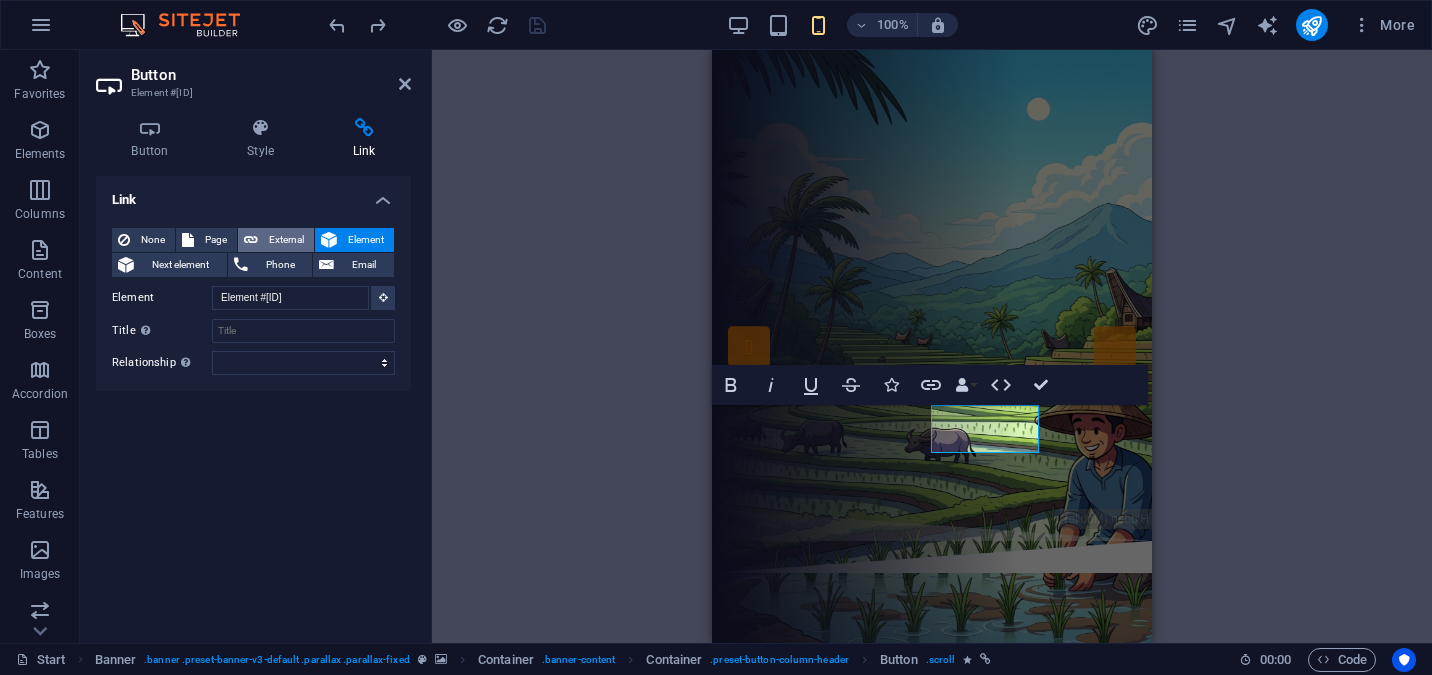 click on "External" at bounding box center [276, 240] 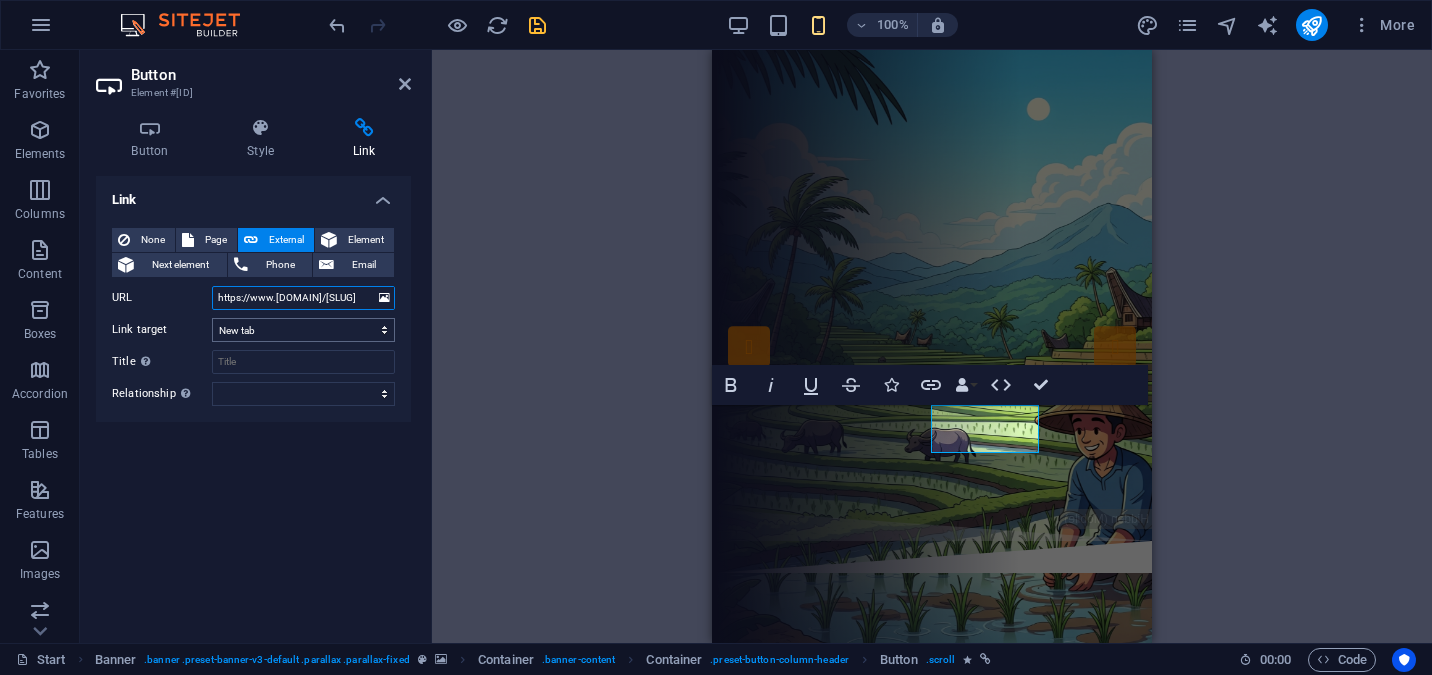 type on "https://www.[DOMAIN]/[SLUG]" 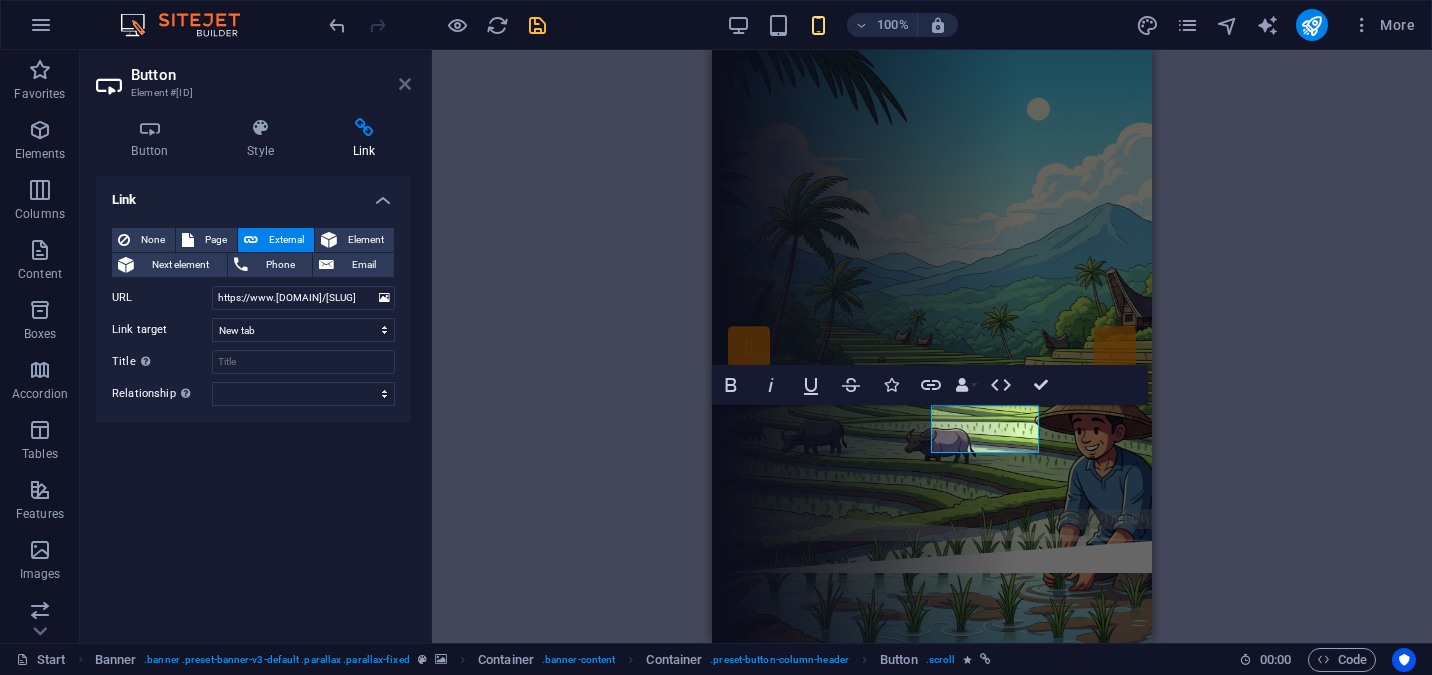 click at bounding box center [405, 84] 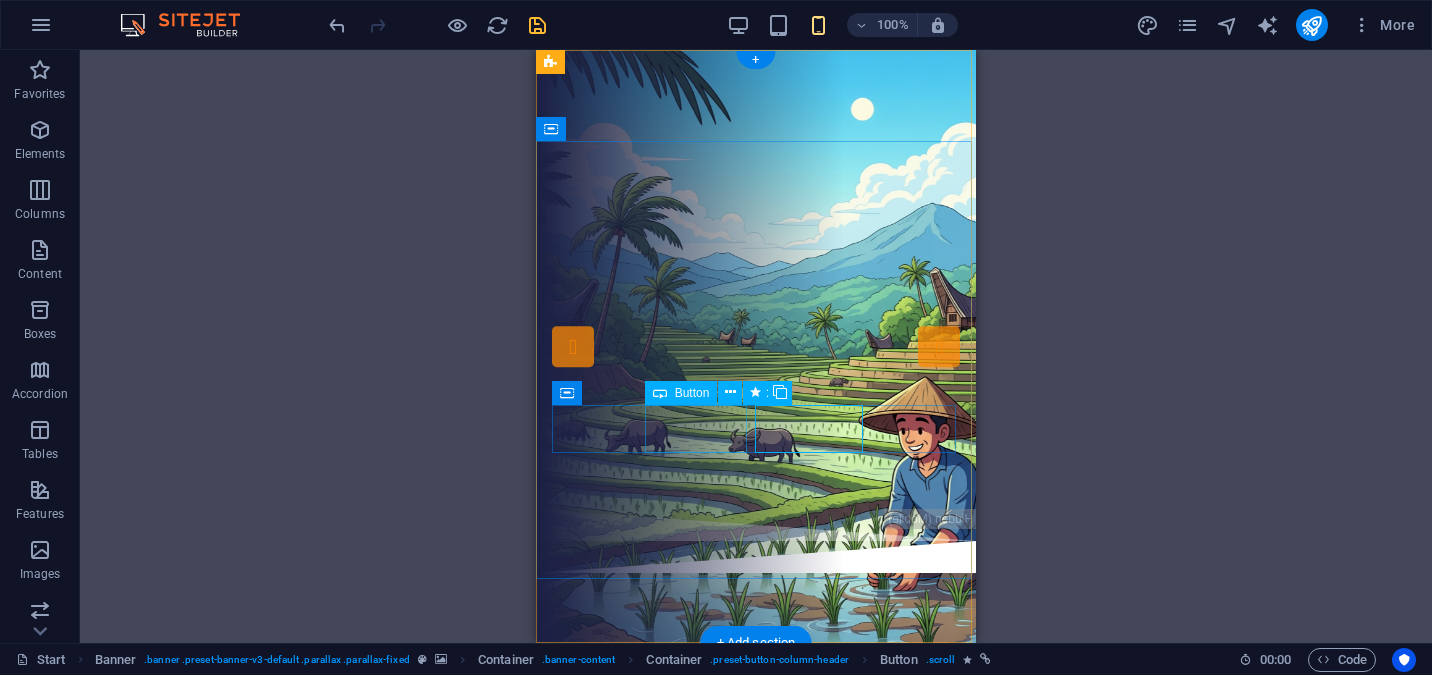 click on "starpis" at bounding box center [764, 368] 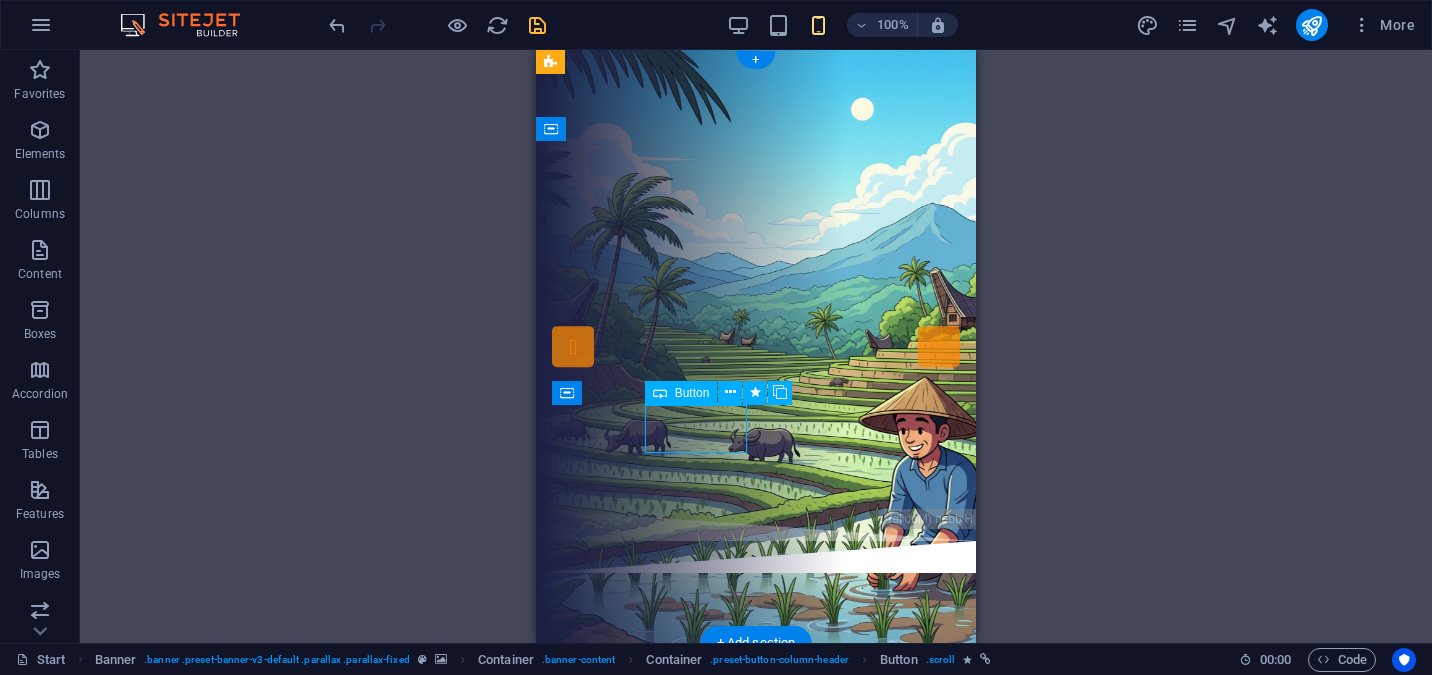 click on "starpis" at bounding box center [764, 368] 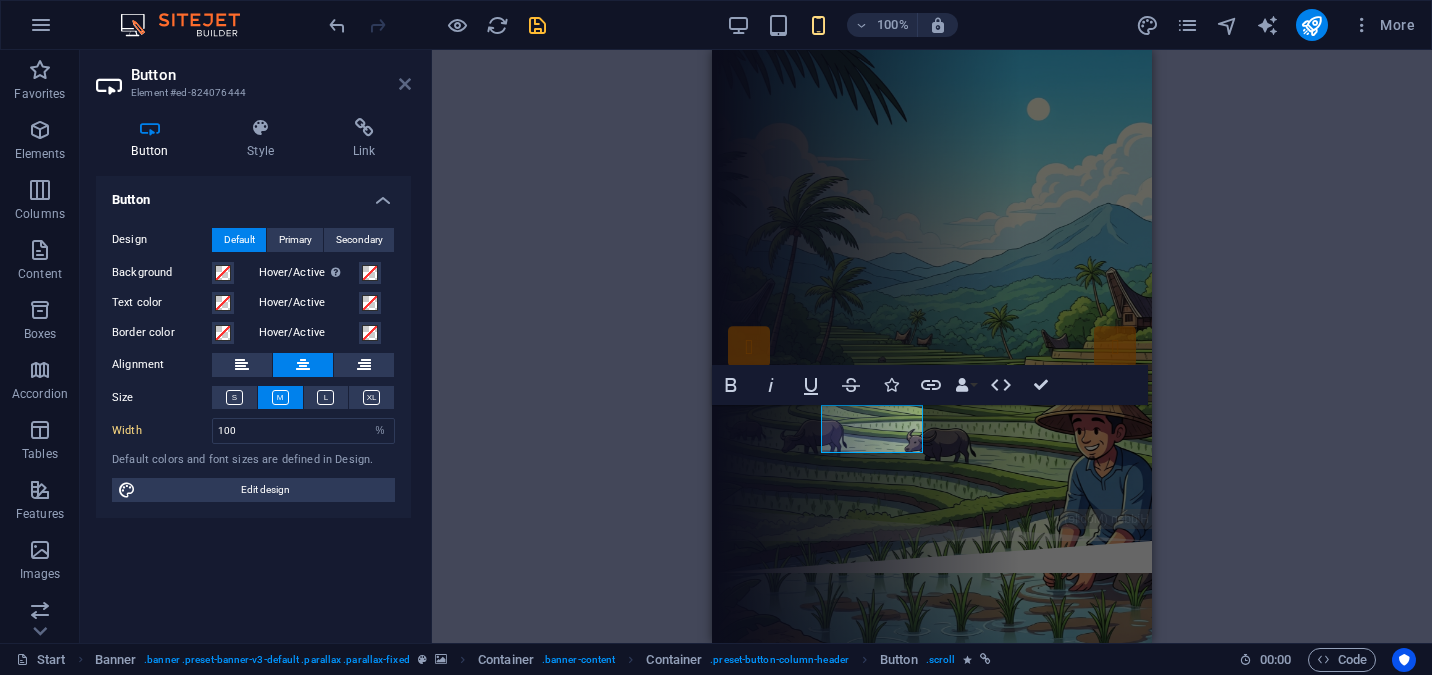 click at bounding box center [405, 84] 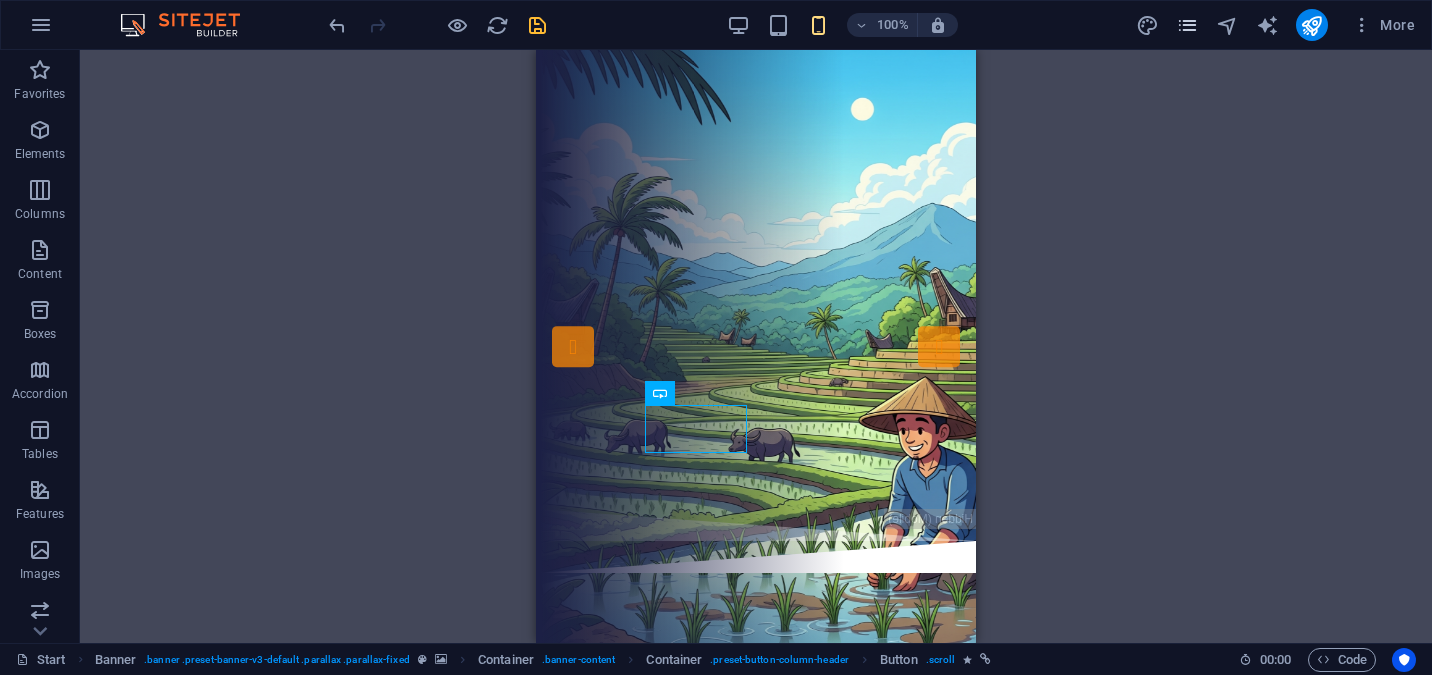 click at bounding box center [1187, 25] 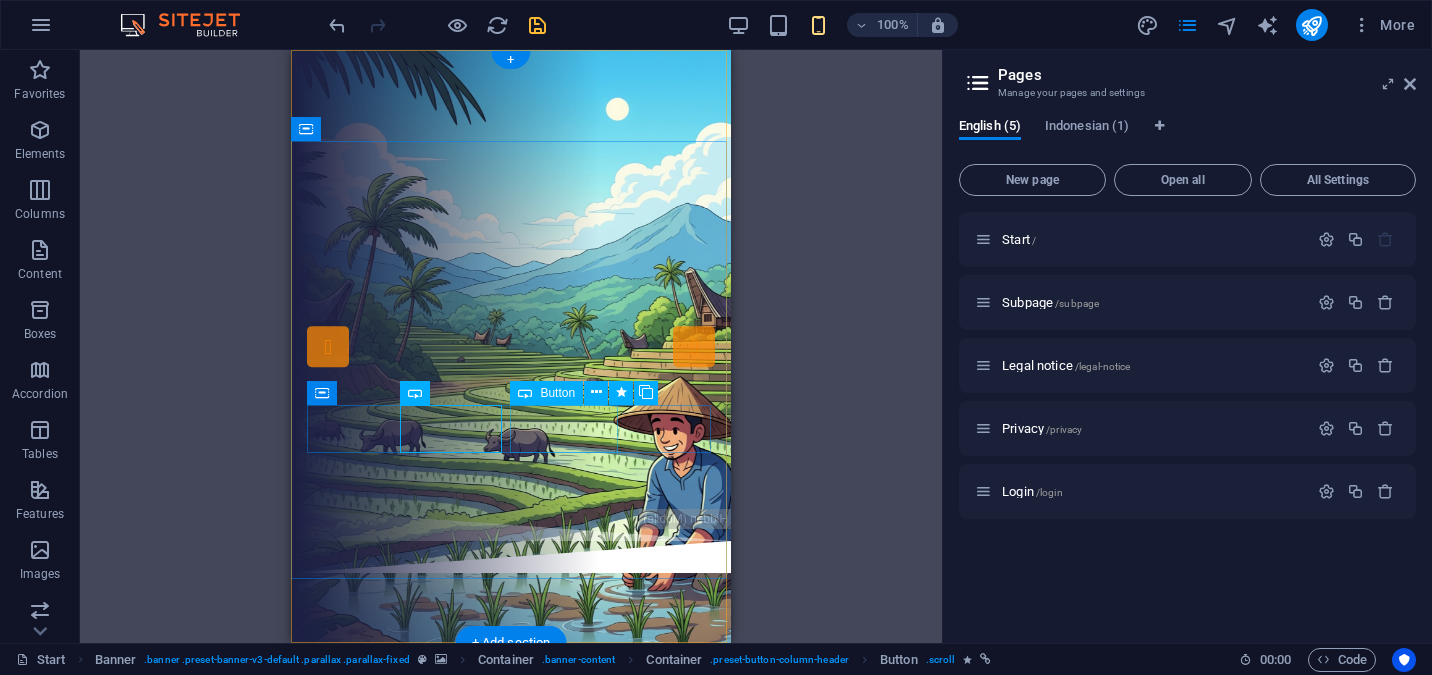 click on "dasbor" at bounding box center [519, 420] 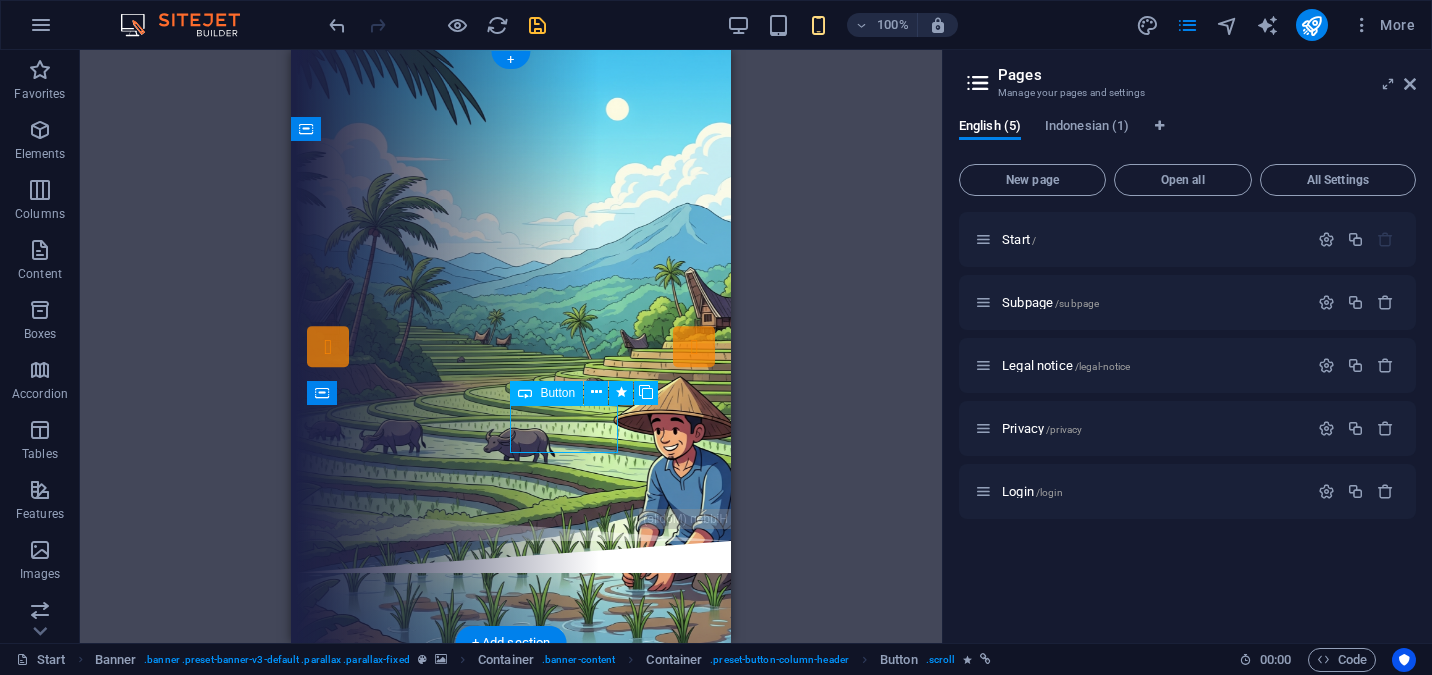click on "dasbor" at bounding box center [519, 420] 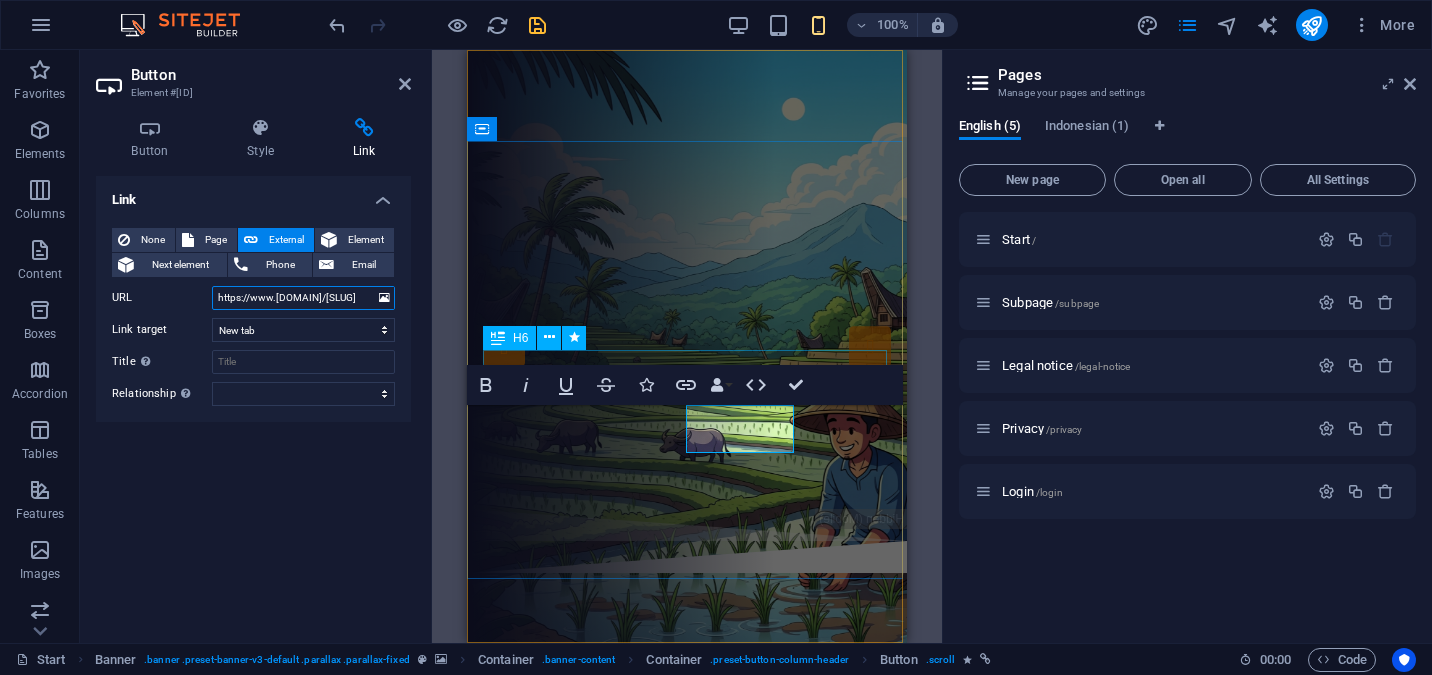 click on "https://www.[DOMAIN]/[SLUG]" at bounding box center [303, 298] 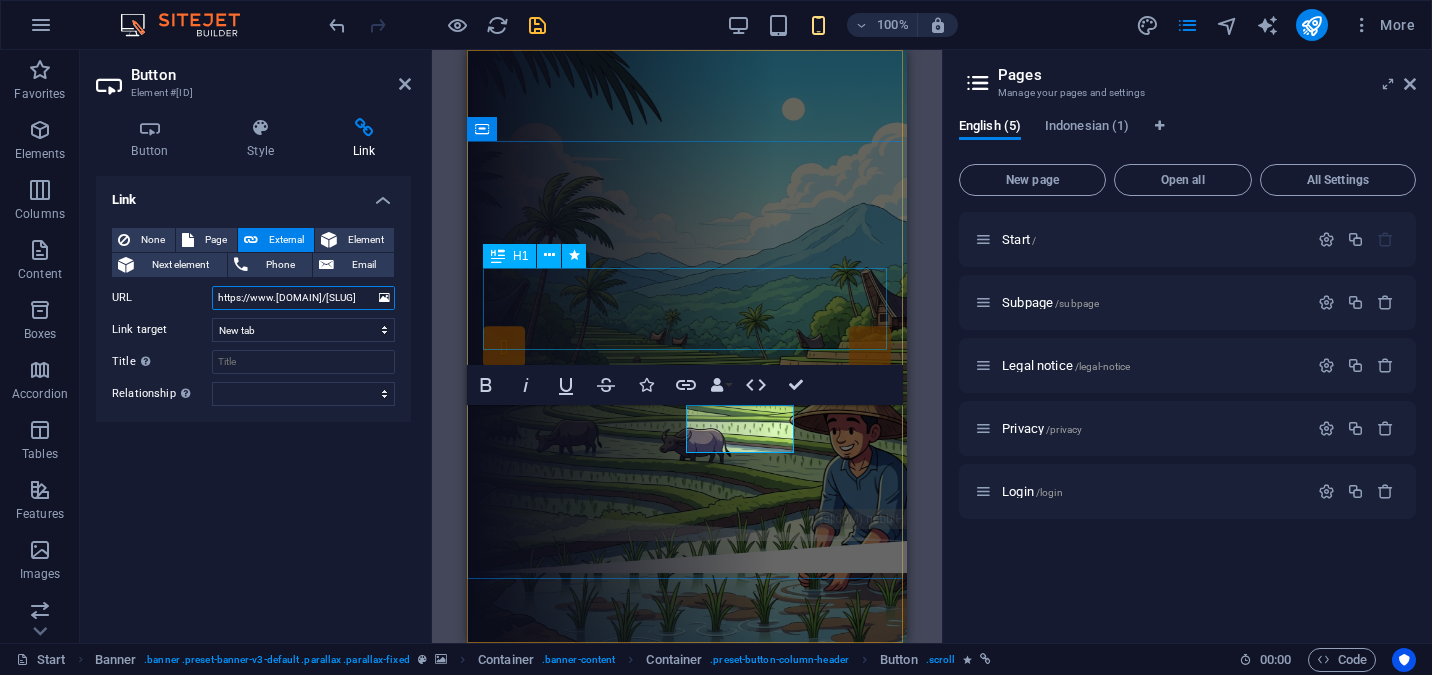 drag, startPoint x: 683, startPoint y: 341, endPoint x: 524, endPoint y: 305, distance: 163.02454 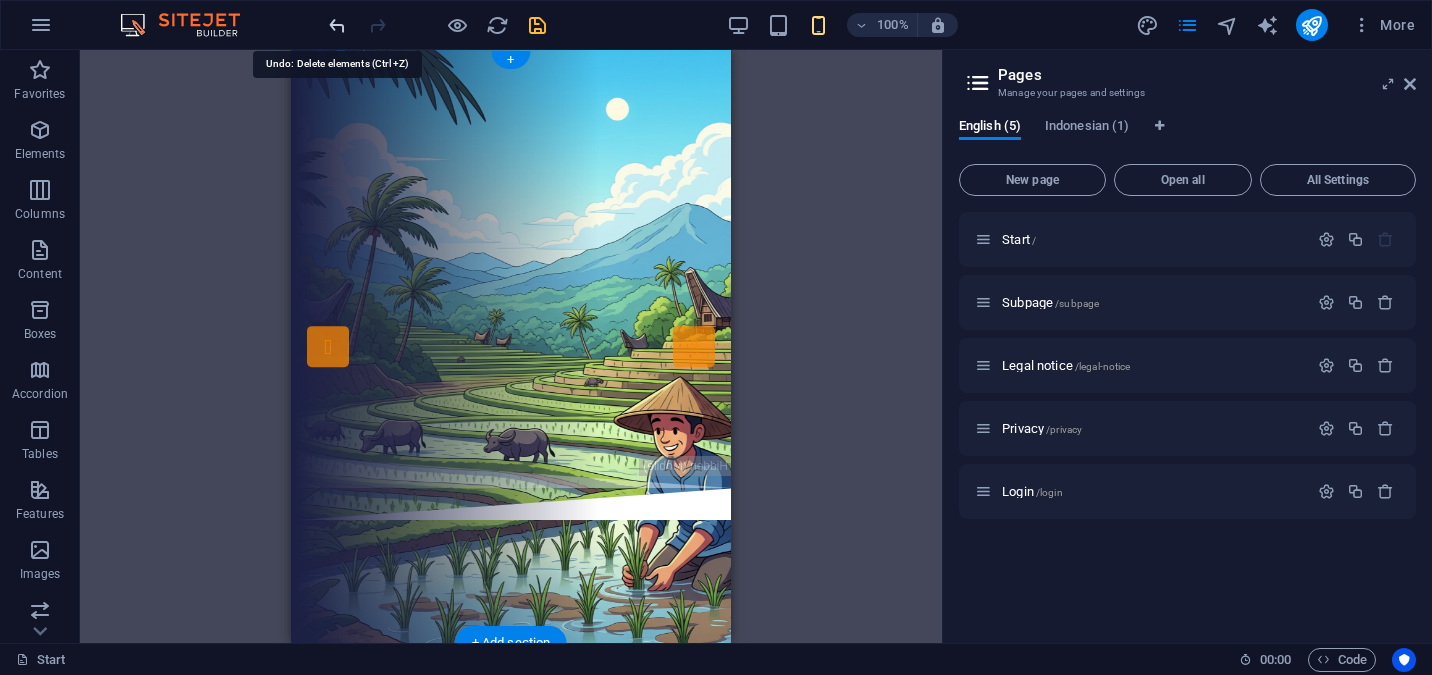 click at bounding box center [337, 25] 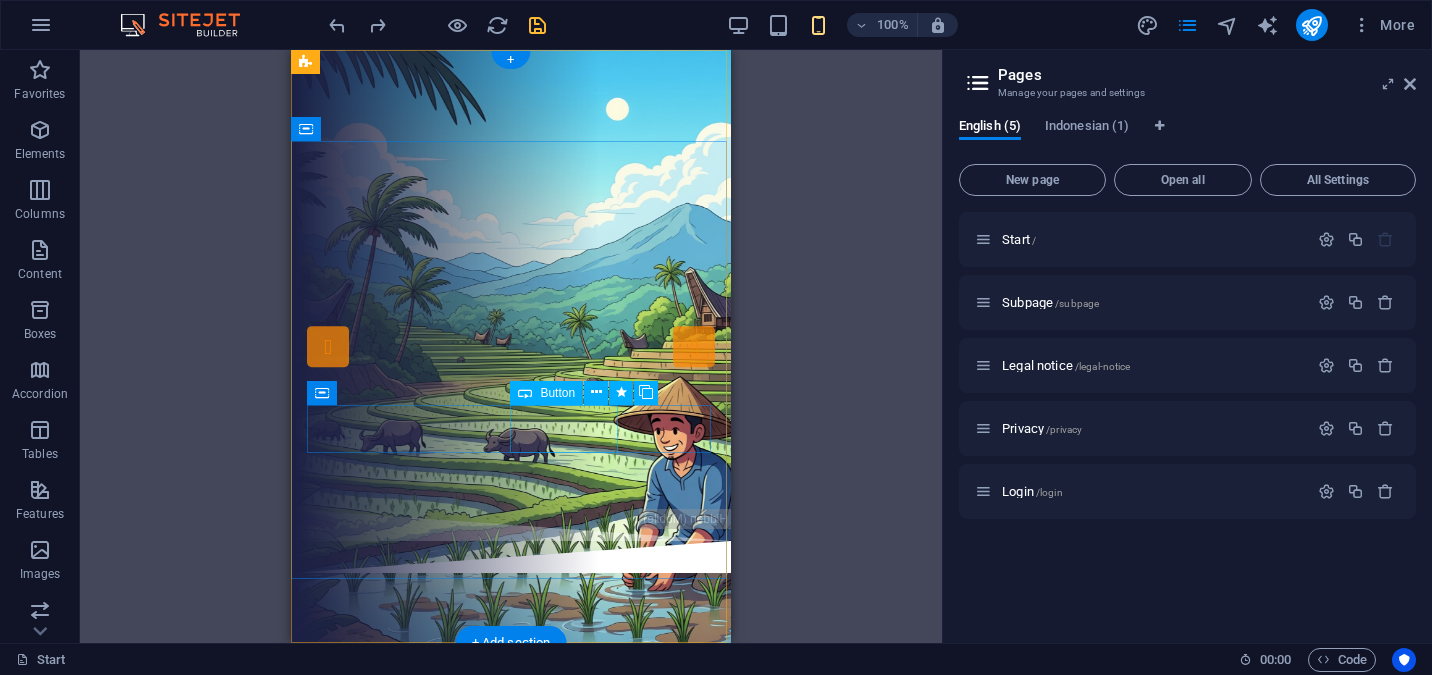 click on "dasbor" at bounding box center [519, 420] 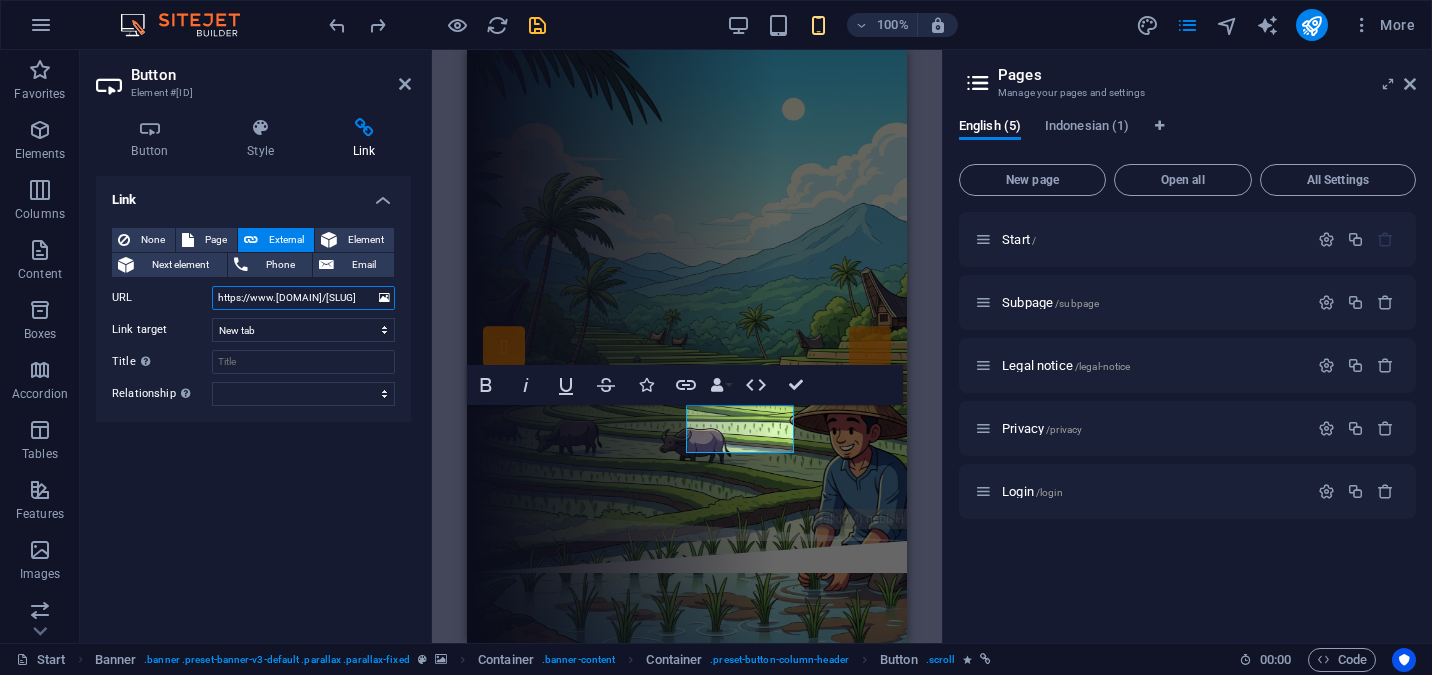 click on "https://www.[DOMAIN]/[SLUG]" at bounding box center [303, 298] 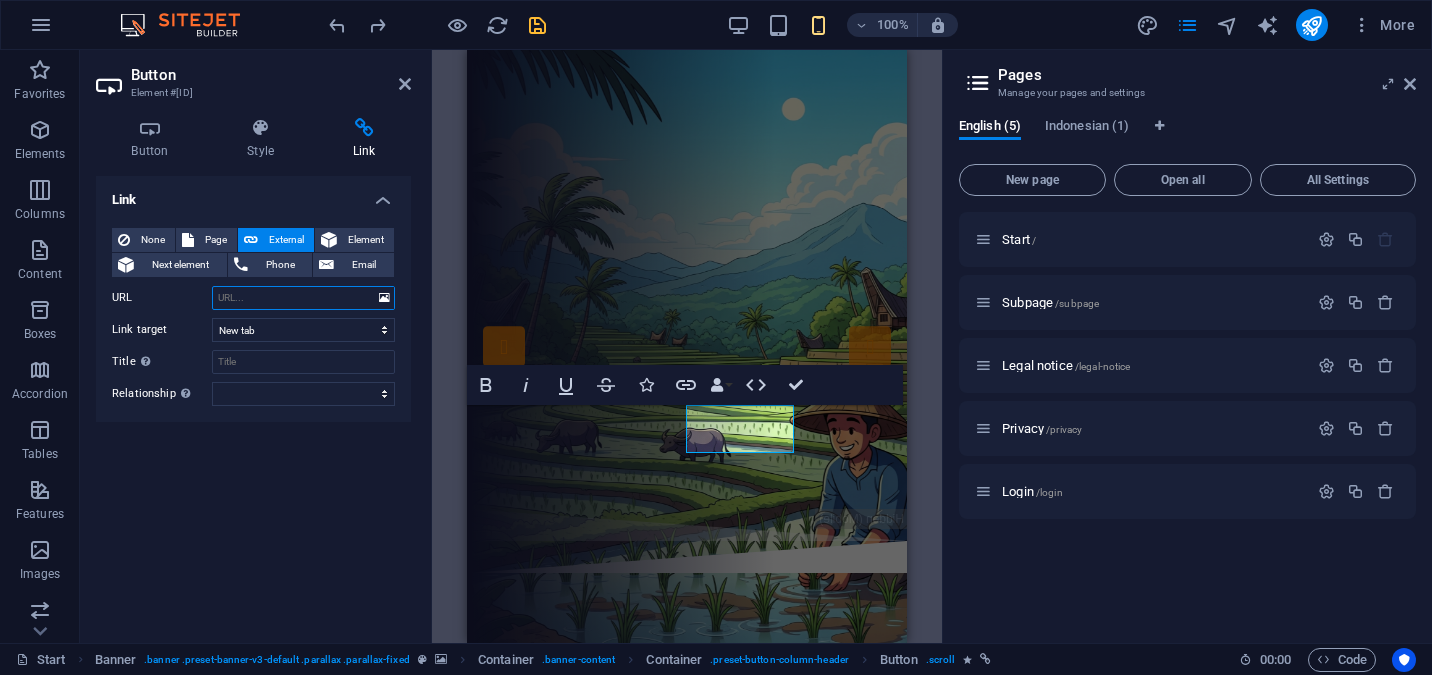 select 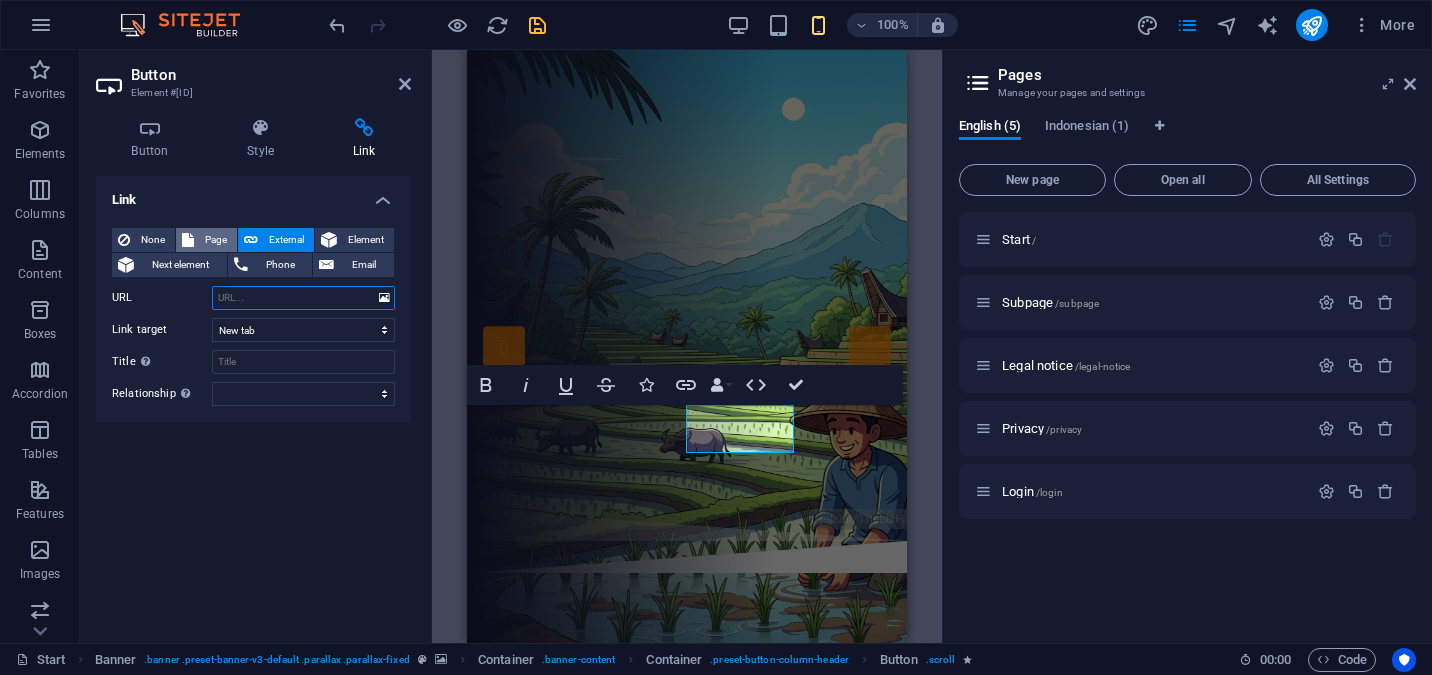 type 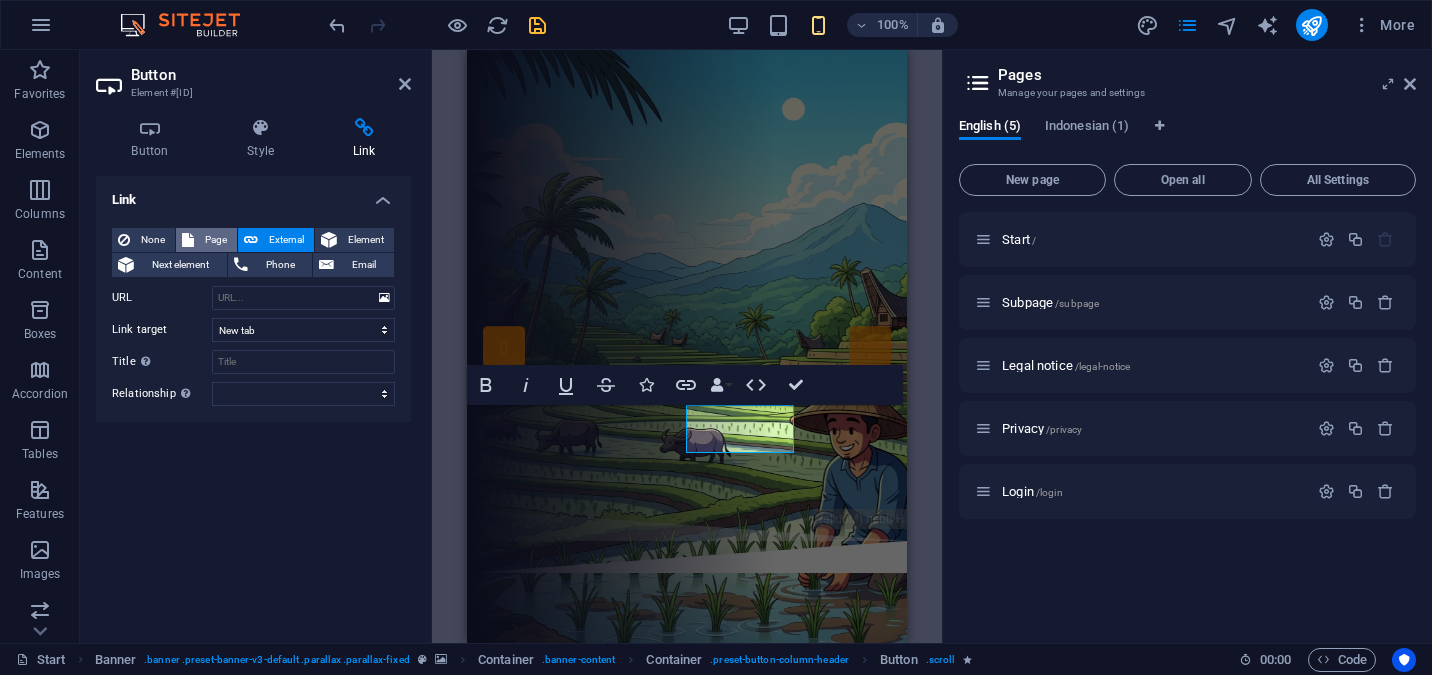 click on "Page" at bounding box center [215, 240] 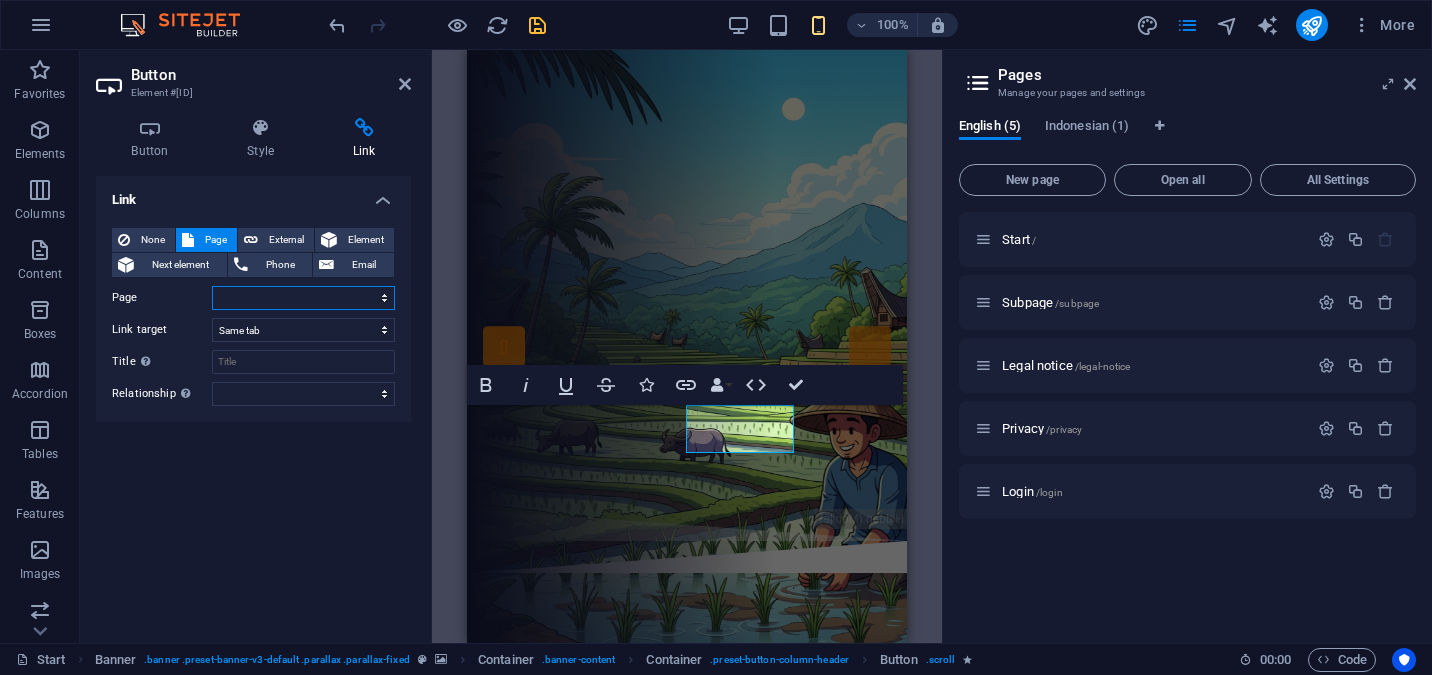 click on "Start Subpage Legal notice Privacy Login Start" at bounding box center (303, 298) 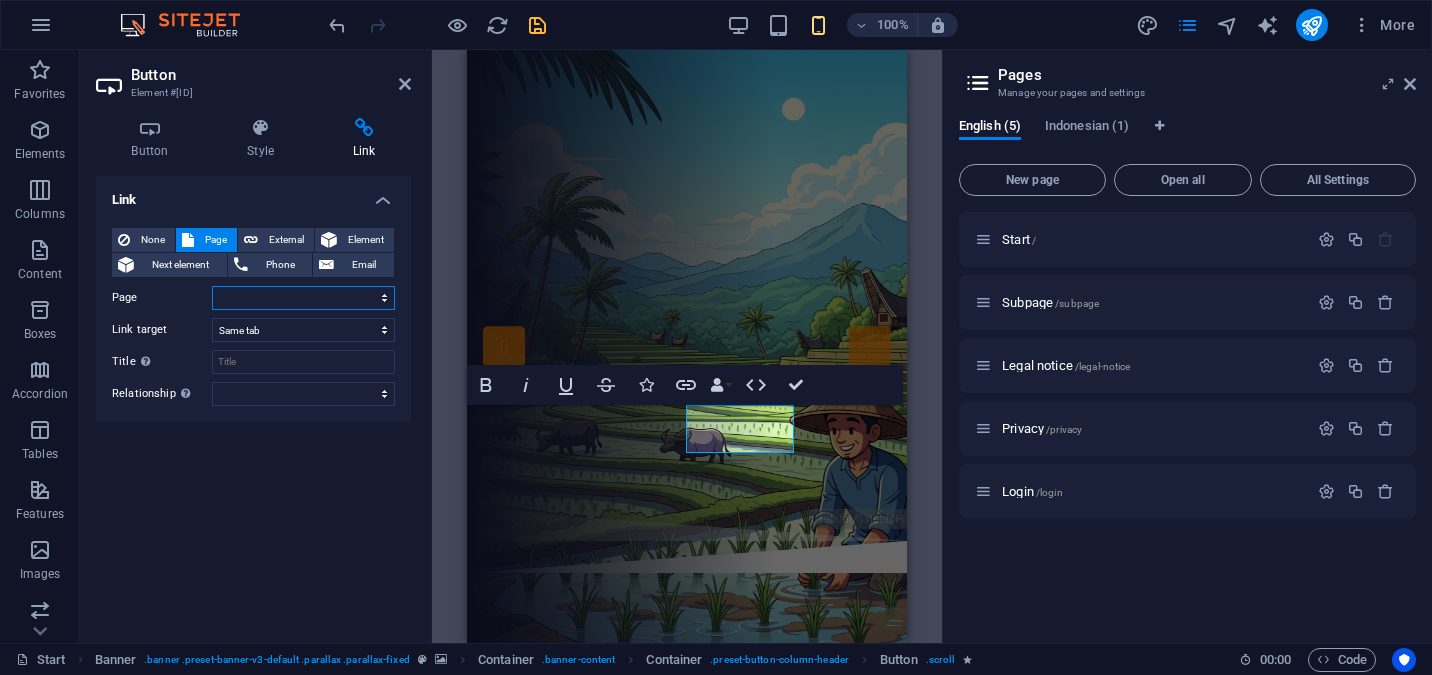 select on "4" 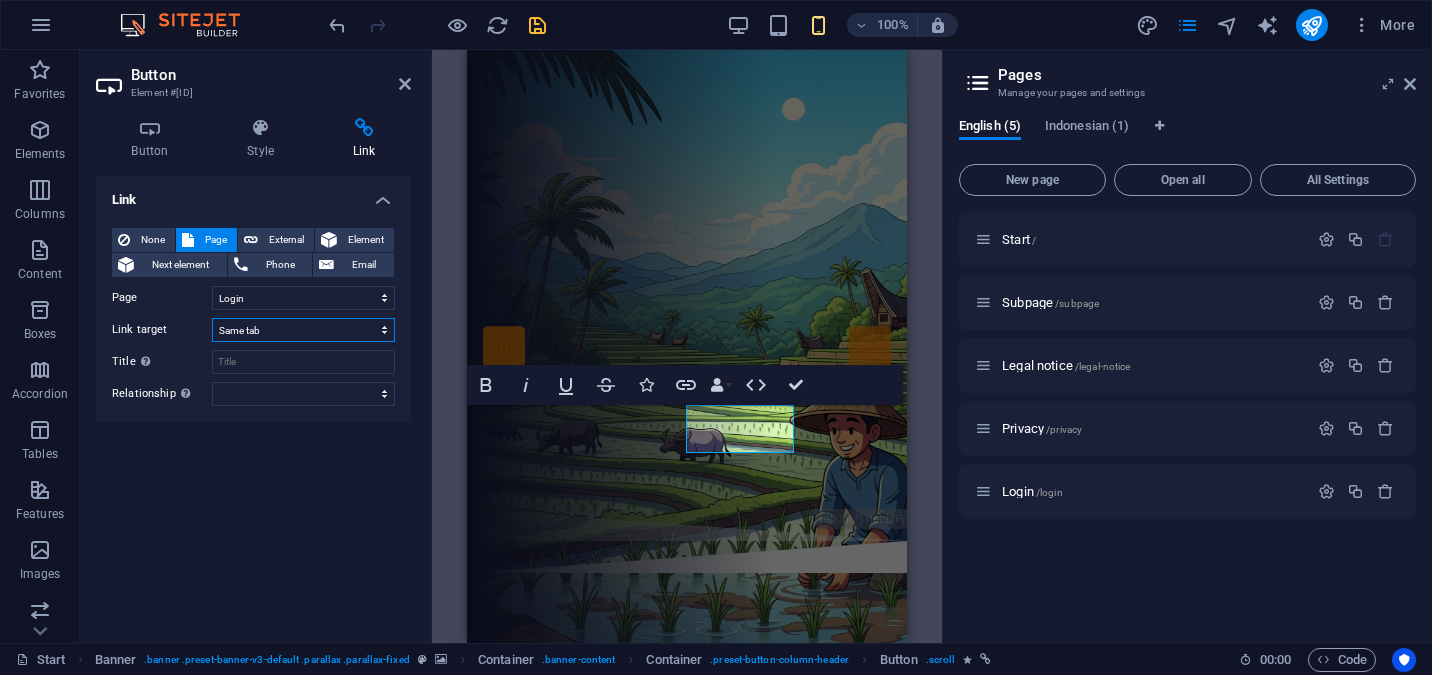 click on "New tab Same tab Overlay" at bounding box center (303, 330) 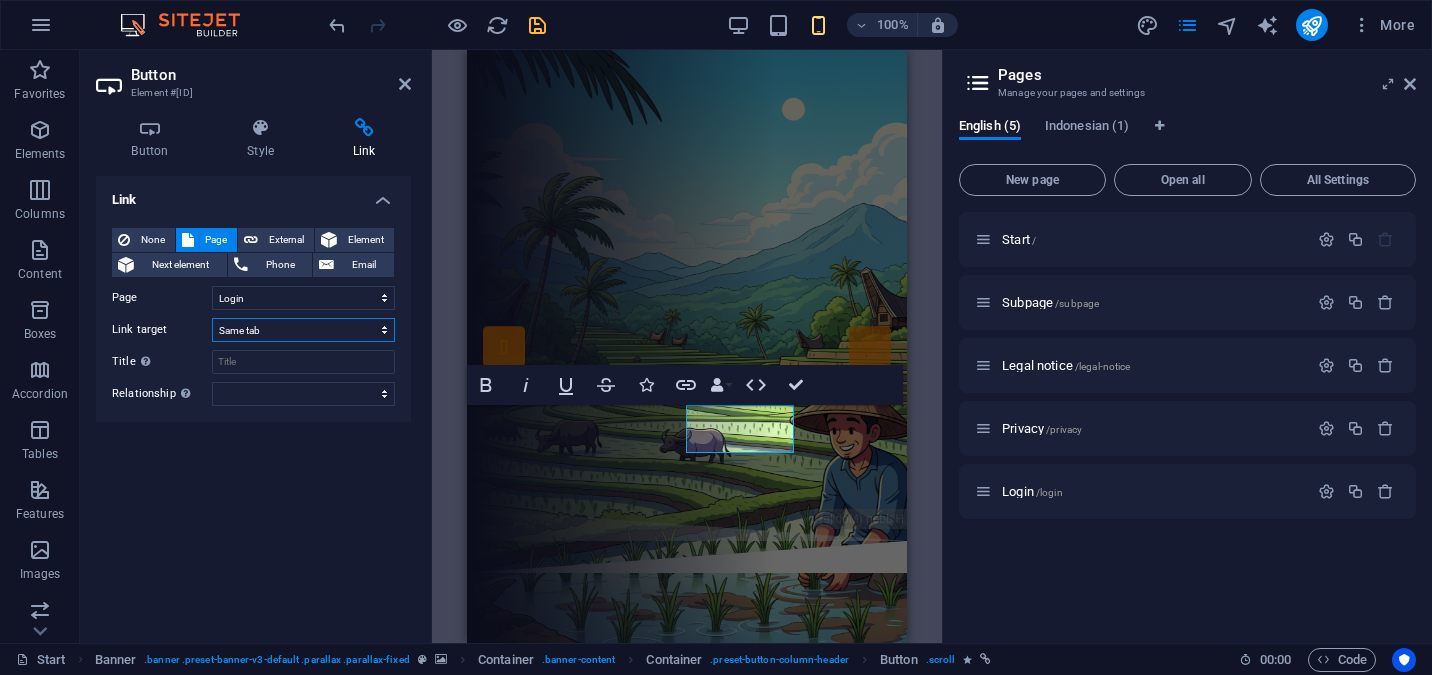 select on "blank" 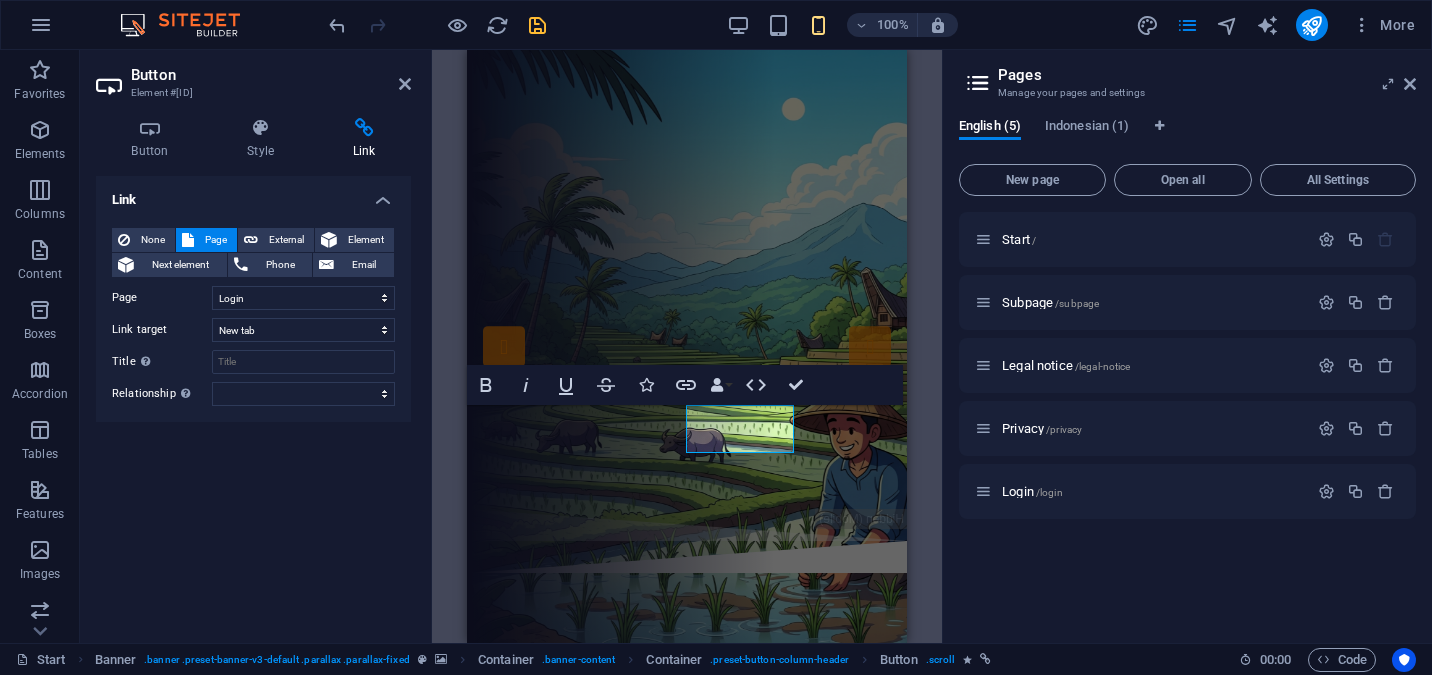 click on "Link None Page External Element Next element Phone Email Page Start Subpage Legal notice Privacy Login Start Element #ed-824076279
URL Phone Email Link target New tab Same tab Overlay Title Additional link description, should not be the same as the link text. The title is most often shown as a tooltip text when the mouse moves over the element. Leave empty if uncertain. Relationship Sets the  relationship of this link to the link target . For example, the value "nofollow" instructs search engines not to follow the link. Can be left empty. alternate author bookmark external help license next nofollow noreferrer noopener prev search tag" at bounding box center [253, 401] 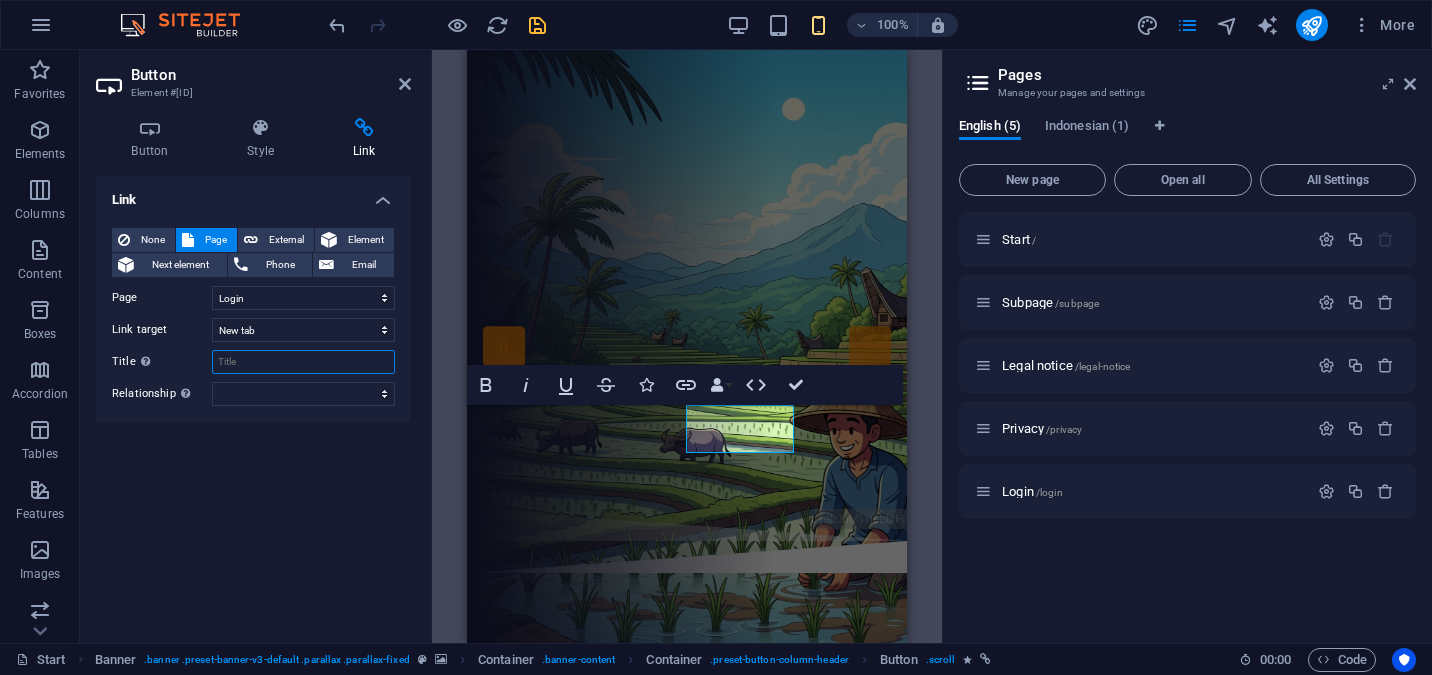 click on "Title Additional link description, should not be the same as the link text. The title is most often shown as a tooltip text when the mouse moves over the element. Leave empty if uncertain." at bounding box center (303, 362) 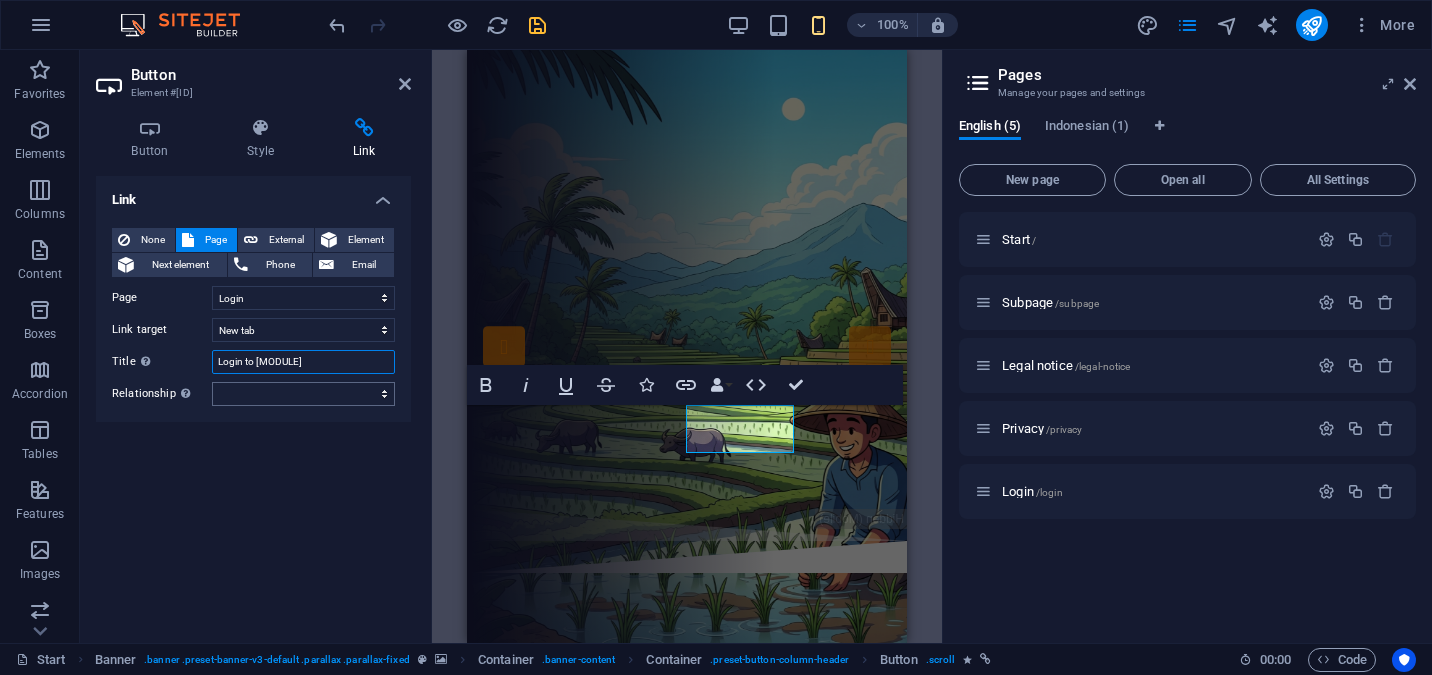 type on "Login to [MODULE]" 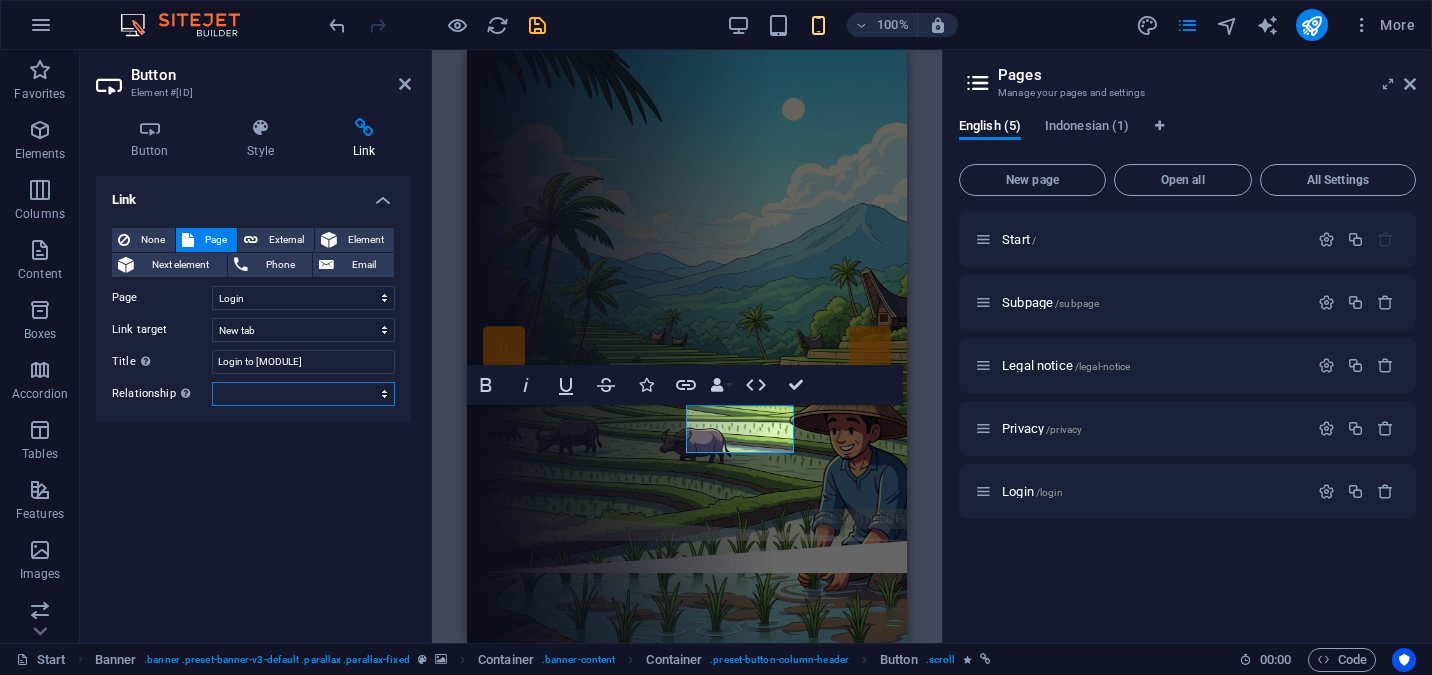 select on "author" 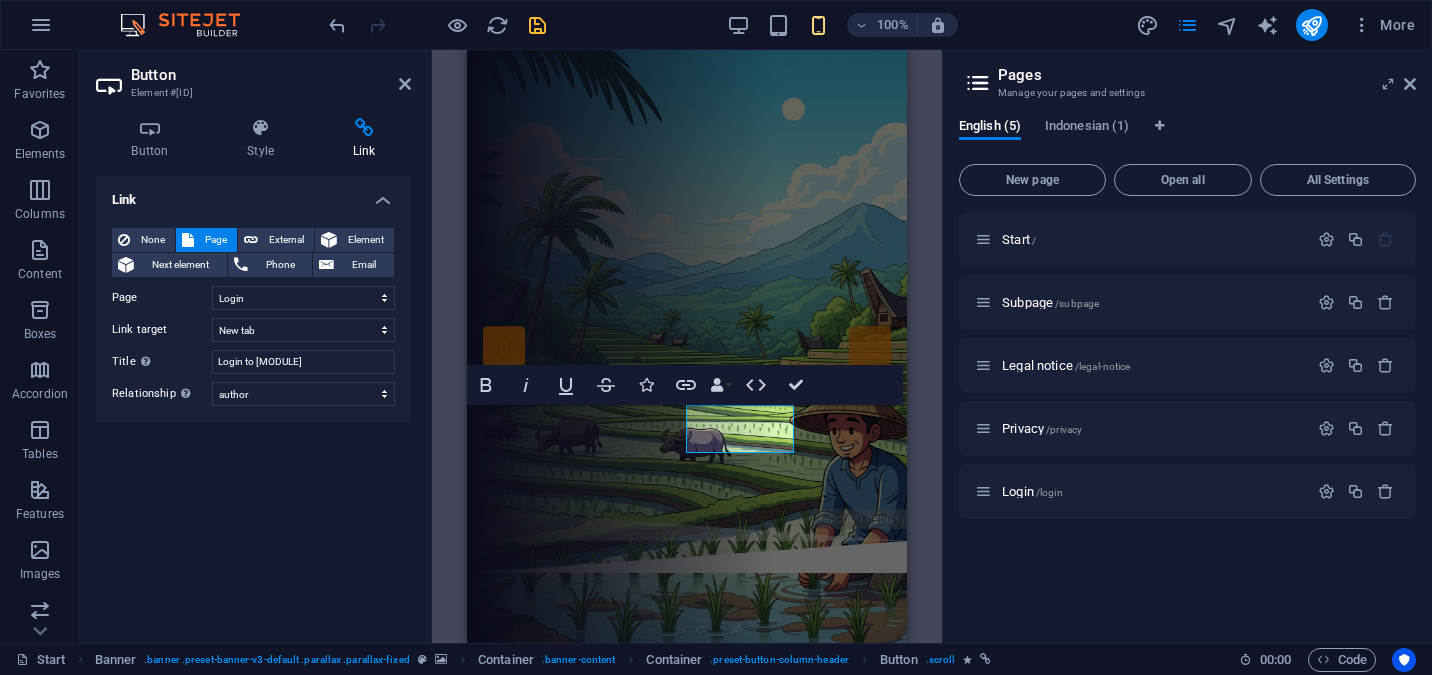 click on "Link None Page External Element Next element Phone Email Page Start Subpage Legal notice Privacy Login Start Element #ed-824076279
URL Phone Email Link target New tab Same tab Overlay Title Additional link description, should not be the same as the link text. The title is most often shown as a tooltip text when the mouse moves over the element. Leave empty if uncertain. Login to Dashboard Relationship Sets the  relationship of this link to the link target . For example, the value "nofollow" instructs search engines not to follow the link. Can be left empty. alternate author bookmark external help license next nofollow noreferrer noopener prev search tag" at bounding box center (253, 401) 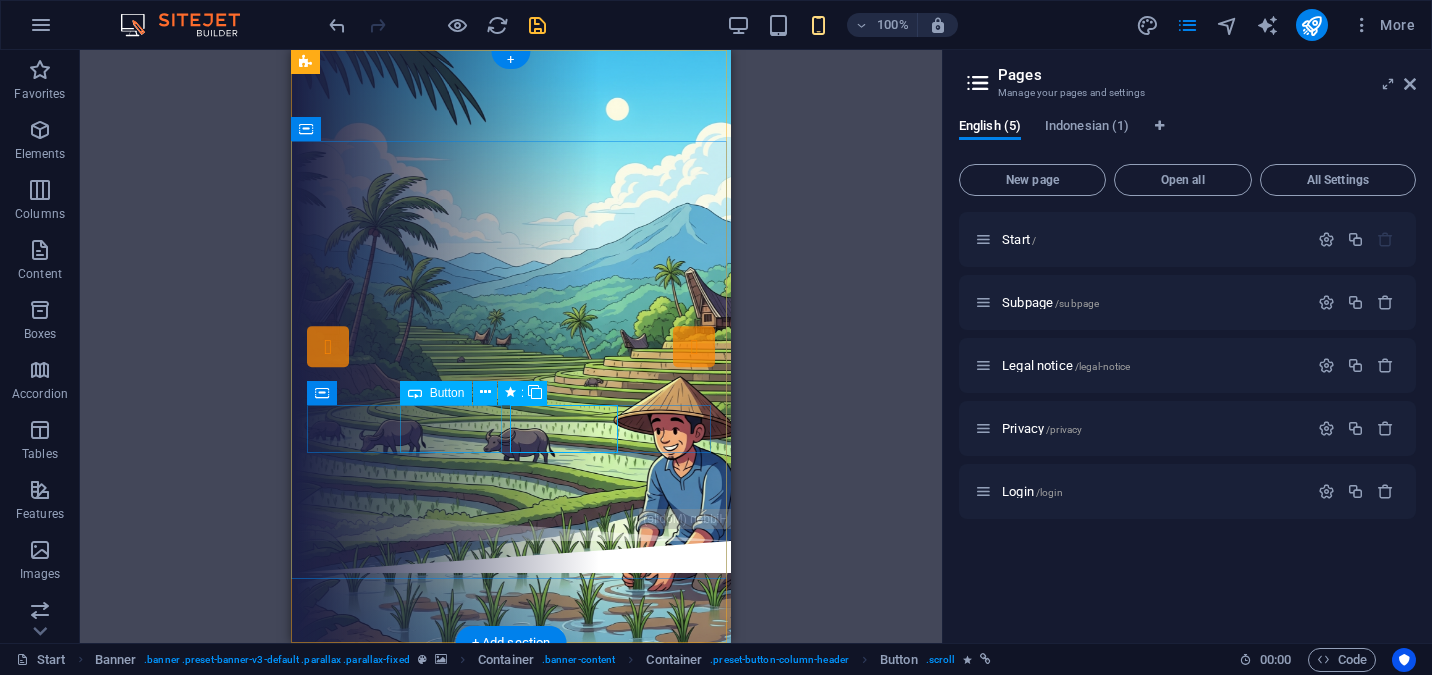 click on "starpis" at bounding box center [519, 368] 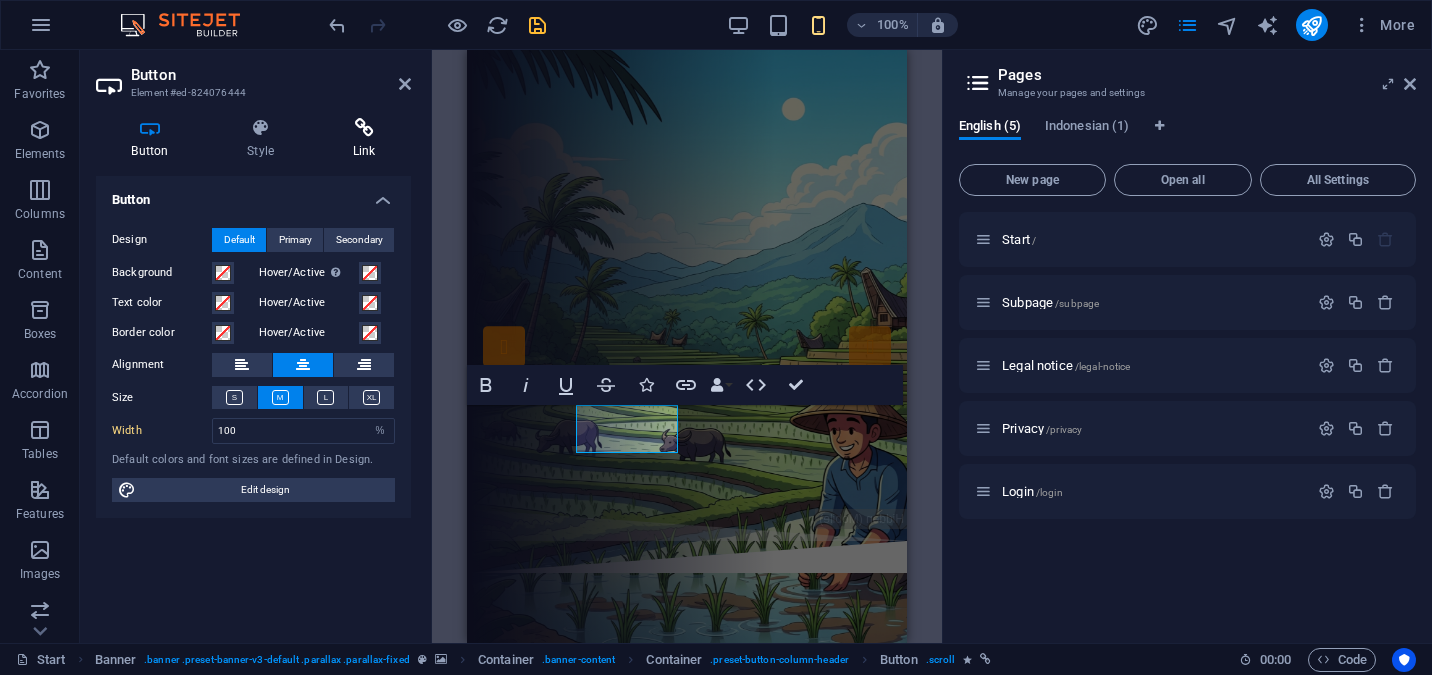 click on "Link" at bounding box center [364, 139] 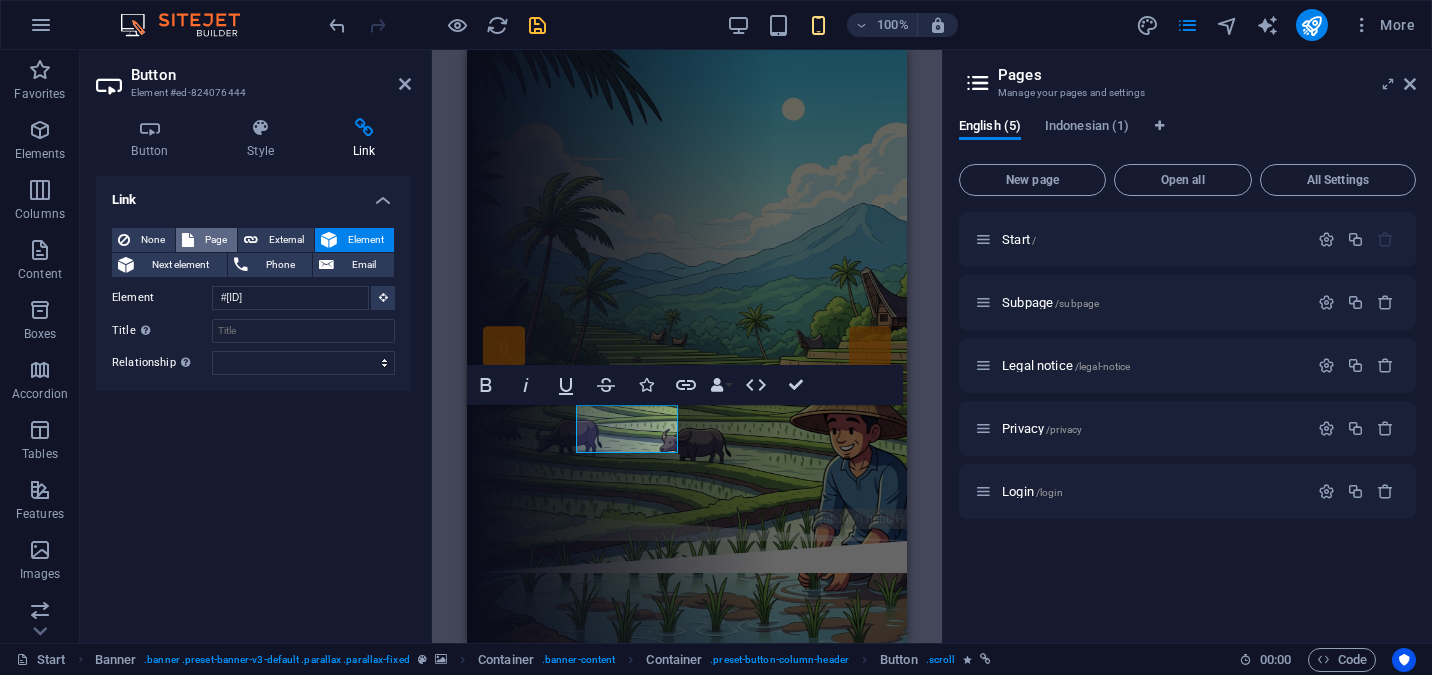 click on "Page" at bounding box center [215, 240] 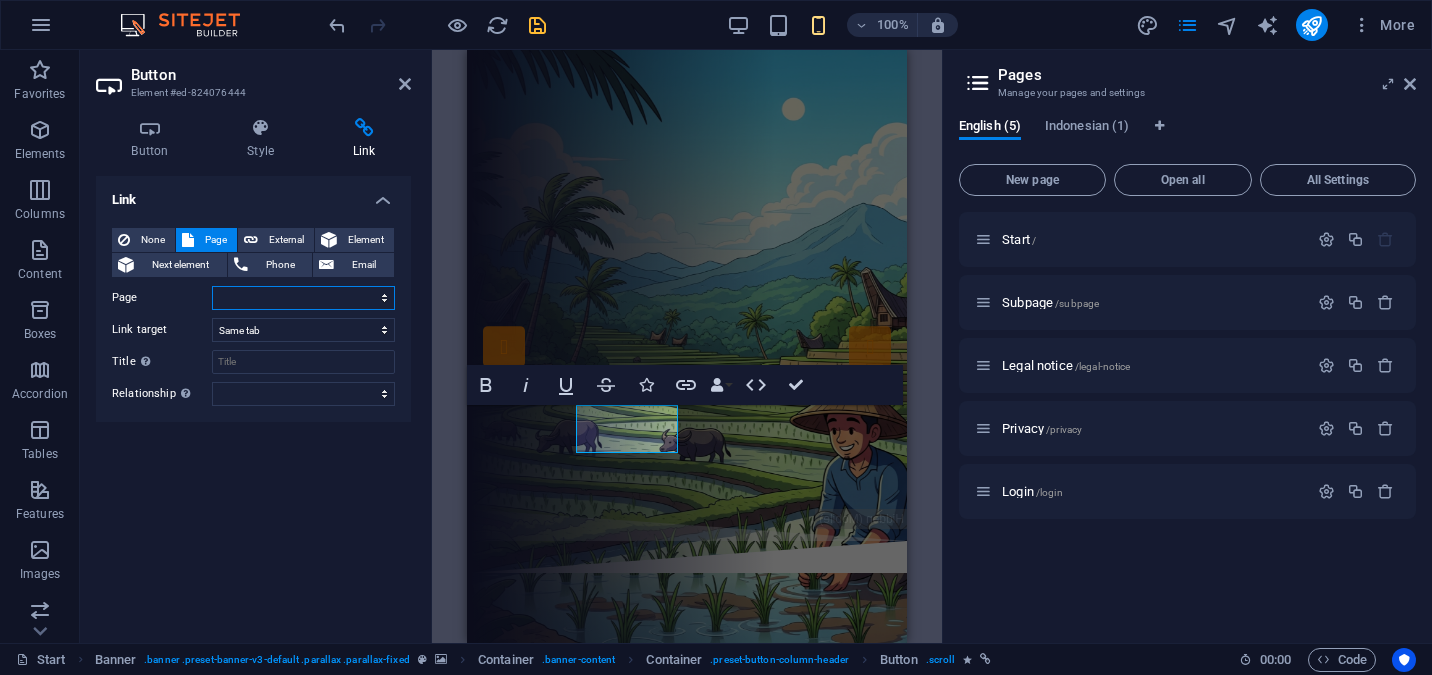 select on "1" 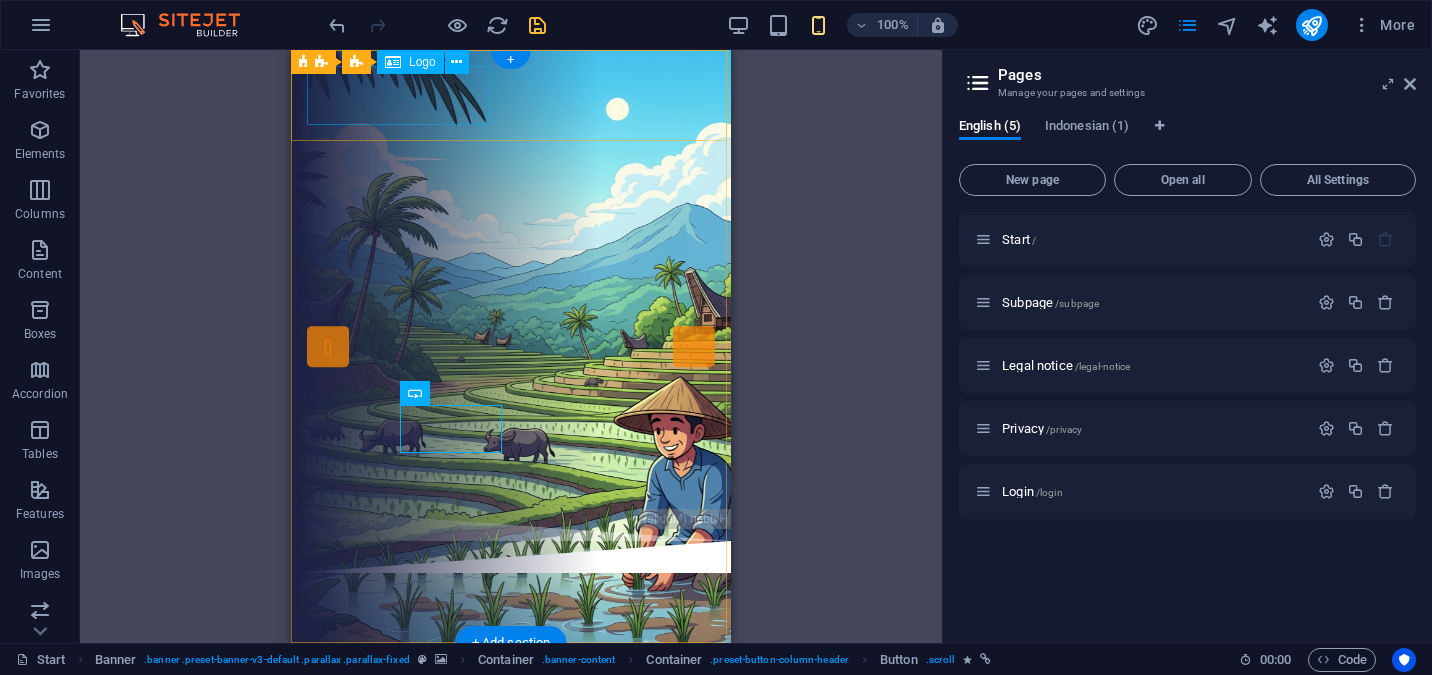 click at bounding box center [511, 95] 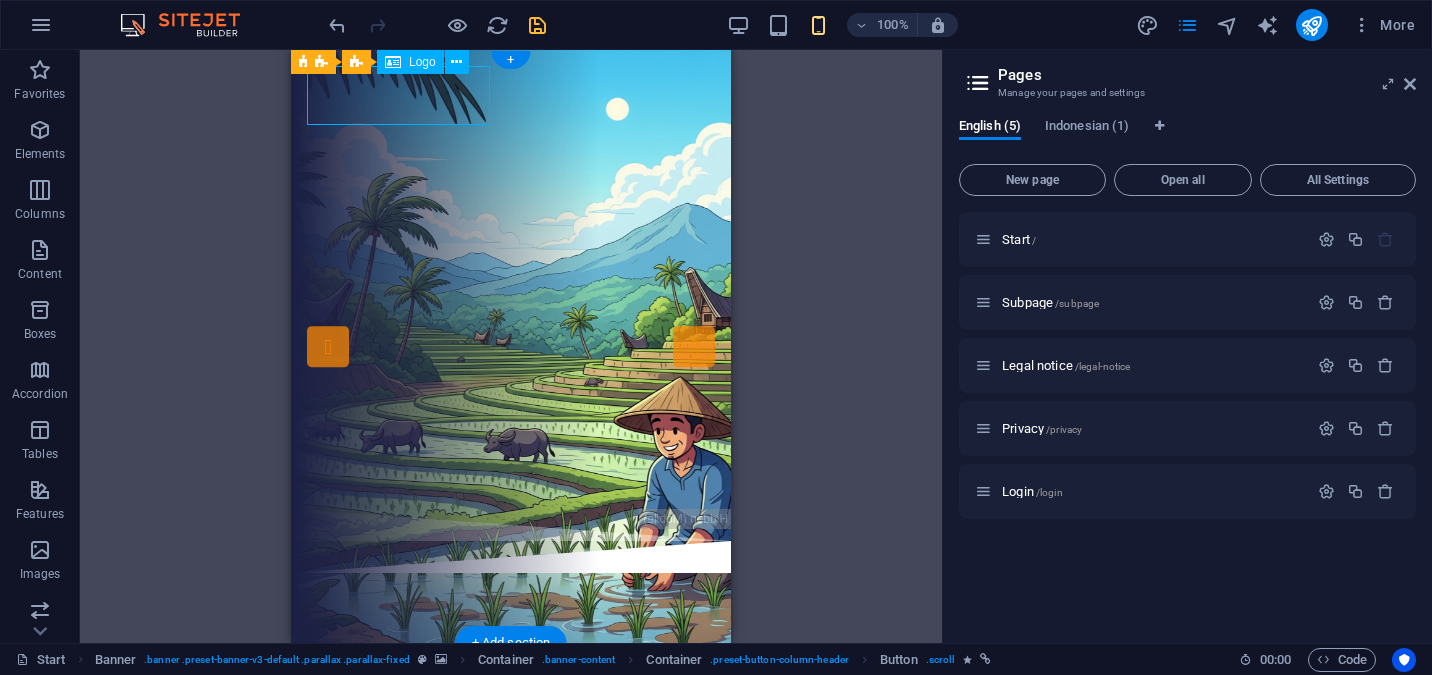 click at bounding box center (511, 95) 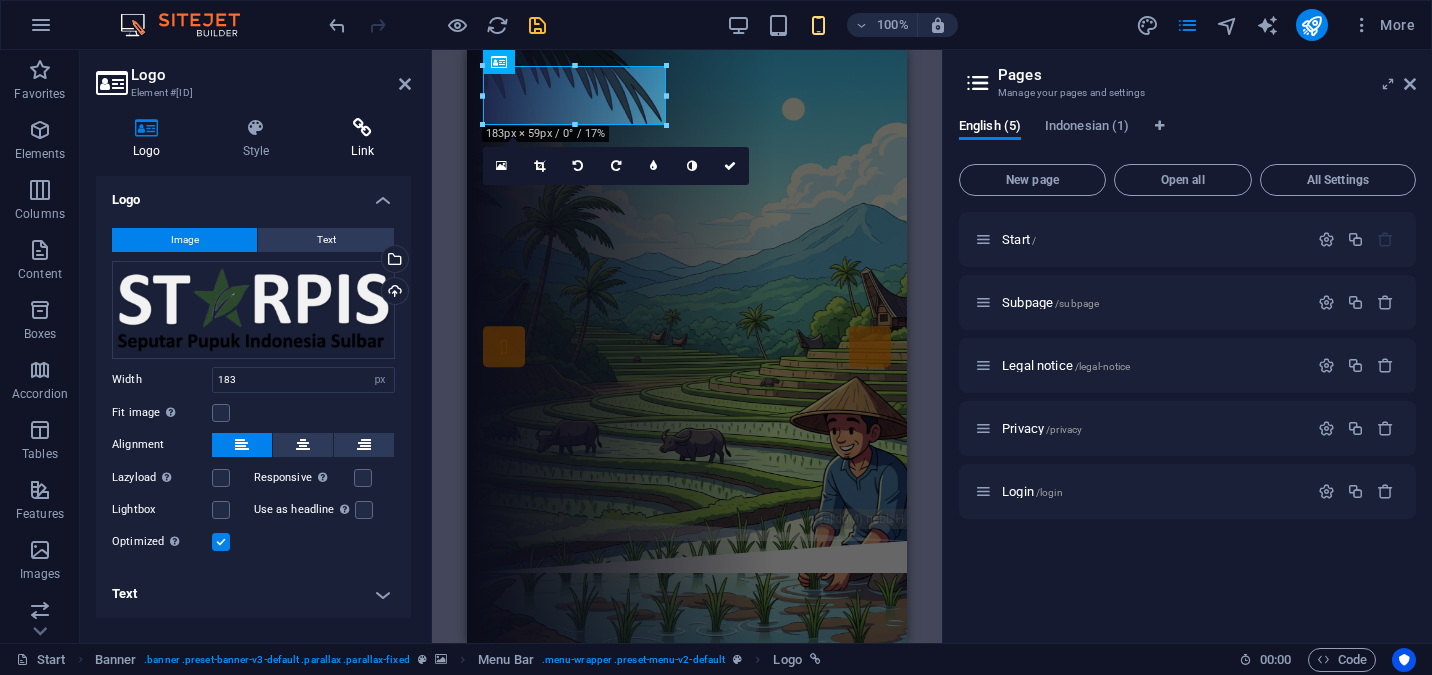 click on "Link" at bounding box center [362, 139] 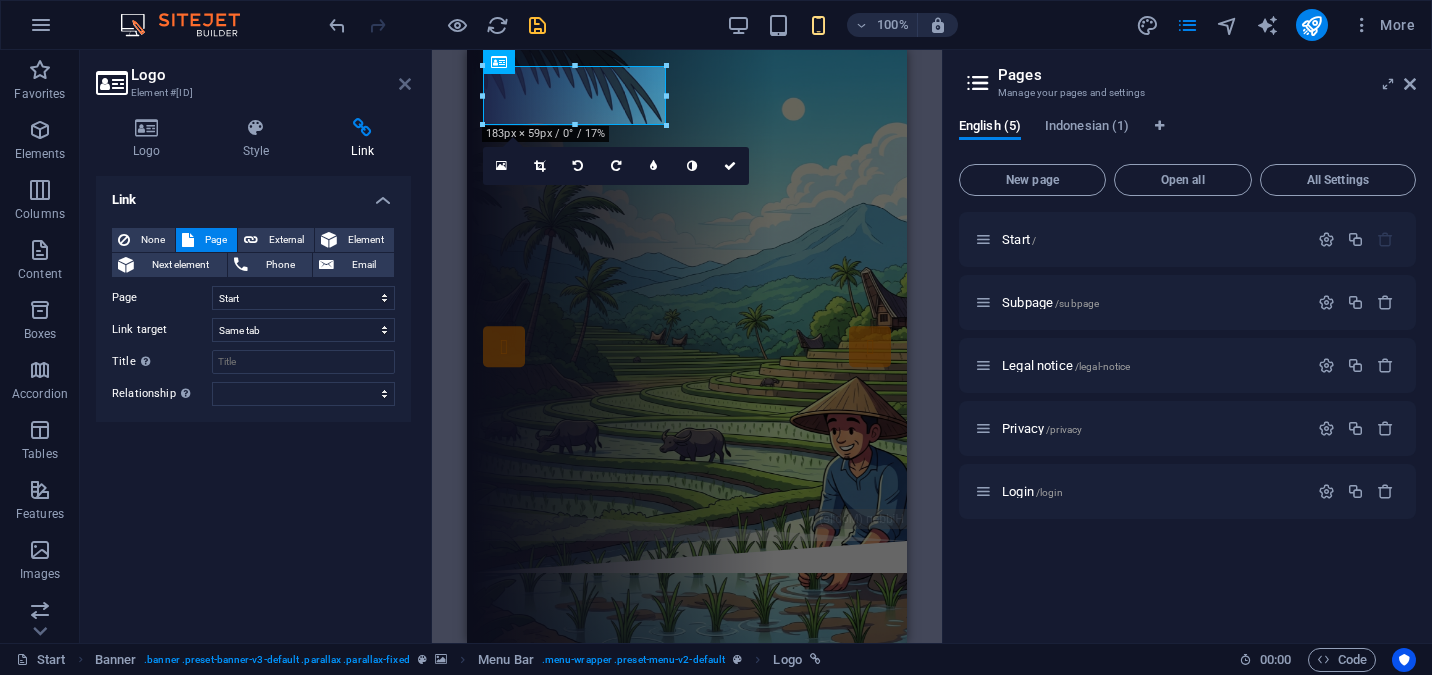 click at bounding box center (405, 84) 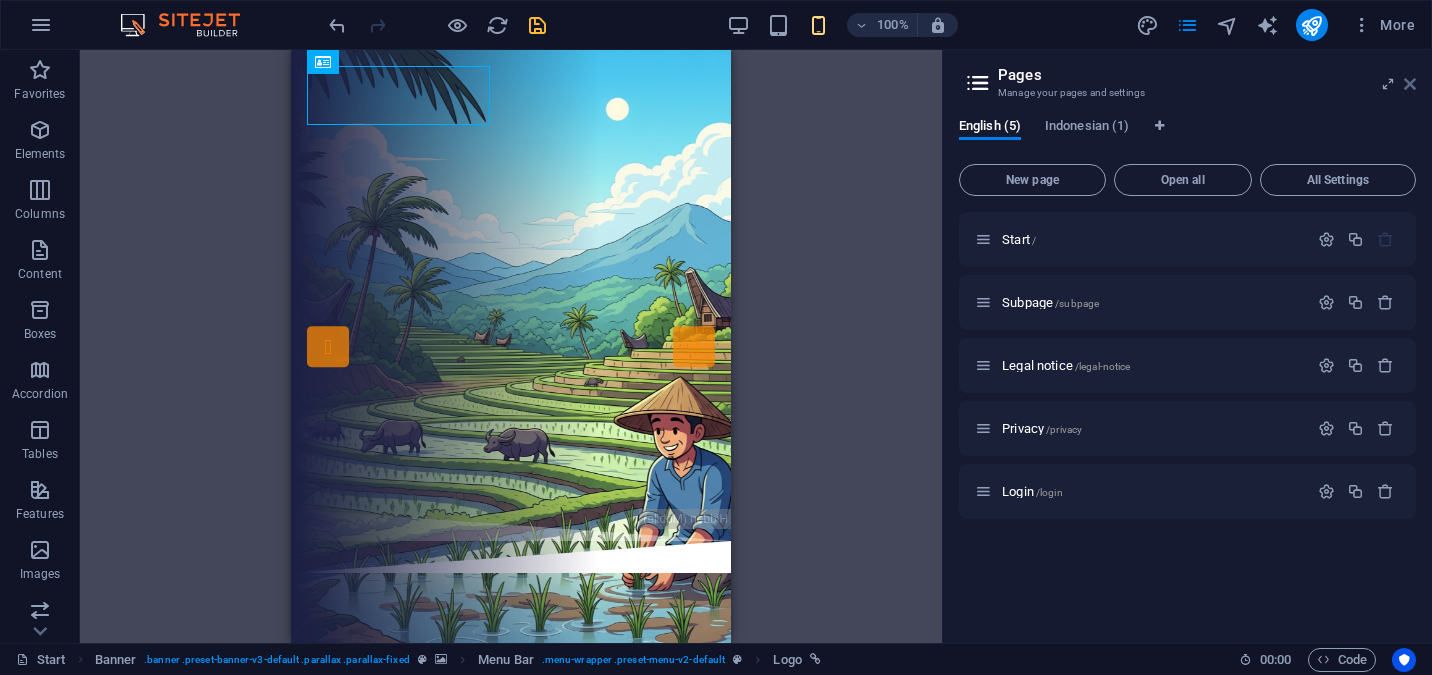 click at bounding box center [1410, 84] 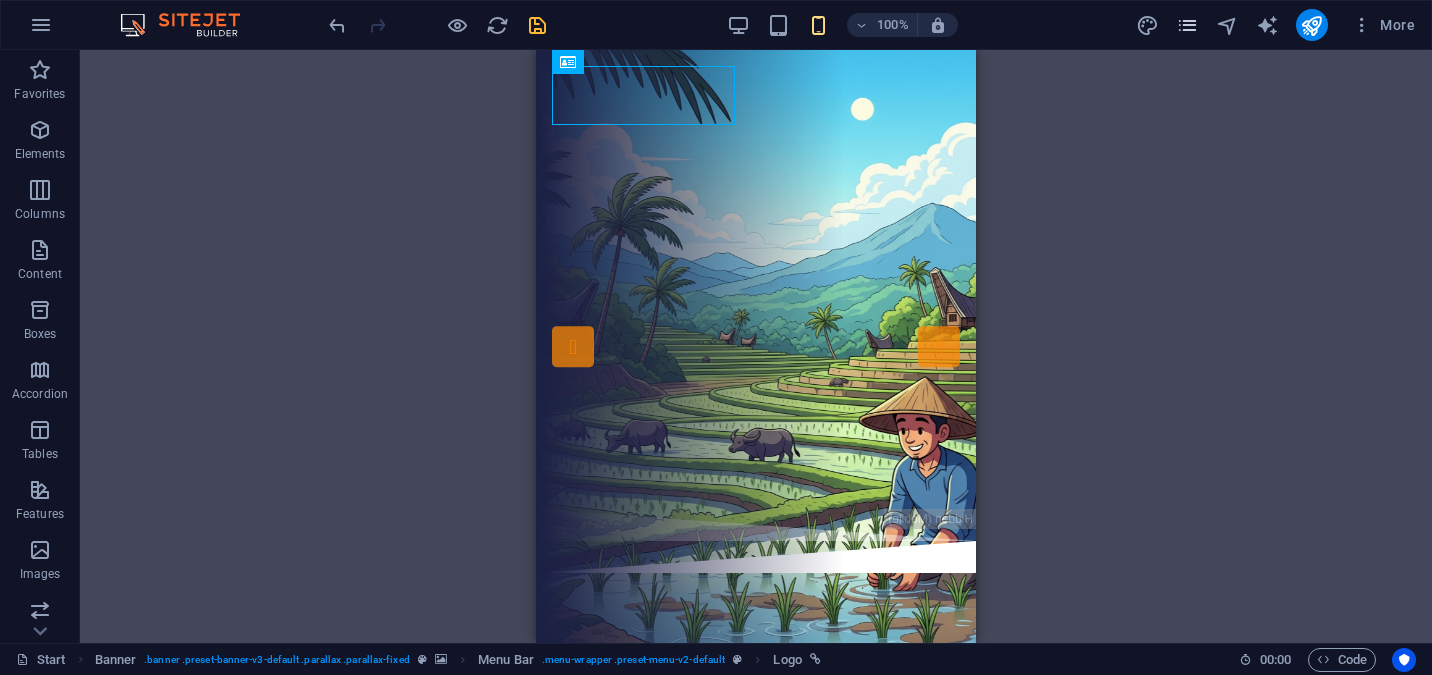 click at bounding box center [1187, 25] 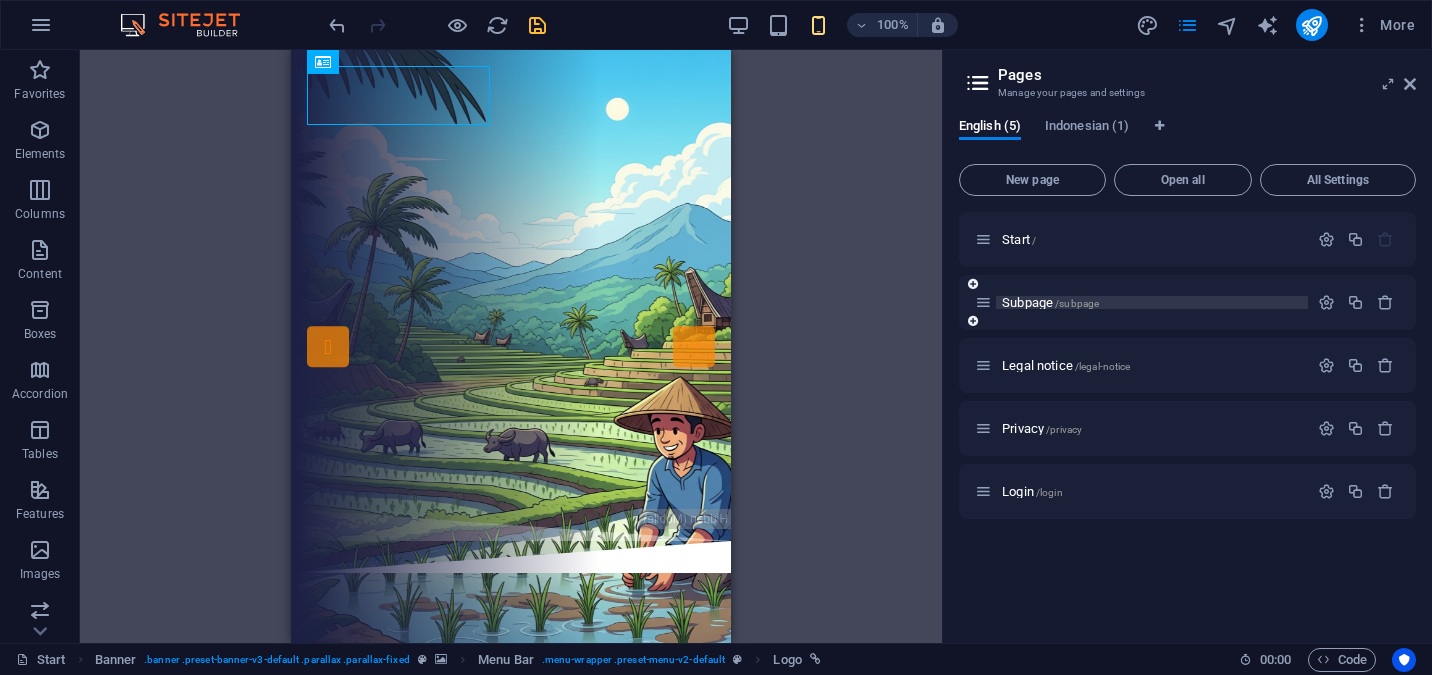 click on "Subpage /subpage" at bounding box center (1050, 302) 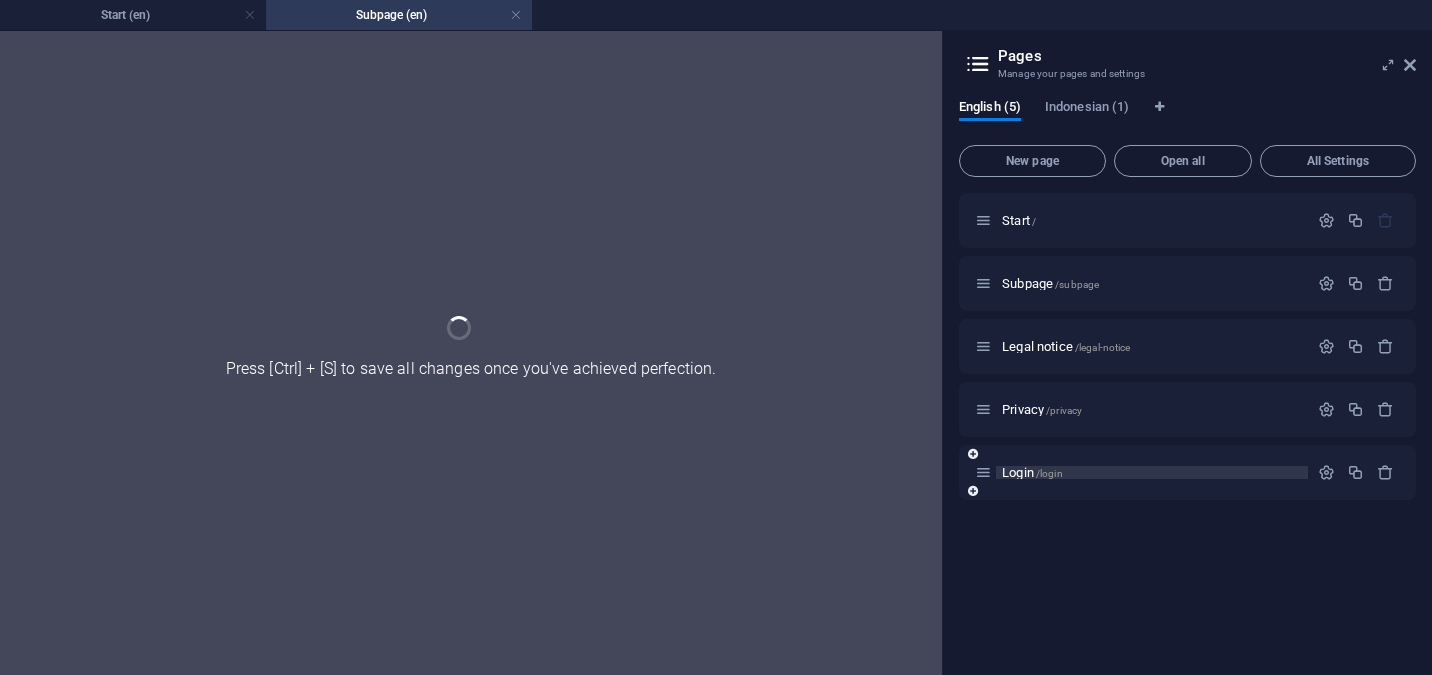 click on "Login /[SLUG]" at bounding box center [1032, 472] 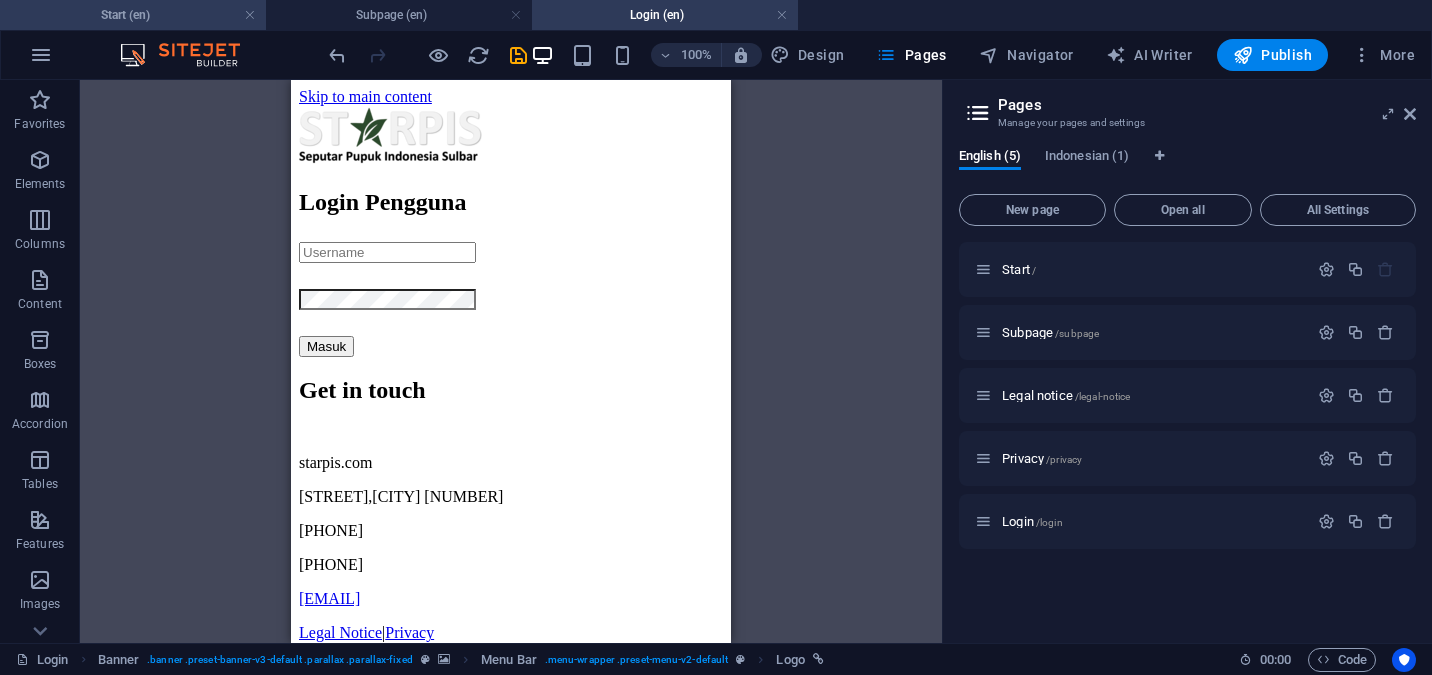 scroll, scrollTop: 0, scrollLeft: 0, axis: both 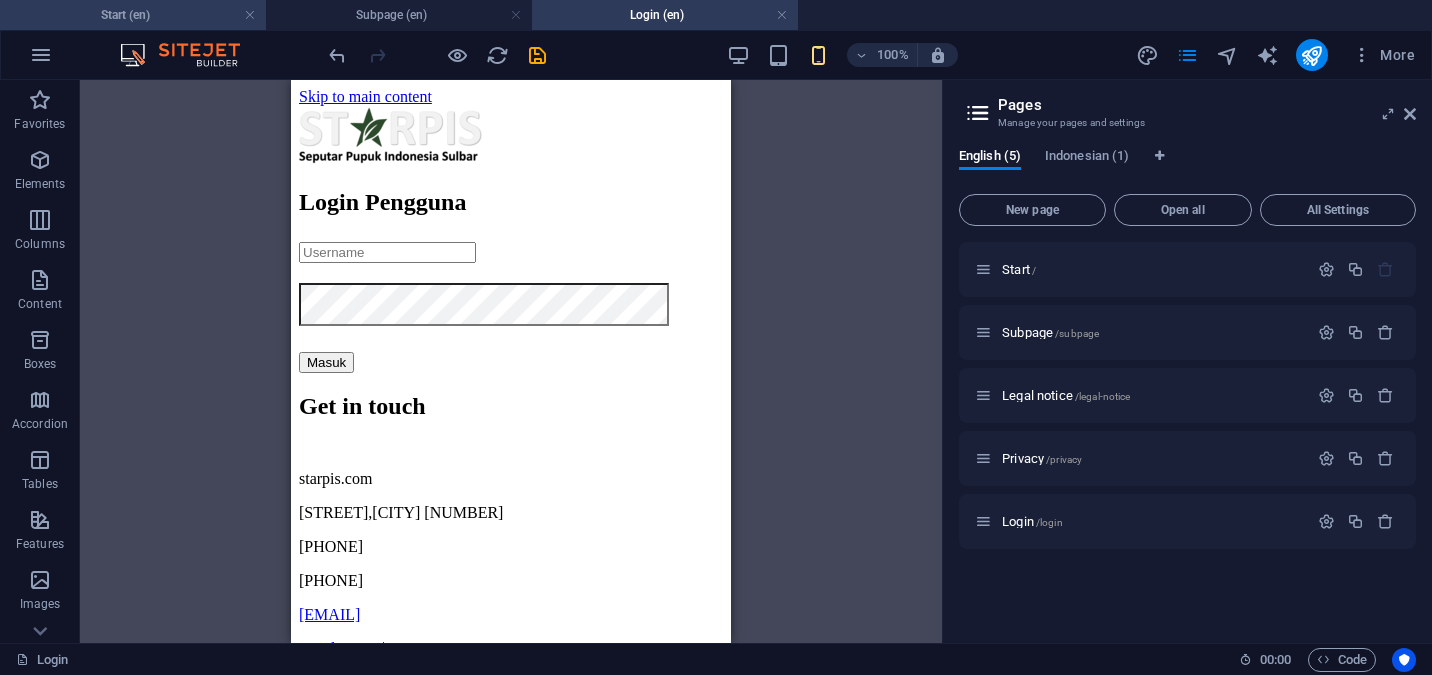 click on "Start (en)" at bounding box center [133, 15] 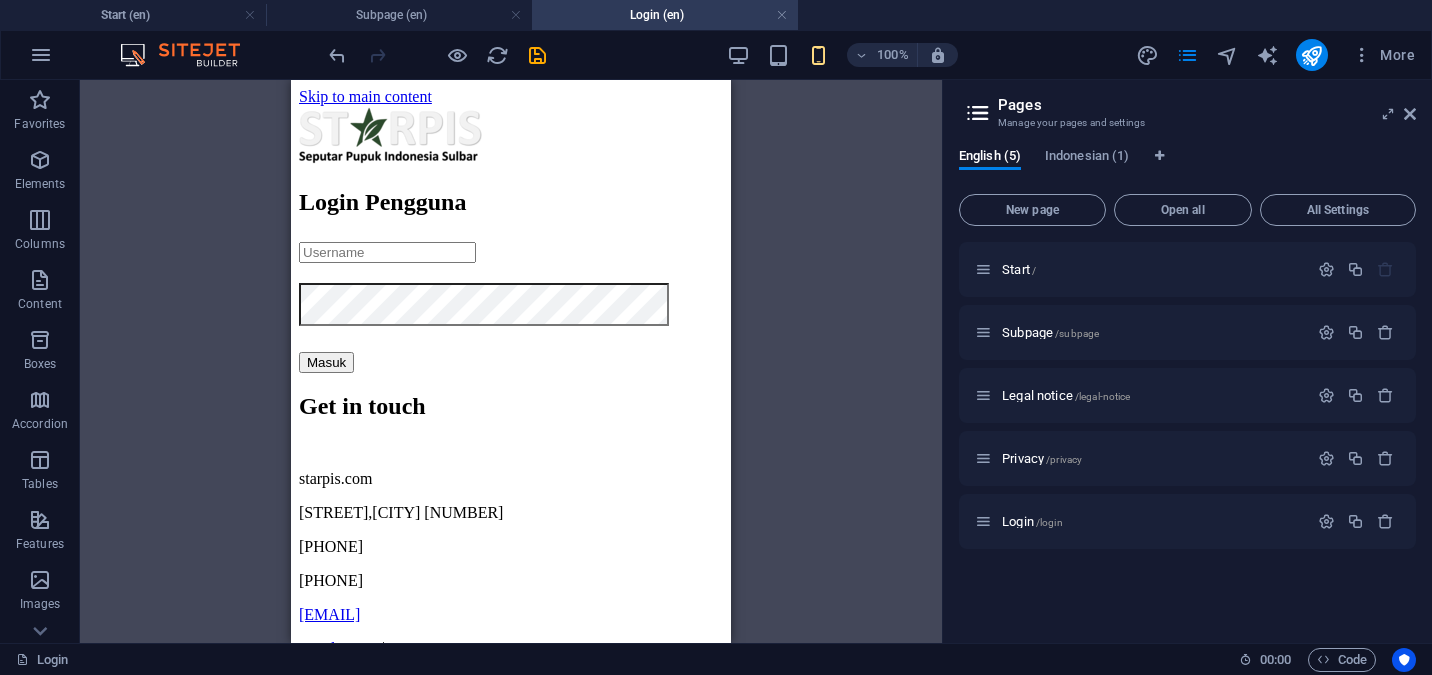 scroll, scrollTop: 130, scrollLeft: 0, axis: vertical 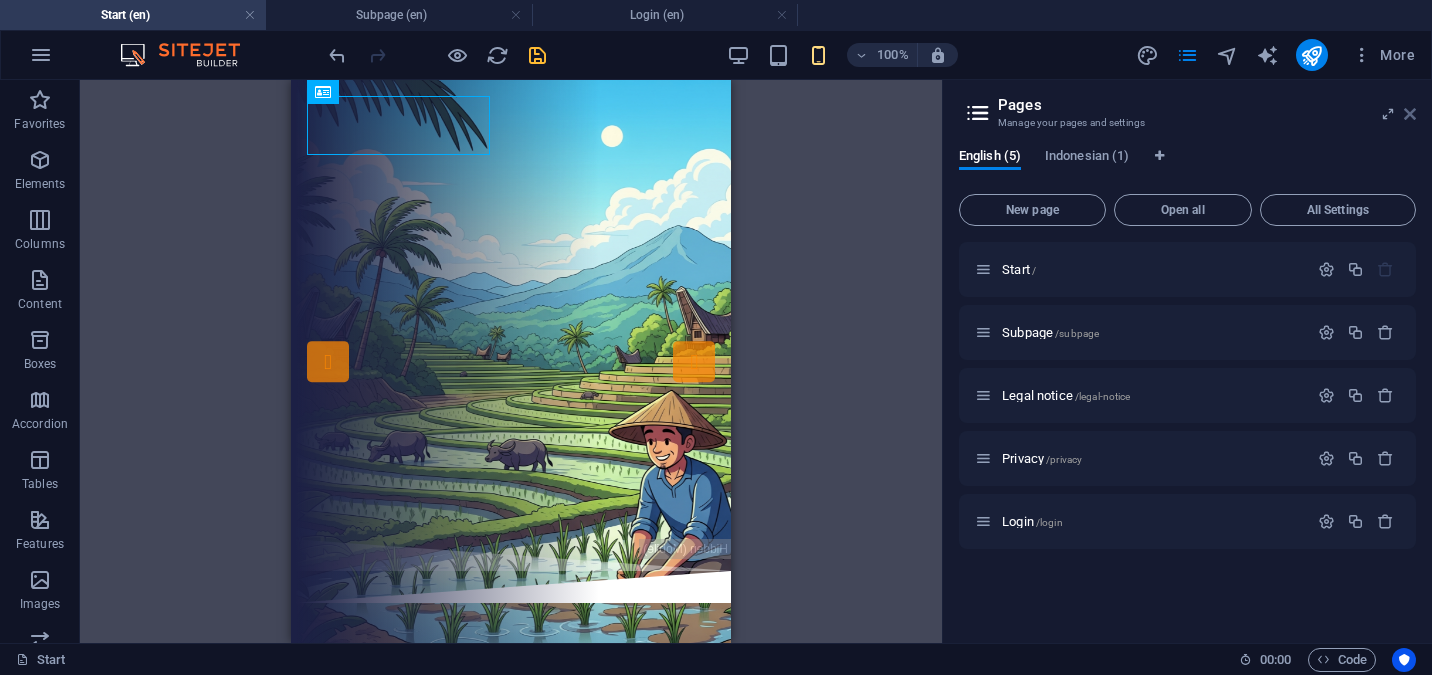click at bounding box center [1410, 114] 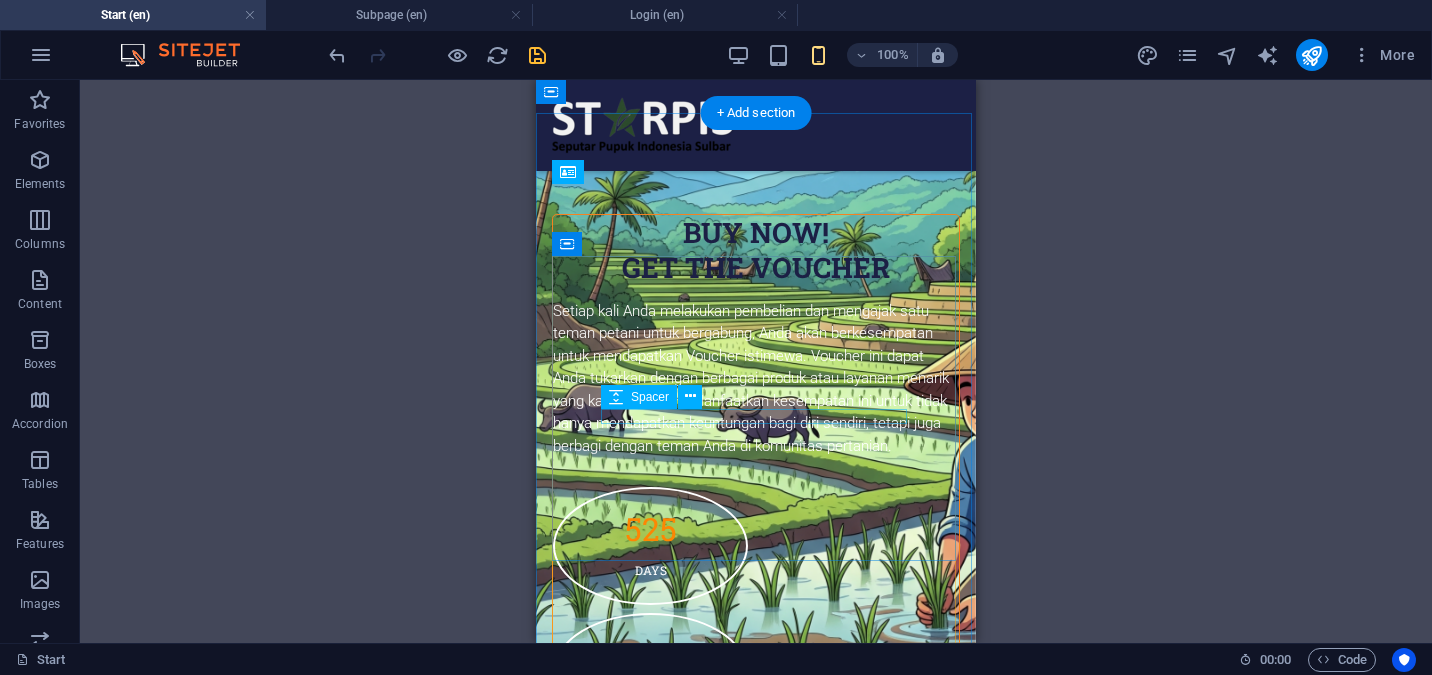 scroll, scrollTop: 7182, scrollLeft: 0, axis: vertical 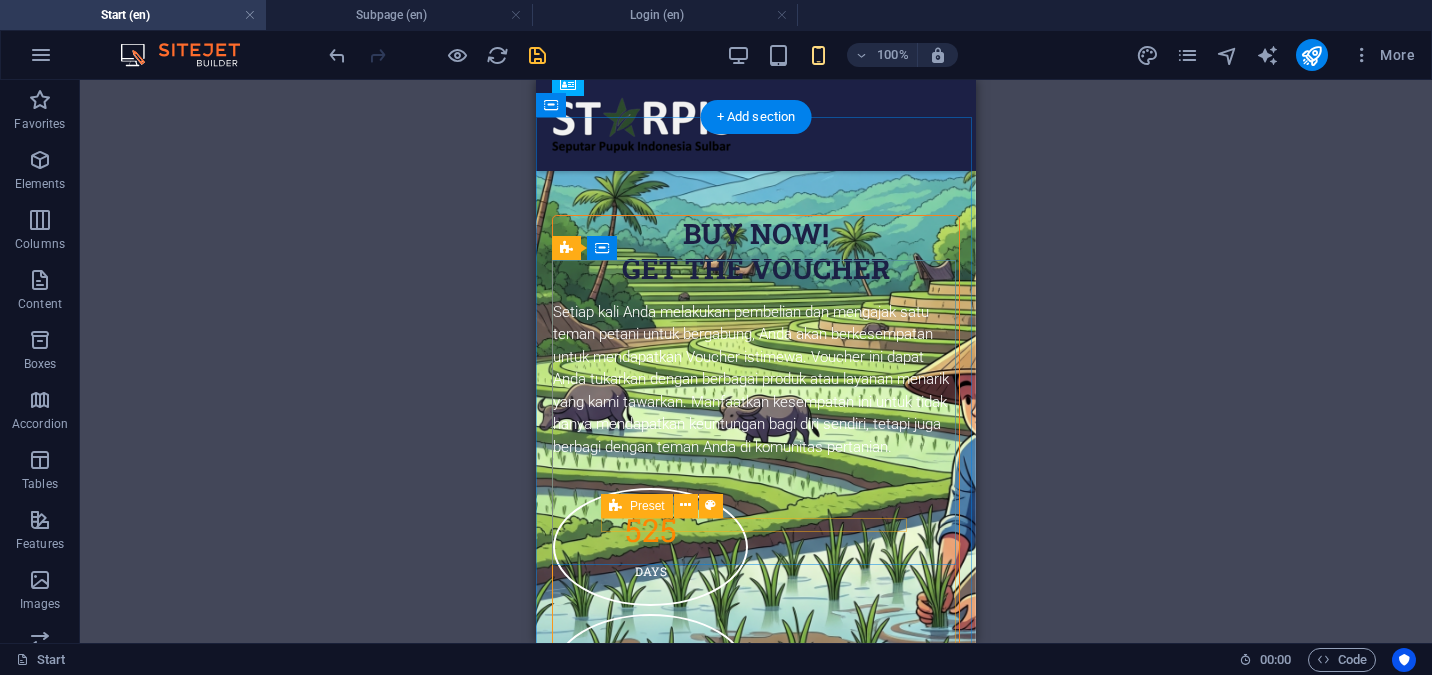 click at bounding box center [756, 1967] 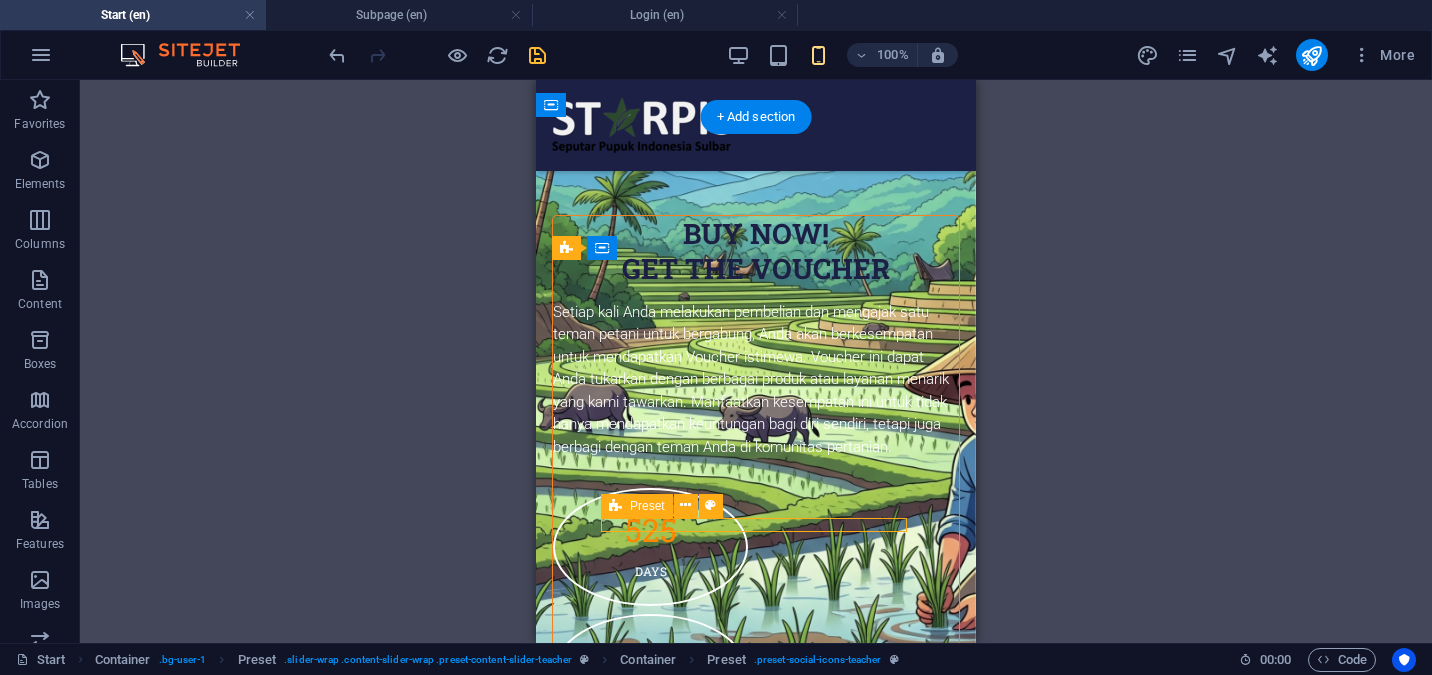 click at bounding box center (756, 1967) 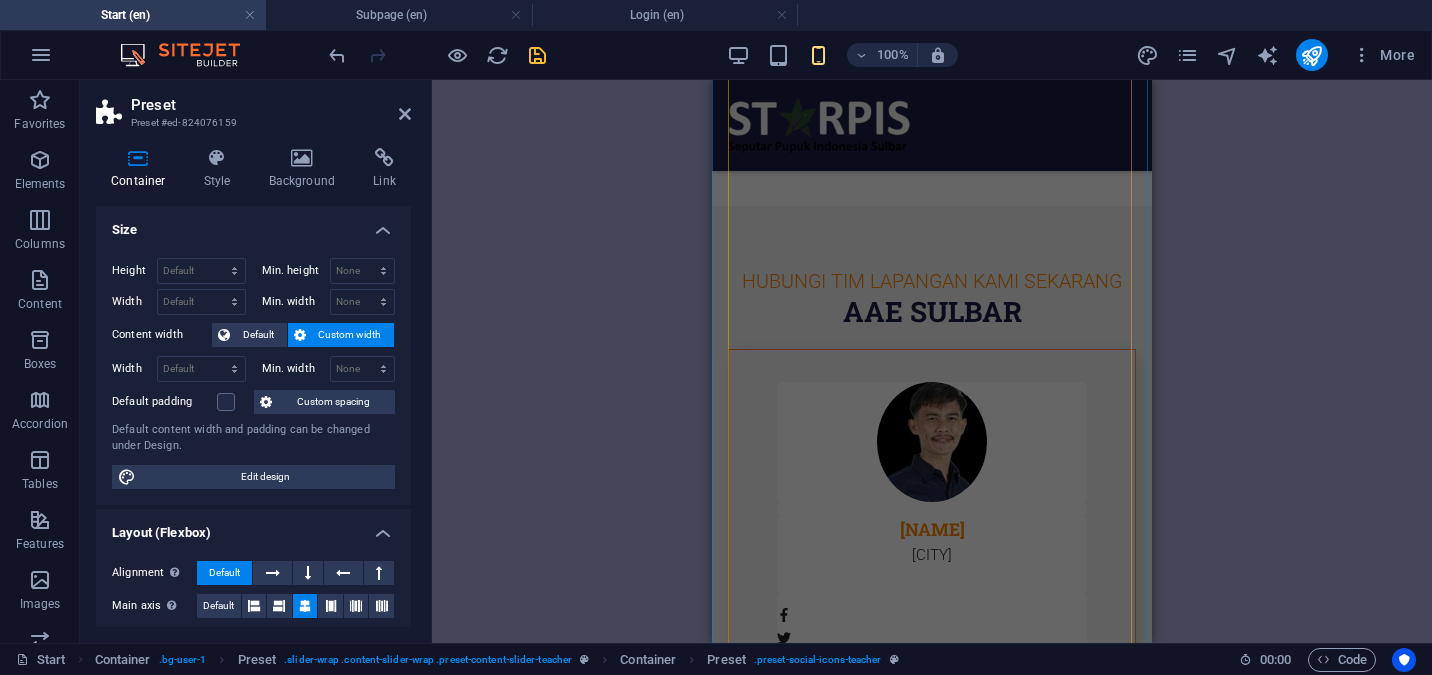 scroll, scrollTop: 8522, scrollLeft: 0, axis: vertical 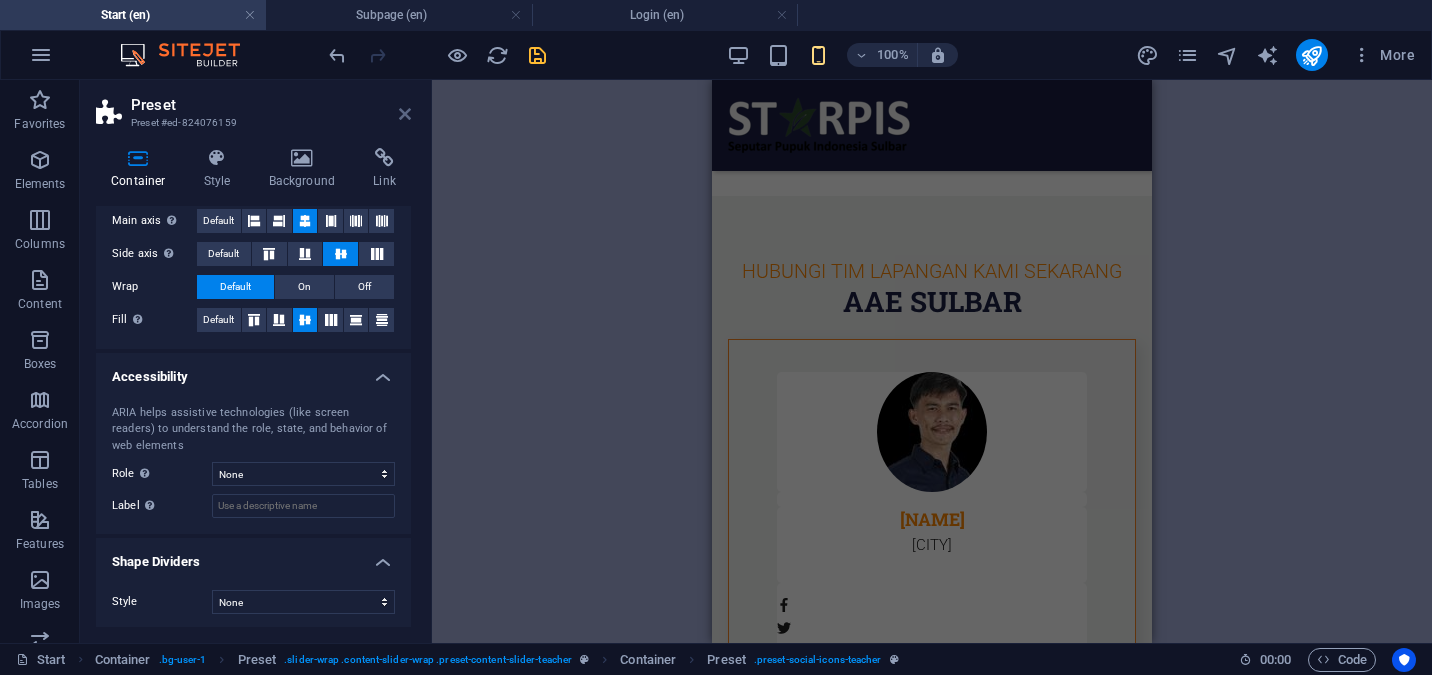 click at bounding box center (405, 114) 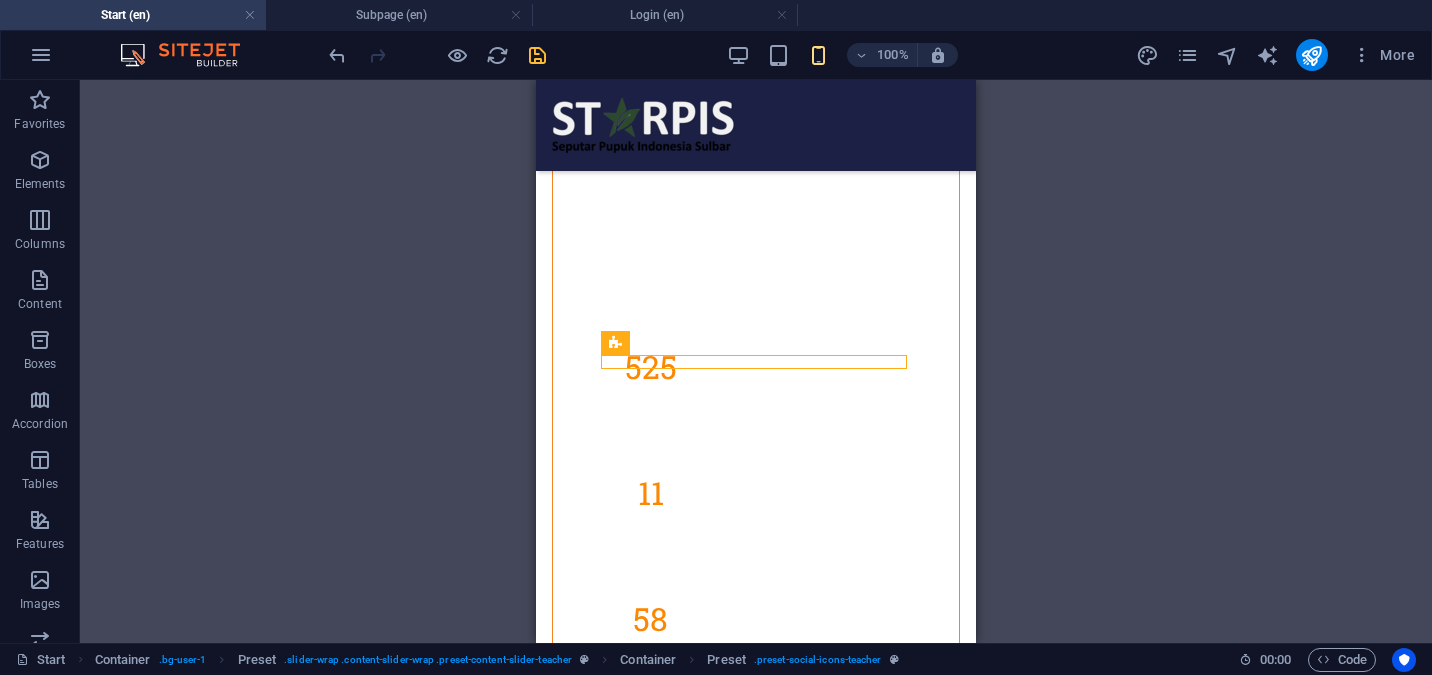 click on "Container   Banner   H1   Banner   Banner   Container   Menu Bar   Spacer   Text   Container   Preset   Container   Preset   Container   Container   Preset   HTML   Preset   Container   Container   Preset   Container   Button   Button   Preset   Image   H6   H3   Preset   Container   Container   Text   Preset   Preset   Text   Preset   Container   Text   Preset   Preset   Container   Preset   Container   Preset   Container   Container   Preset   Container   Text   Preset   Container   Preset   Container   Image   Container   Container   Preset   Preset   Container   Container   Preset   Preset   Preset   Container   Preset   Container   HTML   Container   Text   Container   HTML   Banner   Menu   Placeholder   Logo   H3   Container   Container   Image   Reference   Image   Container   Container   Spacer   Preset   Container   Image   Text   Spacer   Preset   Icon   Icon   Icon   Preset   Container   Image   Preset" at bounding box center (756, 361) 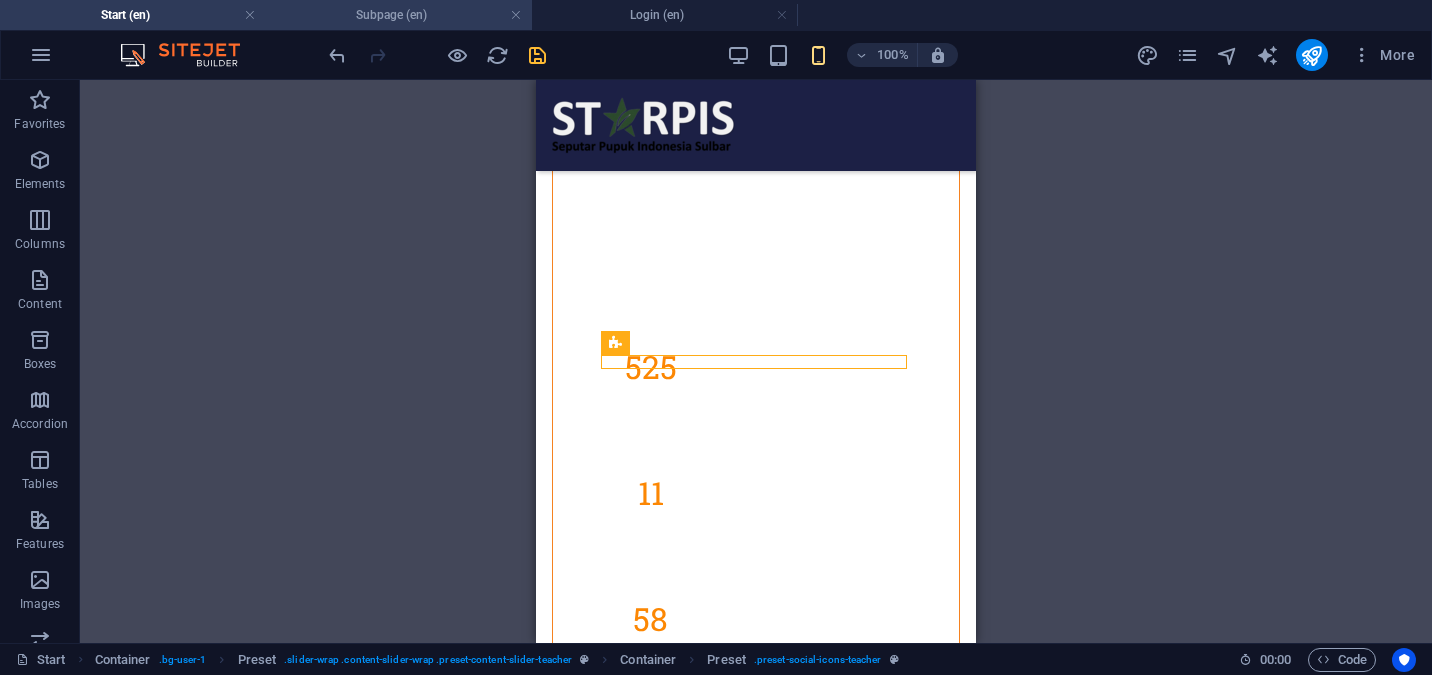 click on "Subpage (en)" at bounding box center (399, 15) 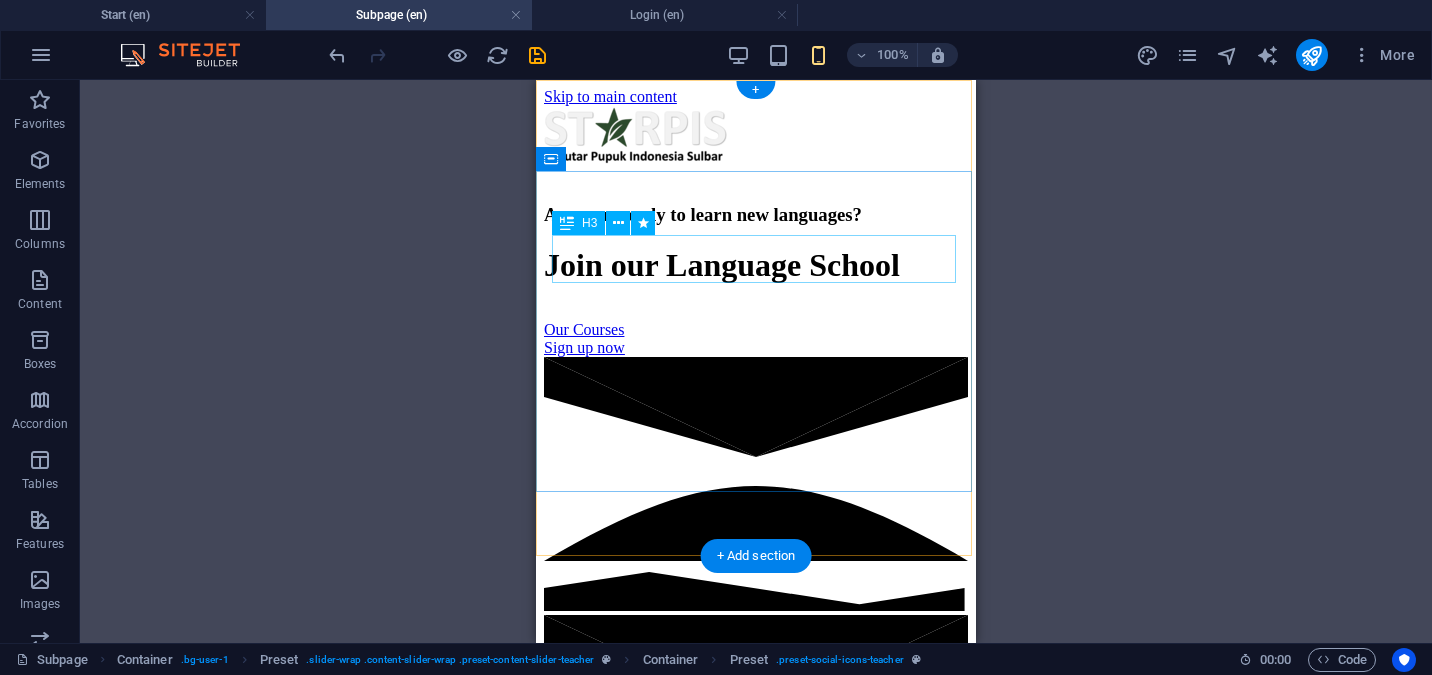 click on "Are your ready to learn new languages?" at bounding box center (756, 215) 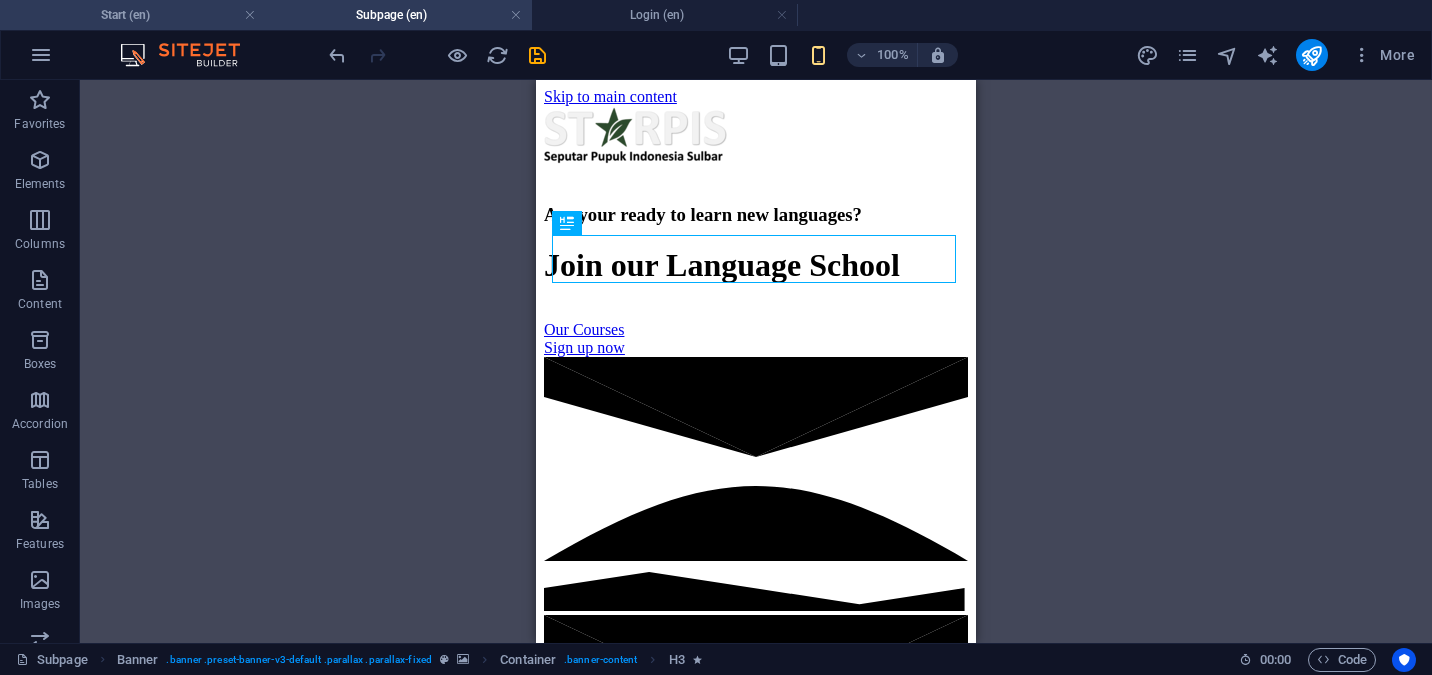 click on "Start (en)" at bounding box center (133, 15) 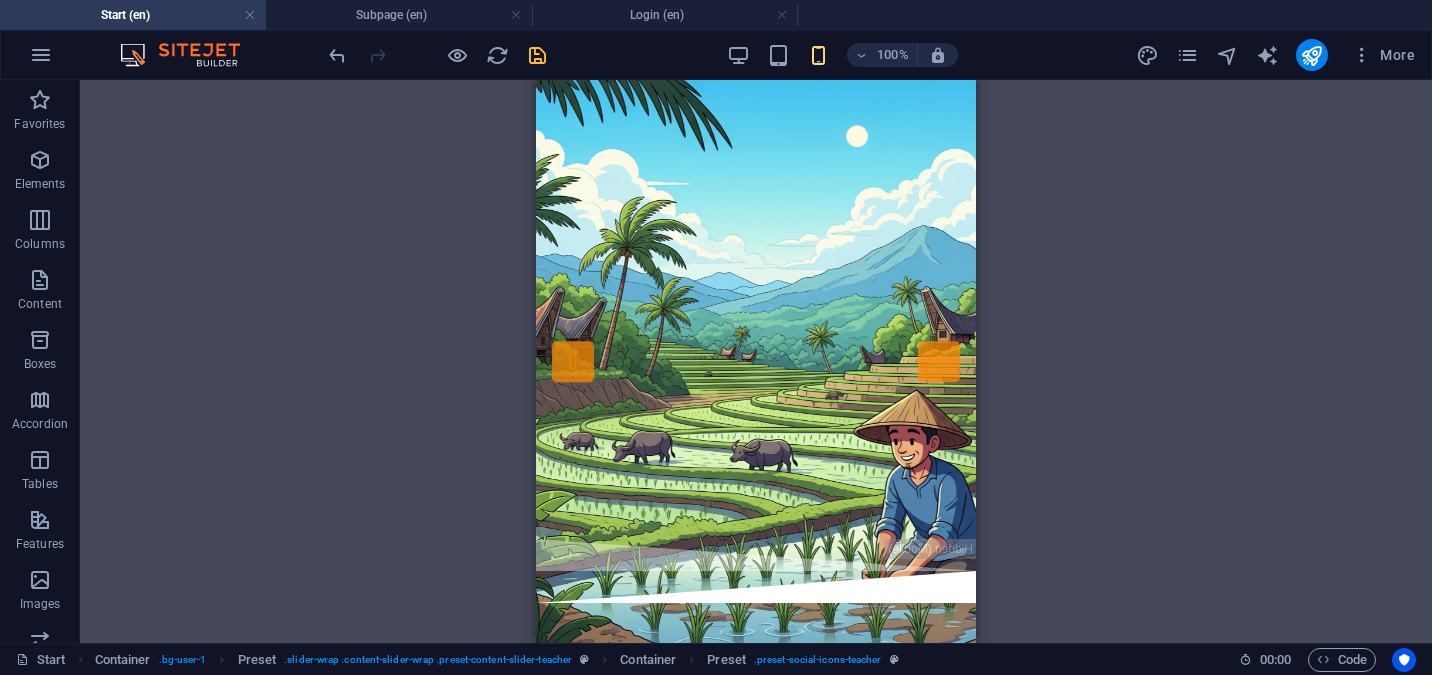 scroll, scrollTop: 0, scrollLeft: 0, axis: both 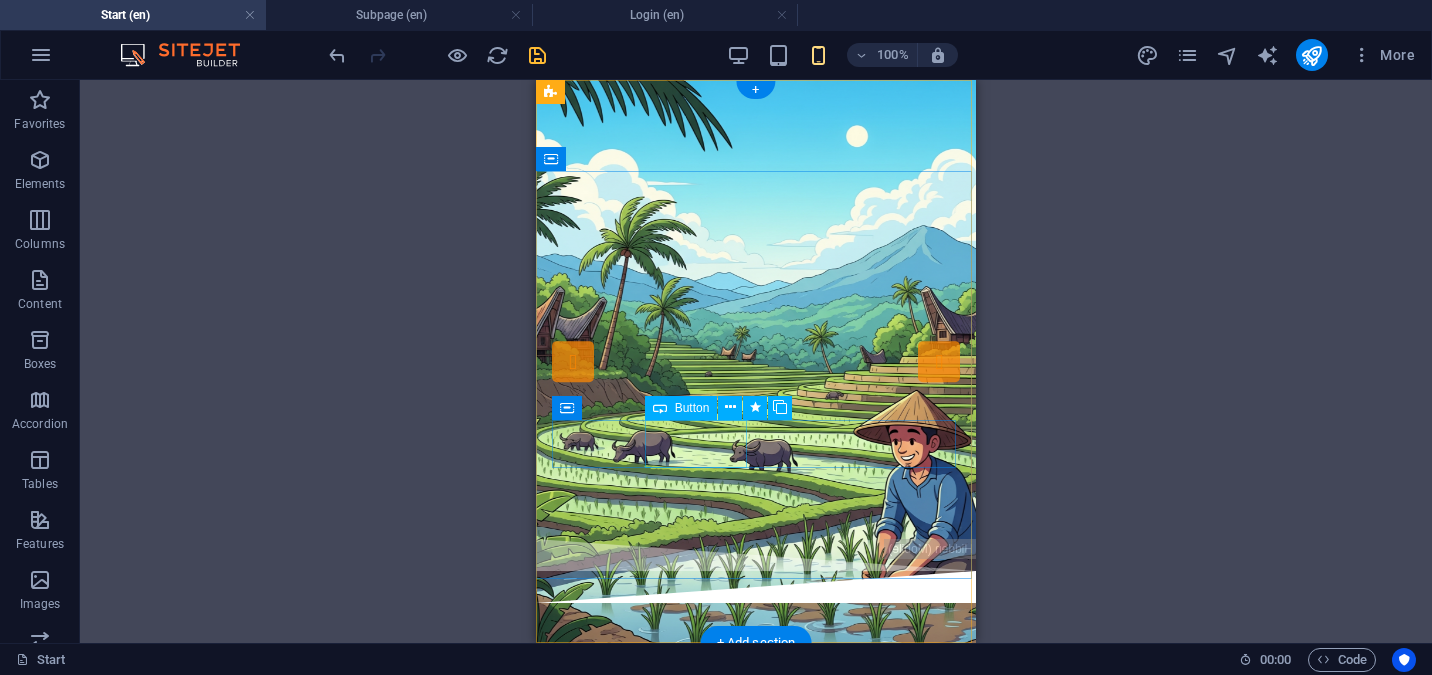 click on "starpis" at bounding box center (764, 398) 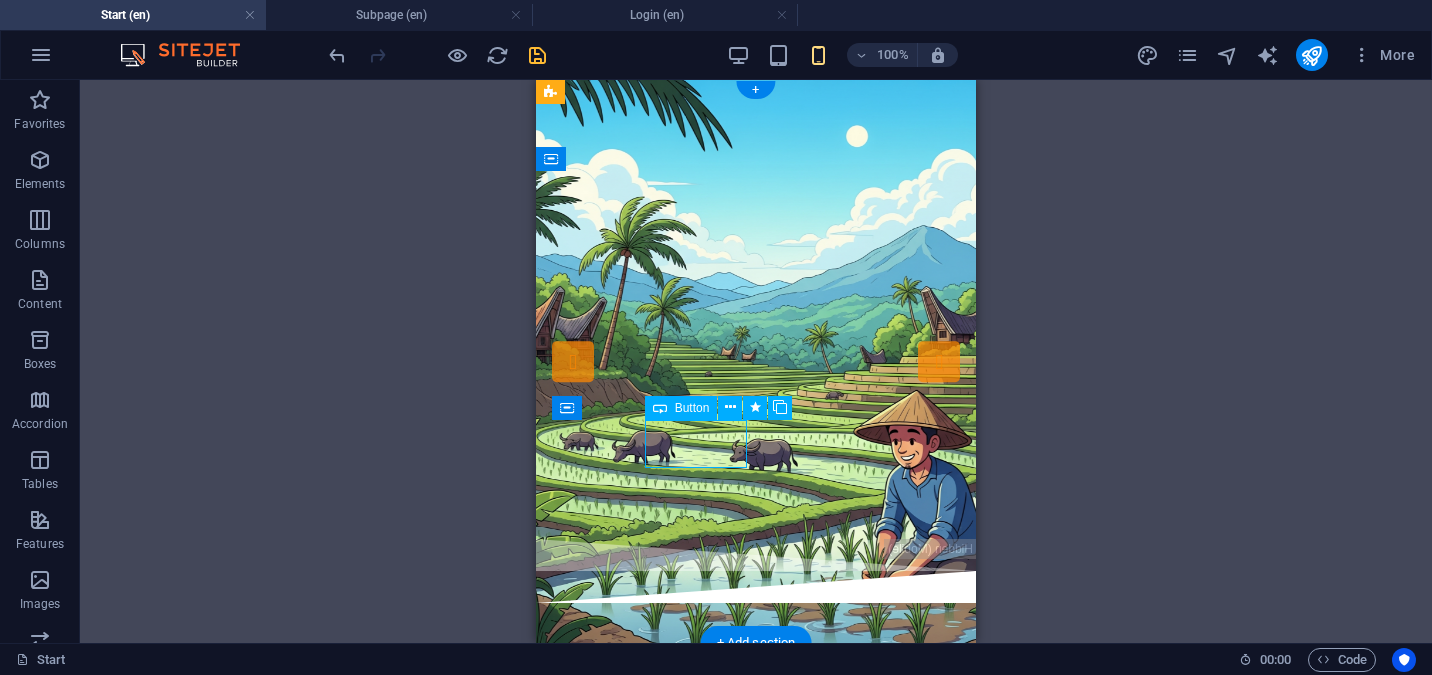 click on "starpis" at bounding box center (764, 398) 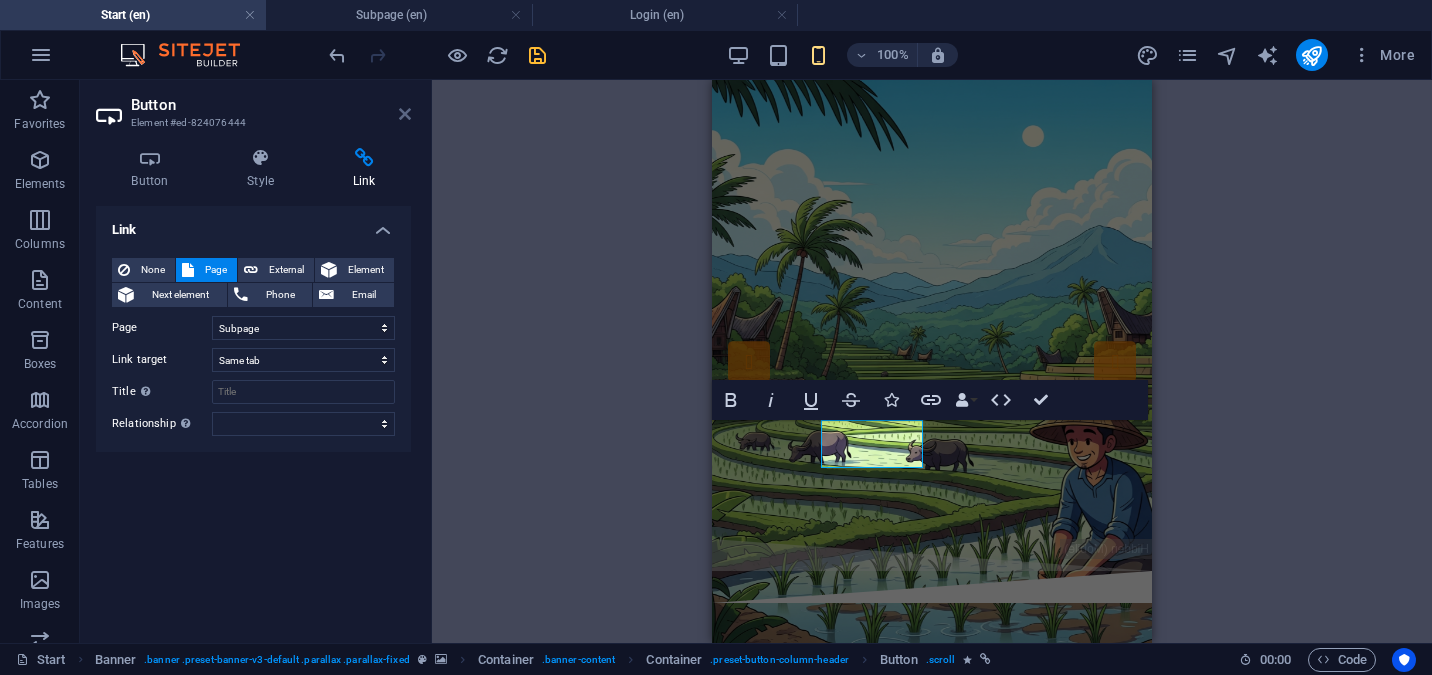 click at bounding box center (405, 114) 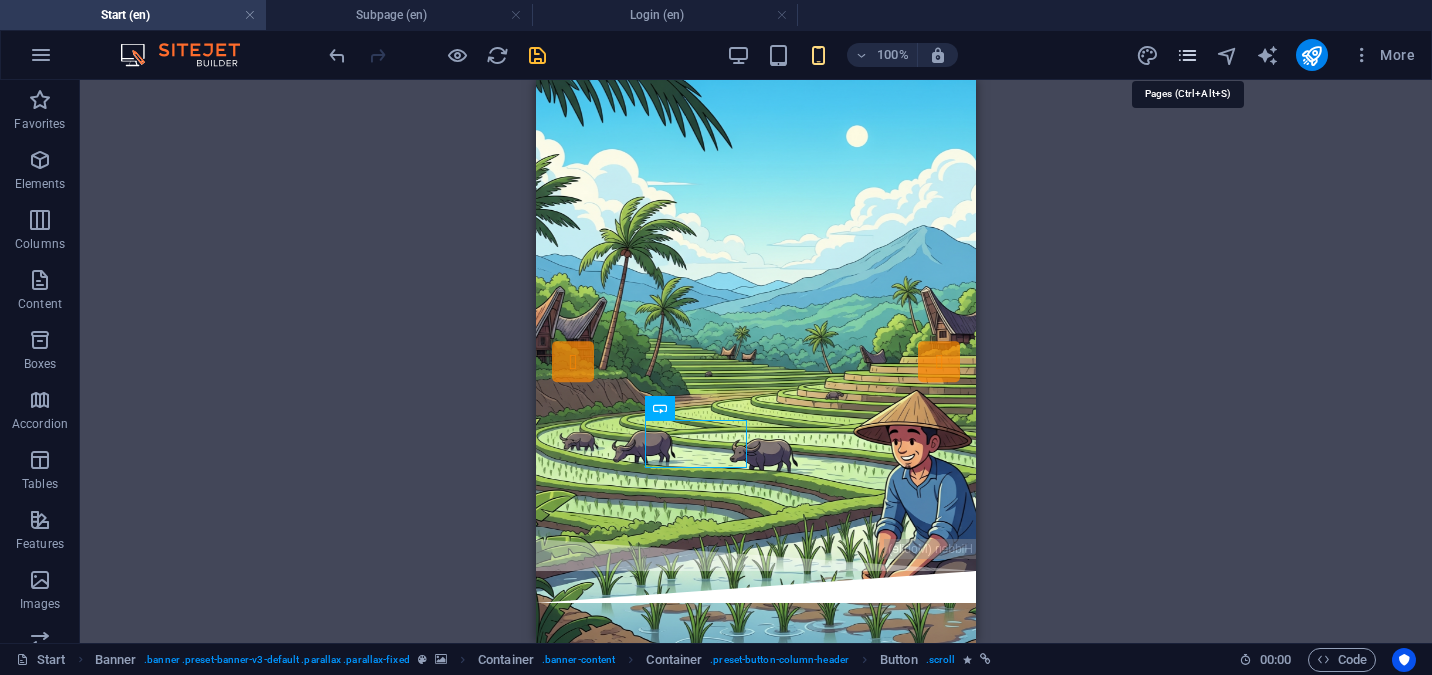 click at bounding box center [1187, 55] 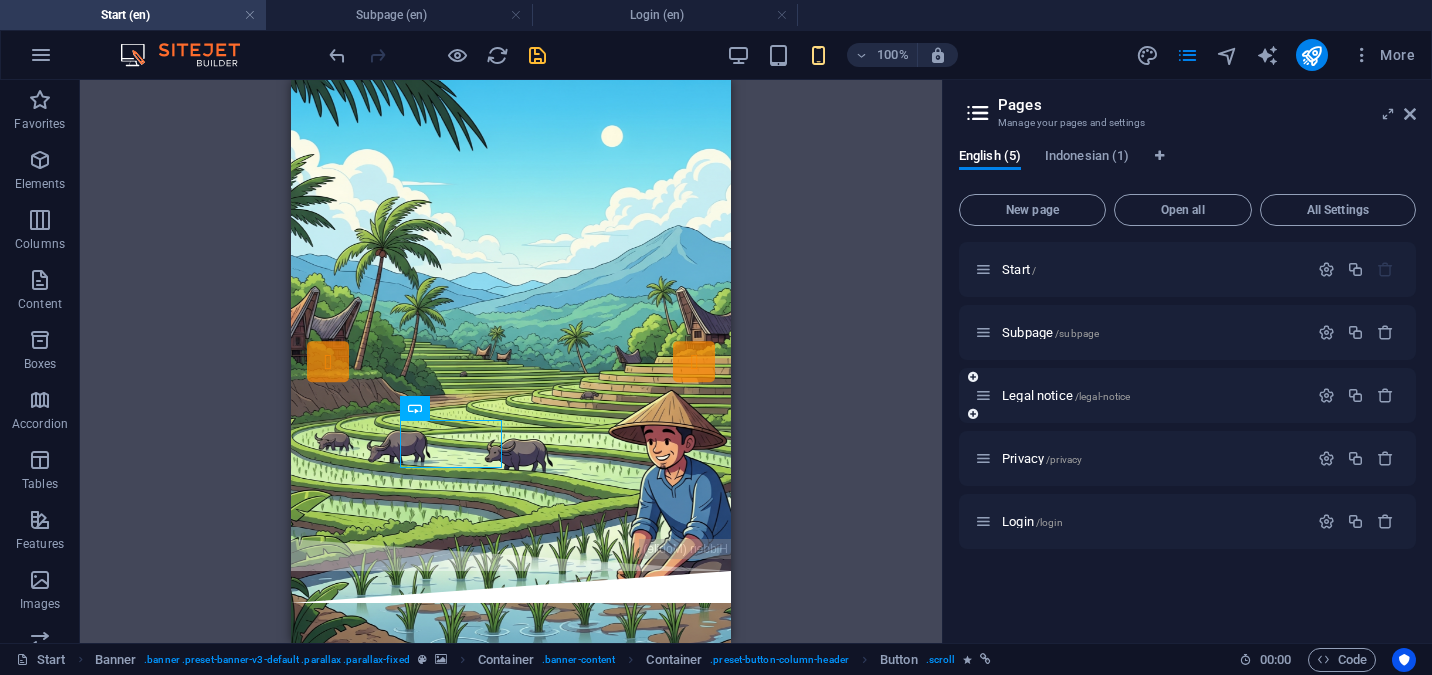 drag, startPoint x: 1252, startPoint y: 337, endPoint x: 1251, endPoint y: 406, distance: 69.00725 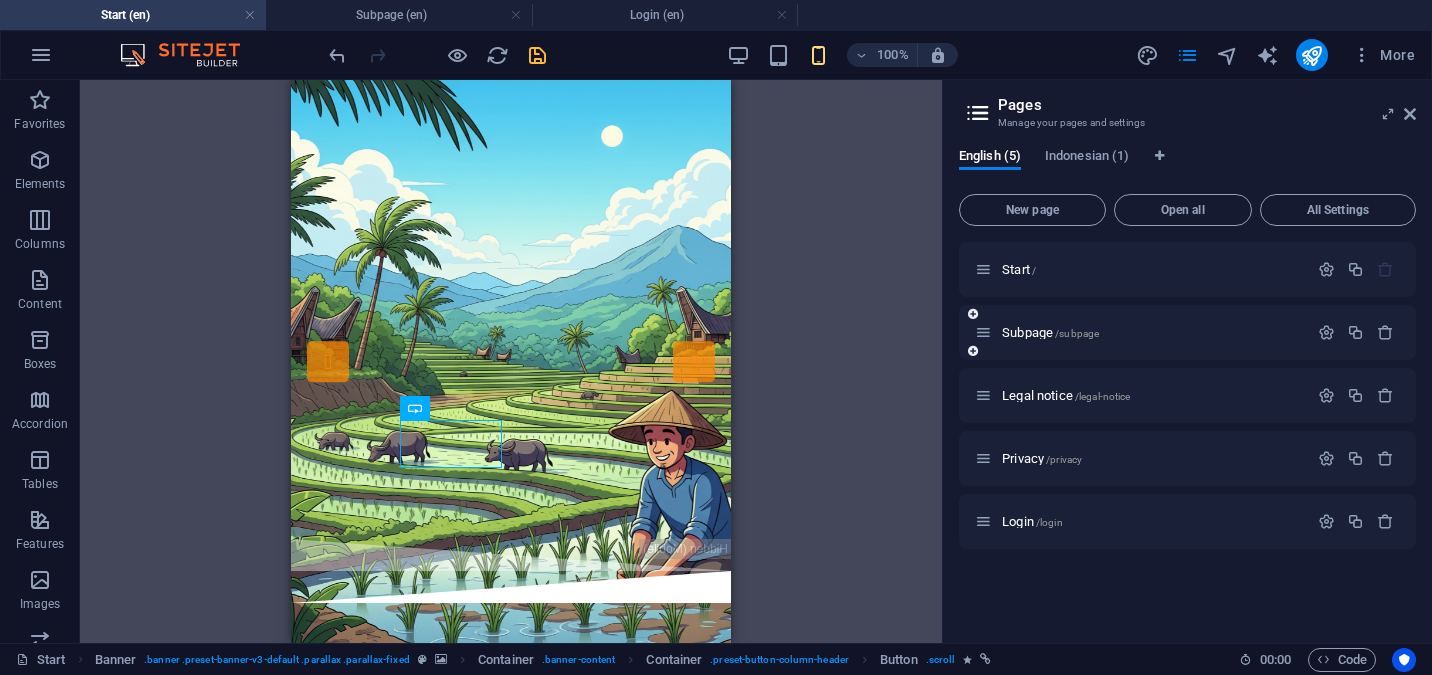click on "Subpage /subpage" at bounding box center [1187, 332] 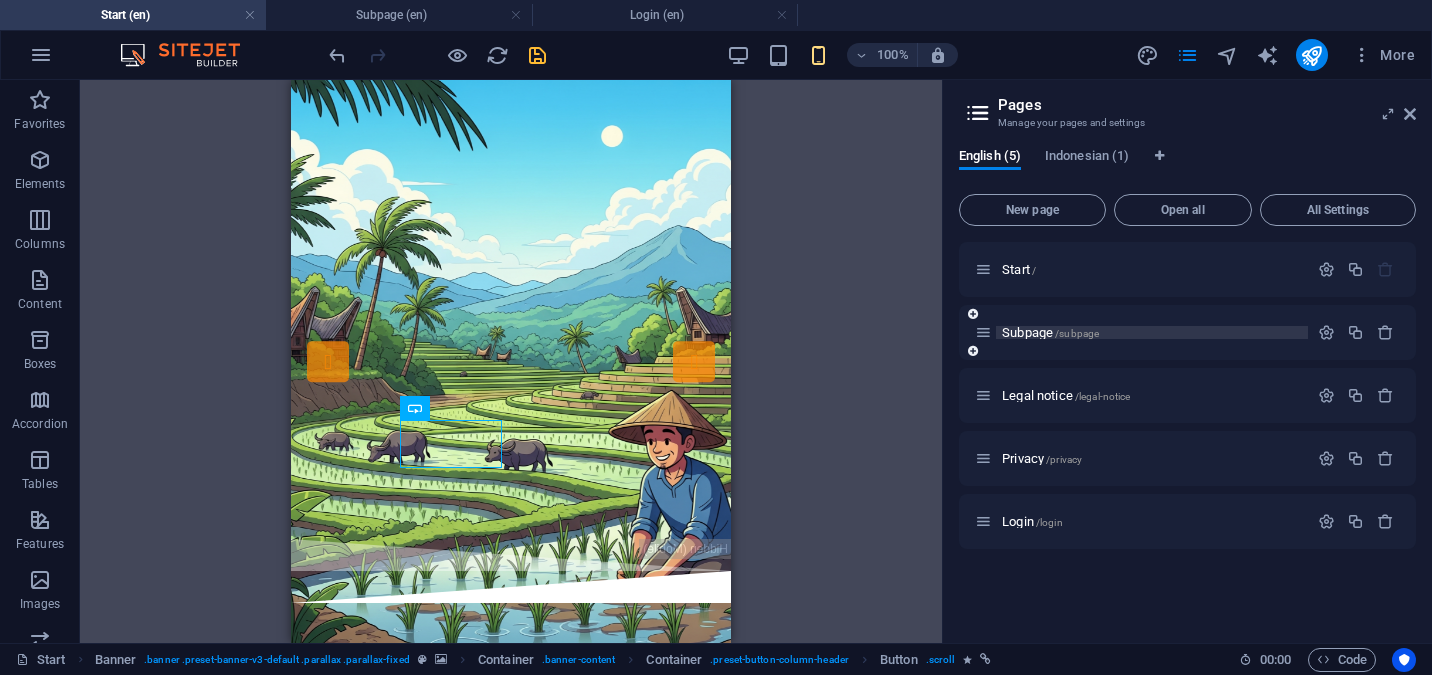 click on "Subpage /subpage" at bounding box center [1152, 332] 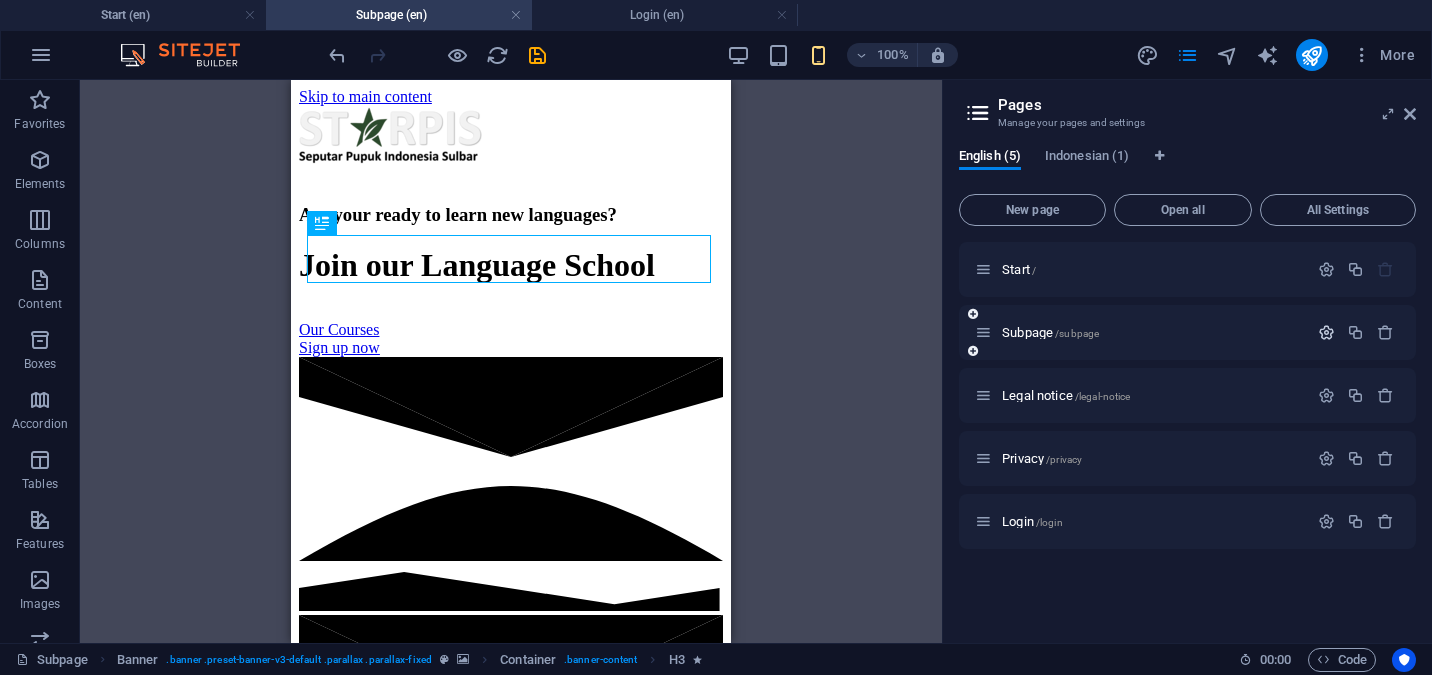 click at bounding box center [1326, 332] 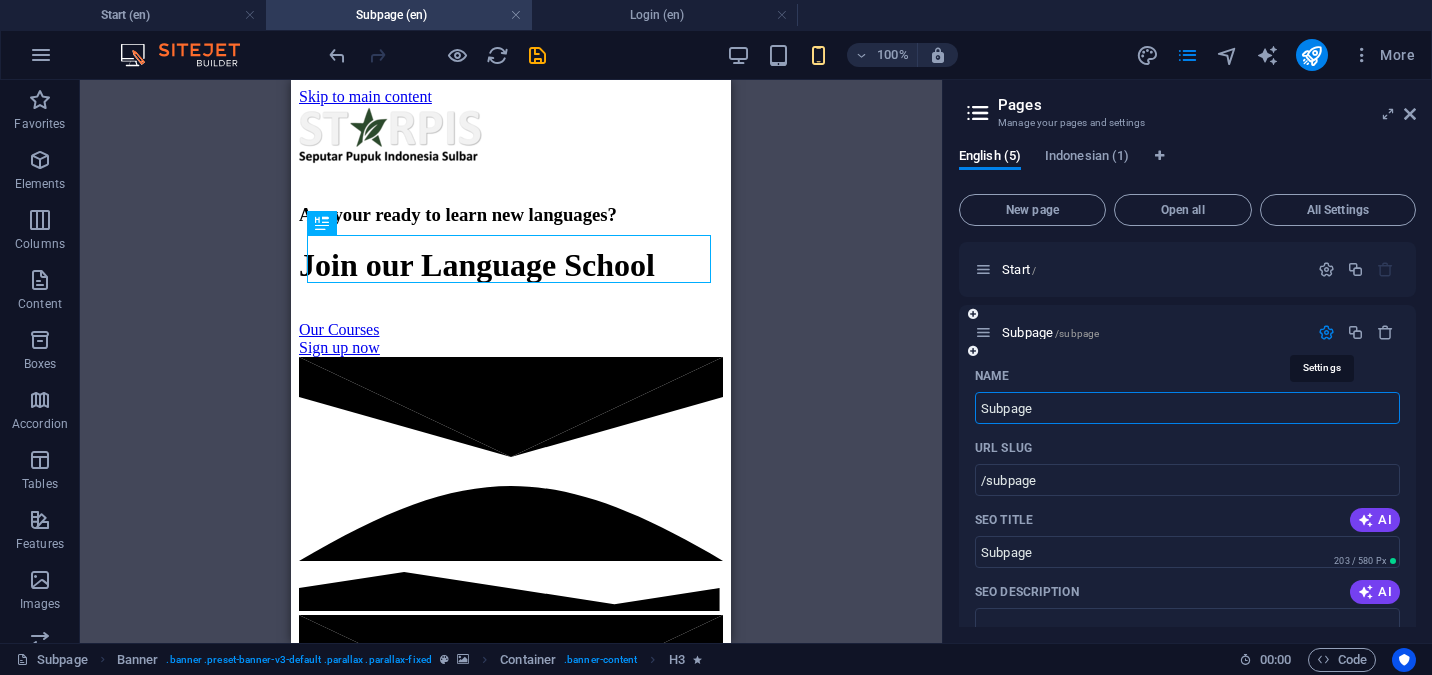 click at bounding box center (1326, 332) 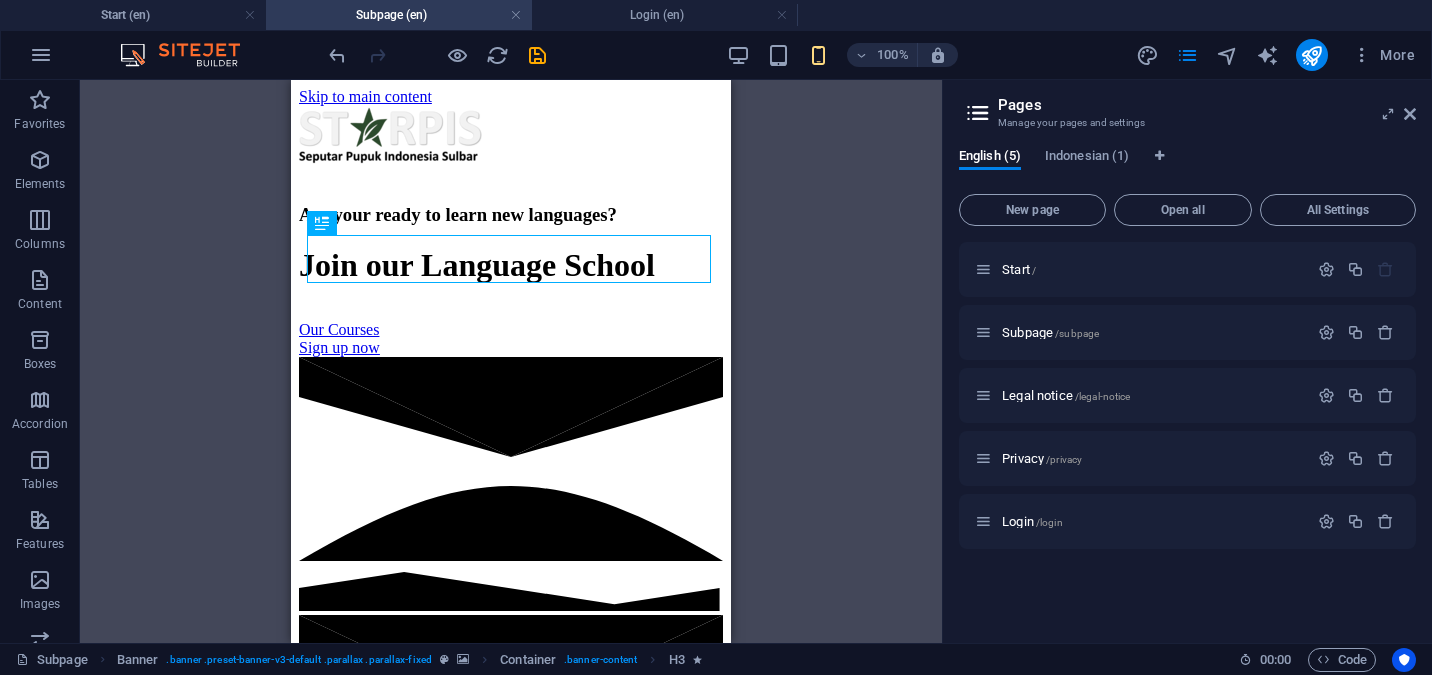 drag, startPoint x: 1120, startPoint y: 515, endPoint x: 1199, endPoint y: 300, distance: 229.05458 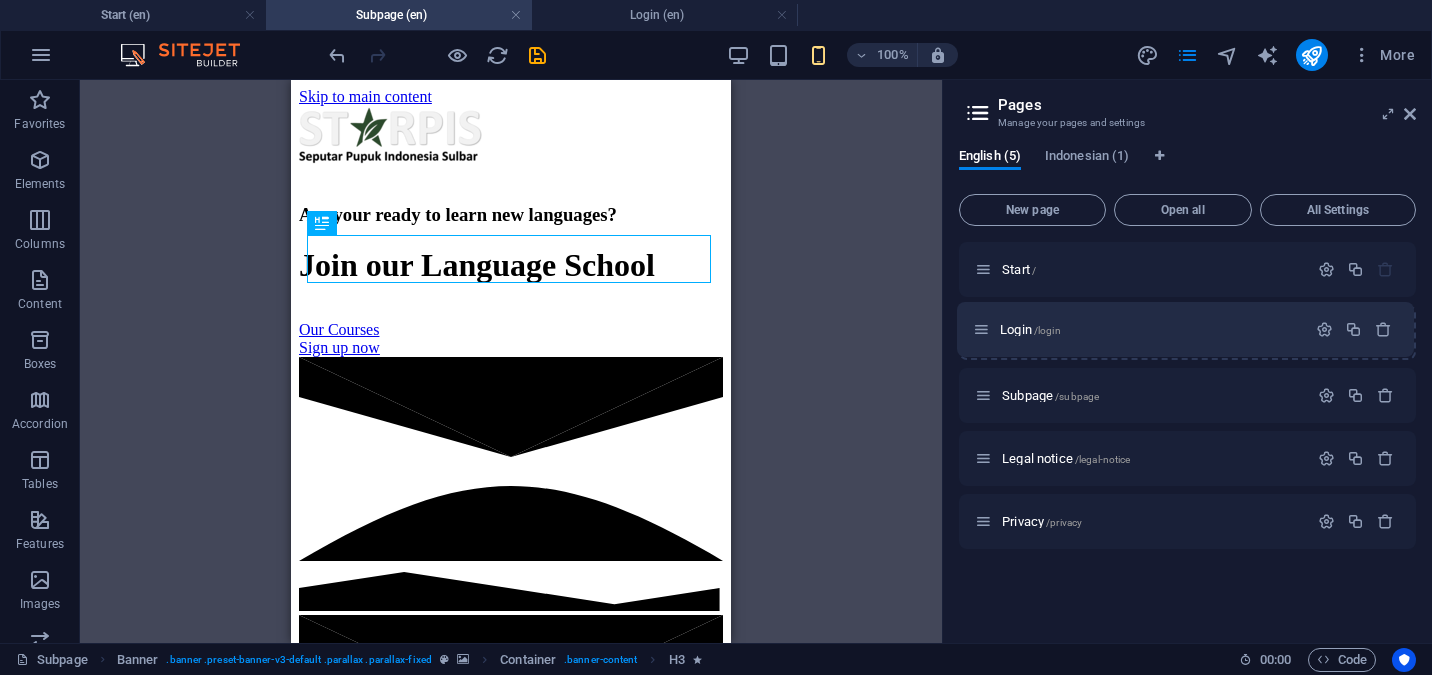 drag, startPoint x: 982, startPoint y: 525, endPoint x: 979, endPoint y: 327, distance: 198.02272 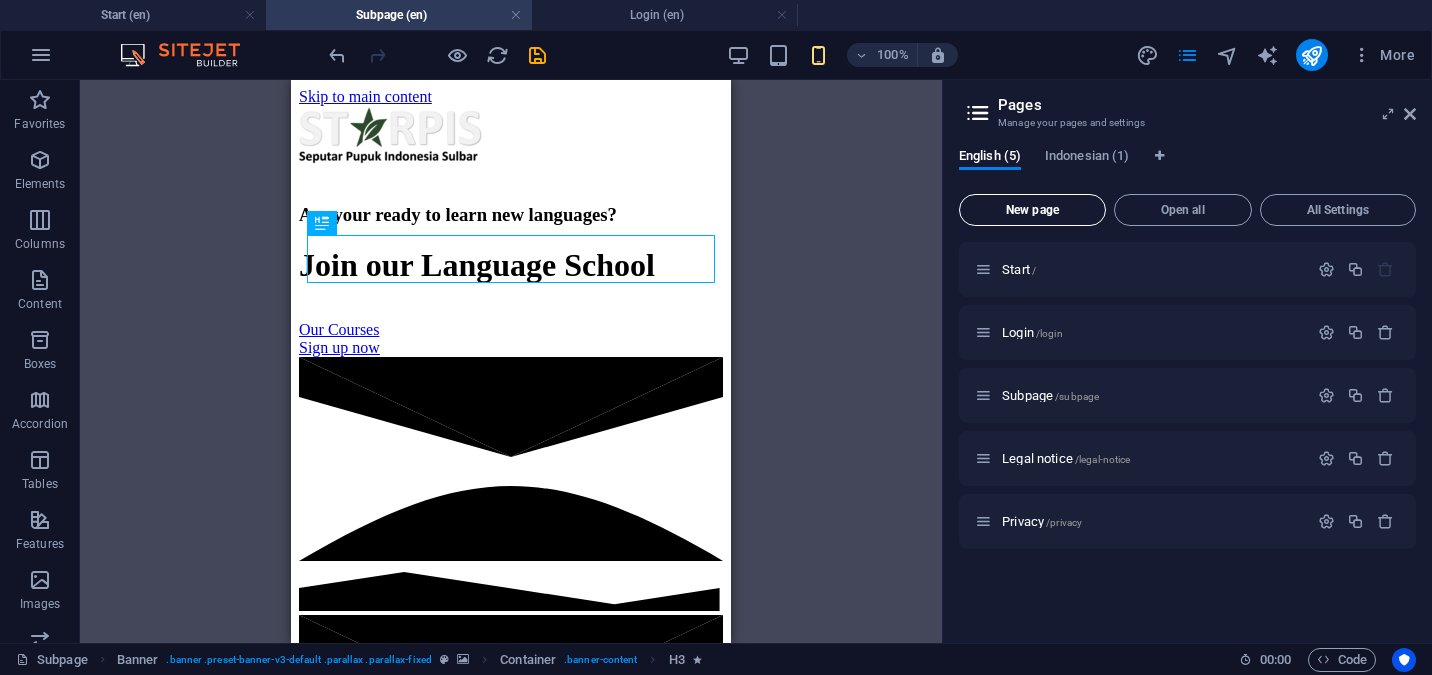 click on "New page" at bounding box center [1032, 210] 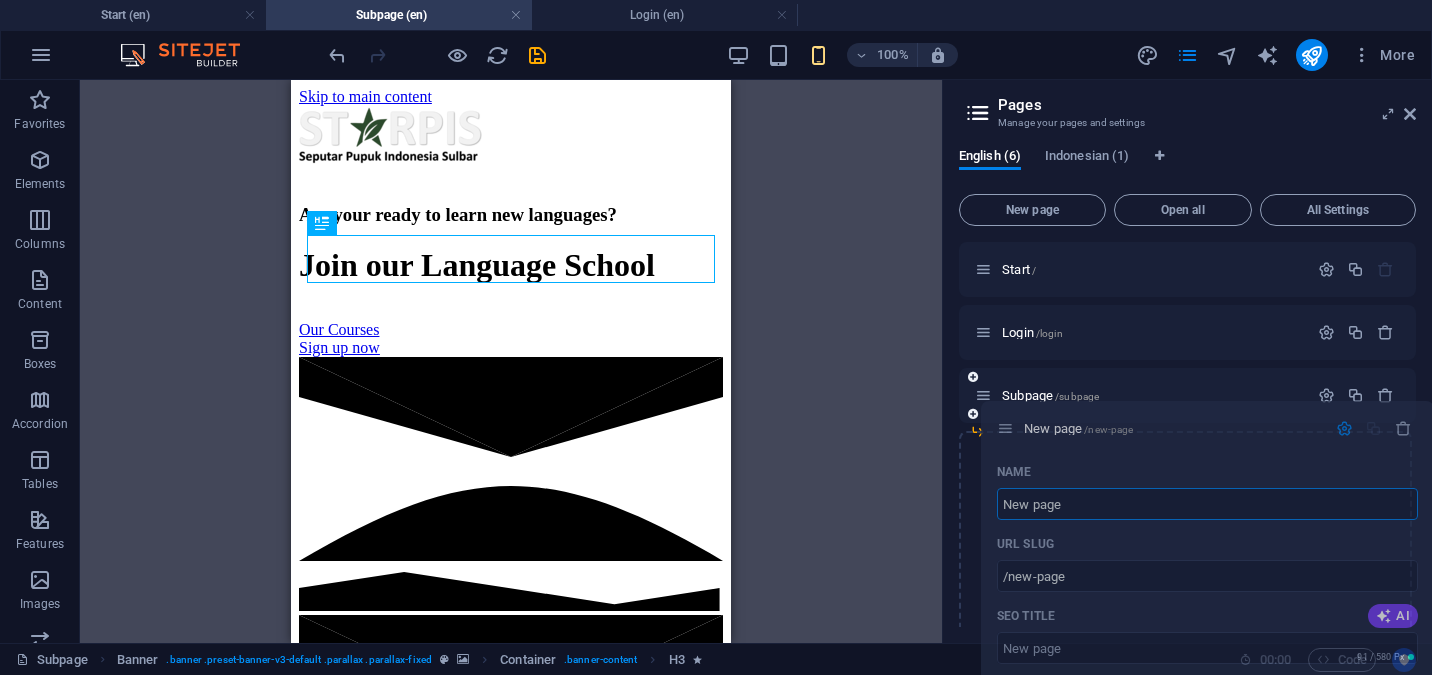 drag, startPoint x: 985, startPoint y: 588, endPoint x: 1007, endPoint y: 422, distance: 167.45149 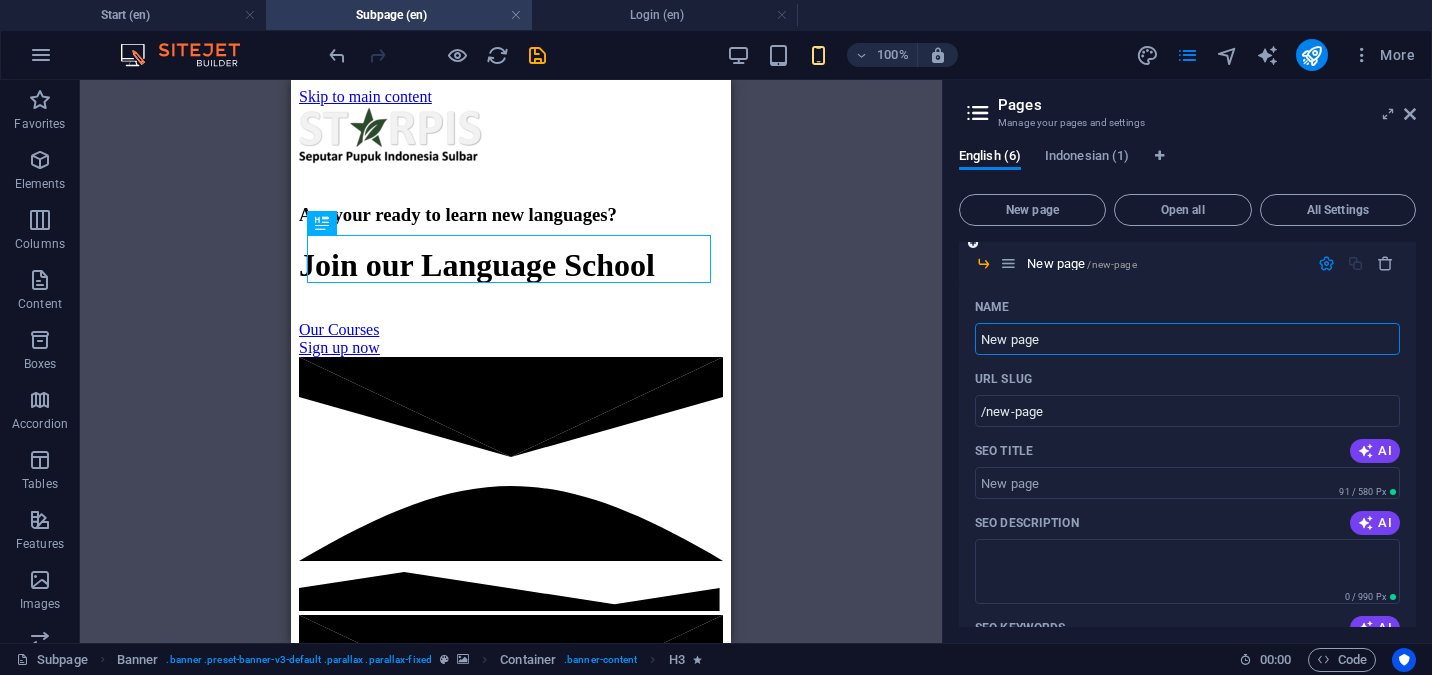 scroll, scrollTop: 104, scrollLeft: 0, axis: vertical 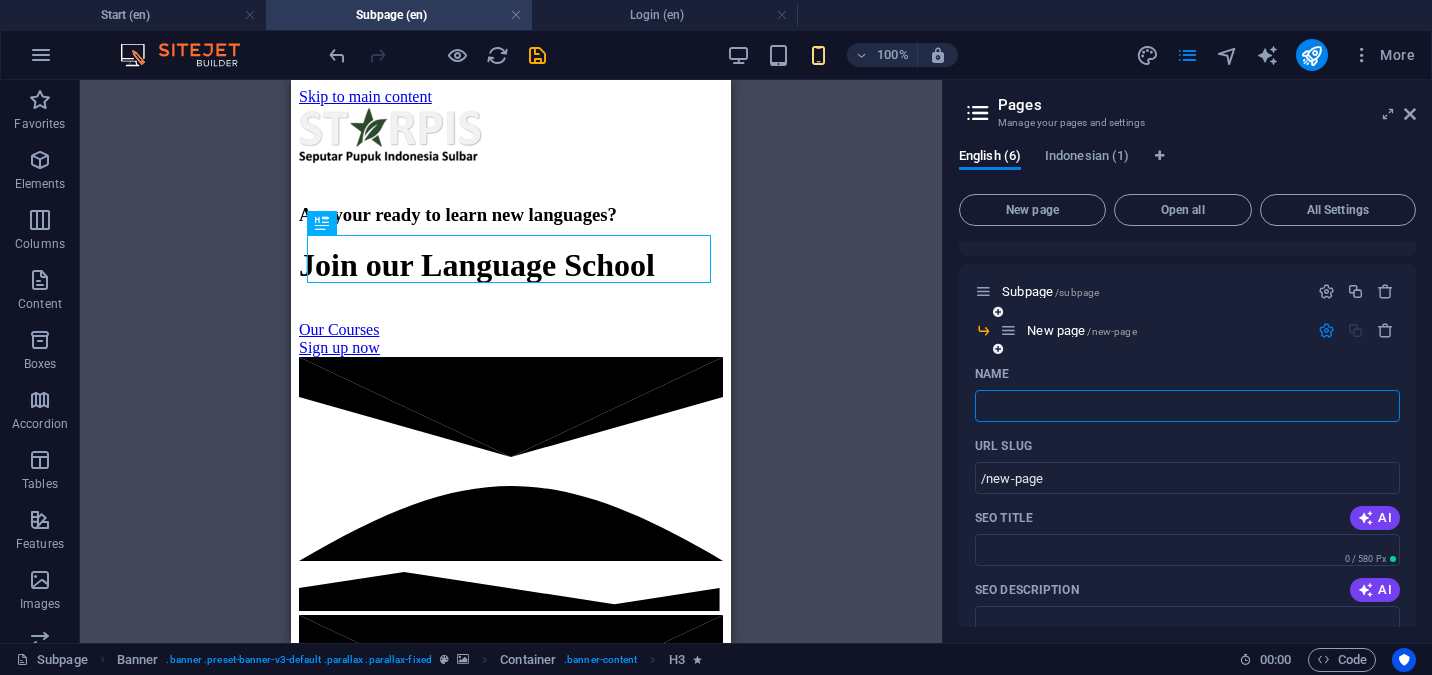 type 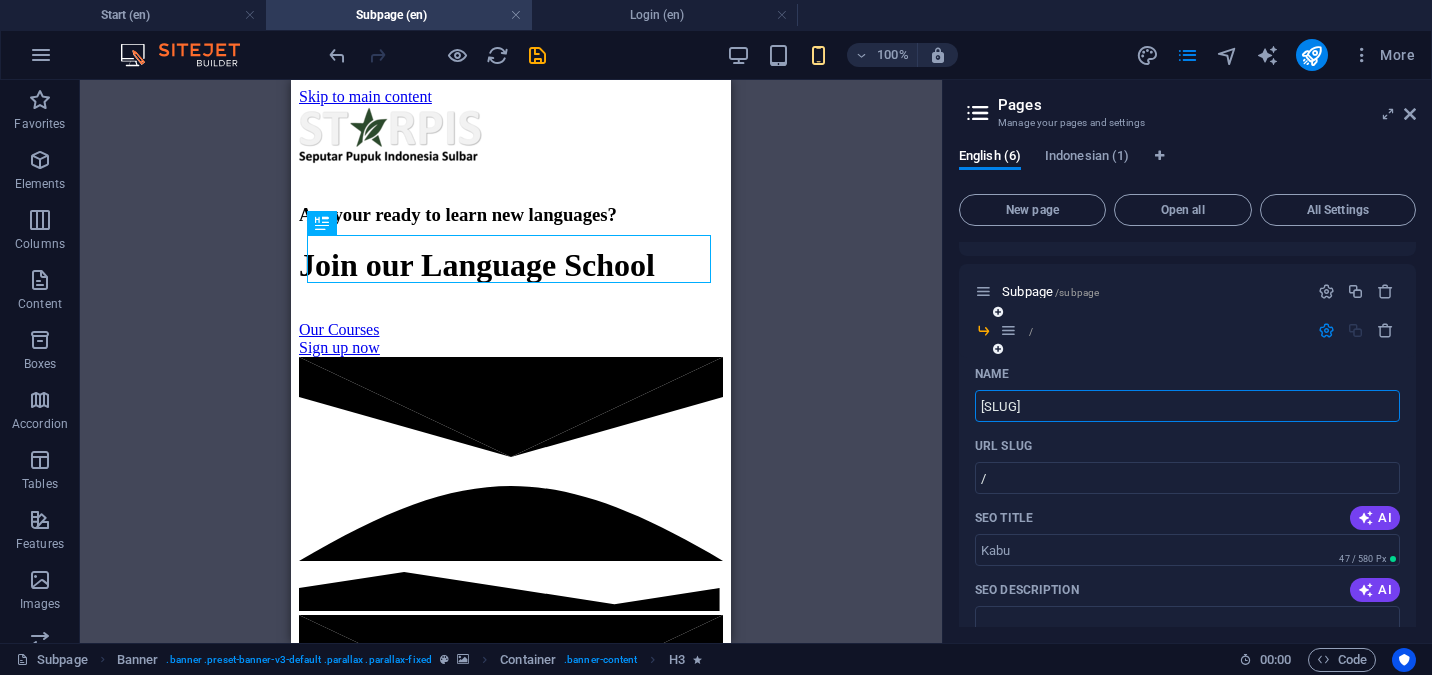 type on "[SLUG]" 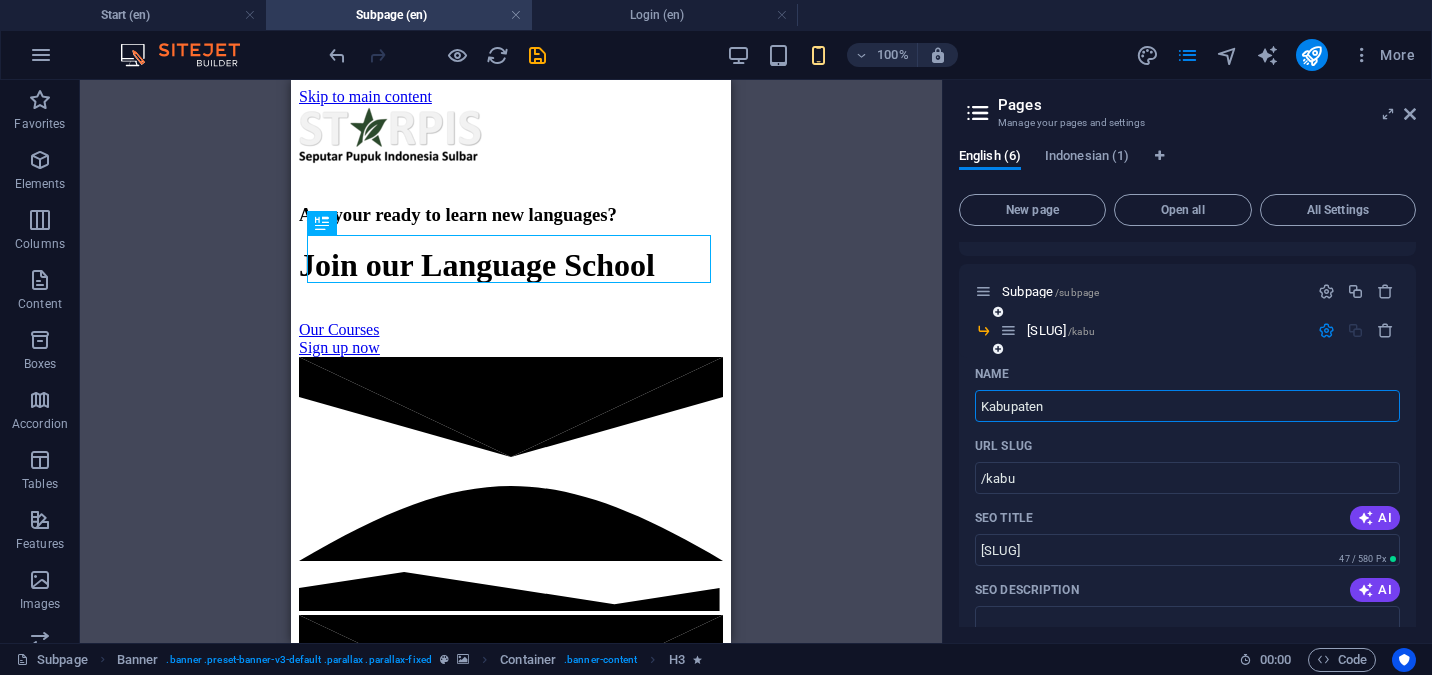 type on "Kabupaten" 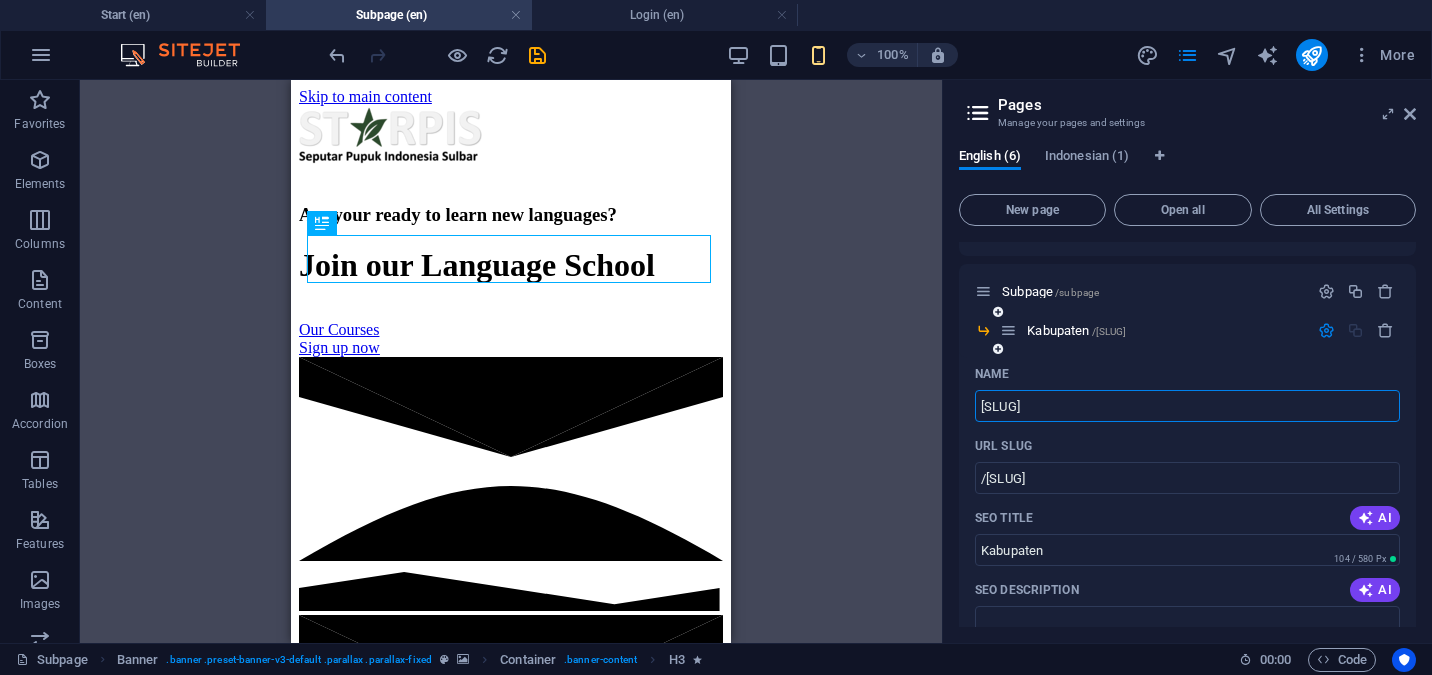 type on "[SLUG]" 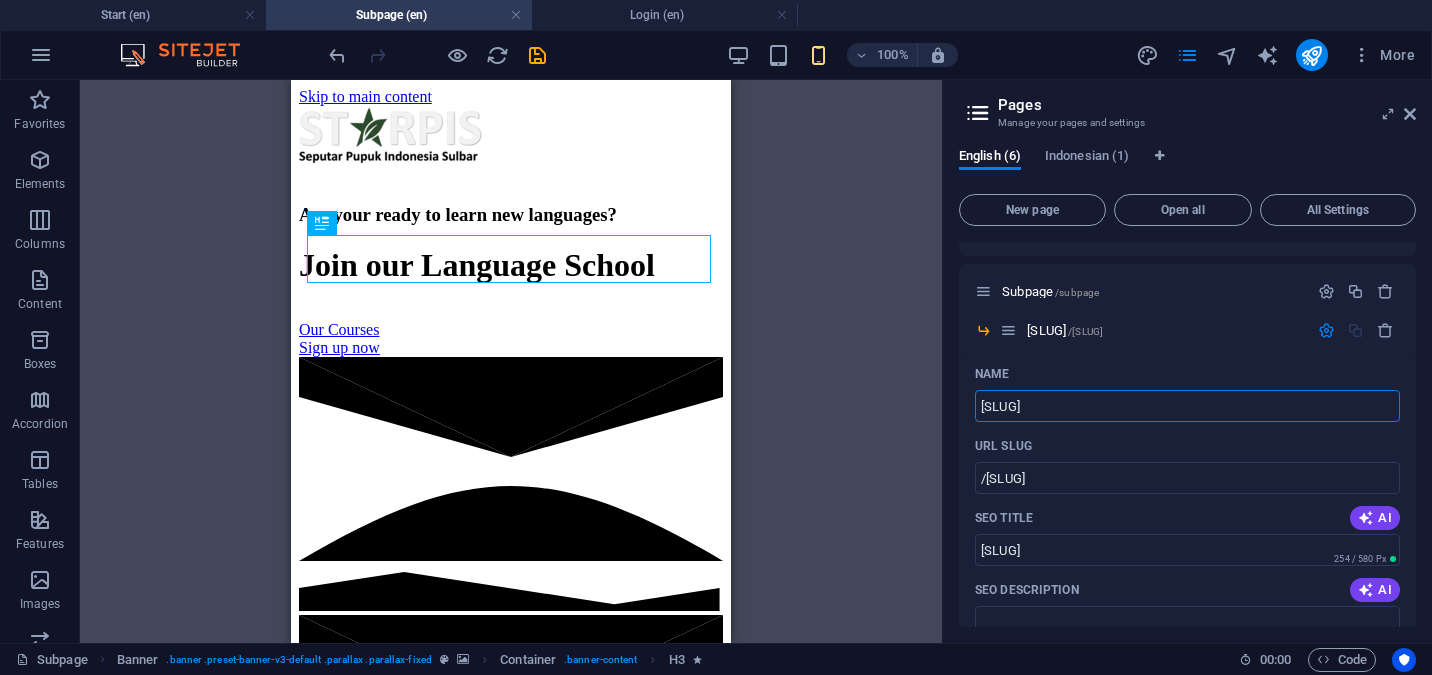 click on "Drag here to replace the existing content. Press “Ctrl” if you want to create a new element.
H3   Banner   Container   Banner   Reference   H1" at bounding box center (511, 361) 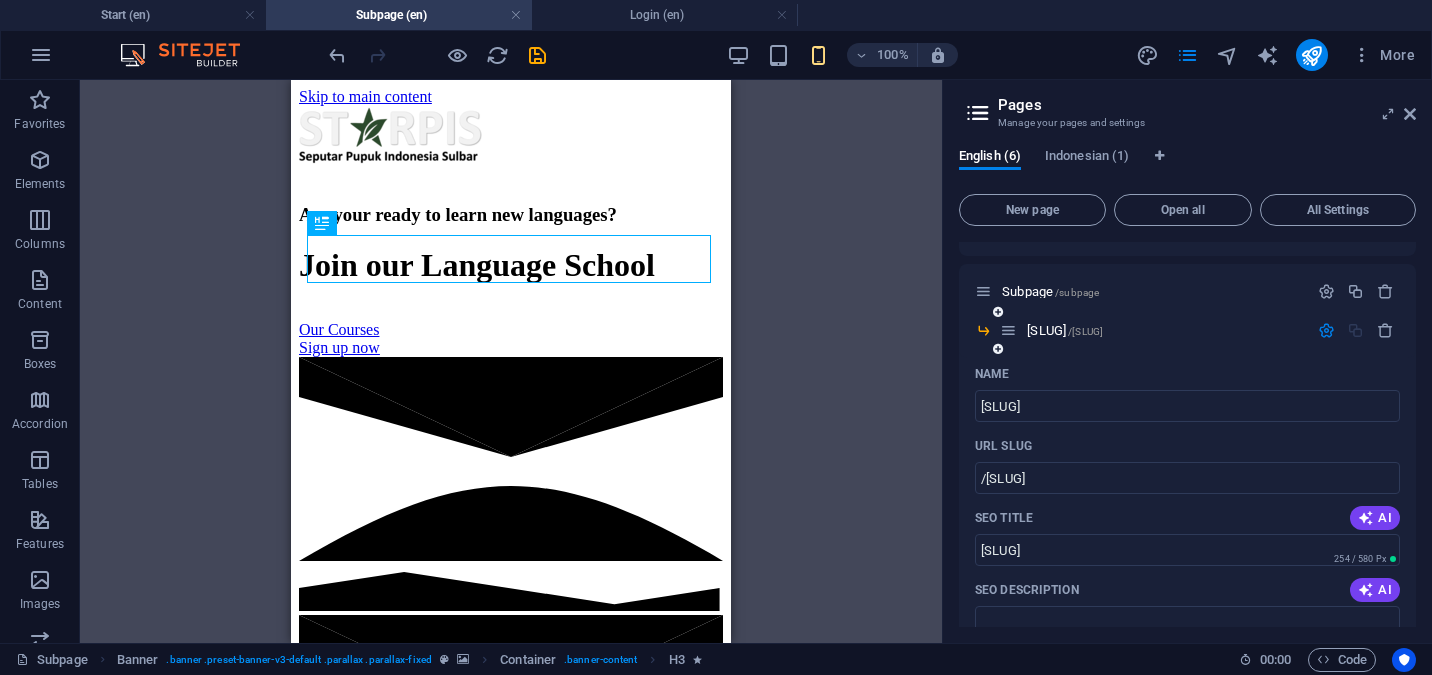 click at bounding box center [998, 349] 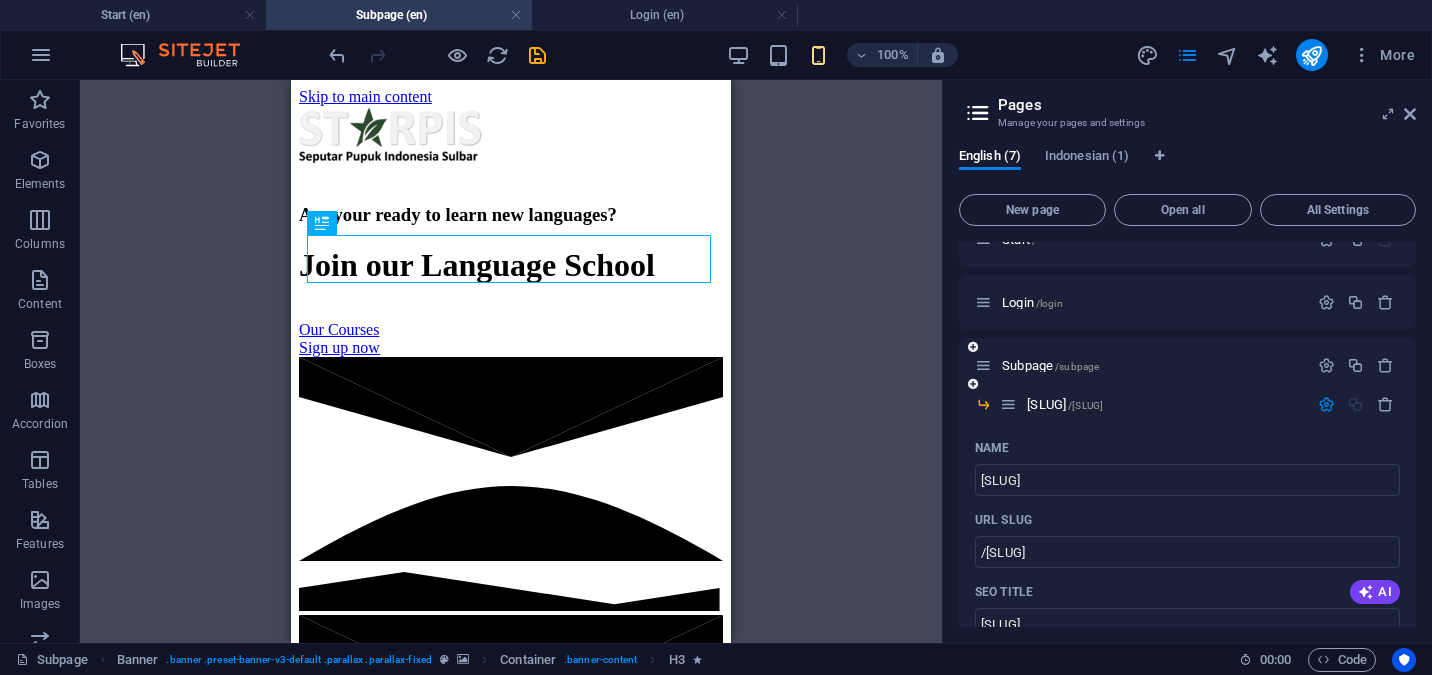 scroll, scrollTop: 26, scrollLeft: 0, axis: vertical 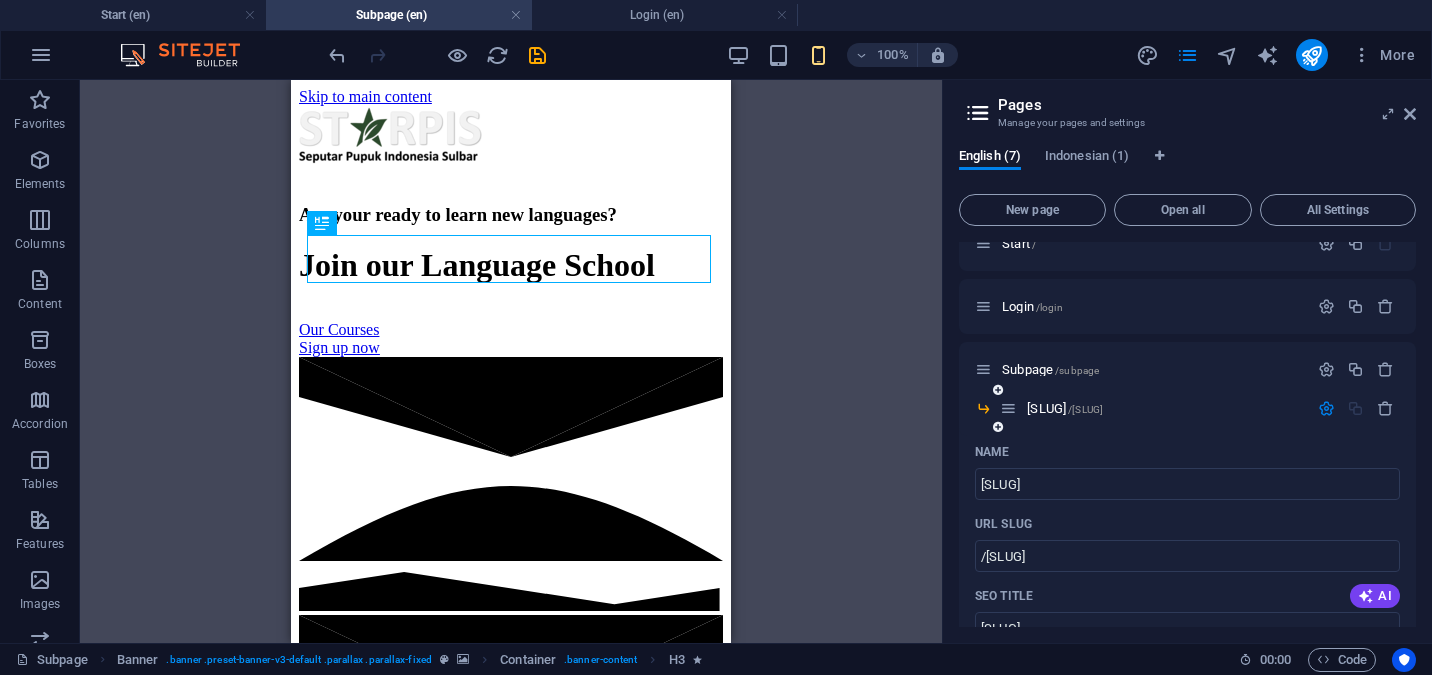 click at bounding box center [983, 408] 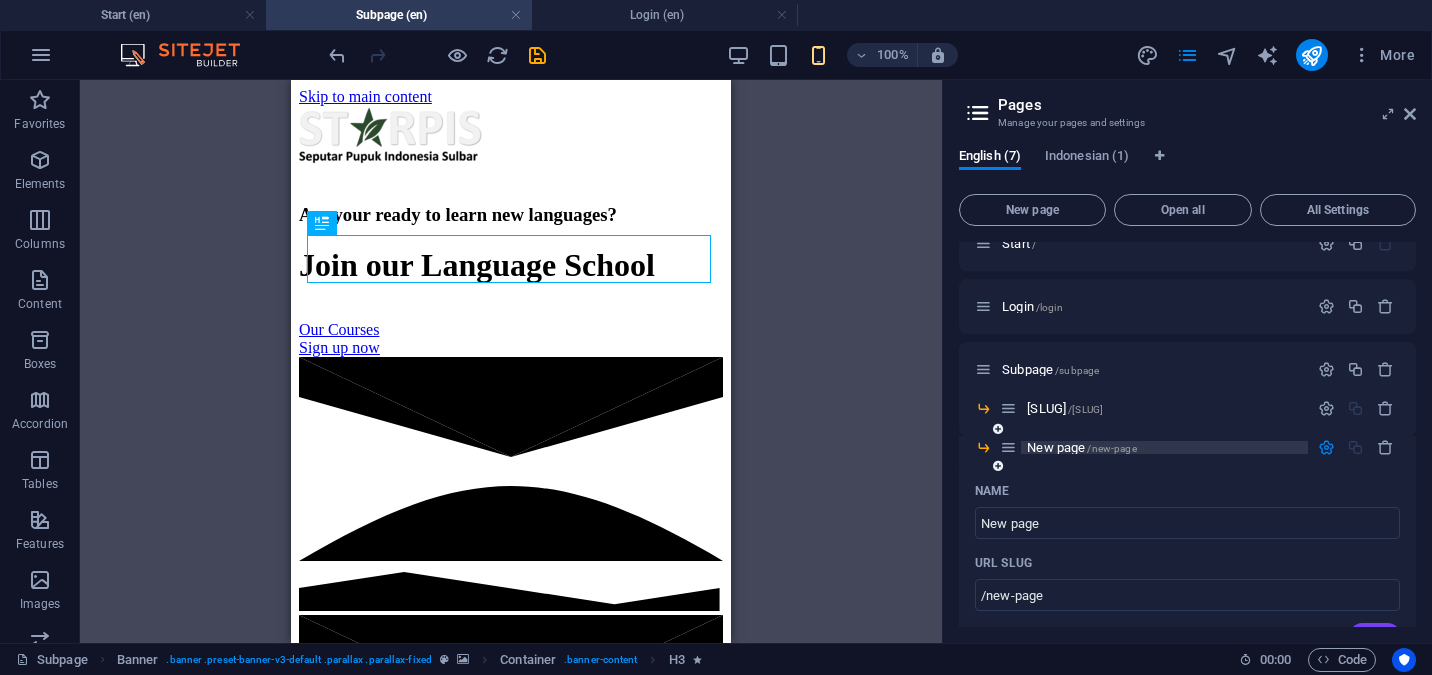 click on "/new-page" at bounding box center [1111, 448] 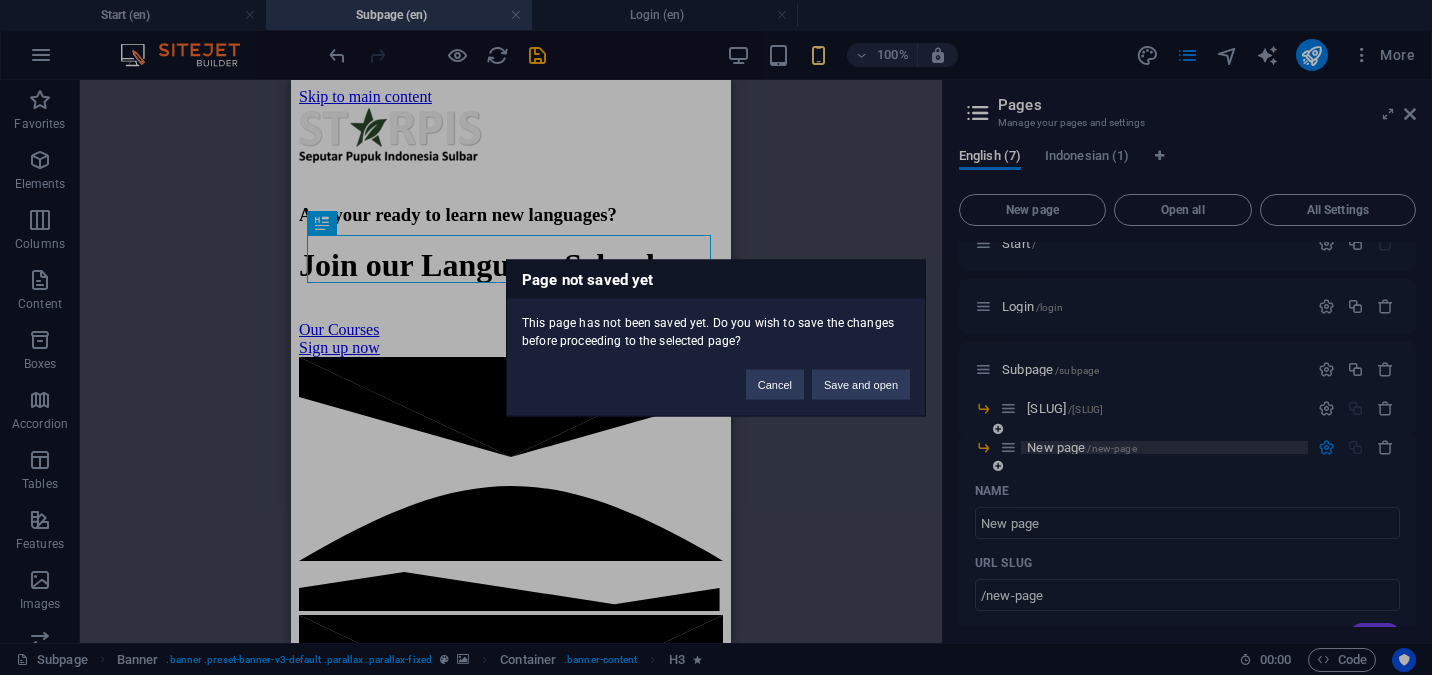 click on "Page not saved yet This page has not been saved yet. Do you wish to save the changes before proceeding to the selected page? Cancel Save and open" at bounding box center [716, 337] 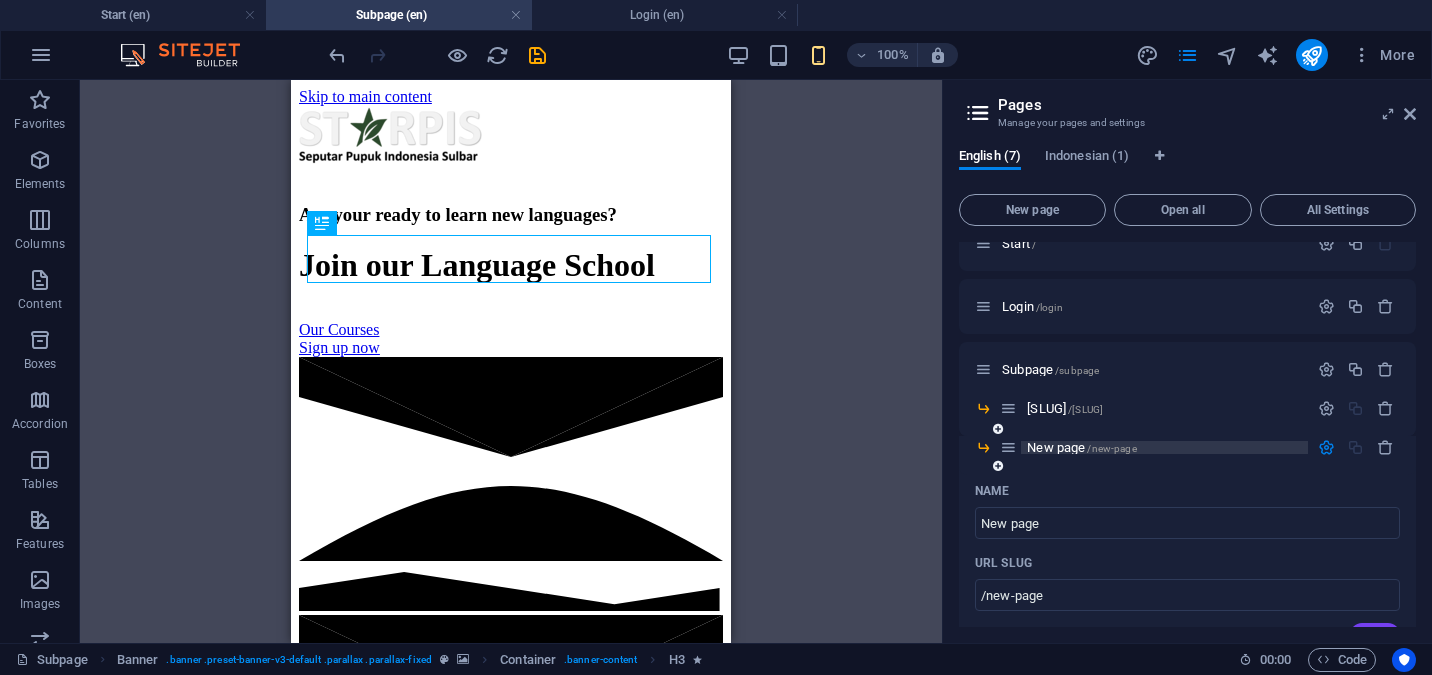 click on "/new-page" at bounding box center [1111, 448] 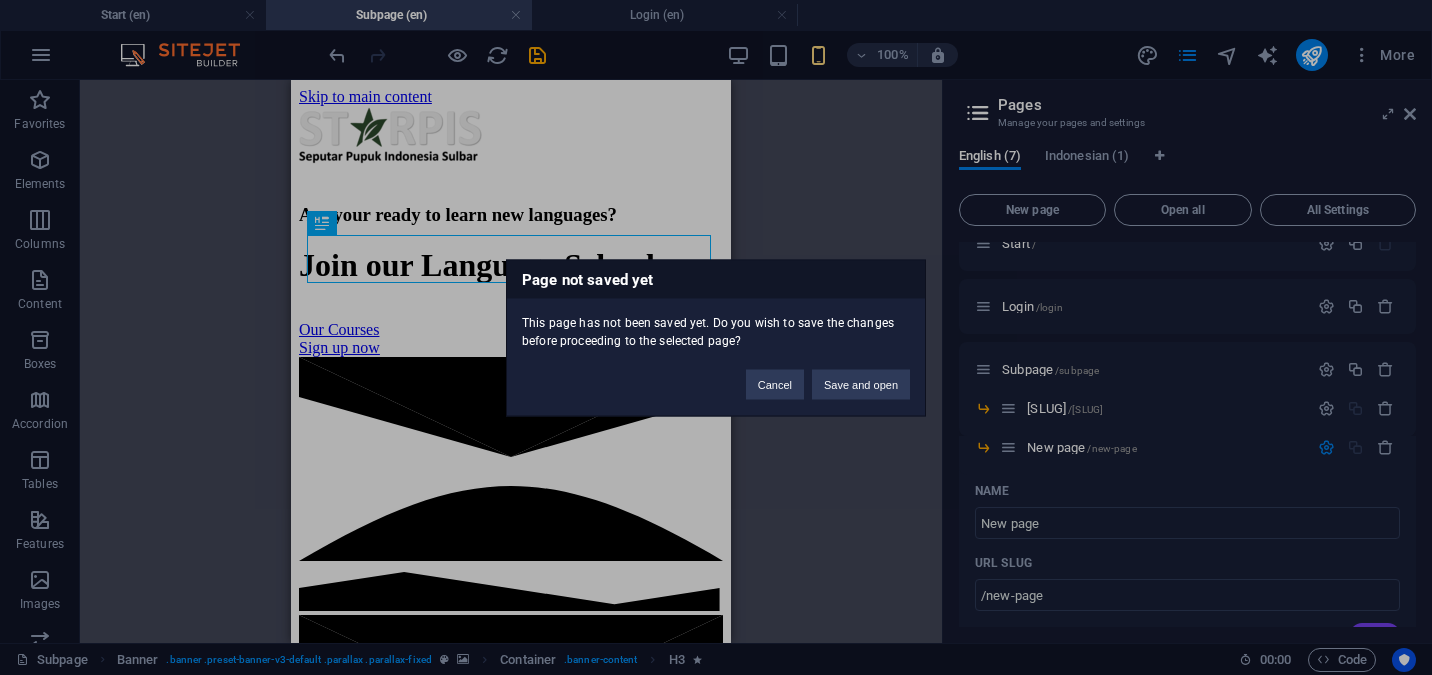 click on "Page not saved yet This page has not been saved yet. Do you wish to save the changes before proceeding to the selected page? Cancel Save and open" at bounding box center [716, 337] 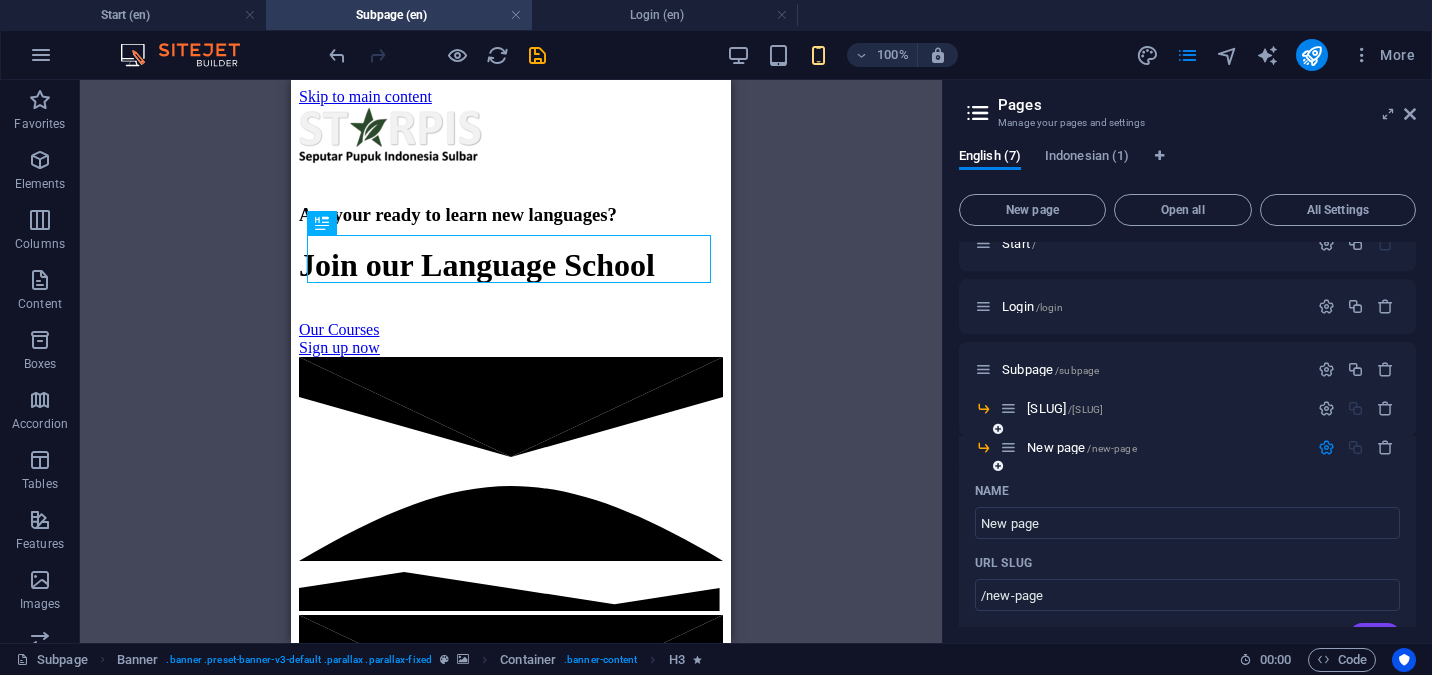 click at bounding box center (1008, 447) 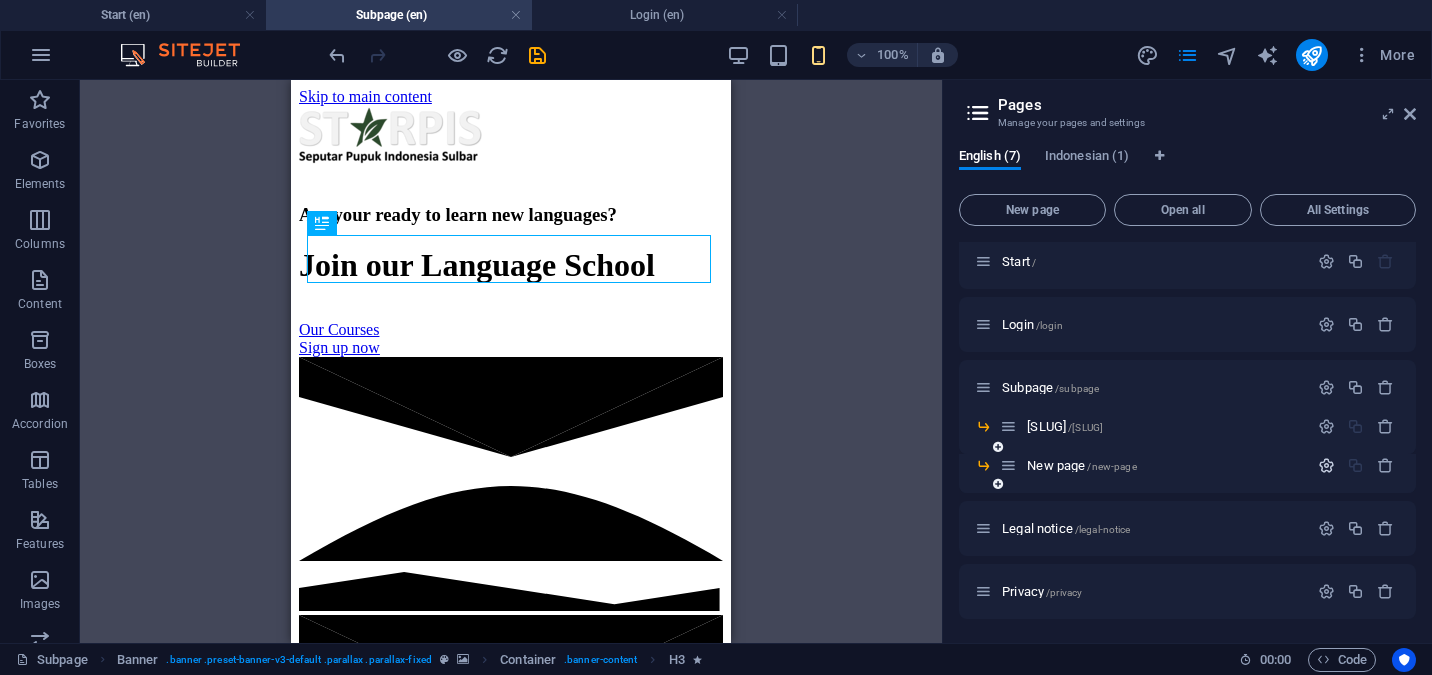 click at bounding box center [1326, 465] 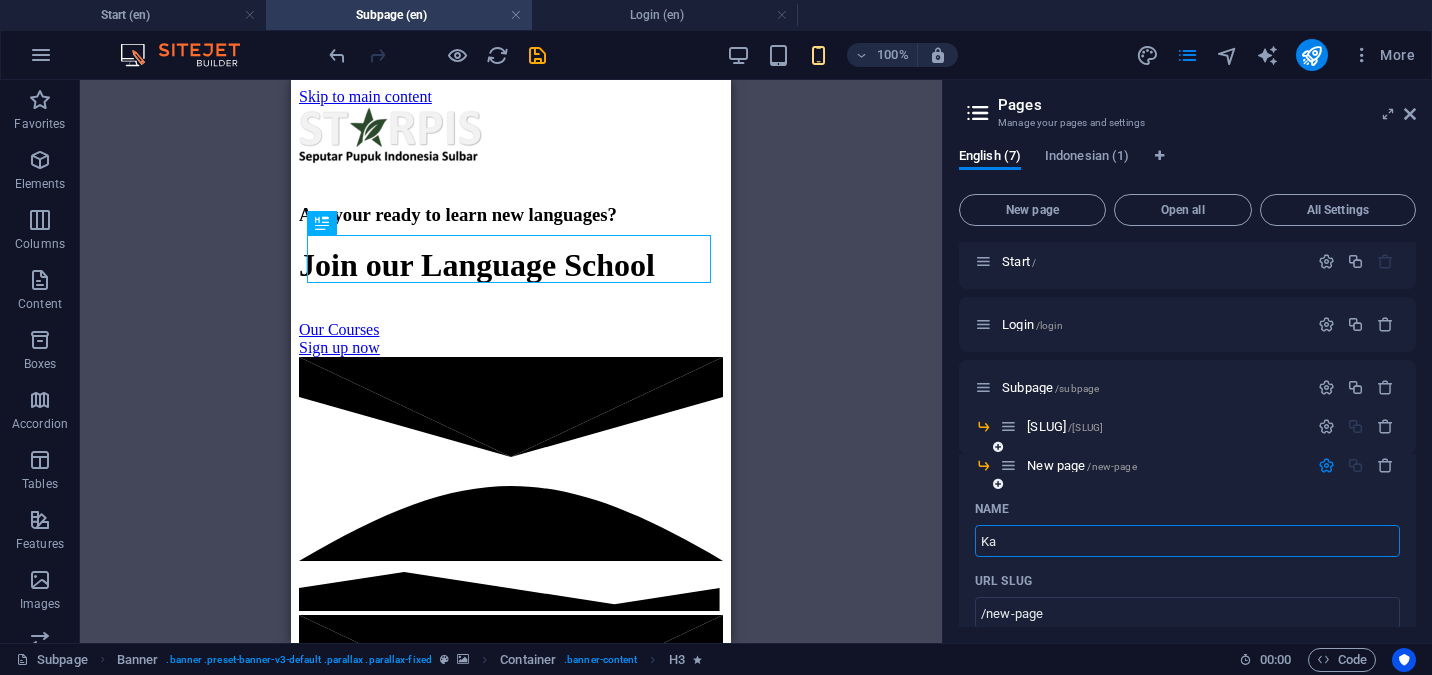 type on "Ka" 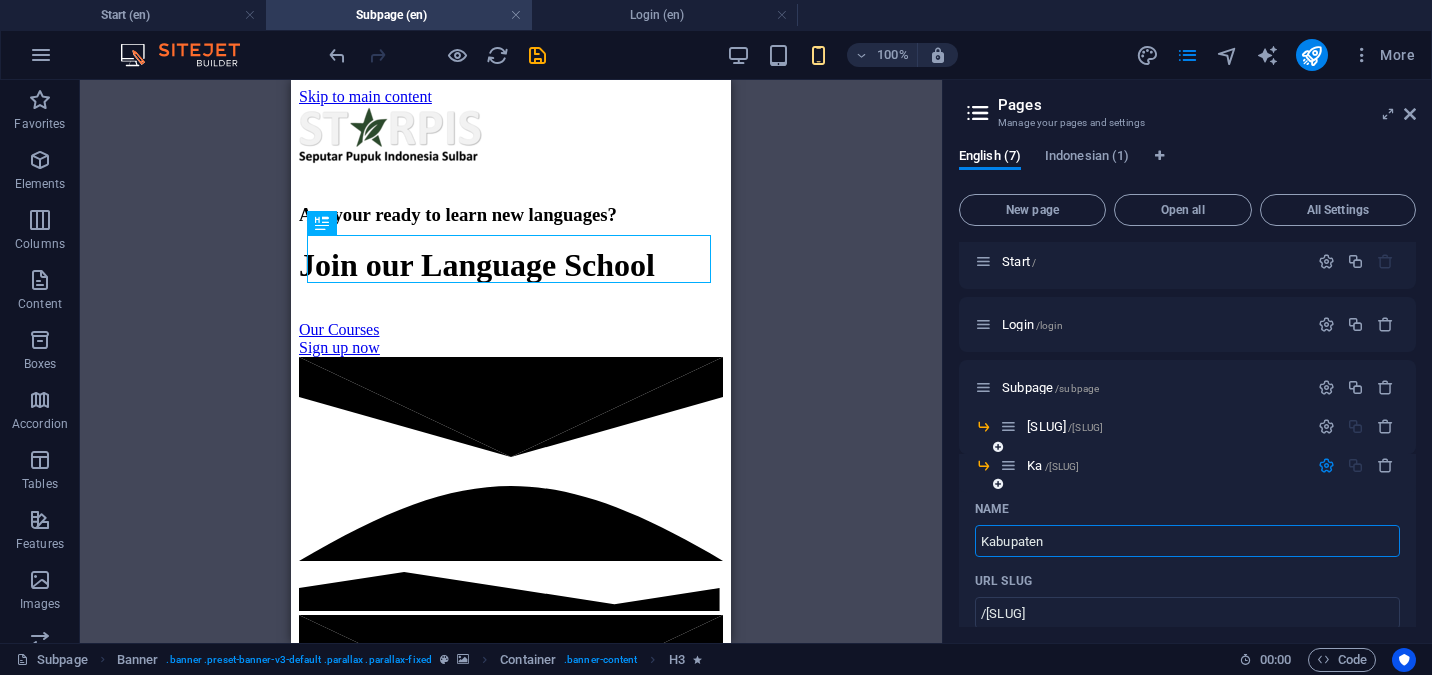 type on "Kabupaten" 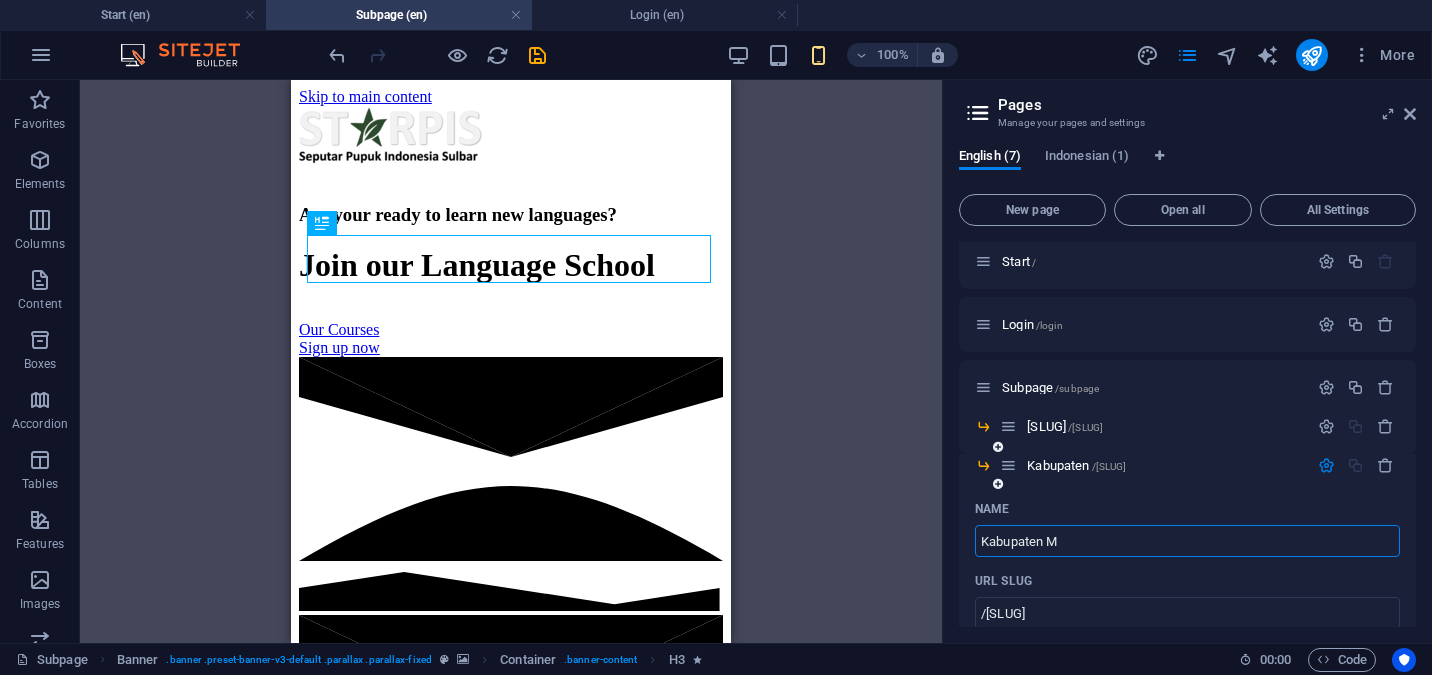 type on "Kabupaten M" 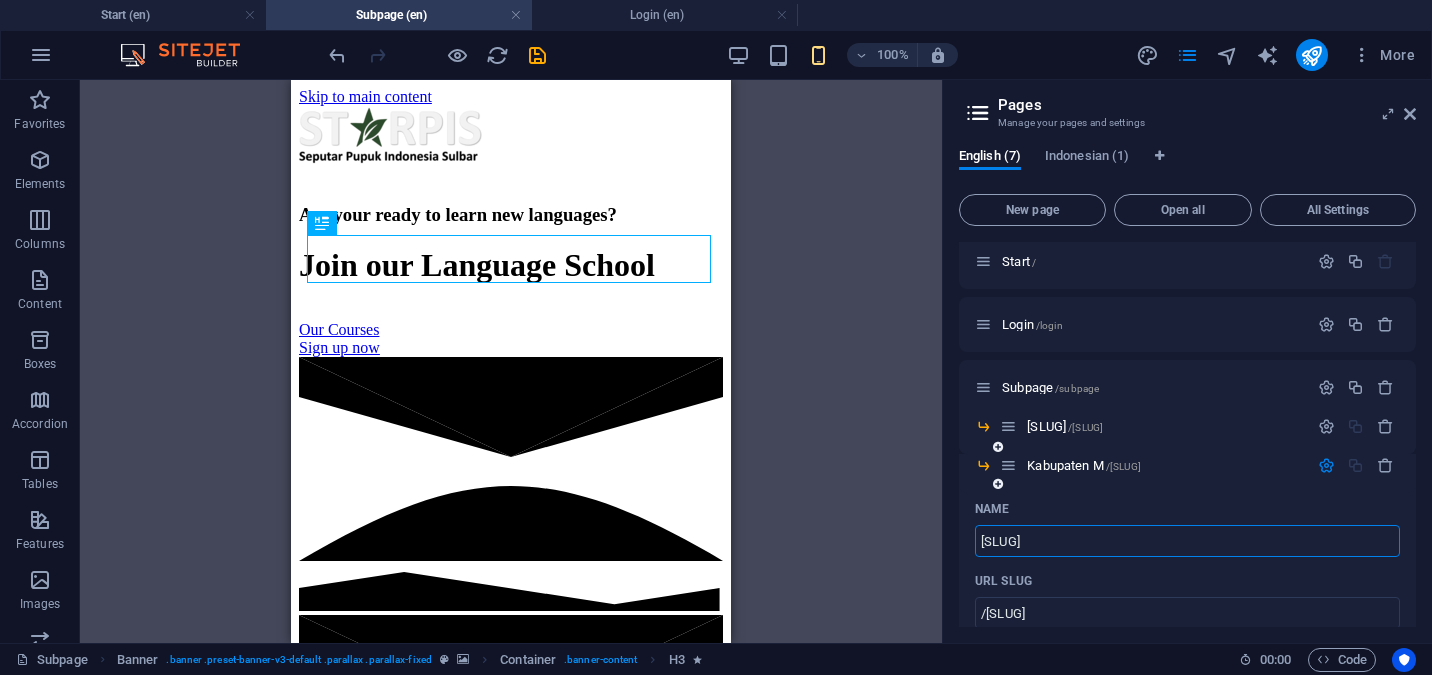 type on "[SLUG]" 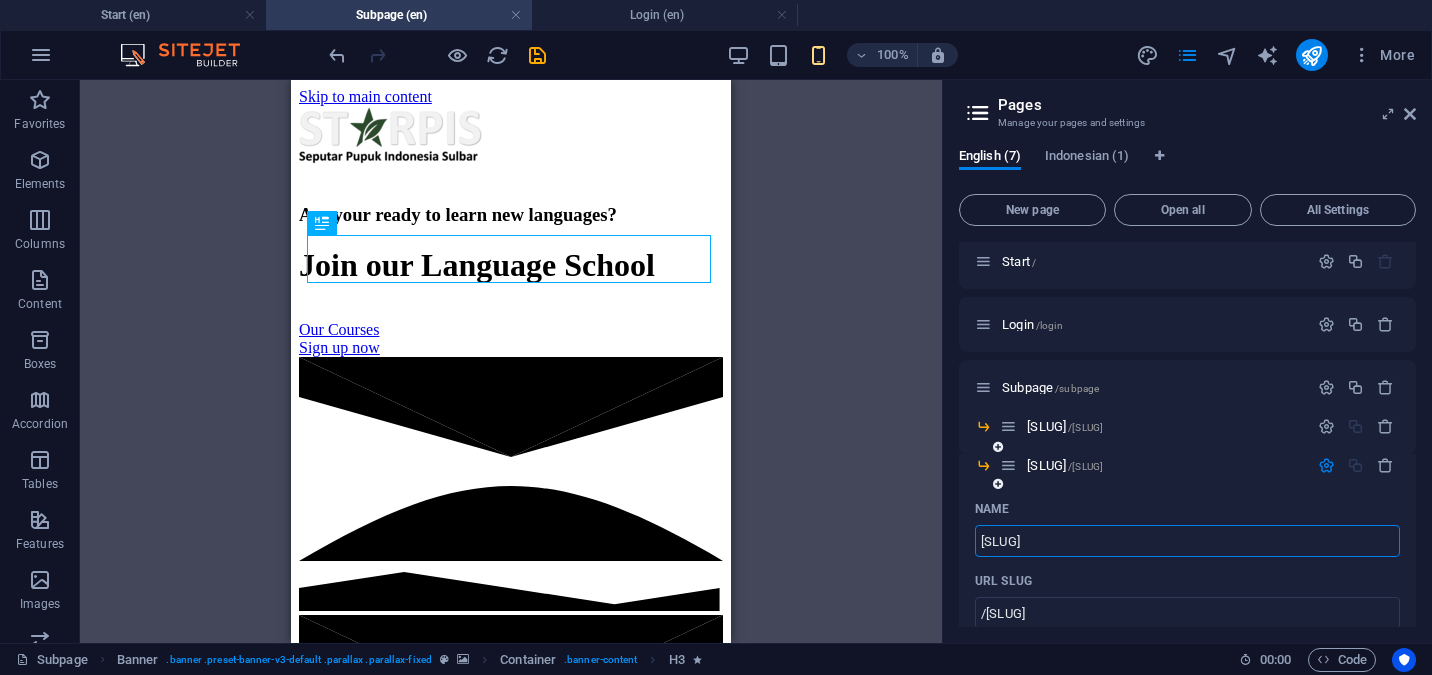 type on "[SLUG]" 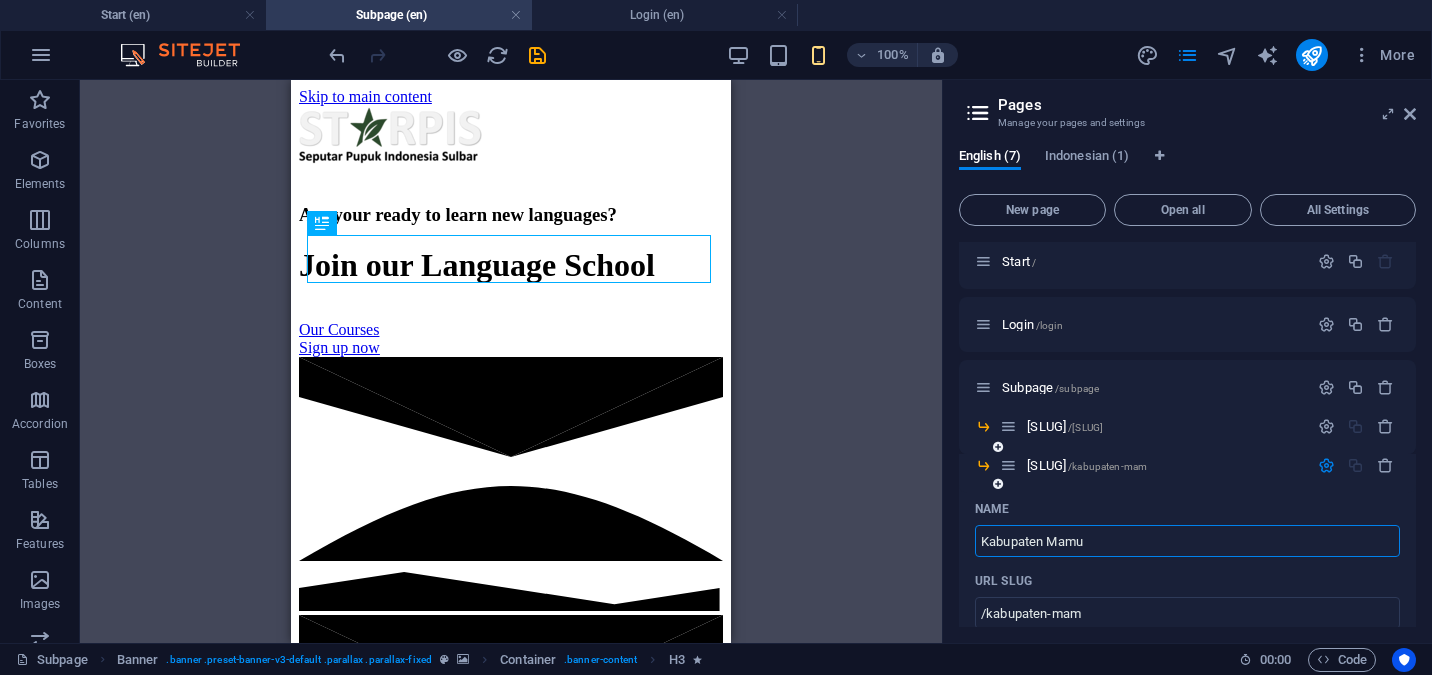 type on "Kabupaten Mamu" 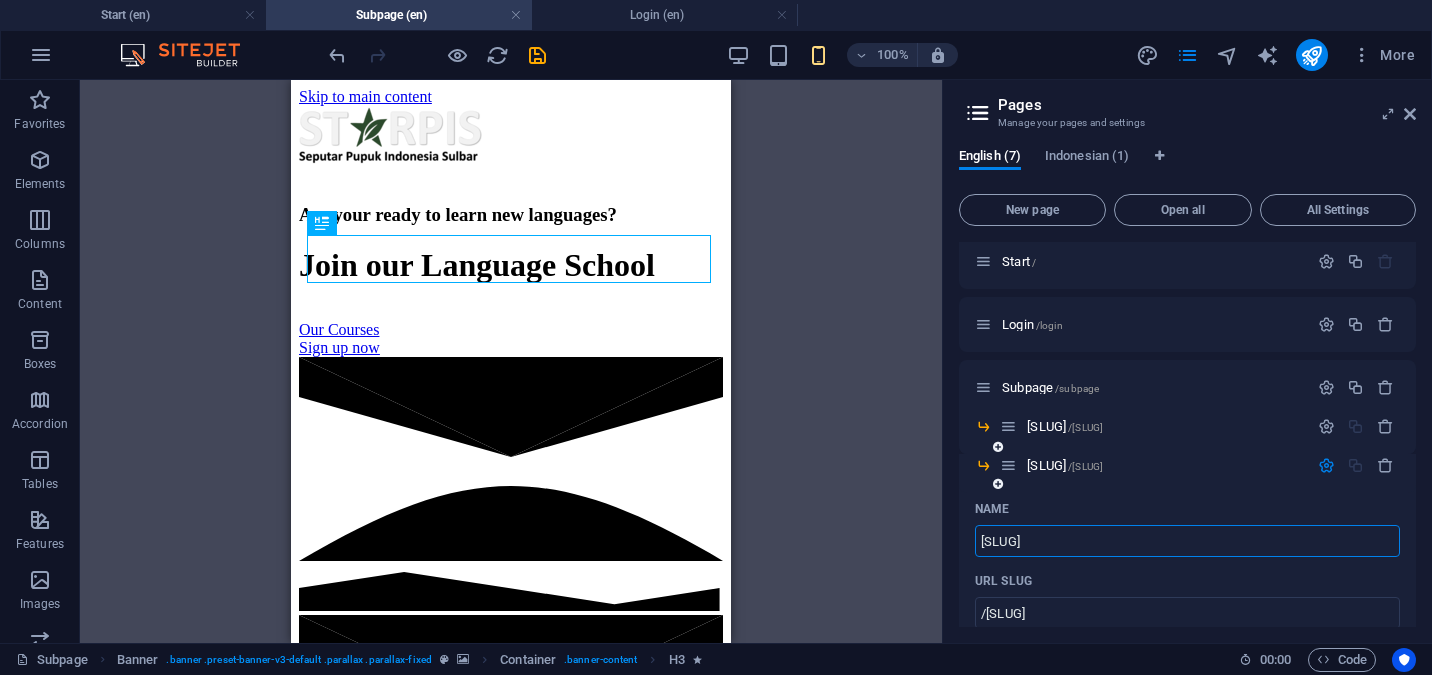 type on "[SLUG]" 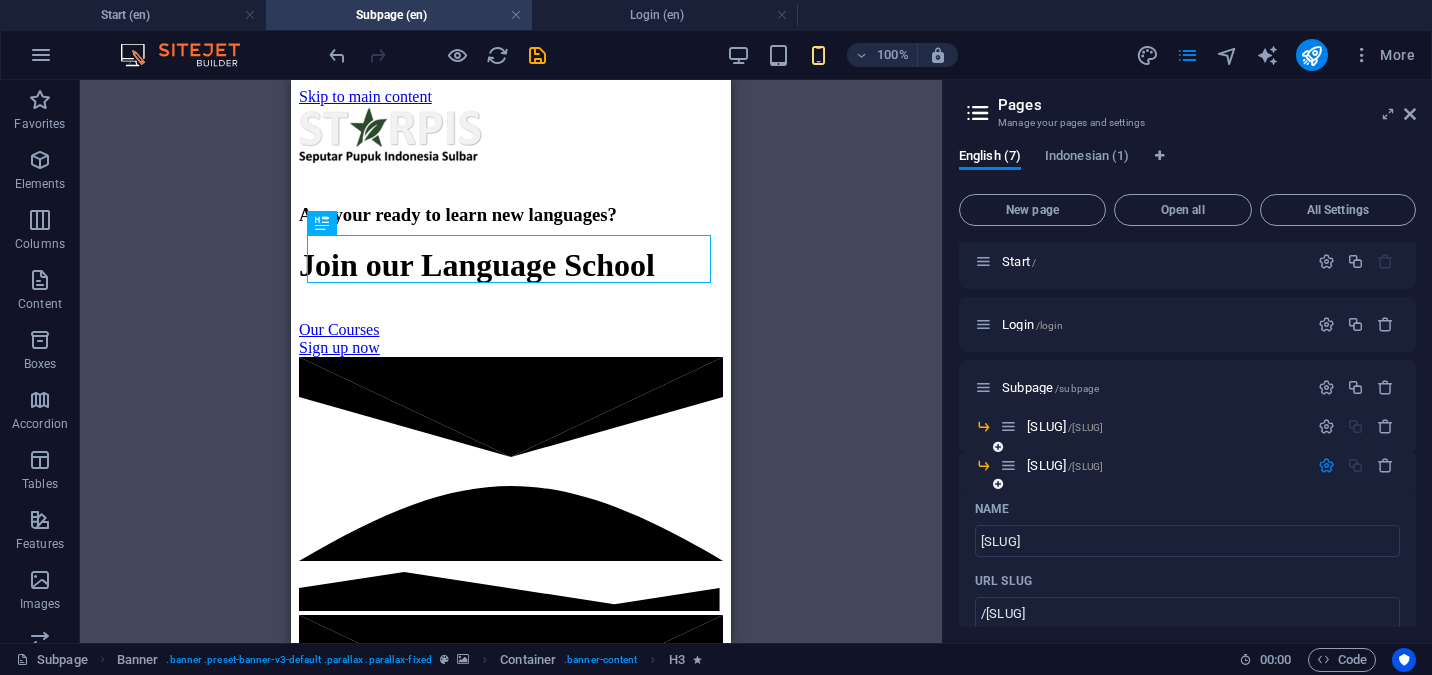 click at bounding box center (1326, 465) 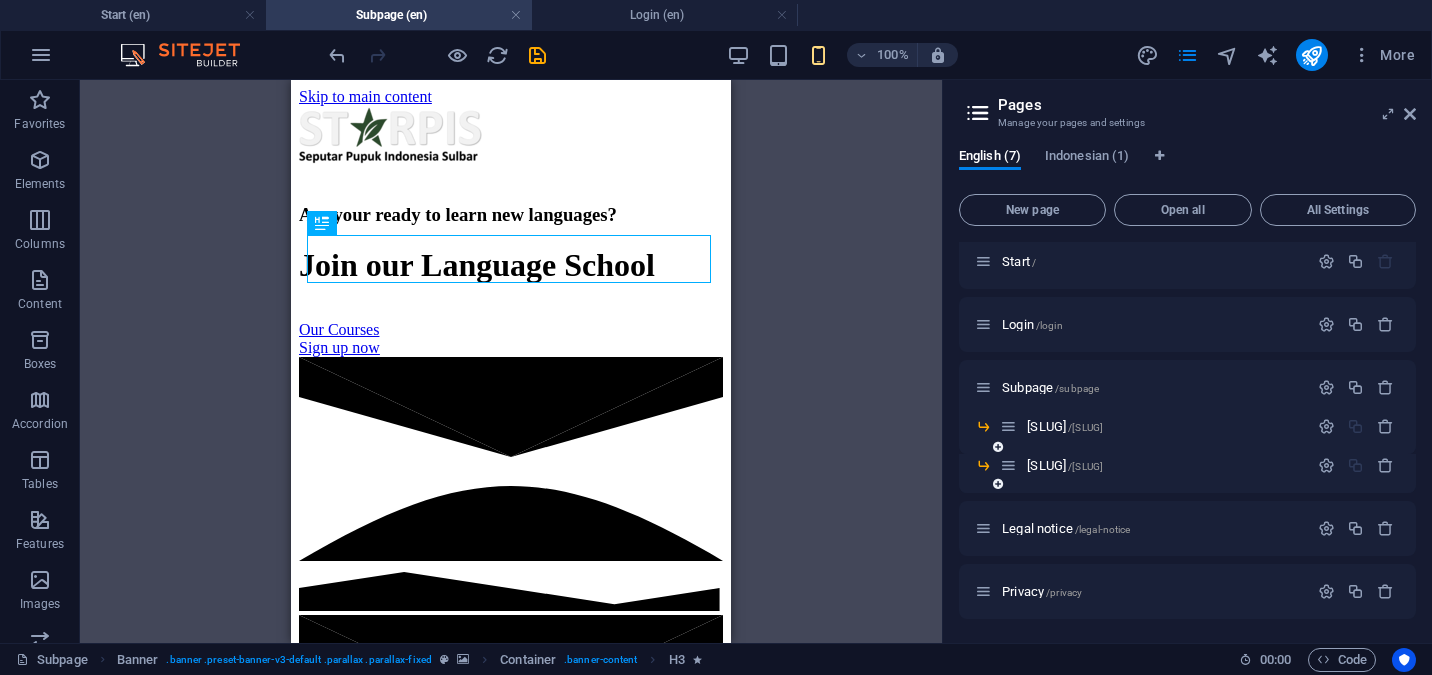 click at bounding box center (998, 484) 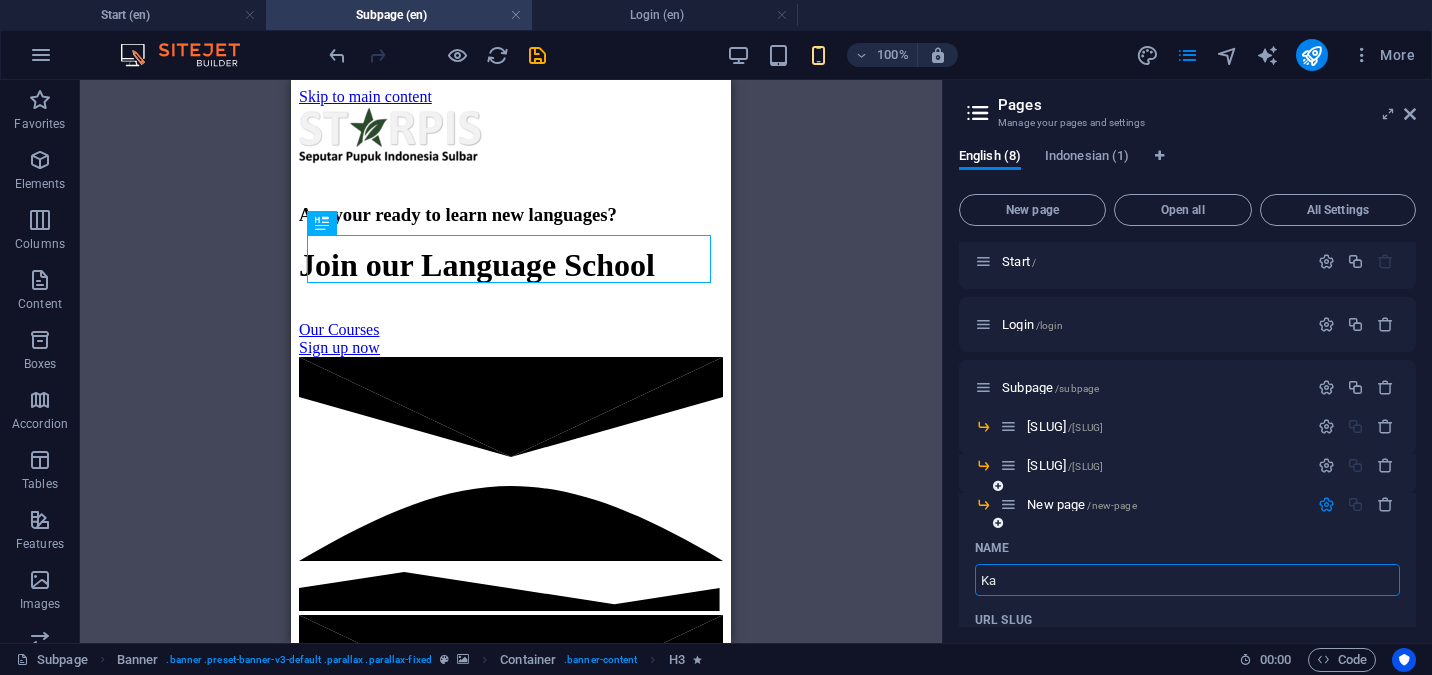 type on "Ka" 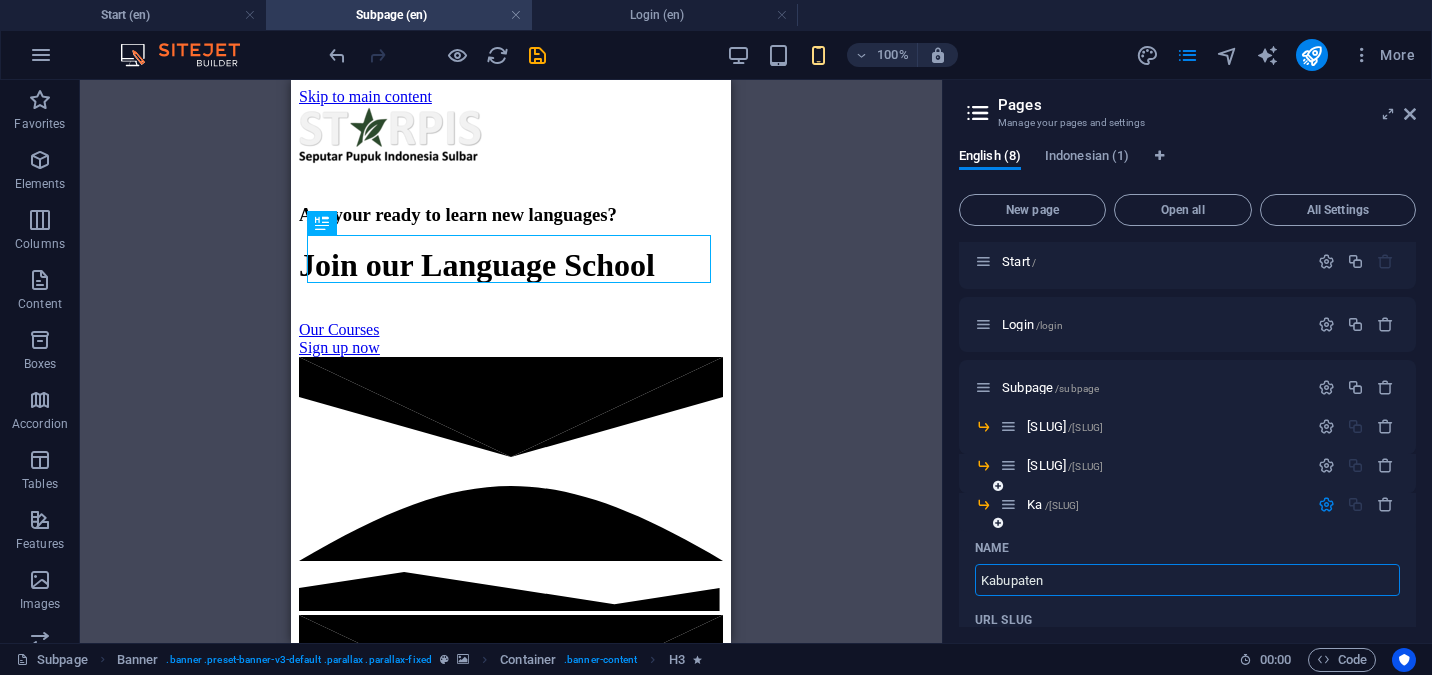 type on "Kabupaten" 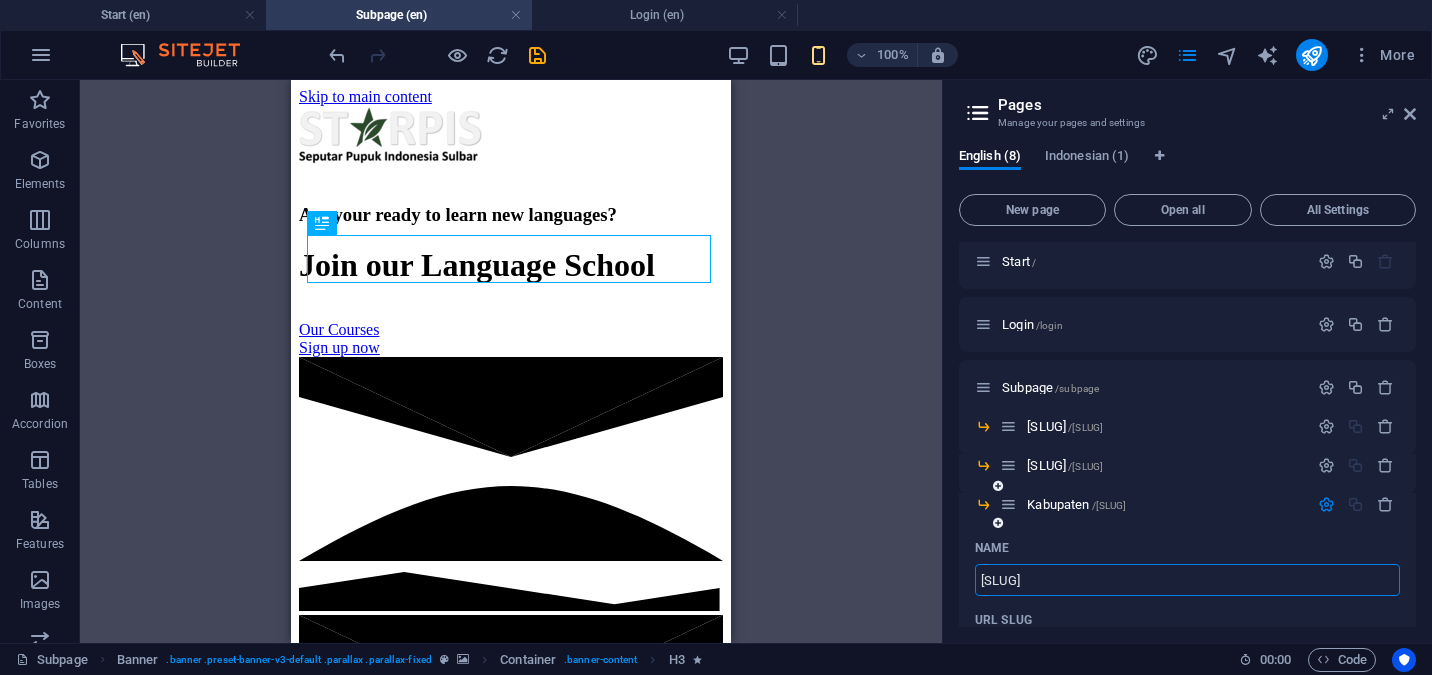 type on "[SLUG]" 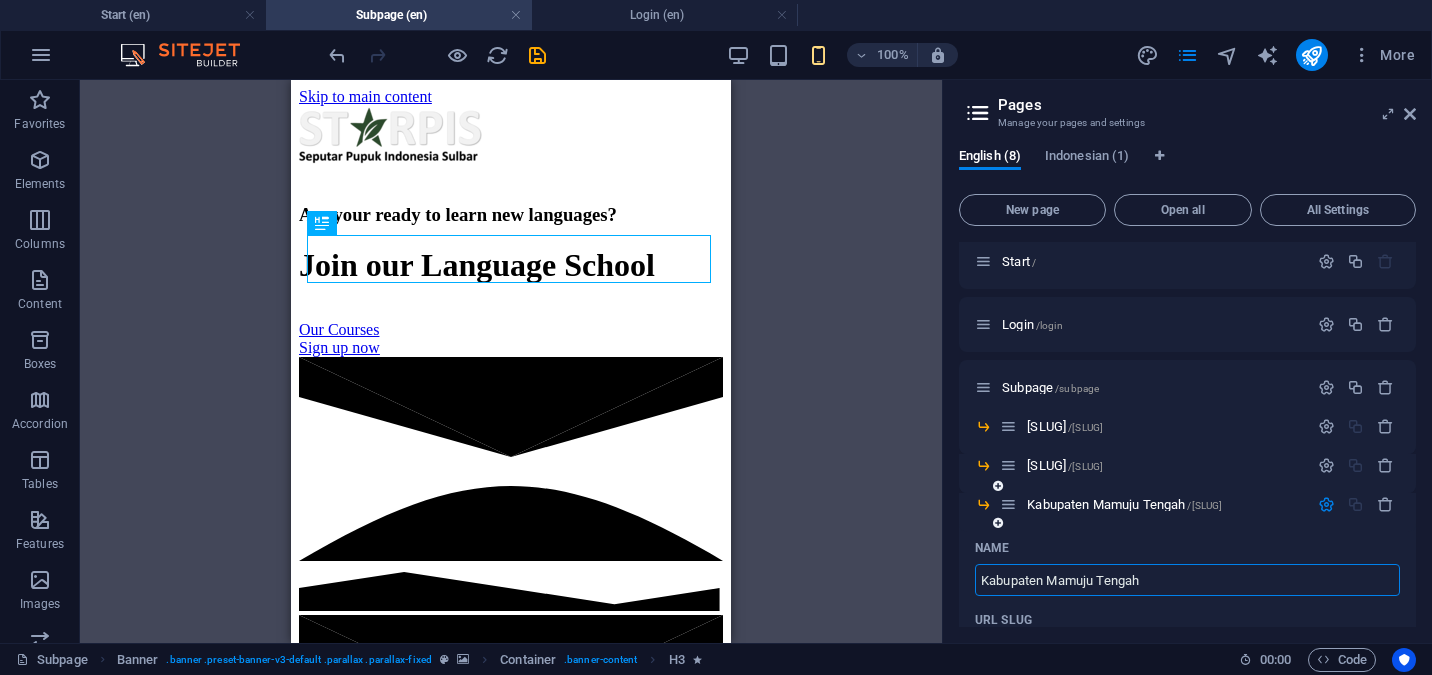 type on "Kabupaten Mamuju Tengah" 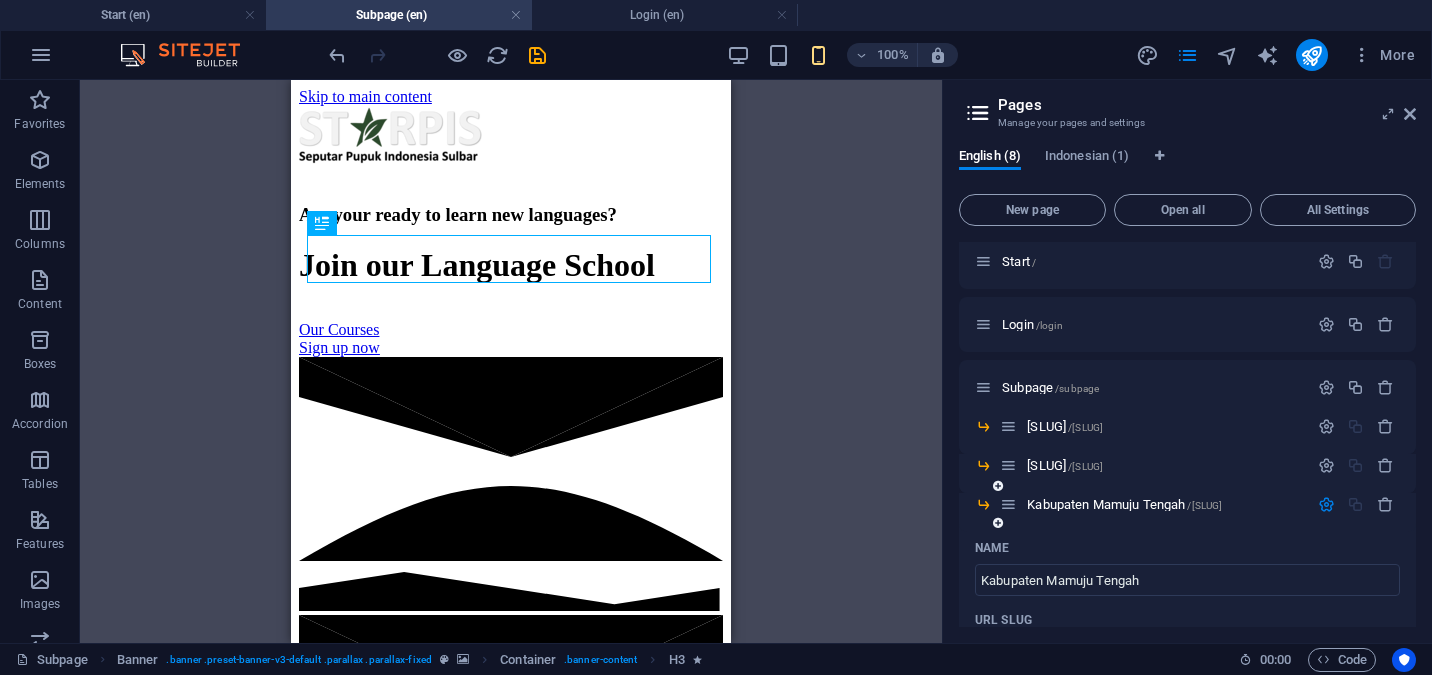 click at bounding box center (1326, 504) 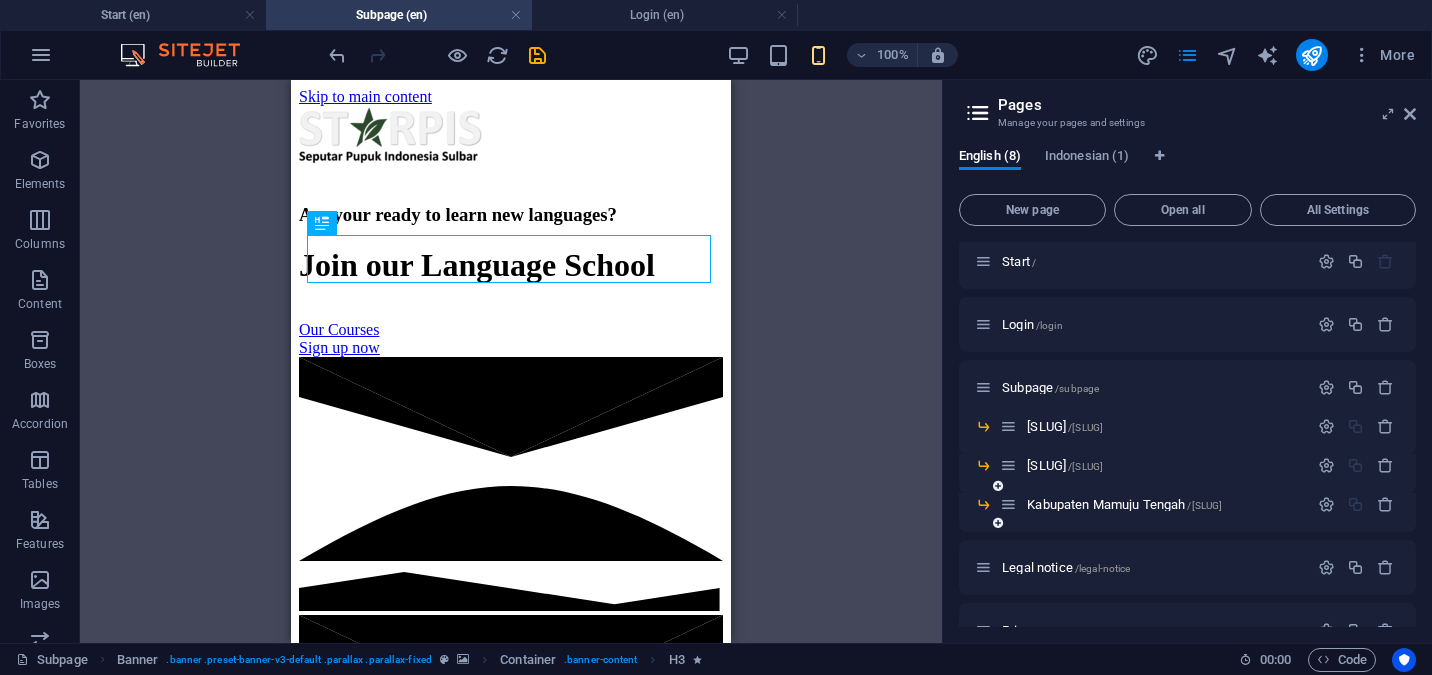 click at bounding box center (998, 523) 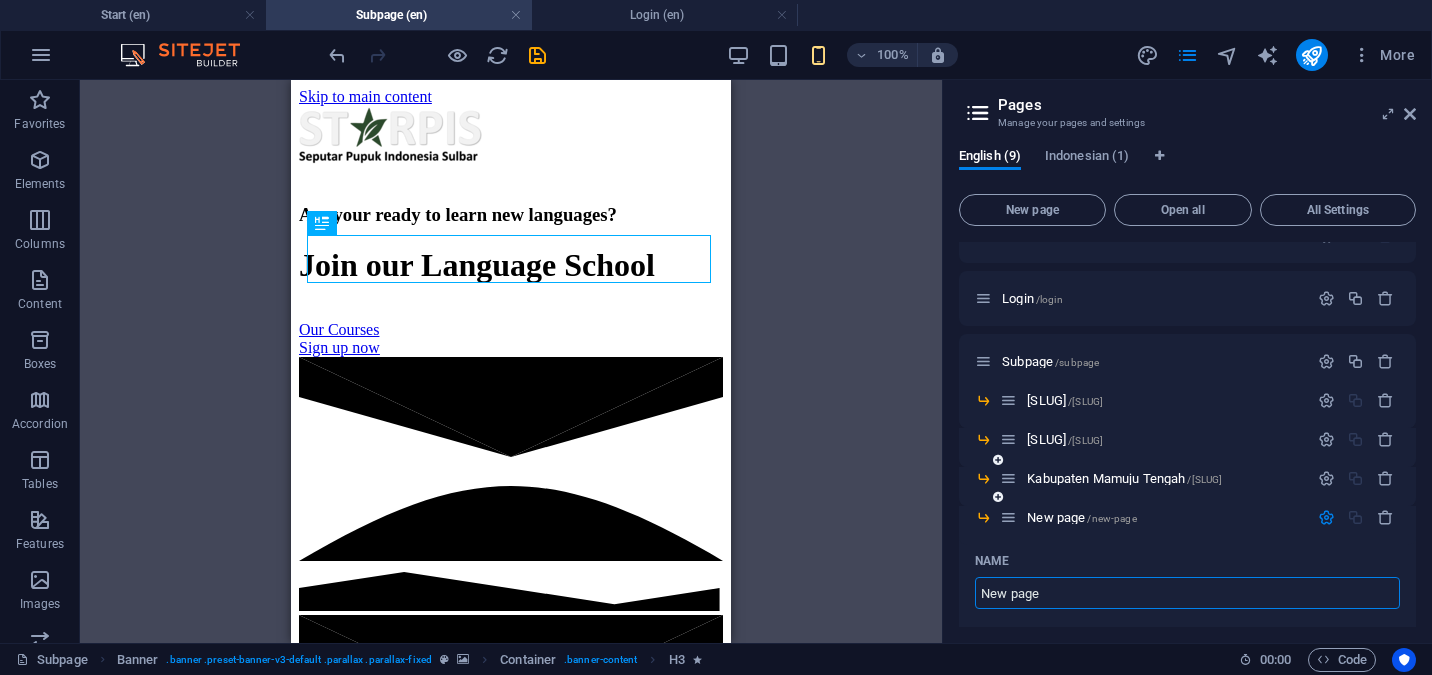 scroll, scrollTop: 39, scrollLeft: 0, axis: vertical 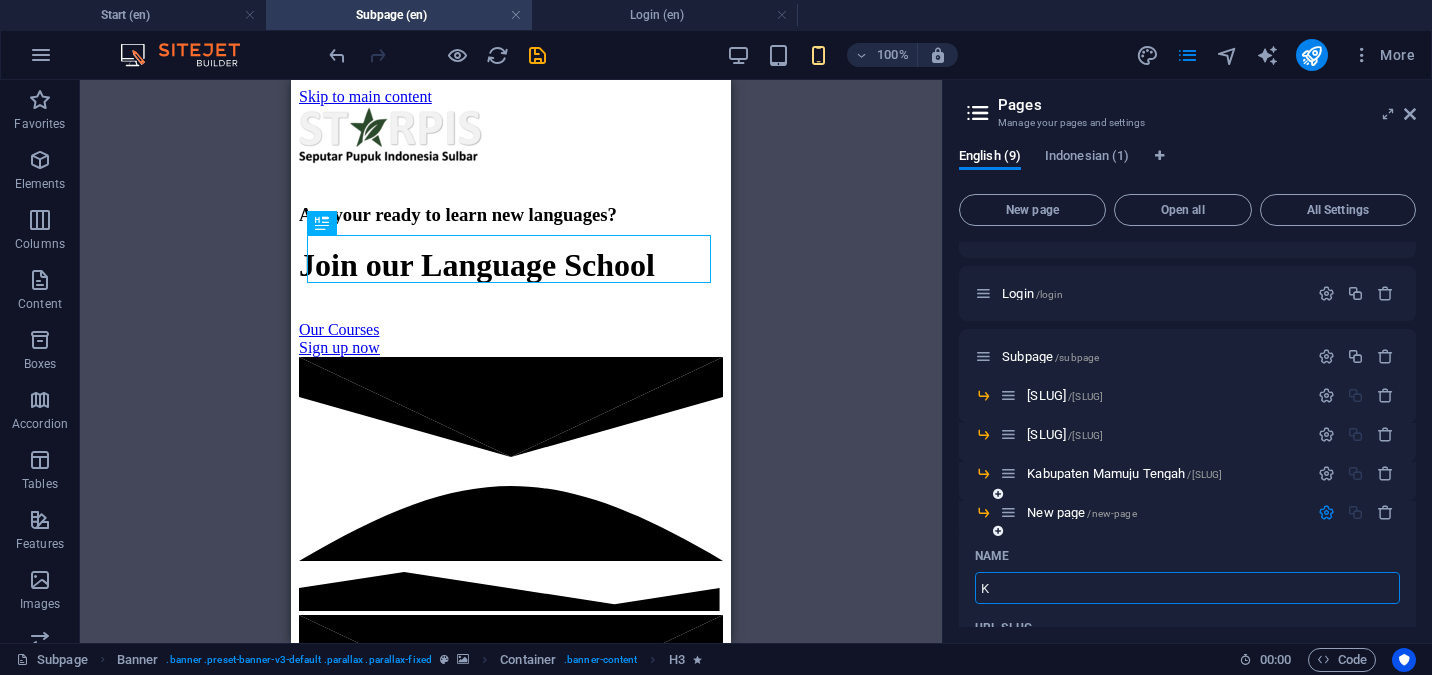 type on "K" 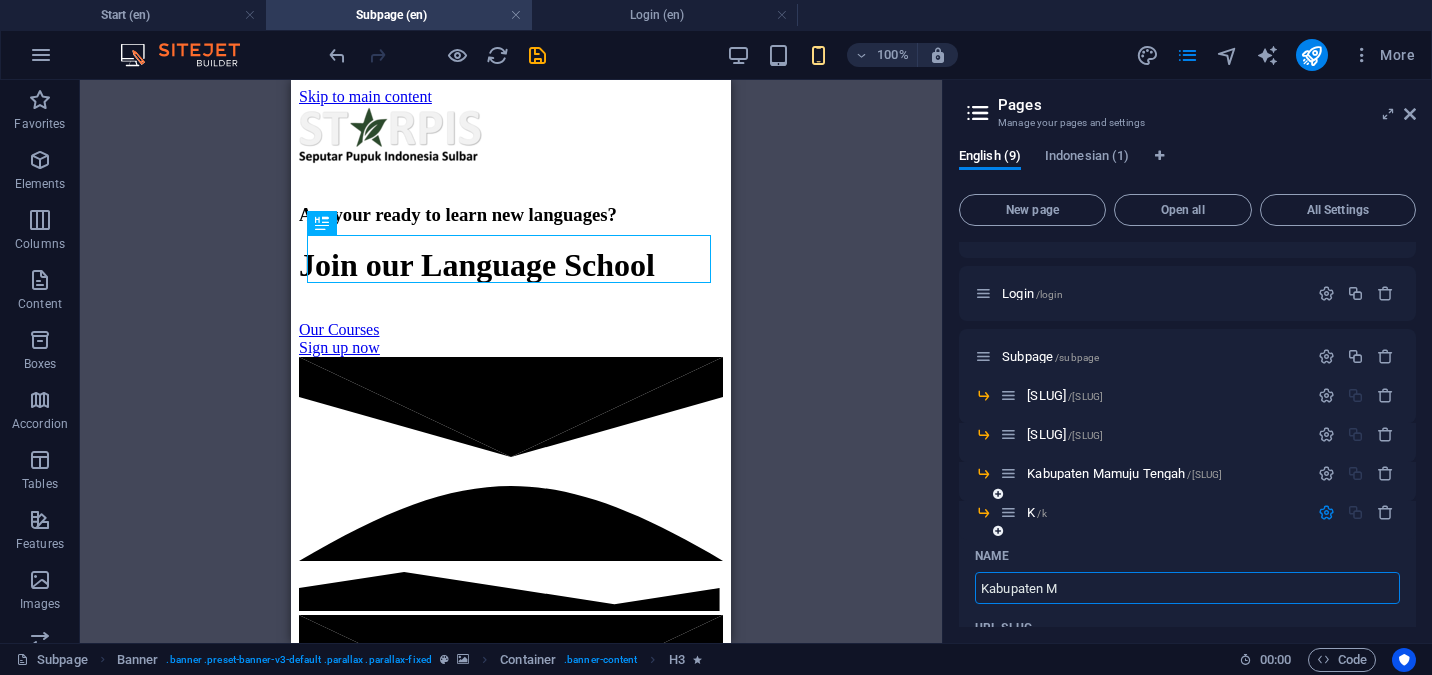 type on "Kabupaten M" 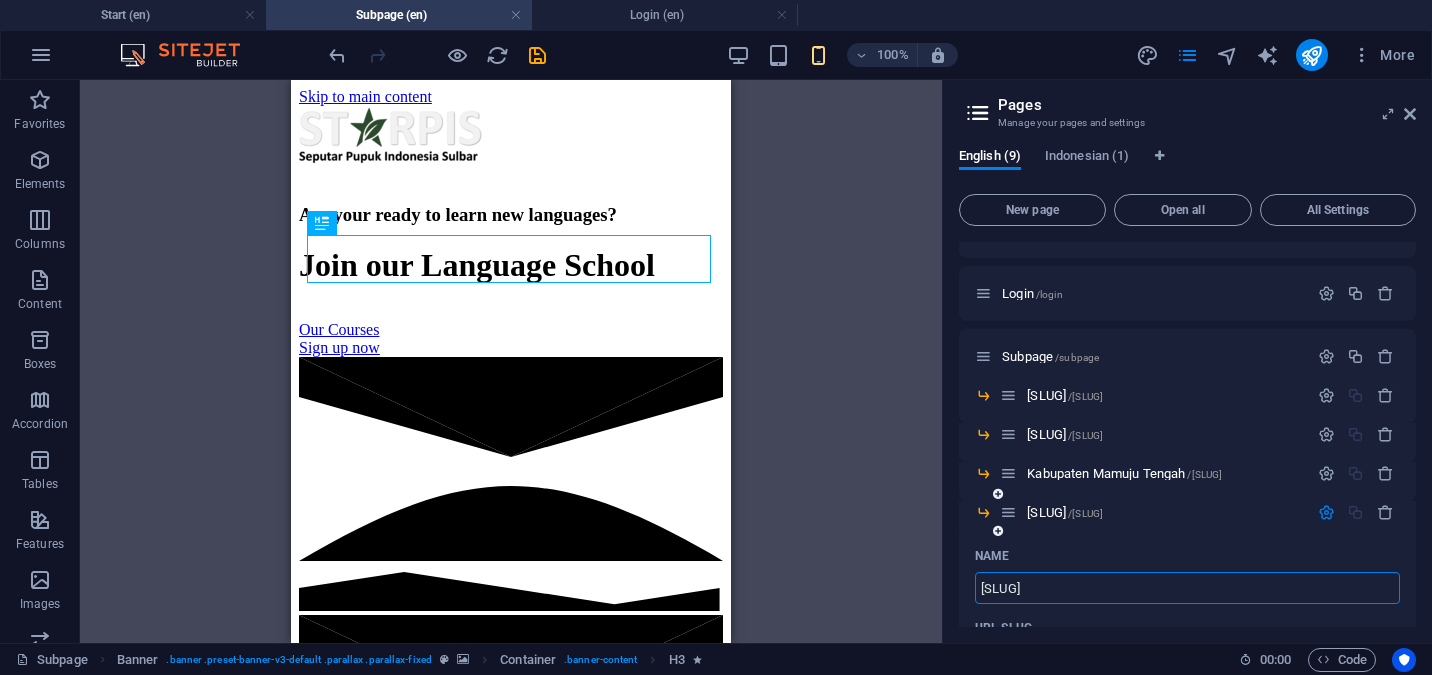type on "[SLUG]" 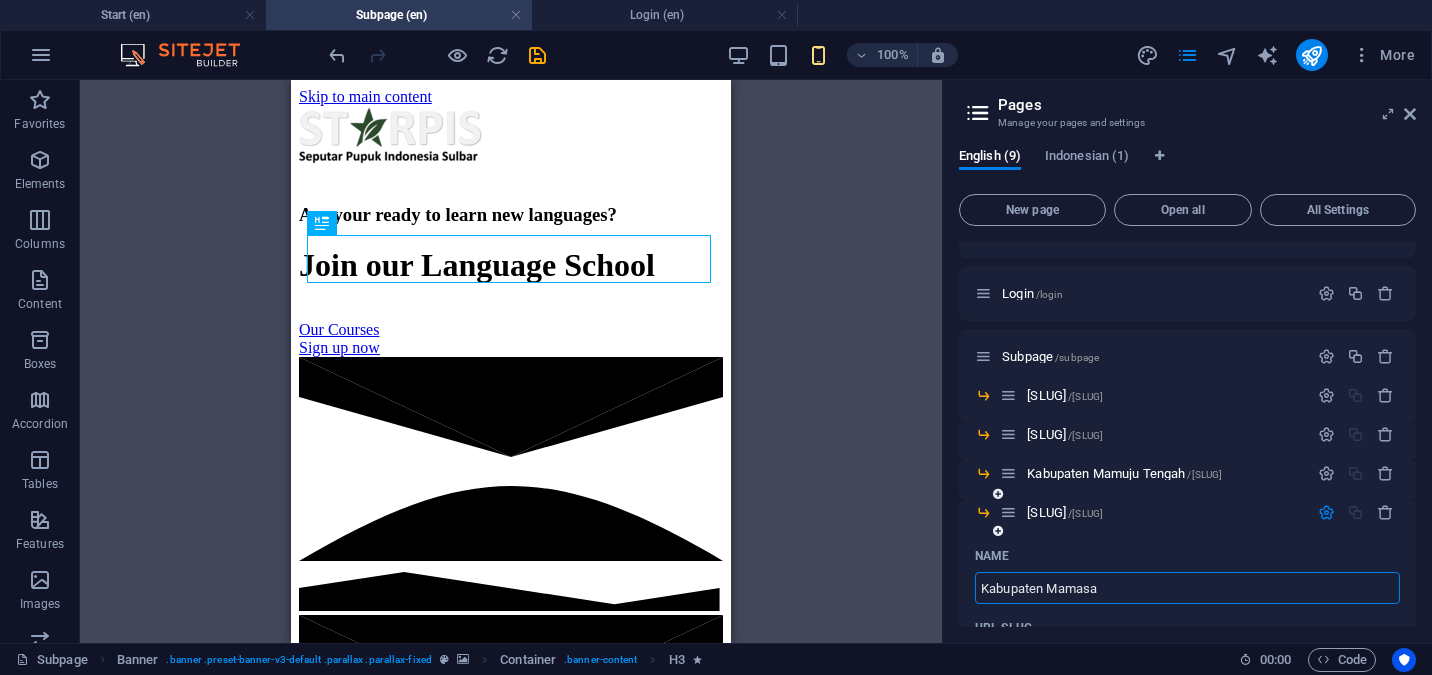 type on "Kabupaten Mamasa" 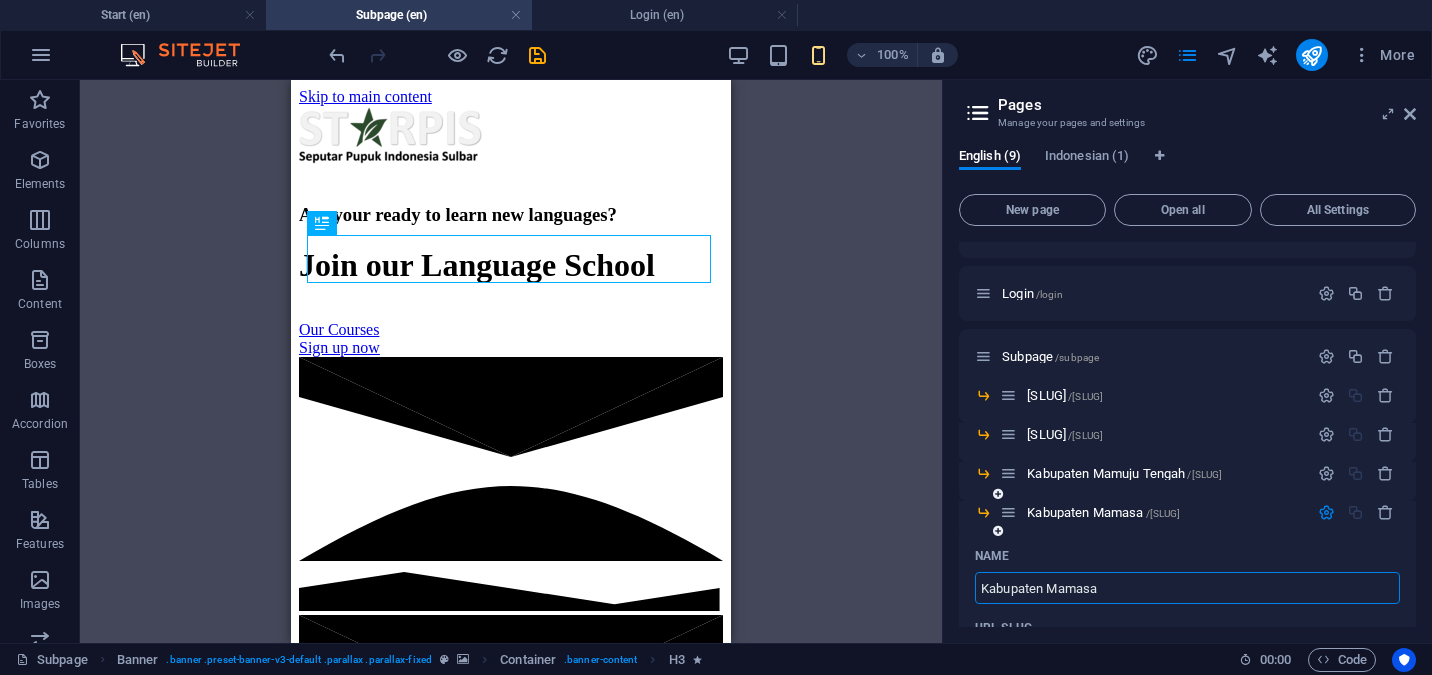 click at bounding box center (1326, 512) 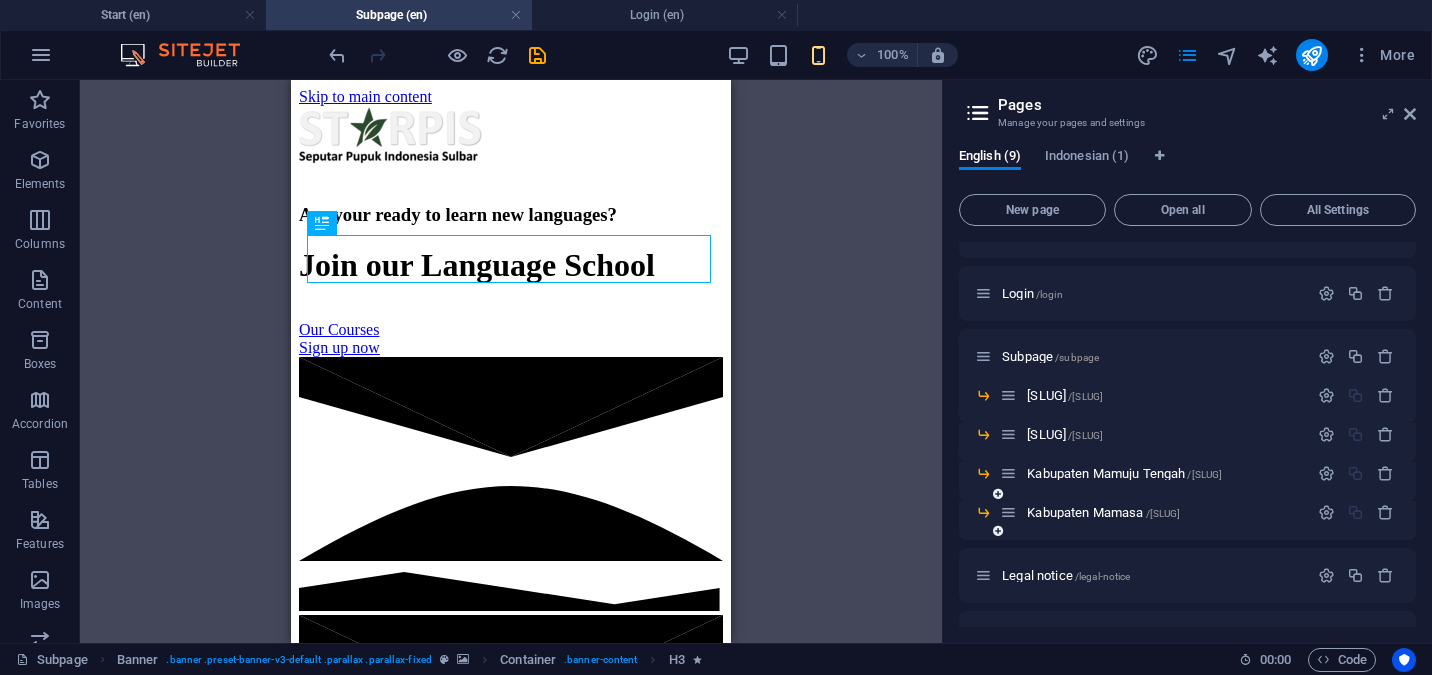 click at bounding box center (998, 531) 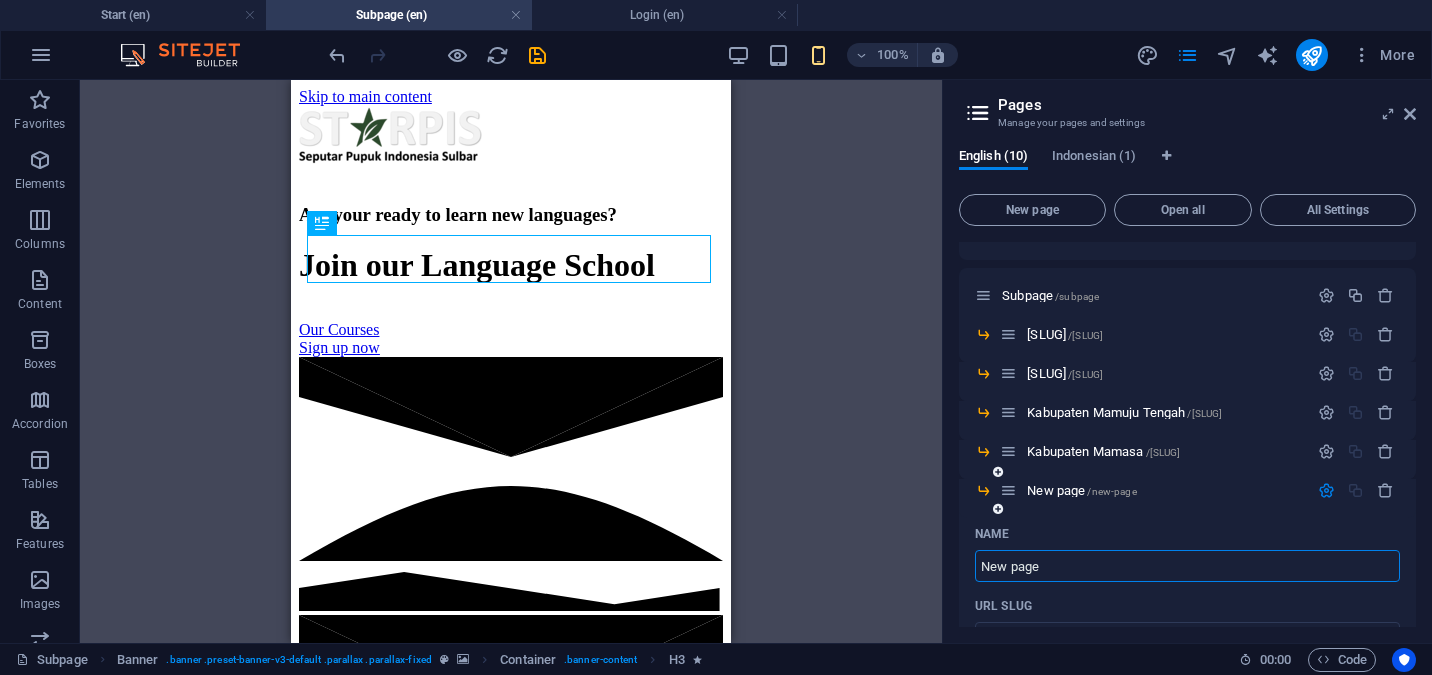 scroll, scrollTop: 116, scrollLeft: 0, axis: vertical 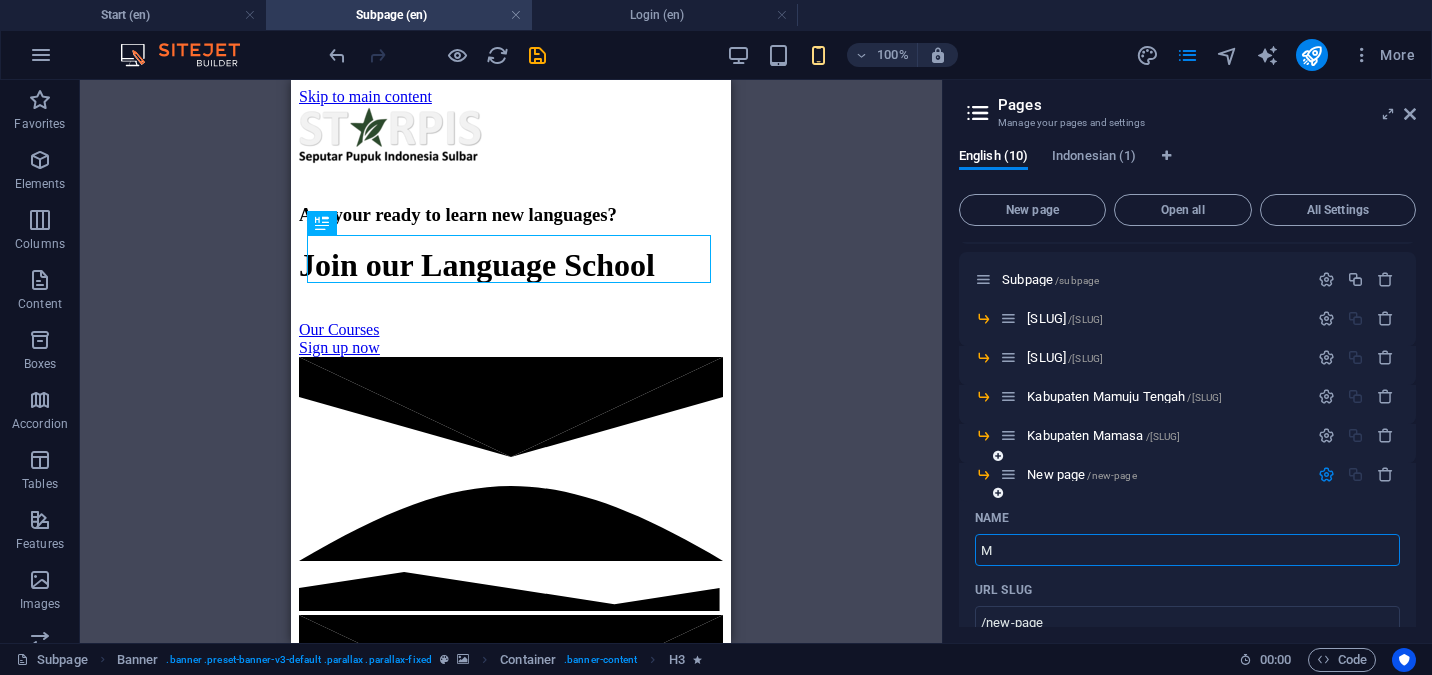 type on "M" 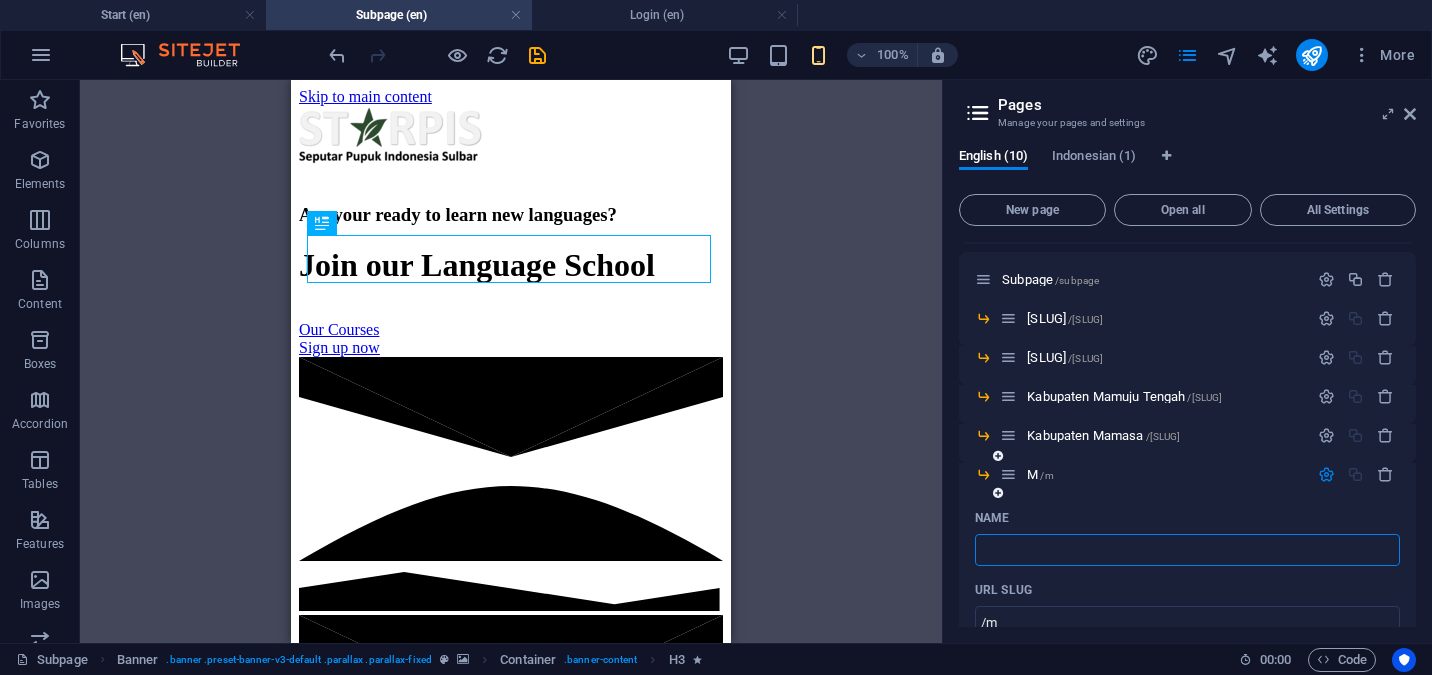 type 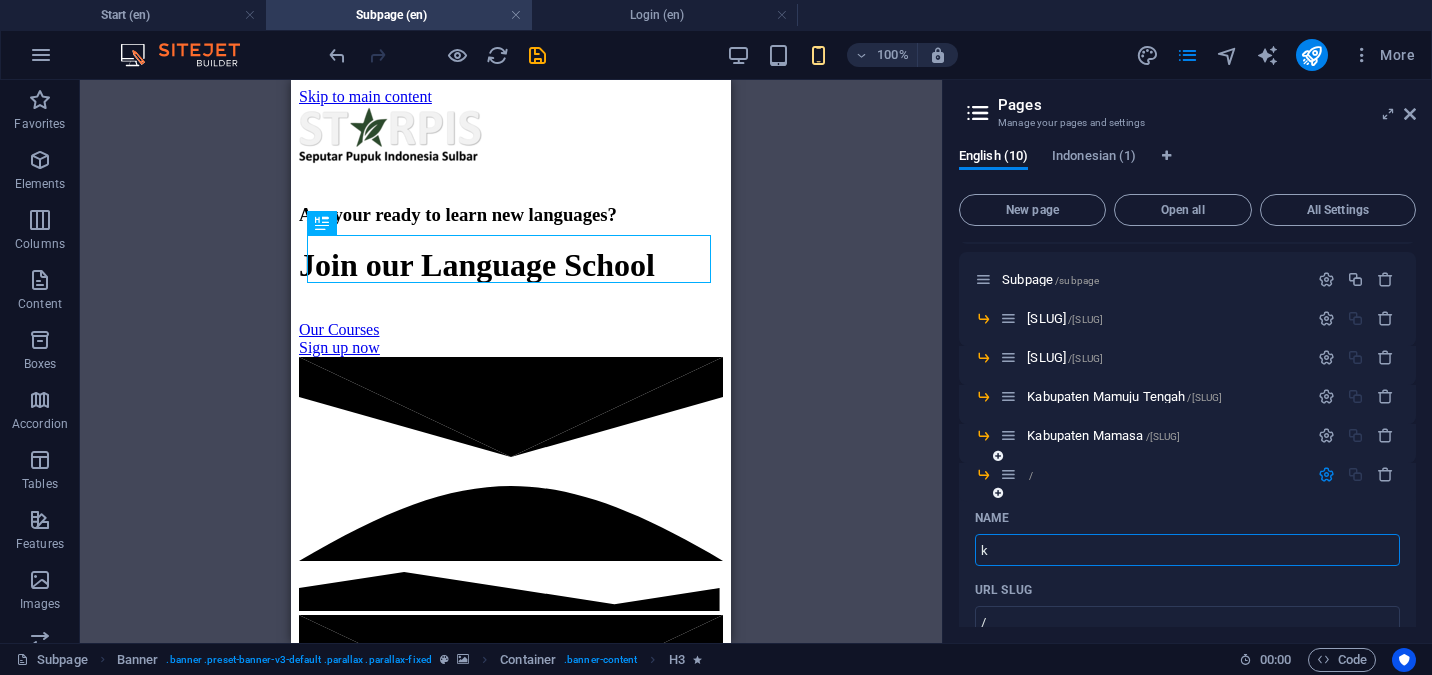 type on "k" 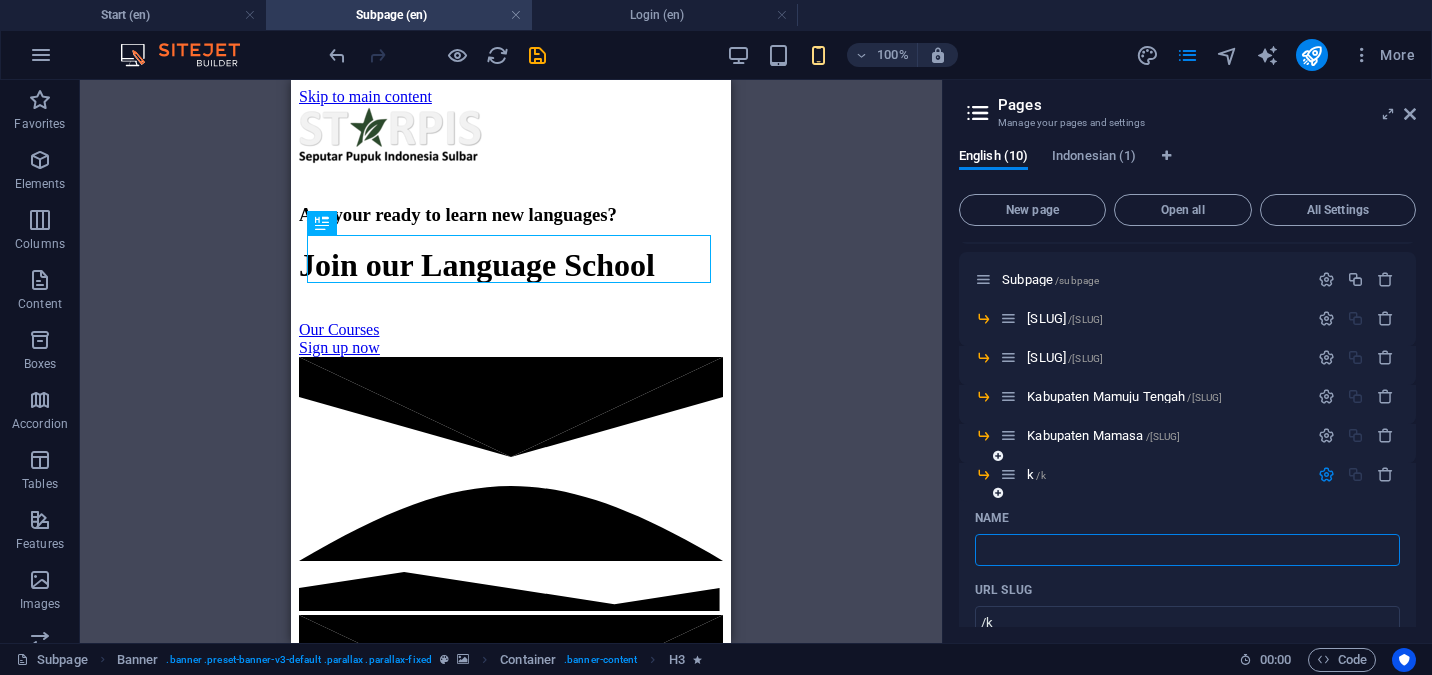 type 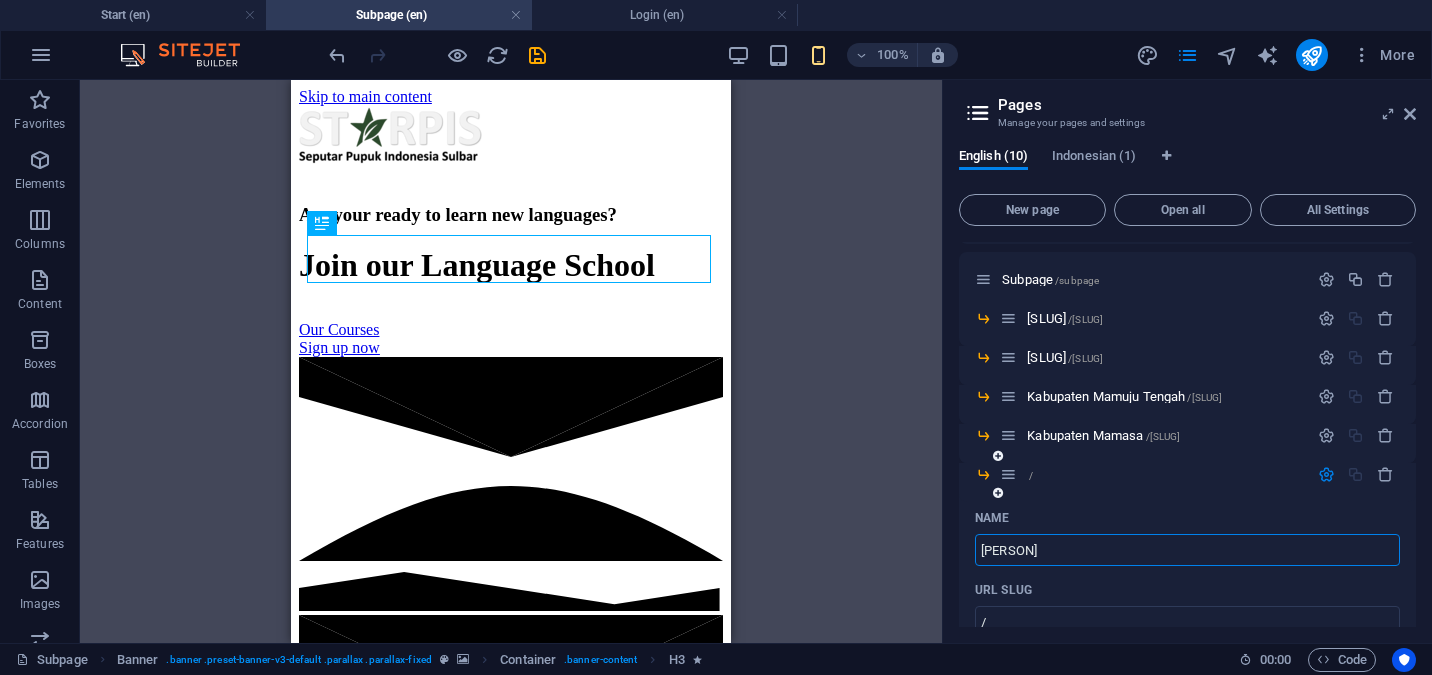 type on "Kan" 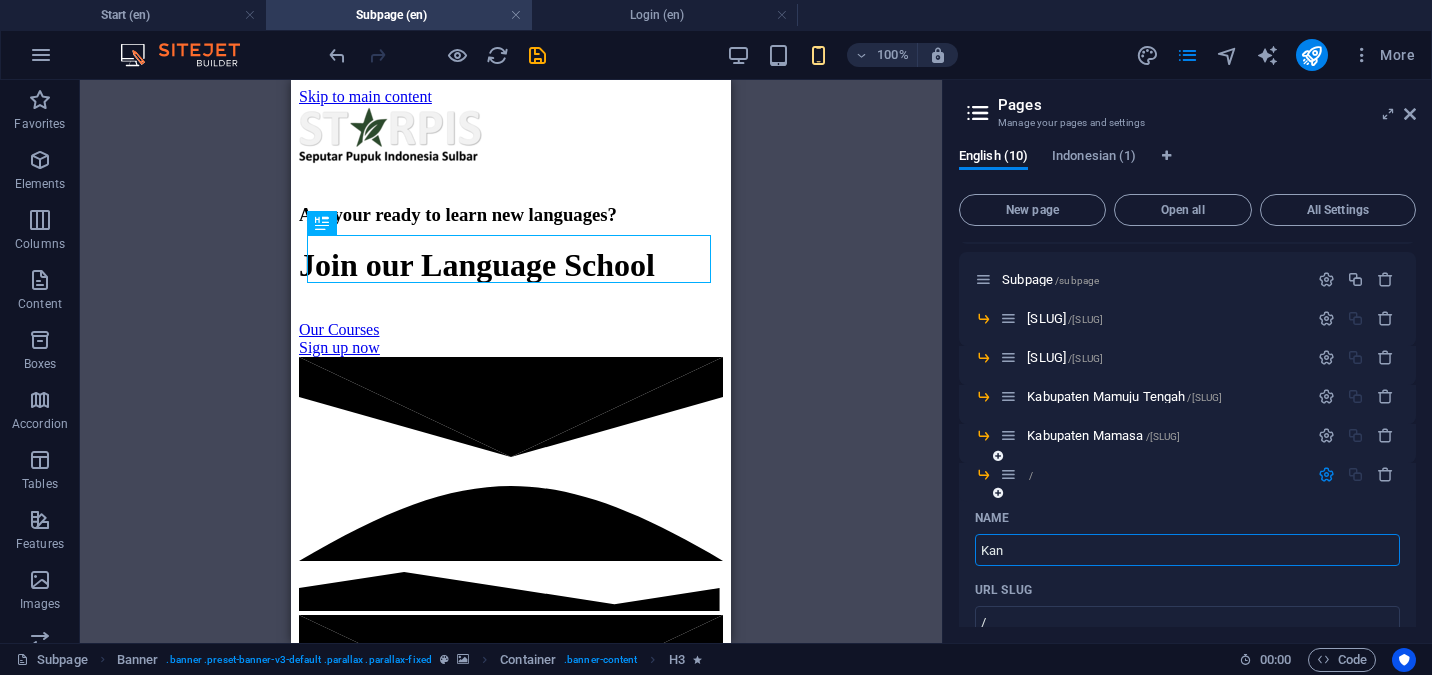 type on "/kanu" 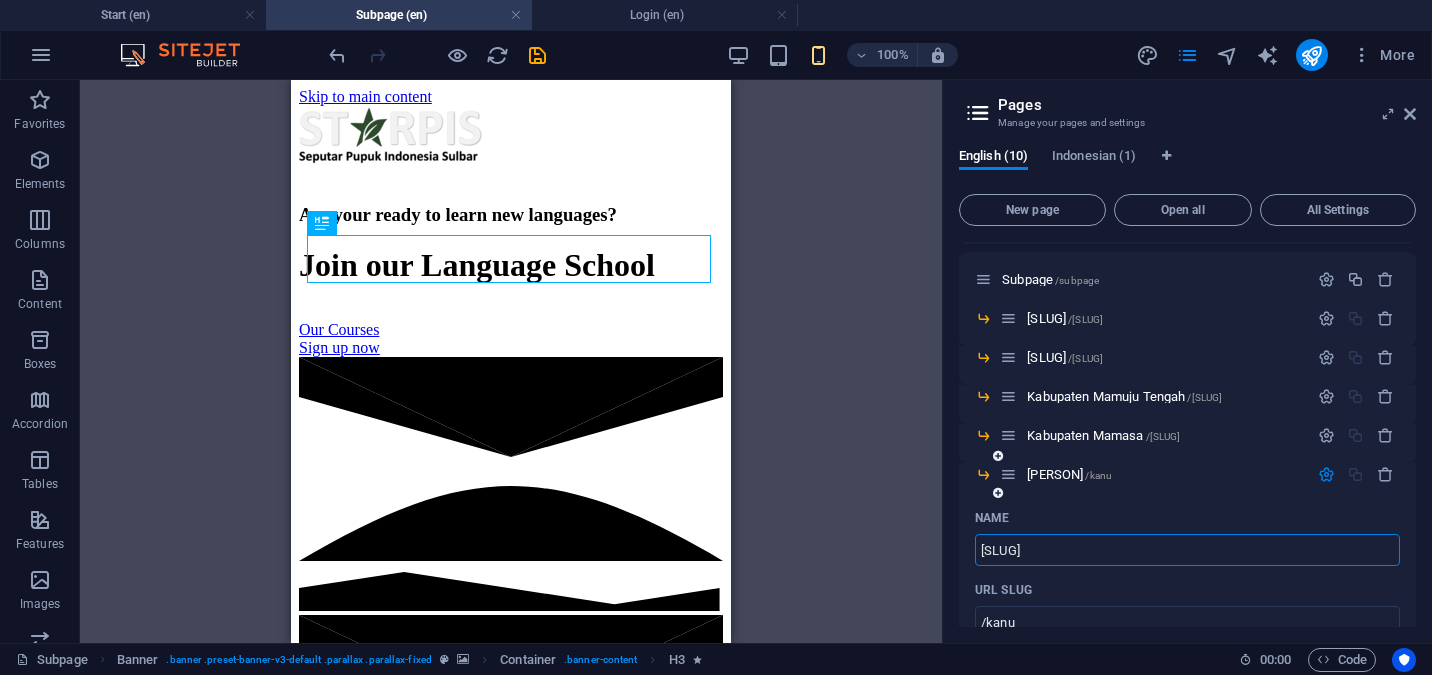 type on "Kabup" 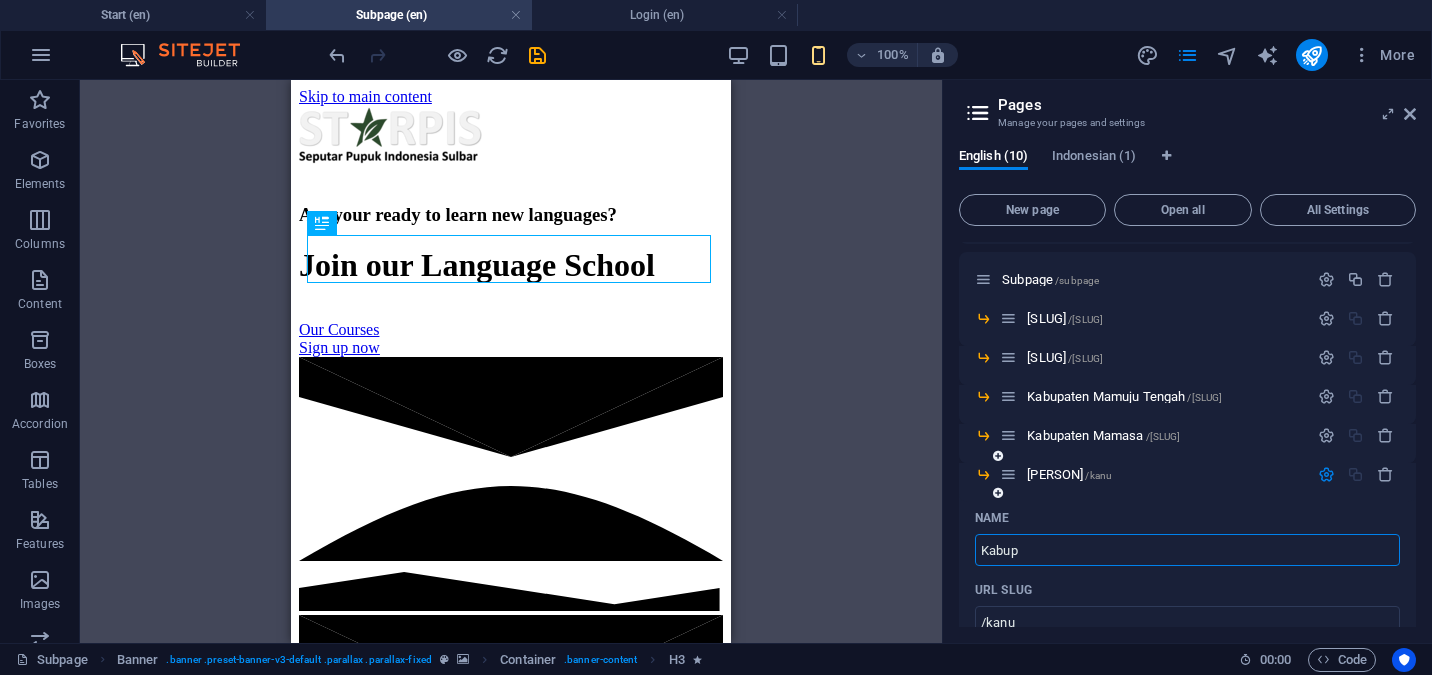 type on "/kabu" 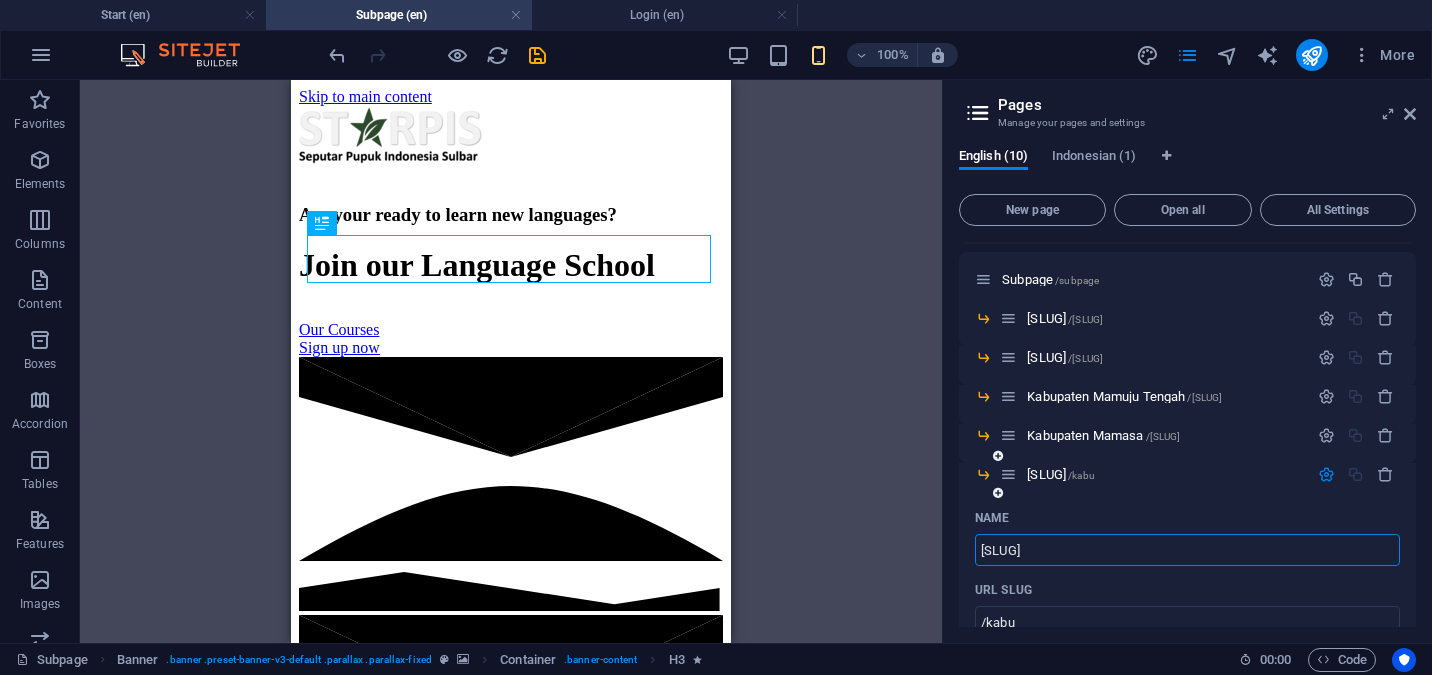 type on "[SLUG]" 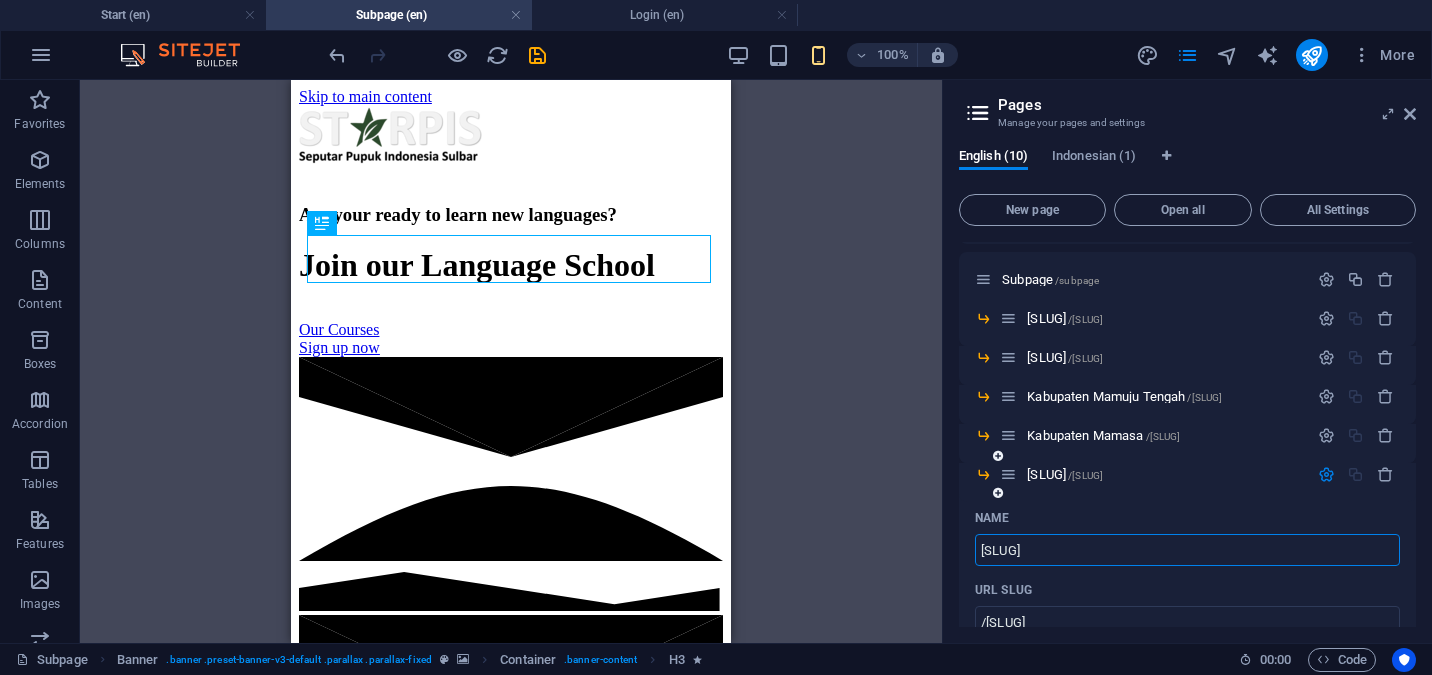 type on "[SLUG]" 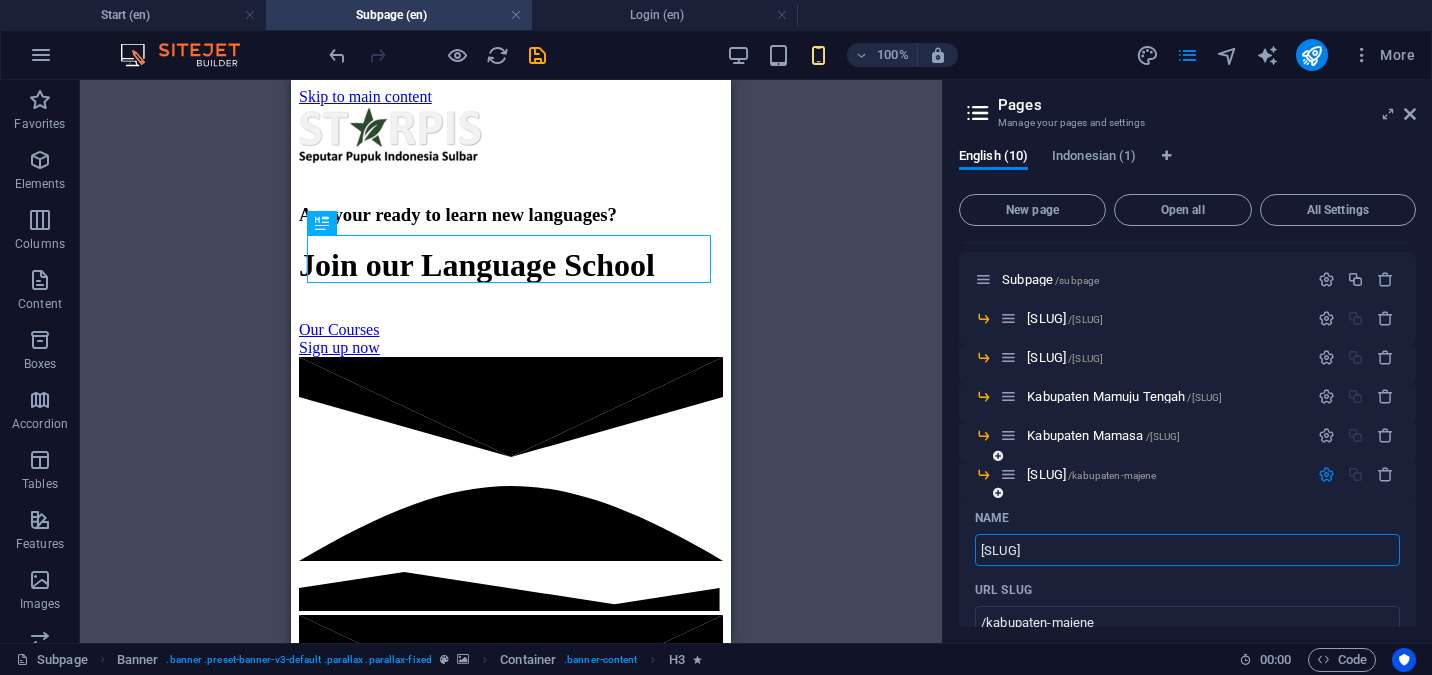 click at bounding box center [1326, 474] 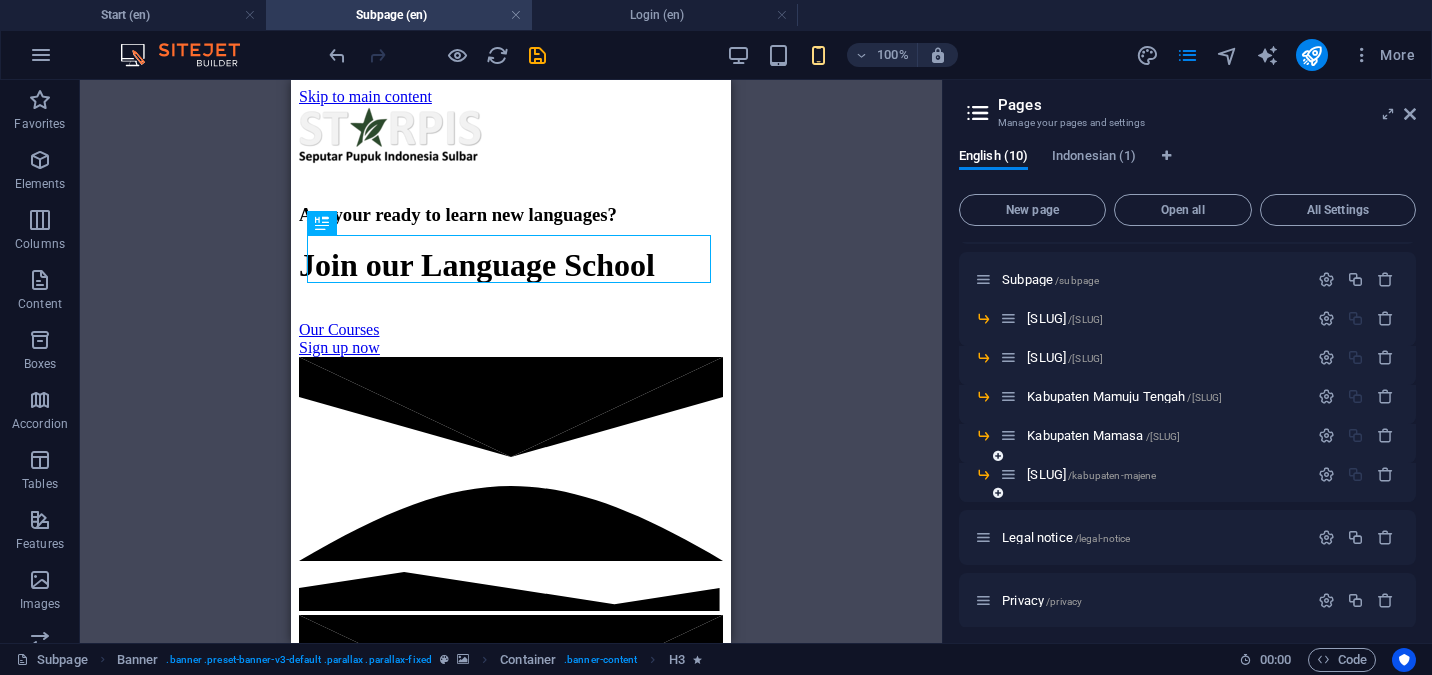 click at bounding box center [998, 493] 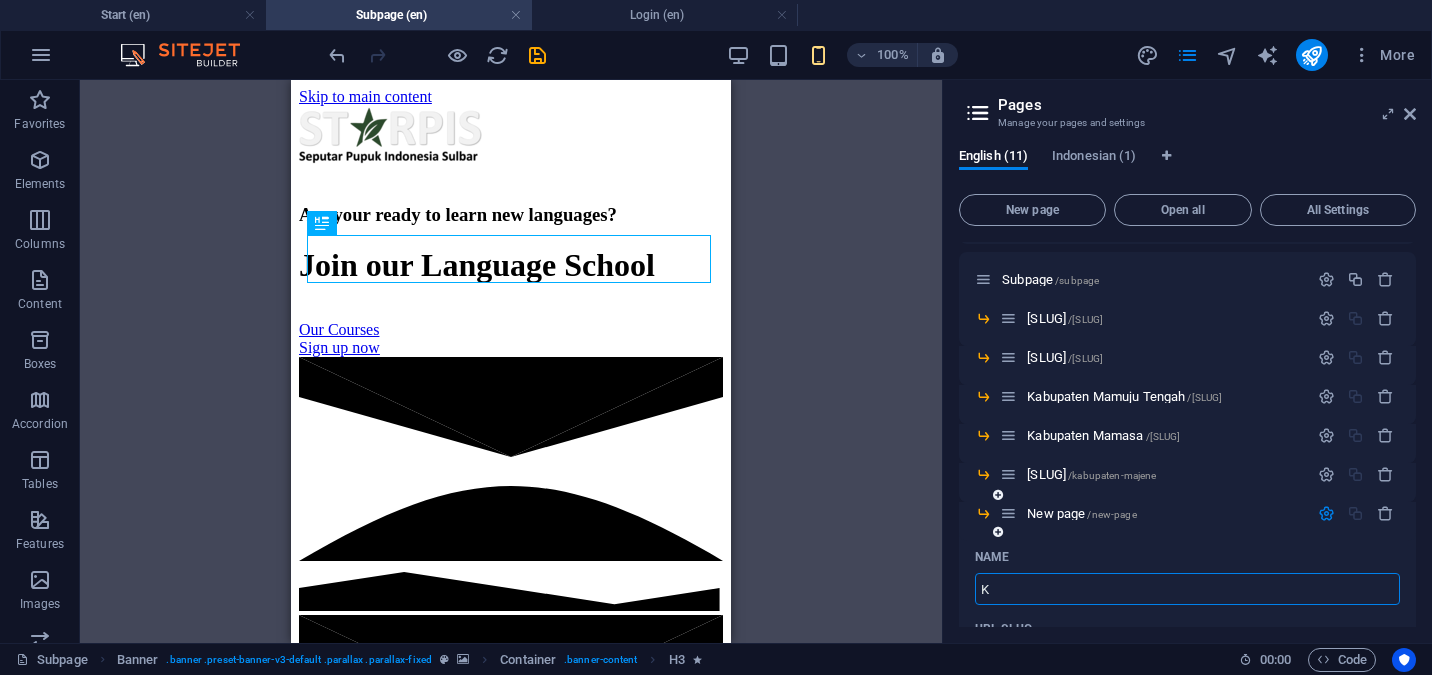type on "K" 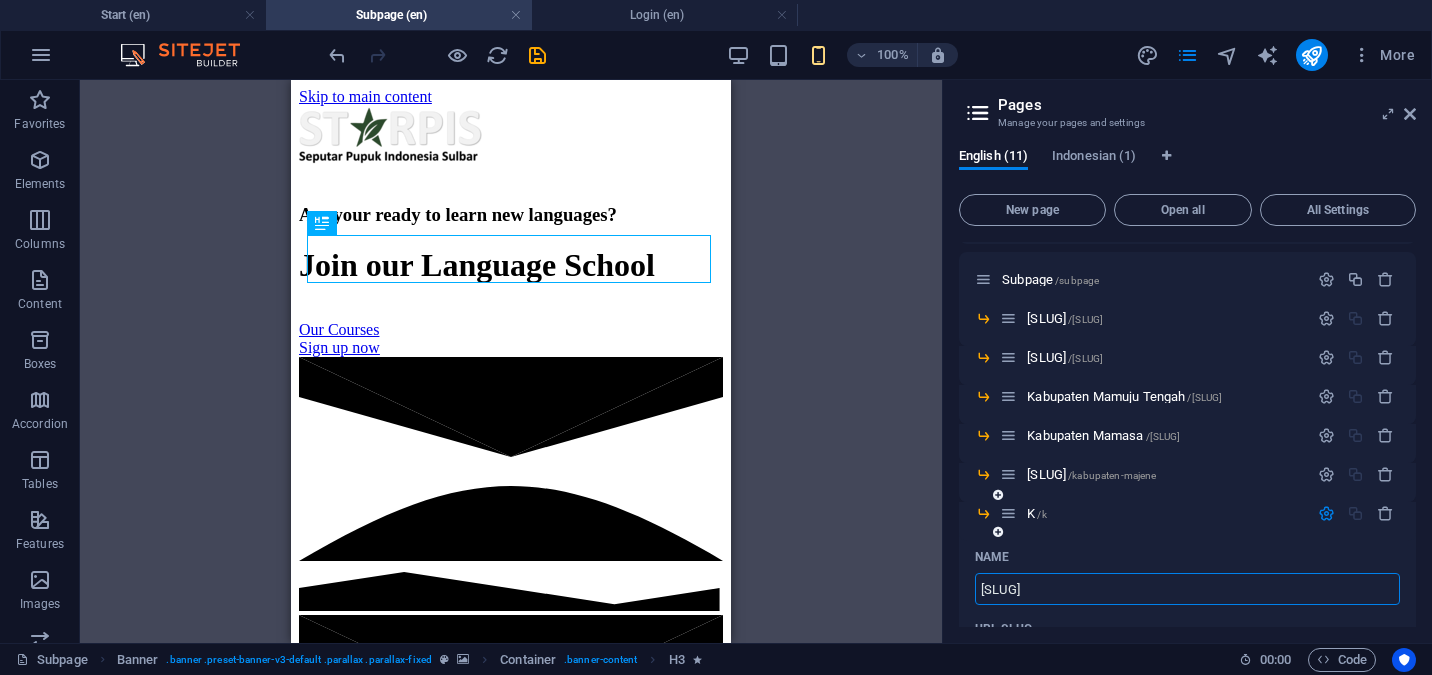 type on "[SLUG]" 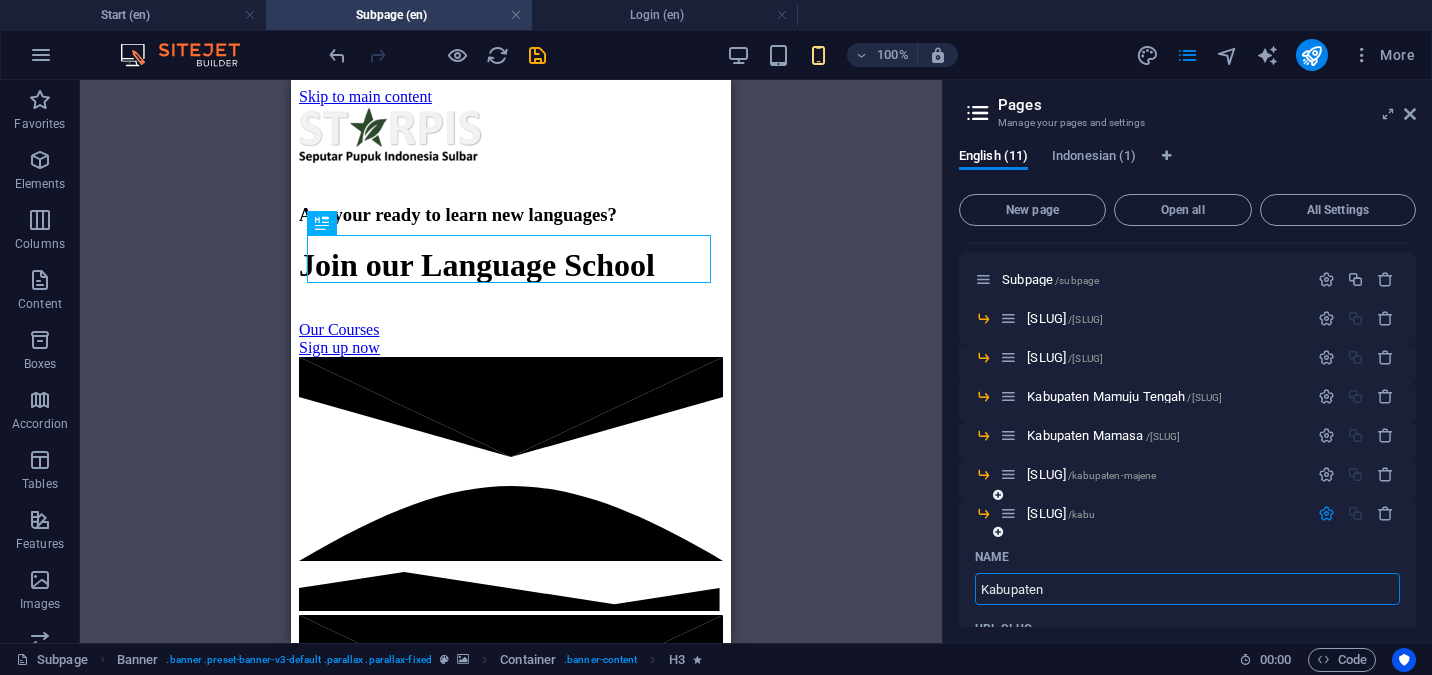 type on "Kabupaten" 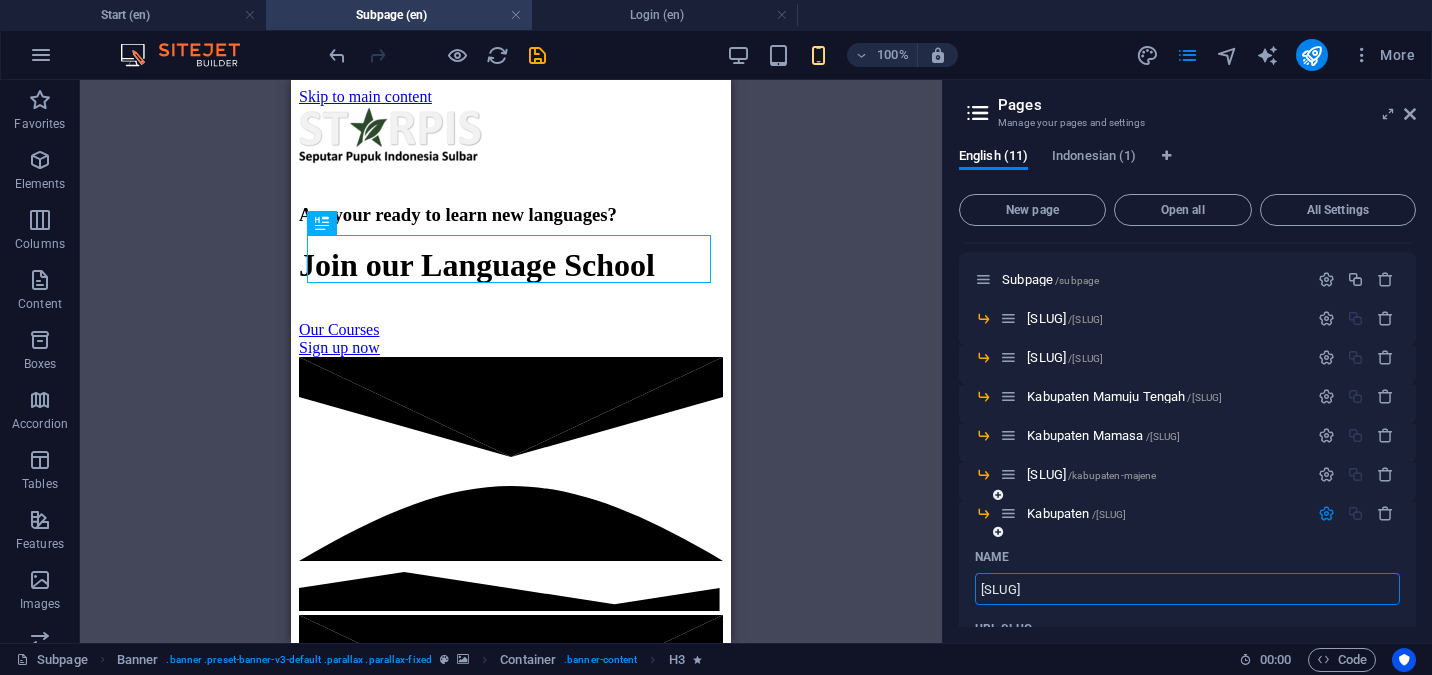 type on "[SLUG]" 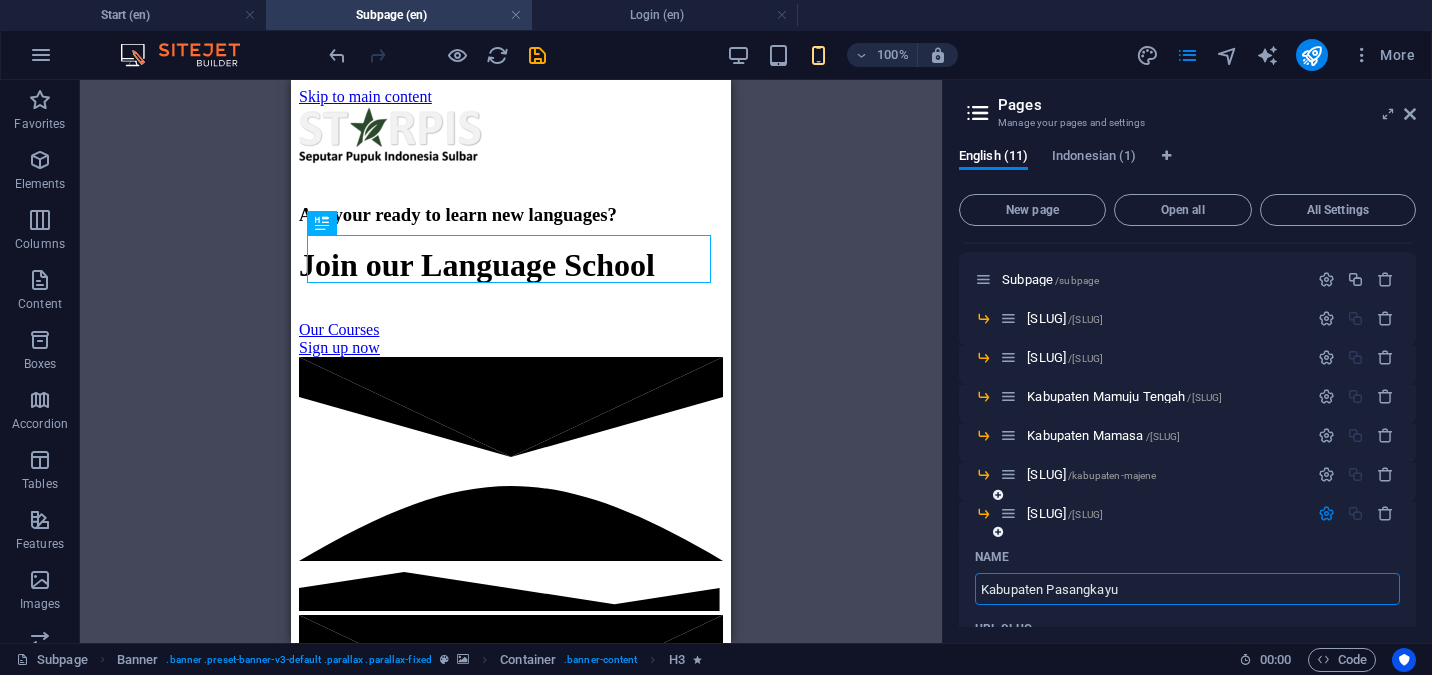 type on "Kabupaten Pasangkayu" 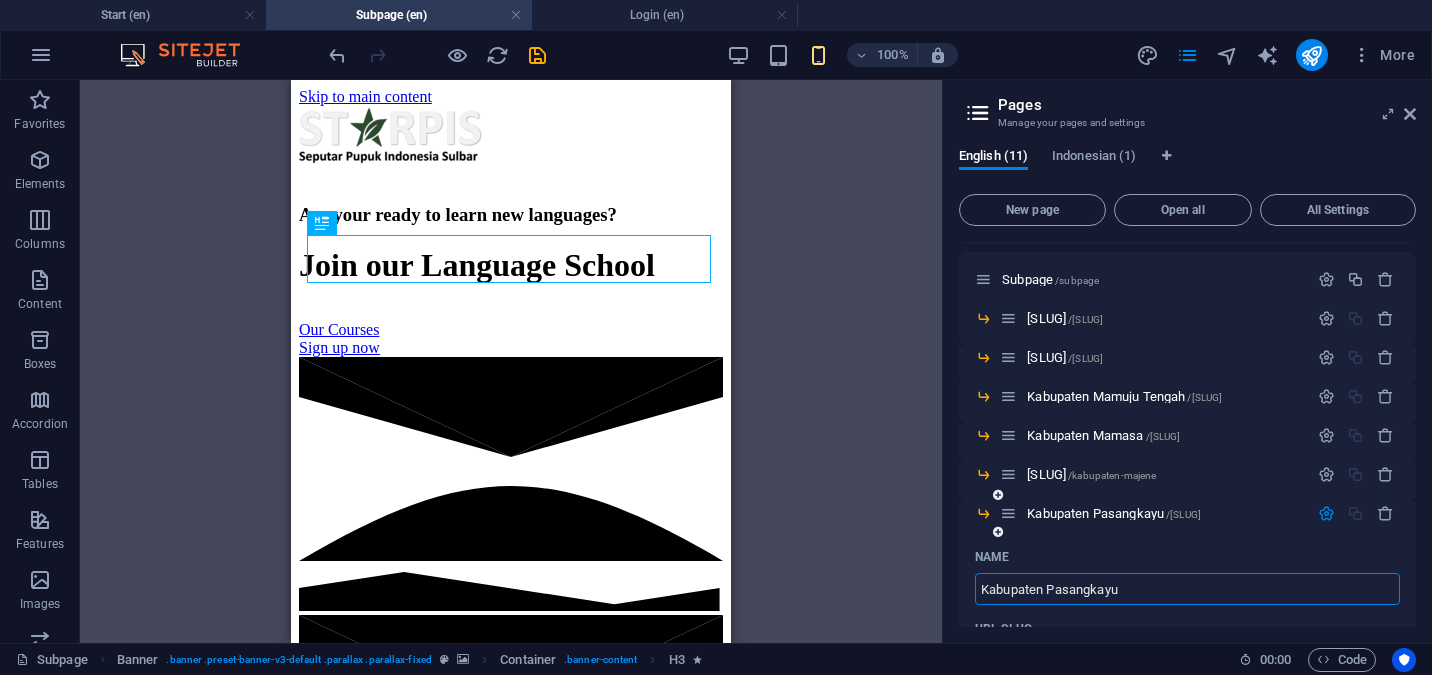 click at bounding box center (1326, 513) 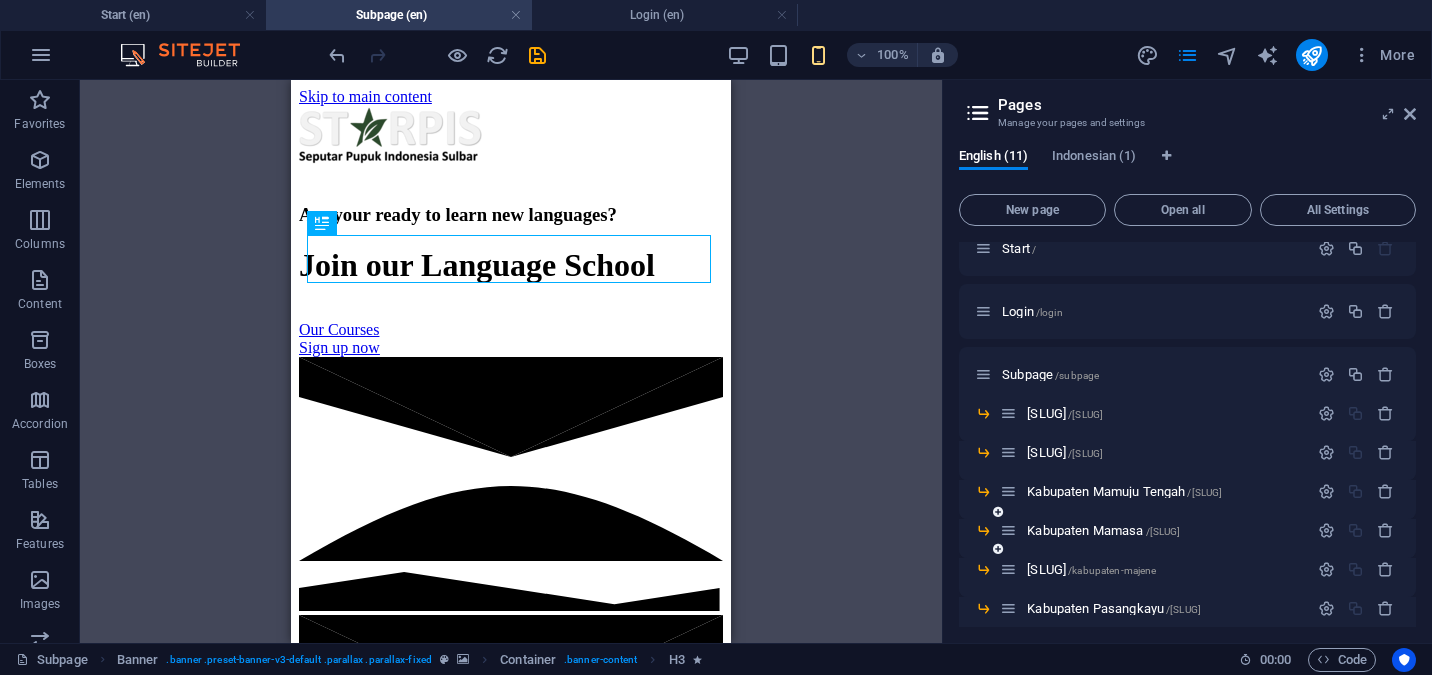 scroll, scrollTop: 9, scrollLeft: 0, axis: vertical 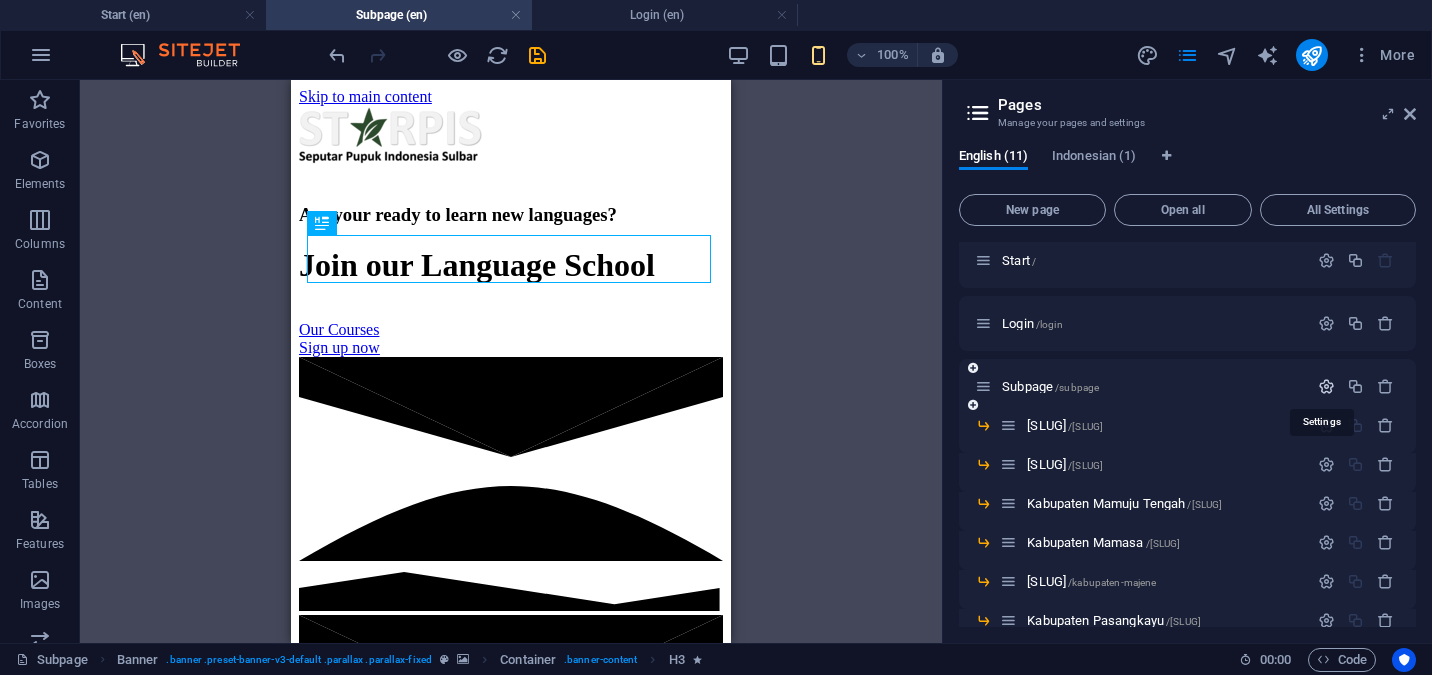 click at bounding box center (1326, 386) 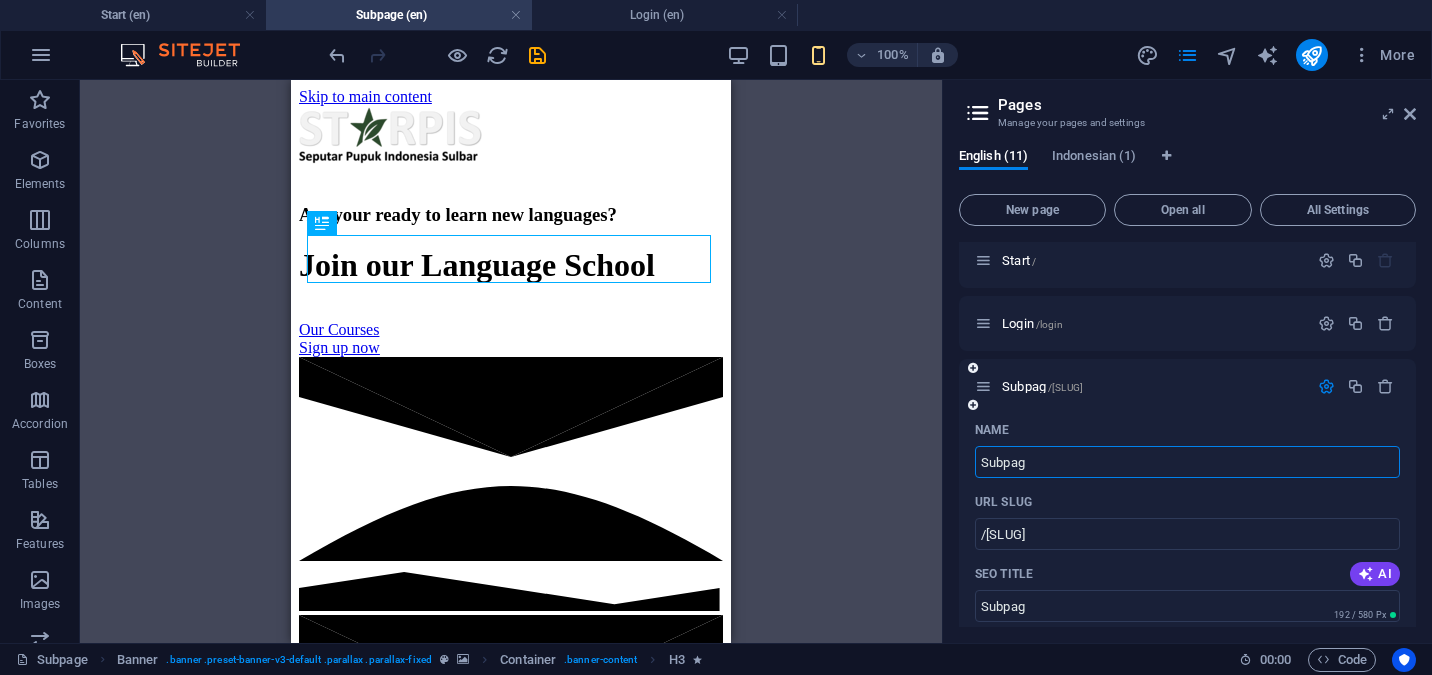 type on "Subpag" 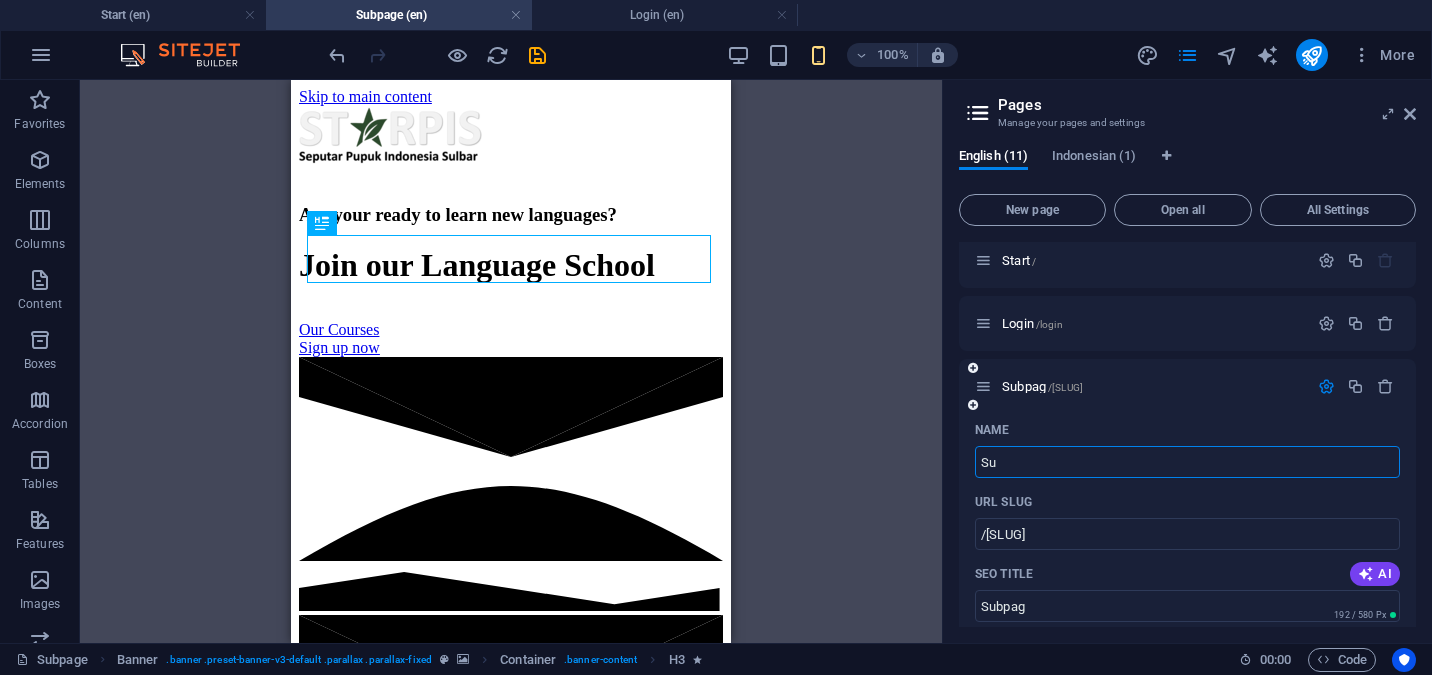 type on "S" 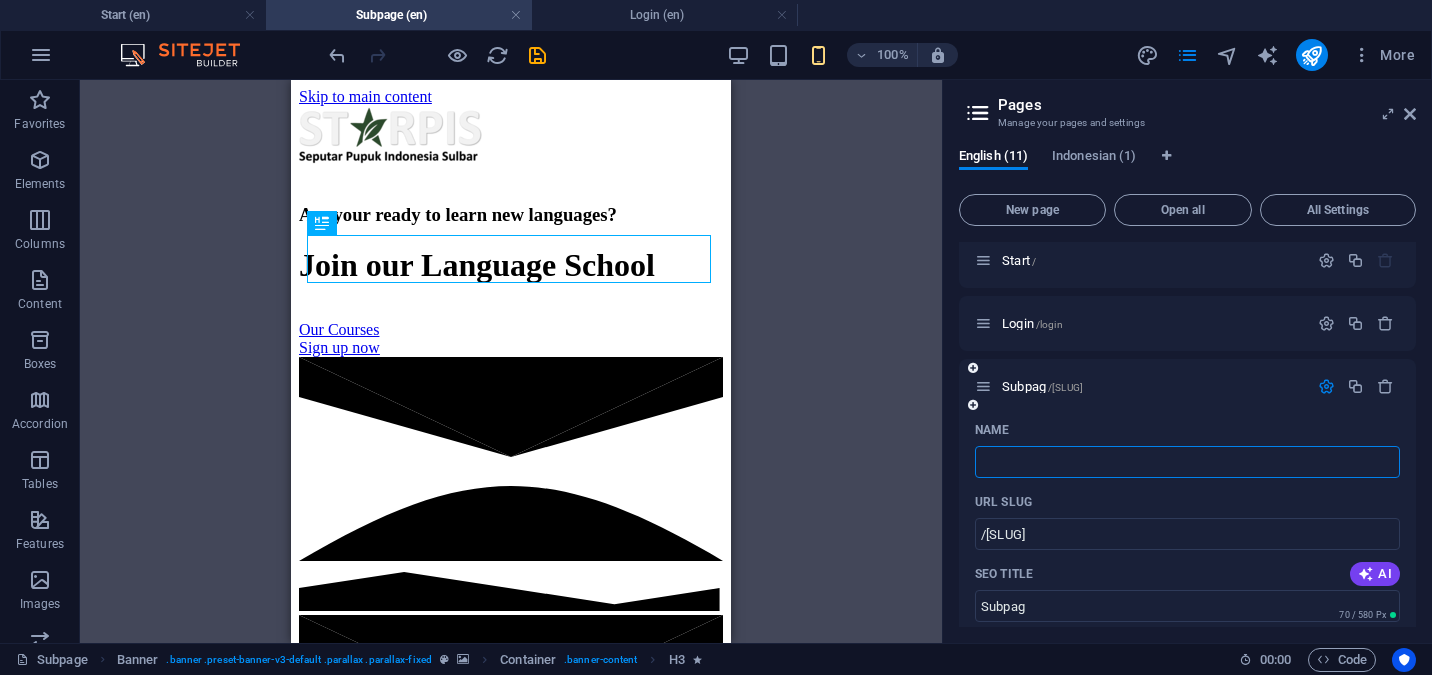 type 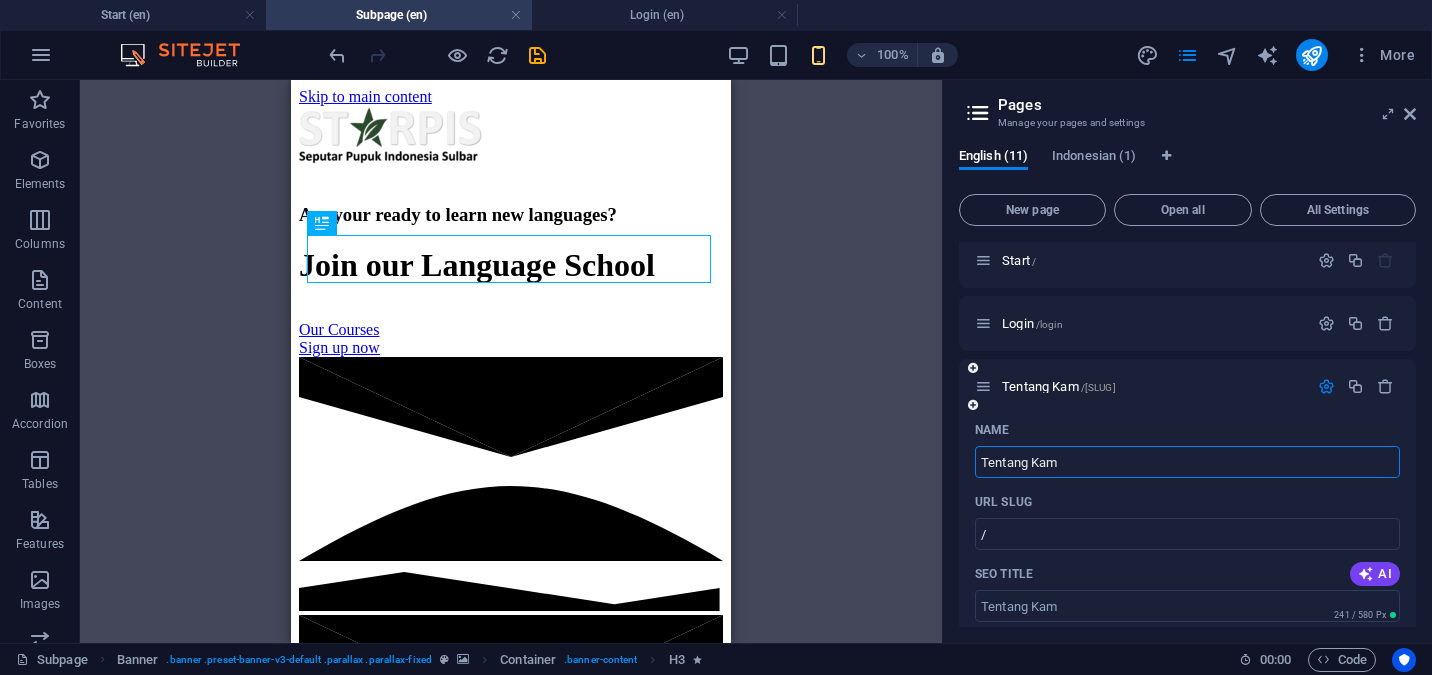 type on "Tentang Kam" 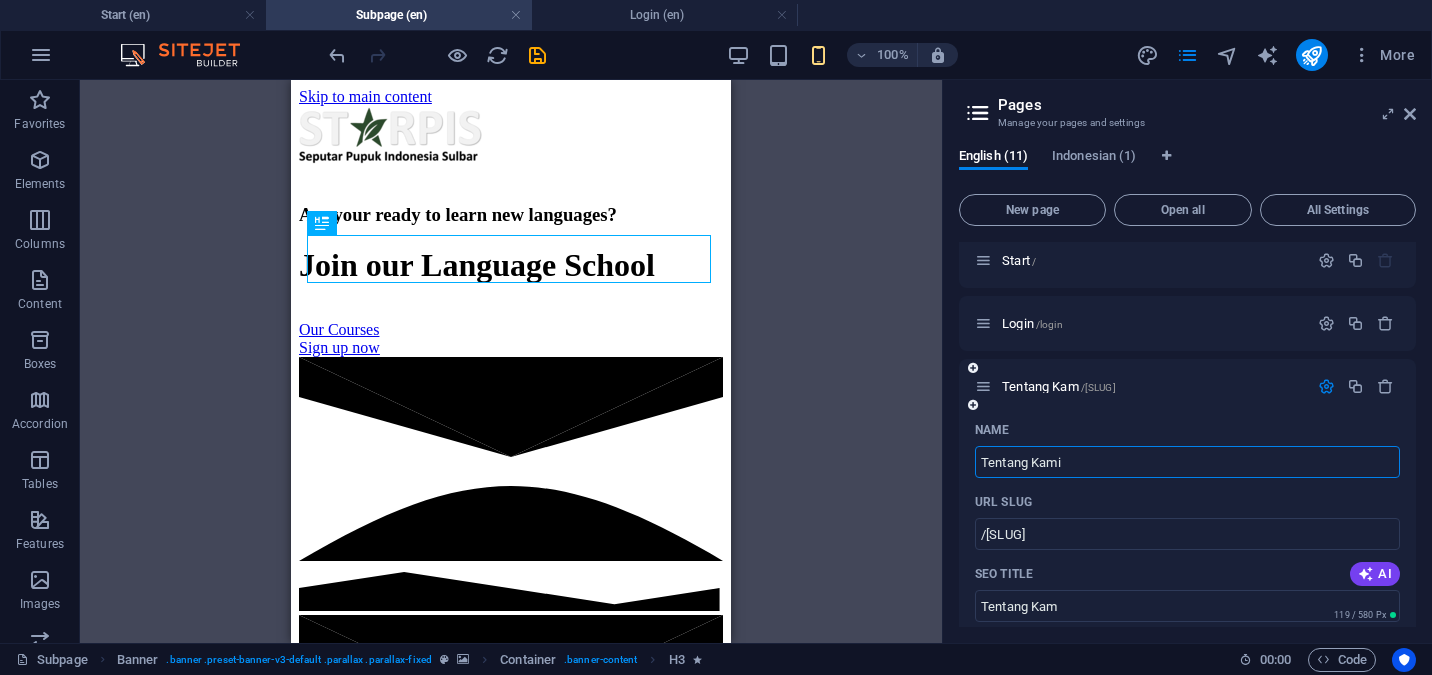 type on "Tentang Kami" 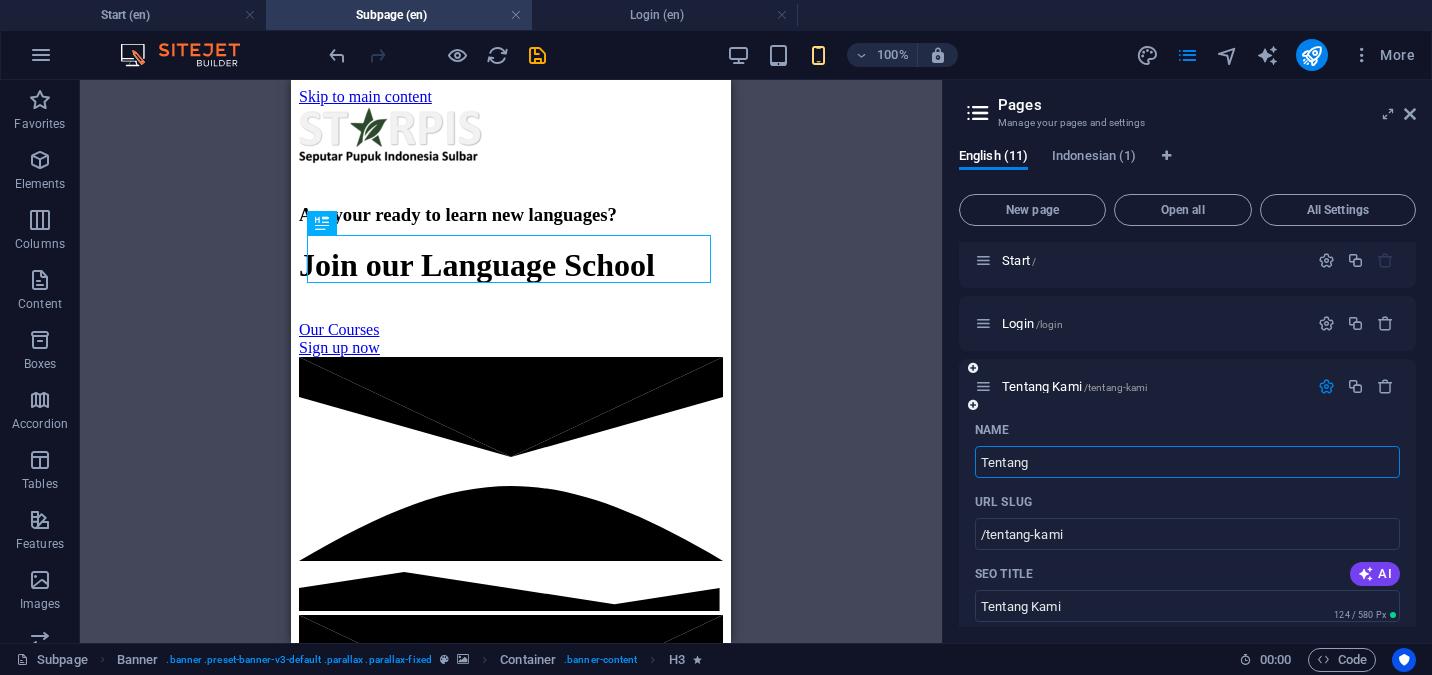type on "Tentang" 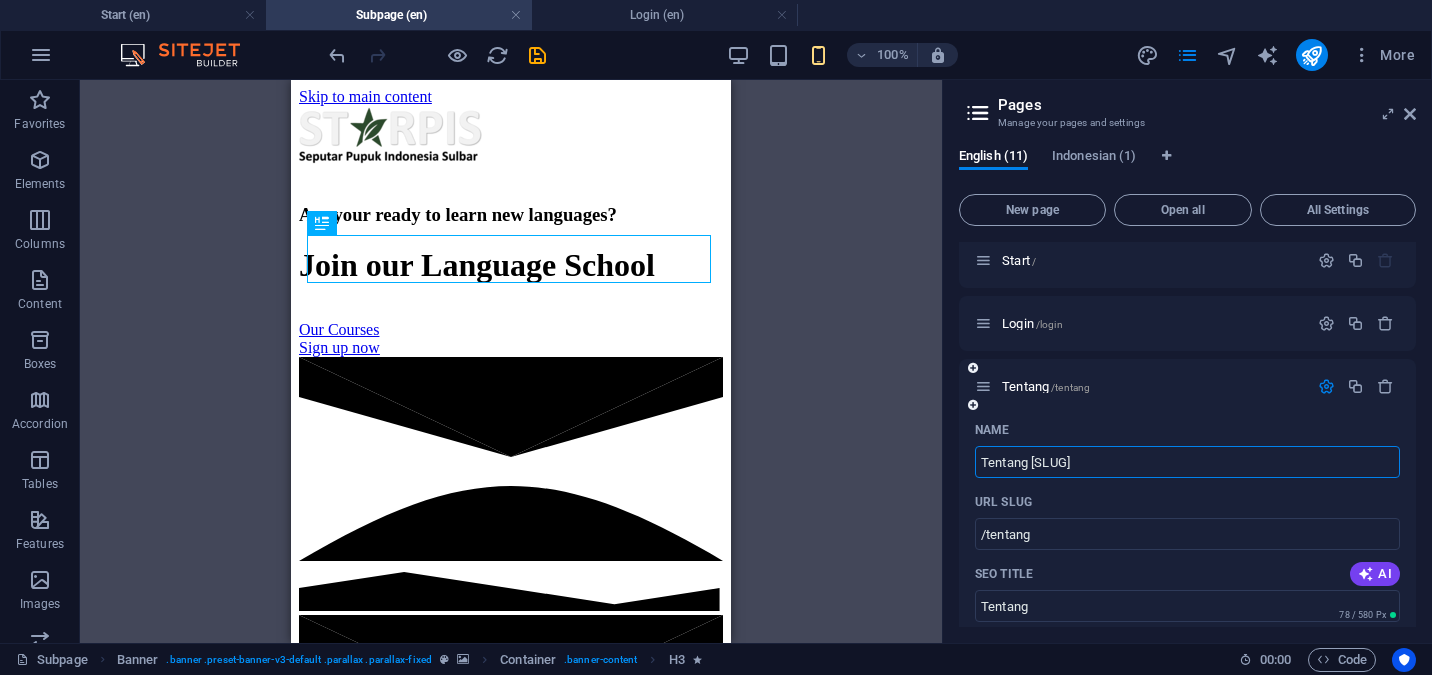 type on "Tentang [SLUG]" 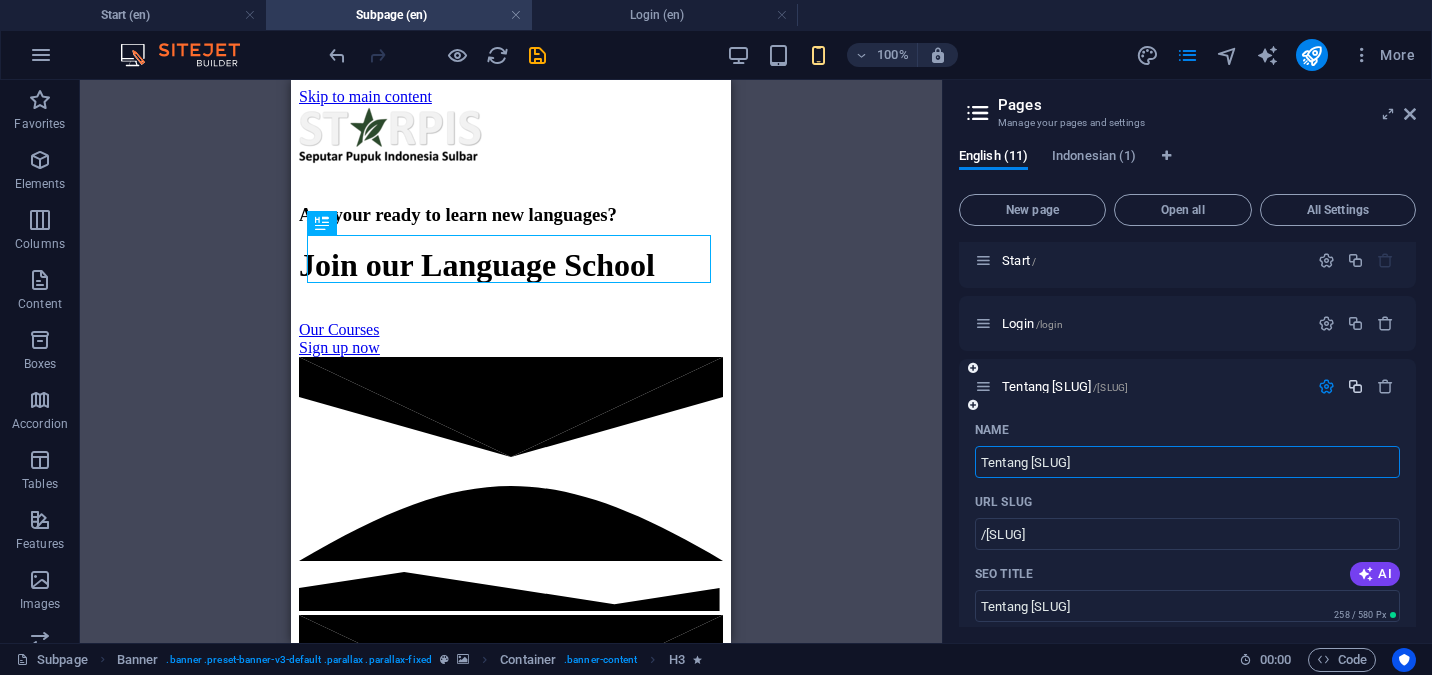 click at bounding box center [1326, 386] 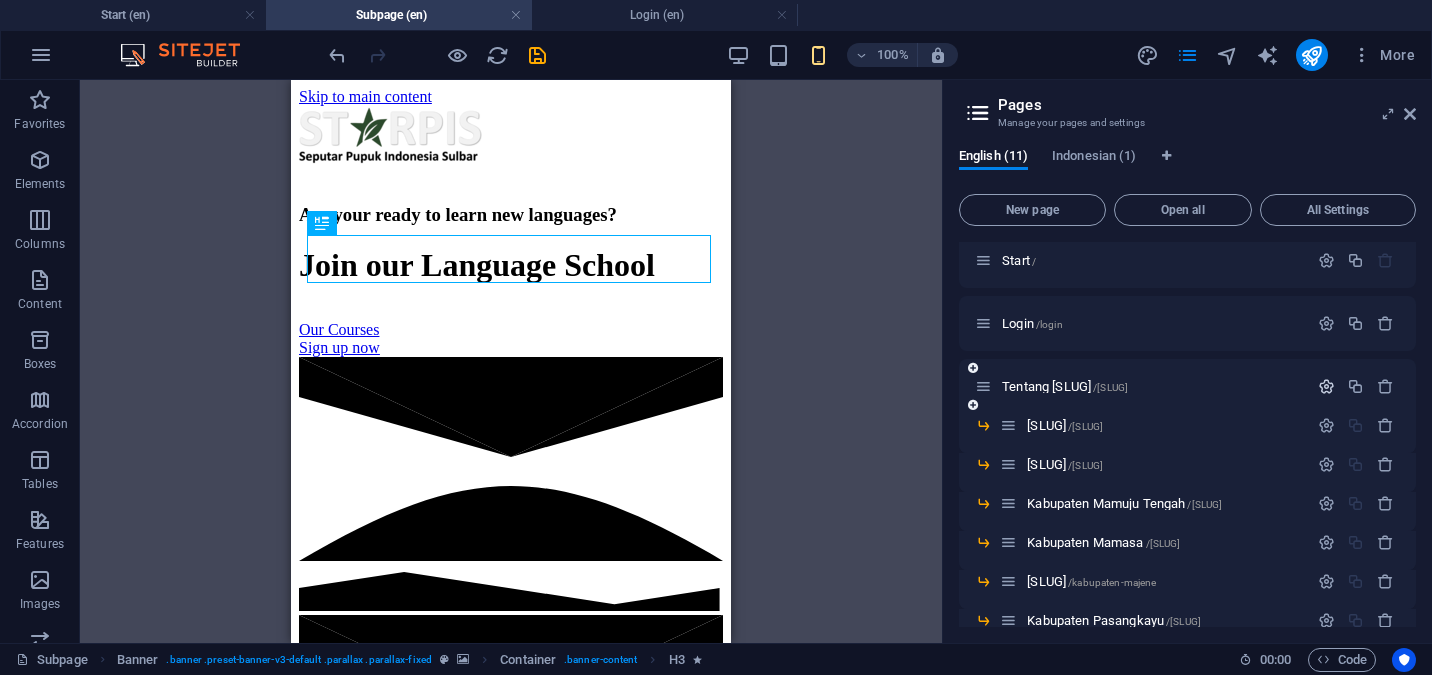 click at bounding box center [1326, 386] 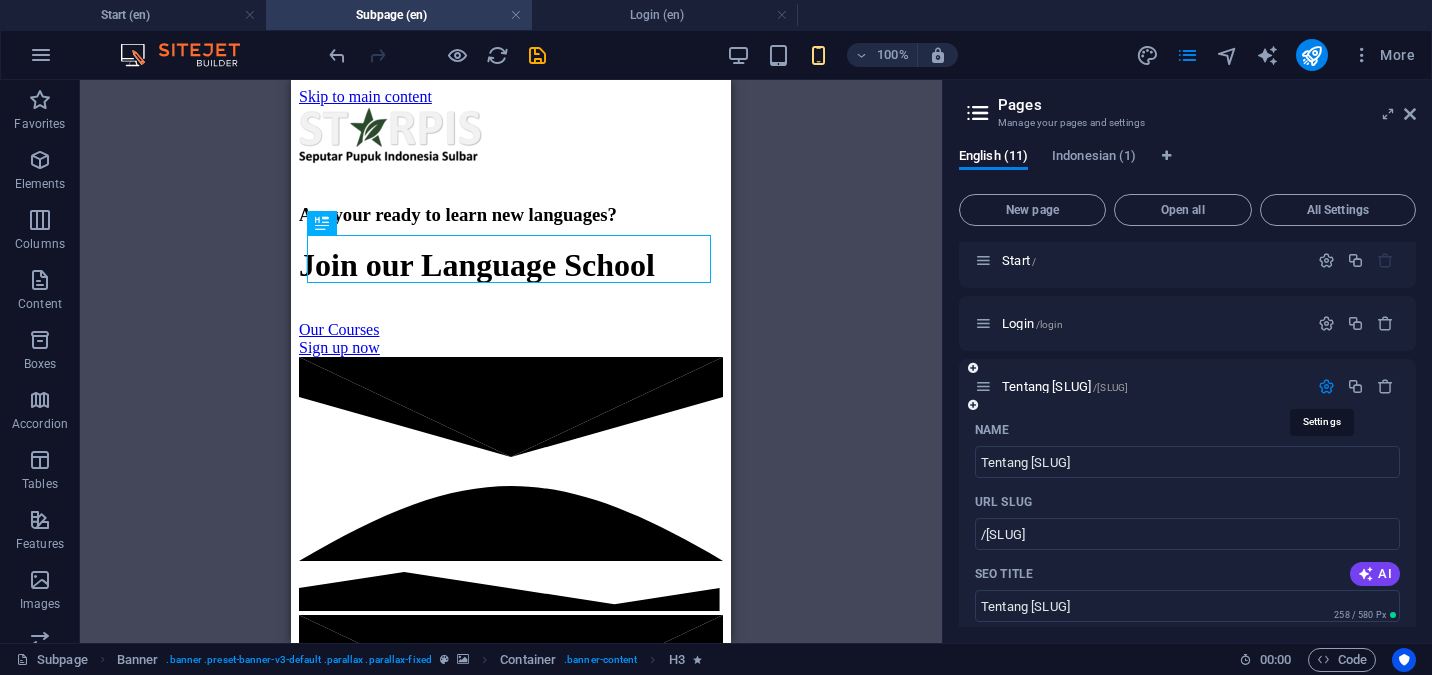 click at bounding box center [1326, 386] 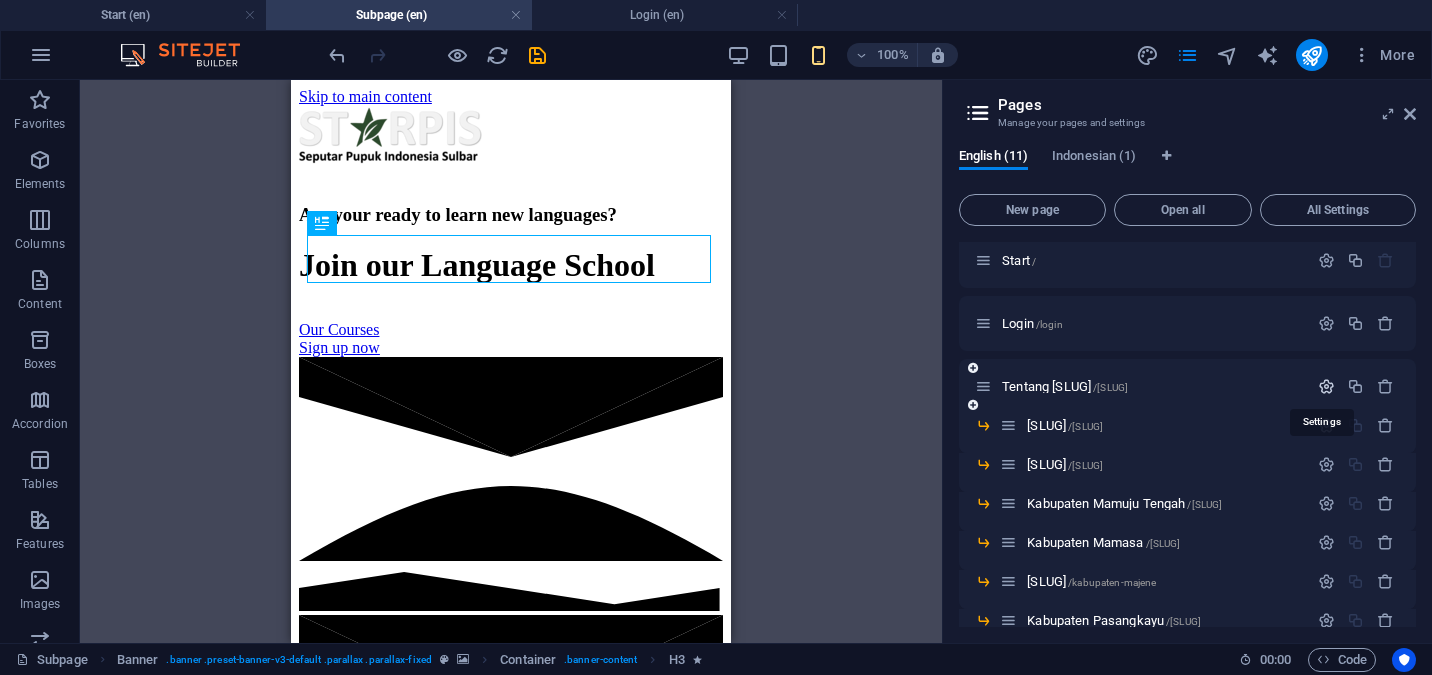 click at bounding box center [1326, 386] 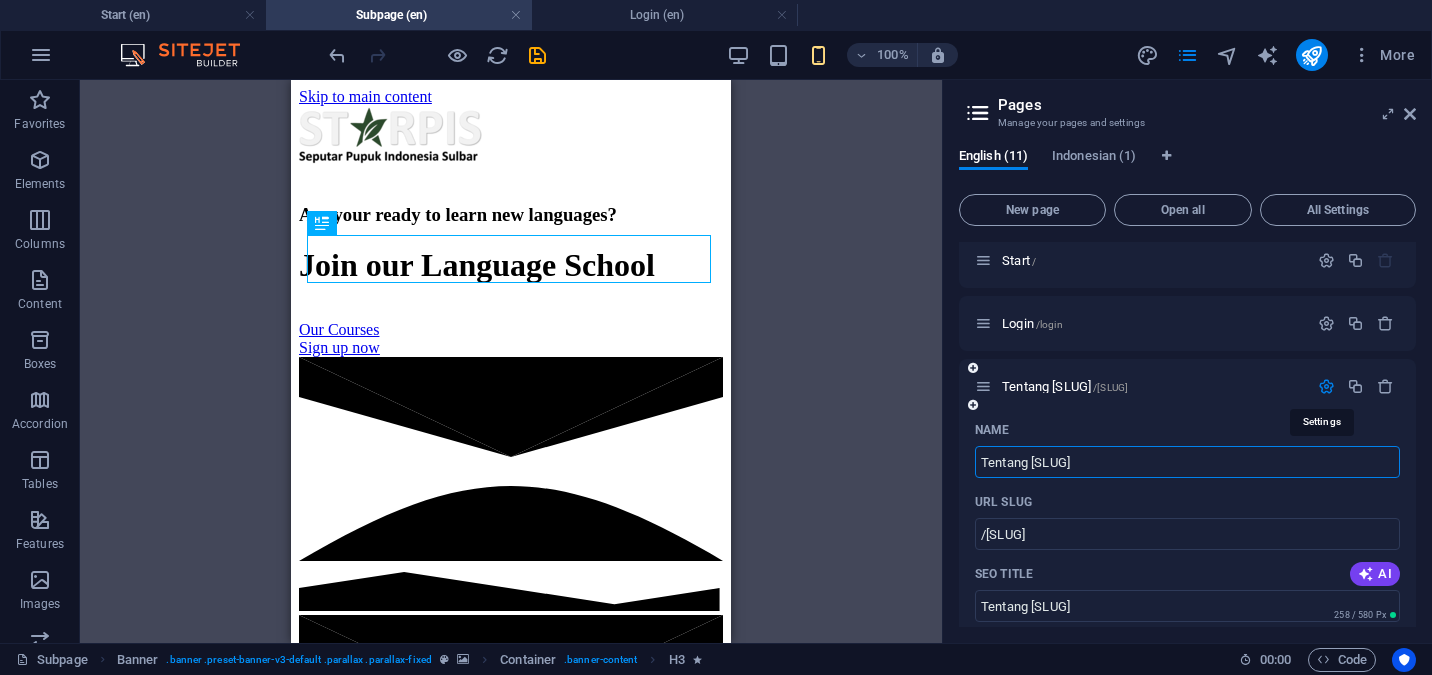 click at bounding box center (1326, 386) 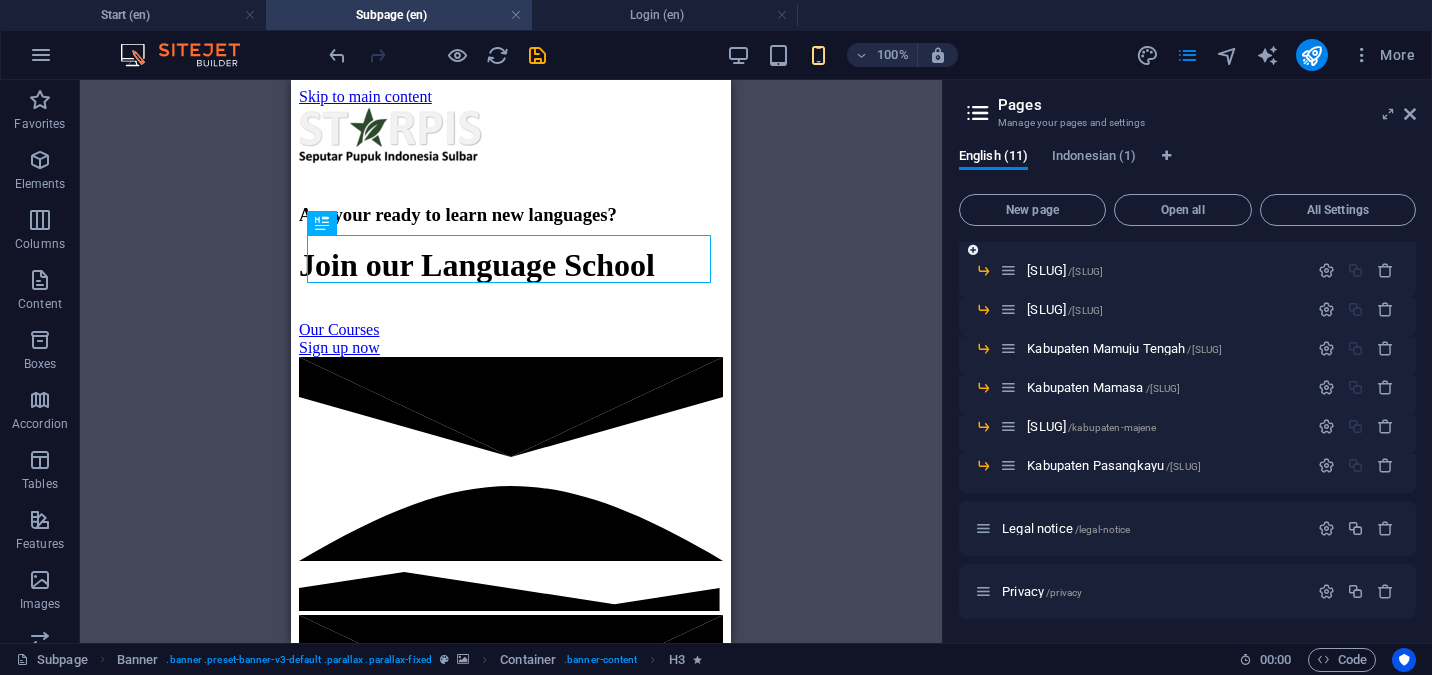 scroll, scrollTop: 164, scrollLeft: 0, axis: vertical 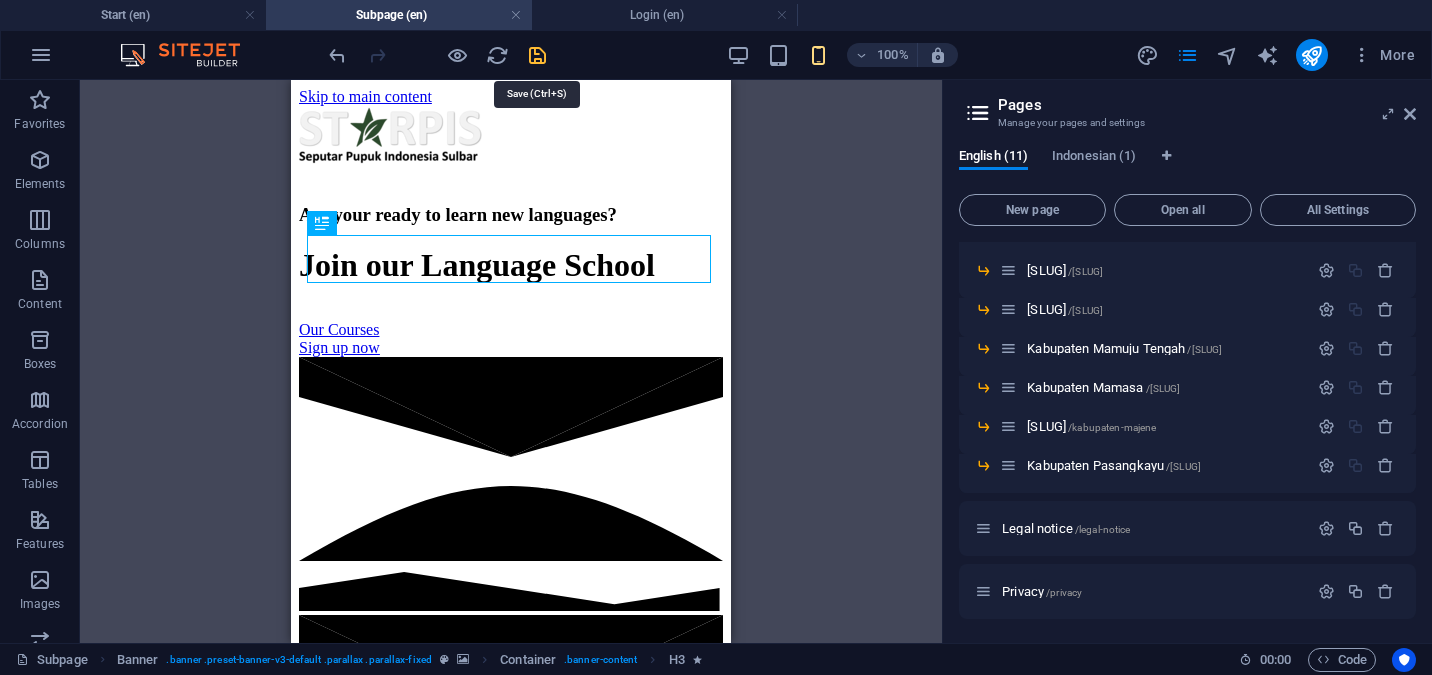 click at bounding box center [537, 55] 